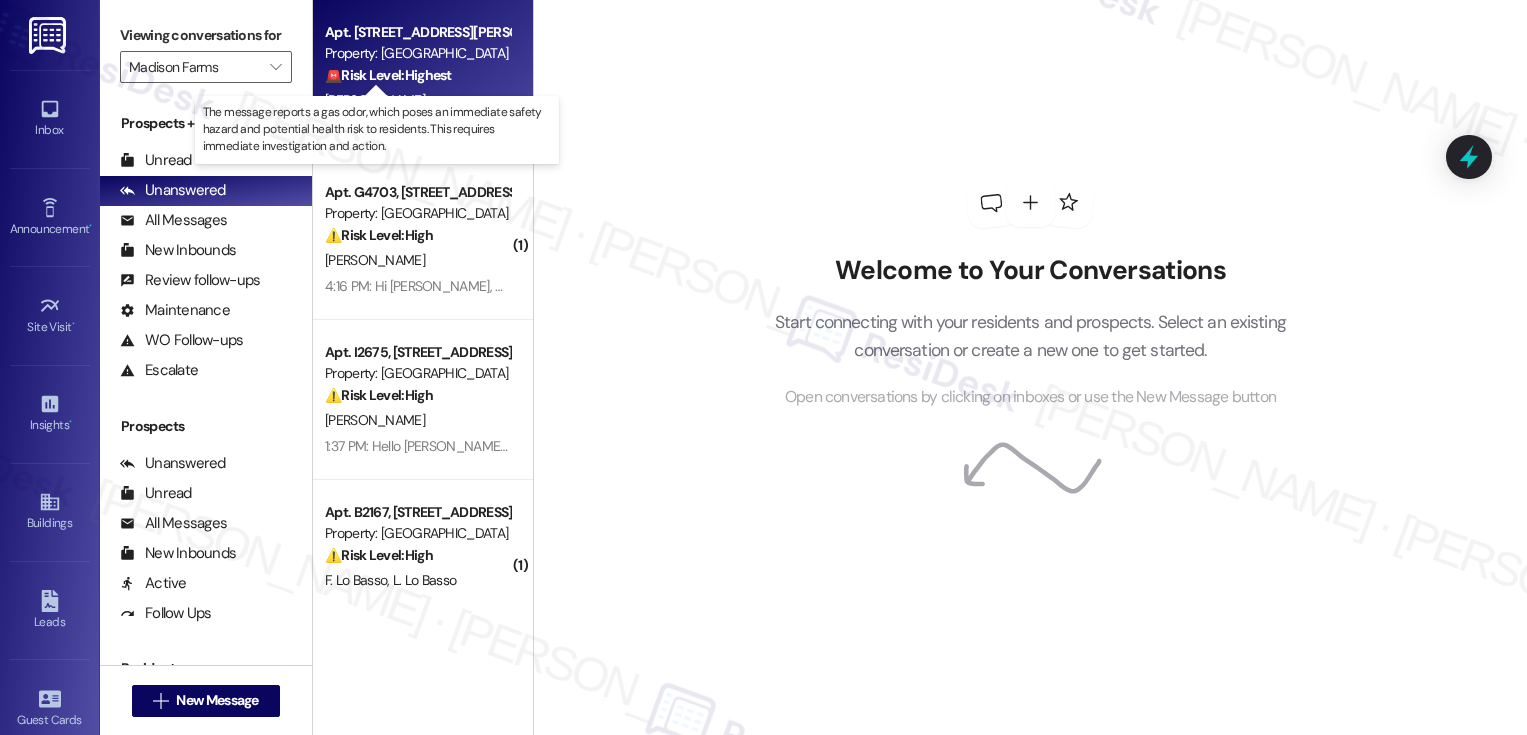 scroll, scrollTop: 0, scrollLeft: 0, axis: both 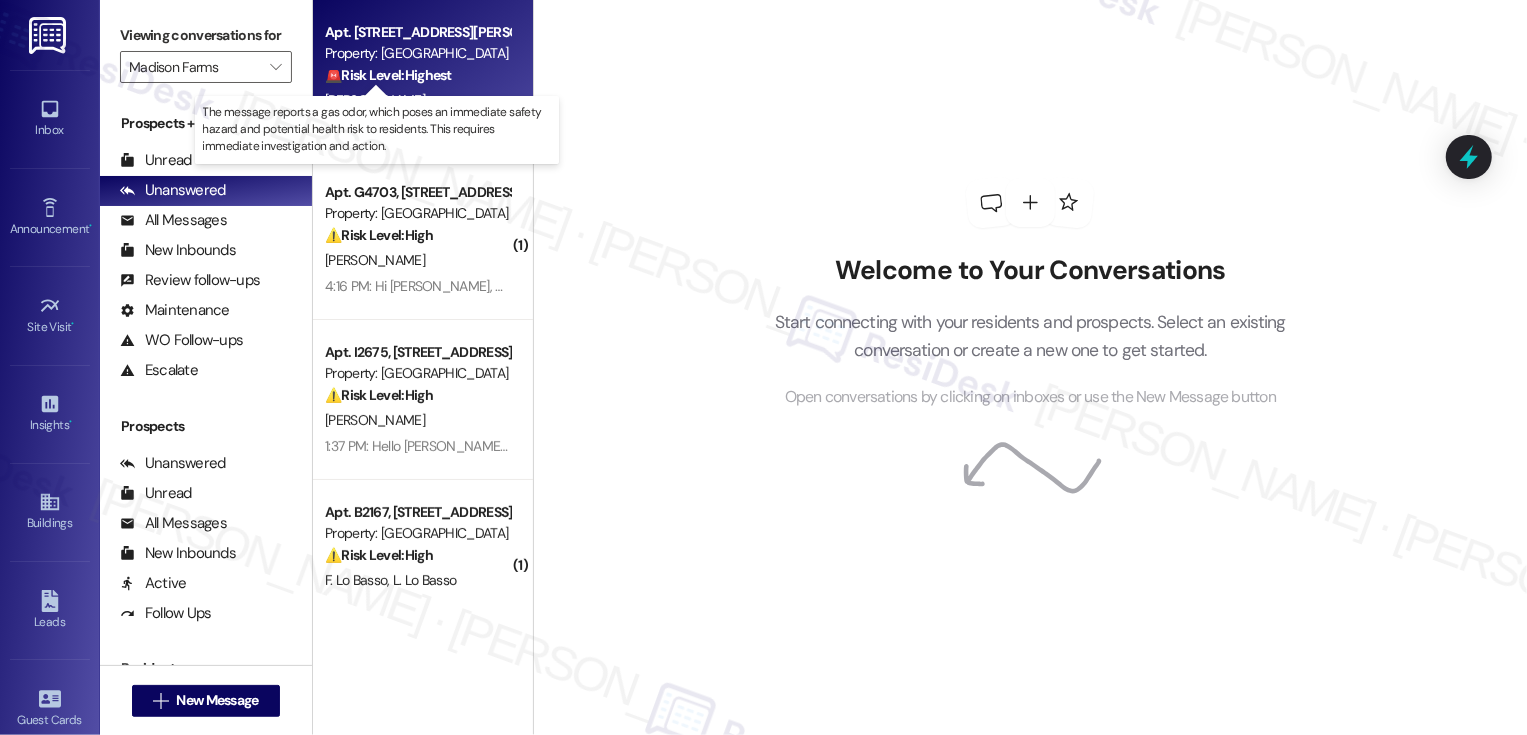 click on "[PERSON_NAME]" at bounding box center (417, 100) 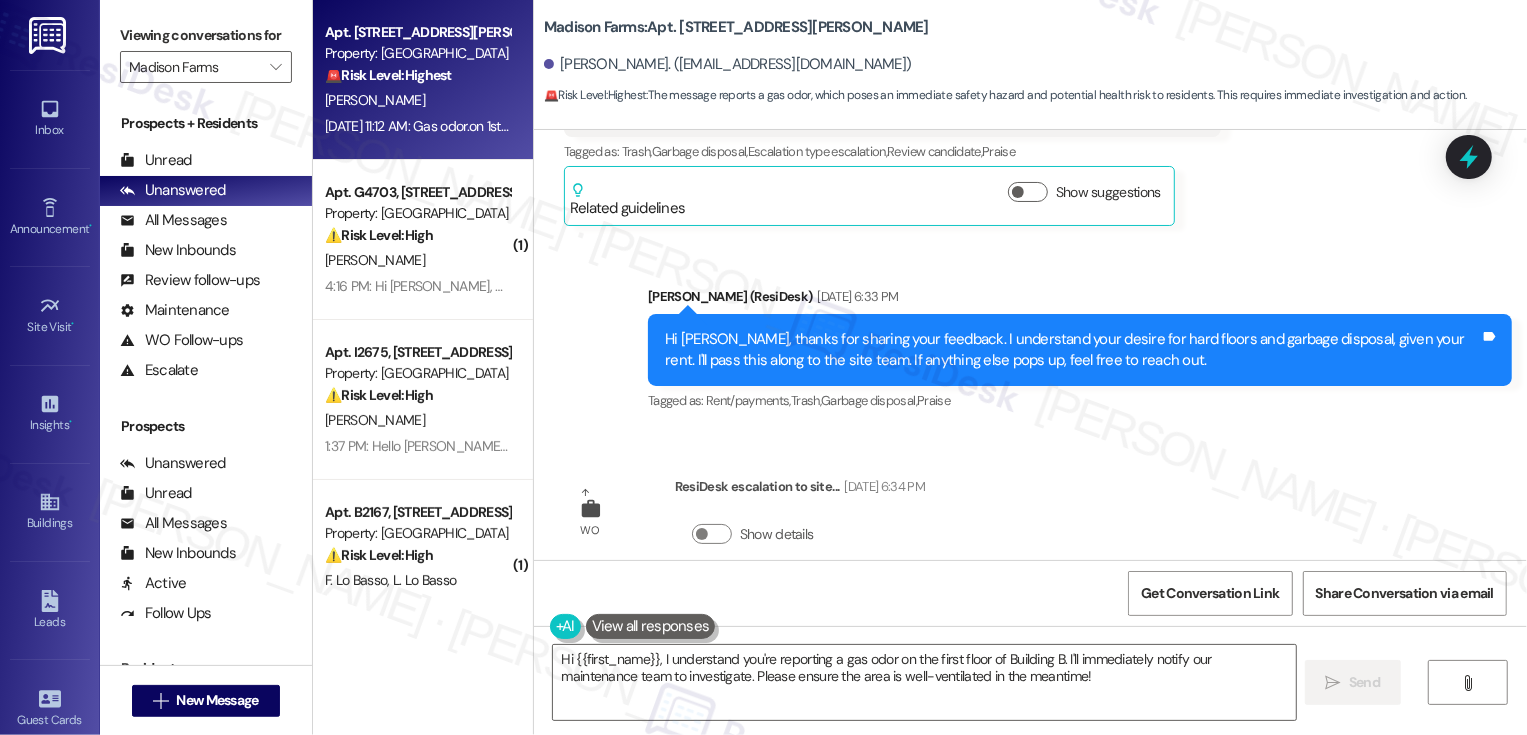 scroll, scrollTop: 3921, scrollLeft: 0, axis: vertical 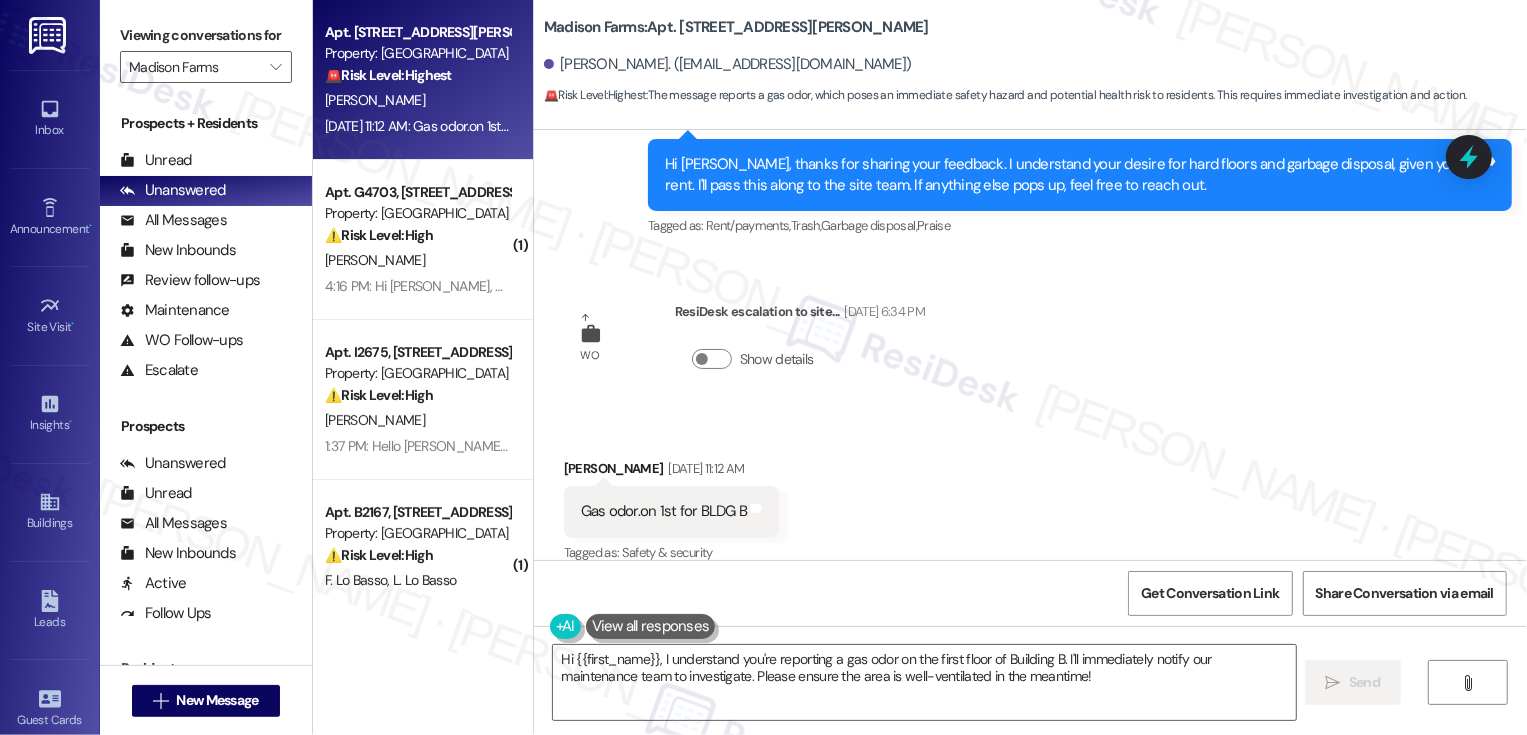click on "Margaret Tunney Jul 26, 2025 at 11:12 AM" at bounding box center [672, 472] 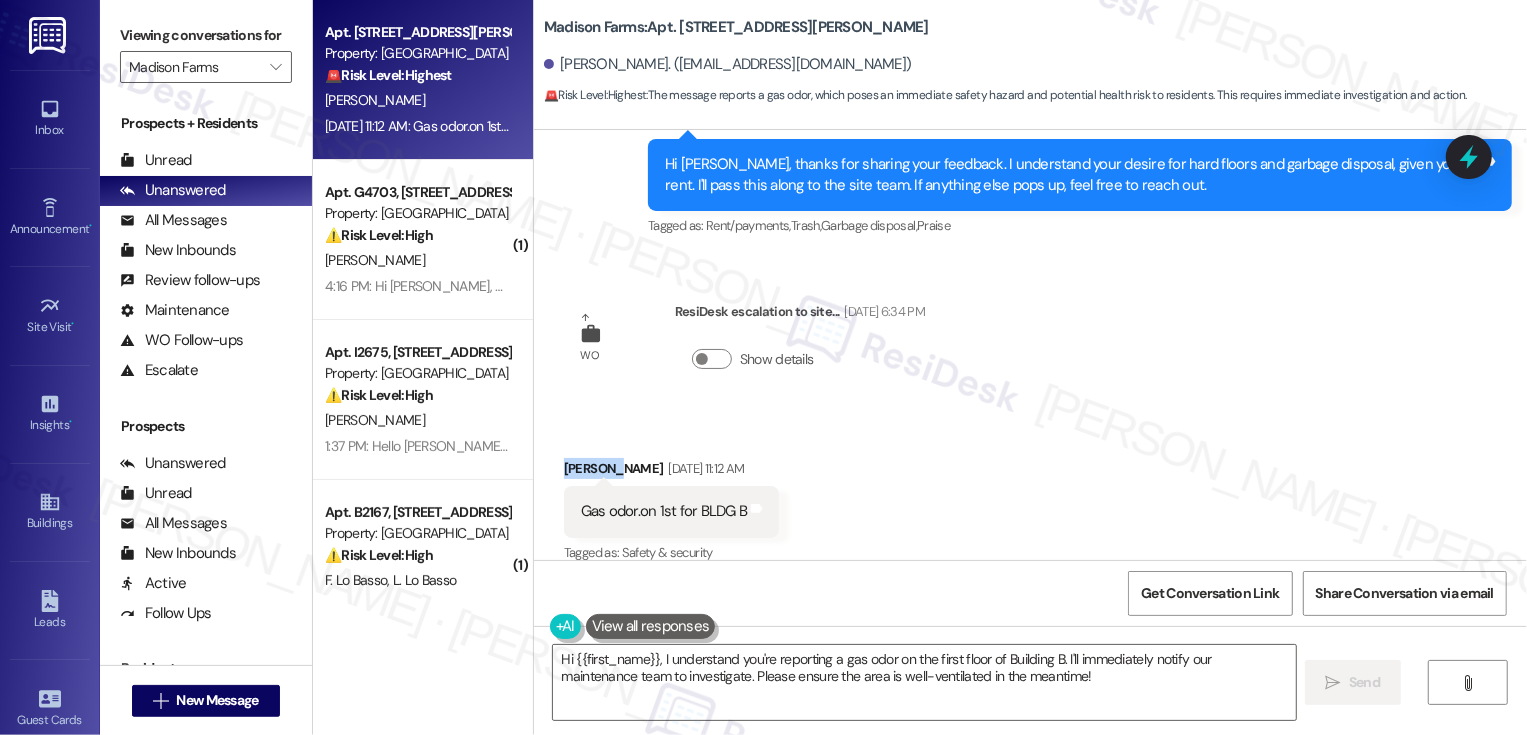 copy on "Margaret" 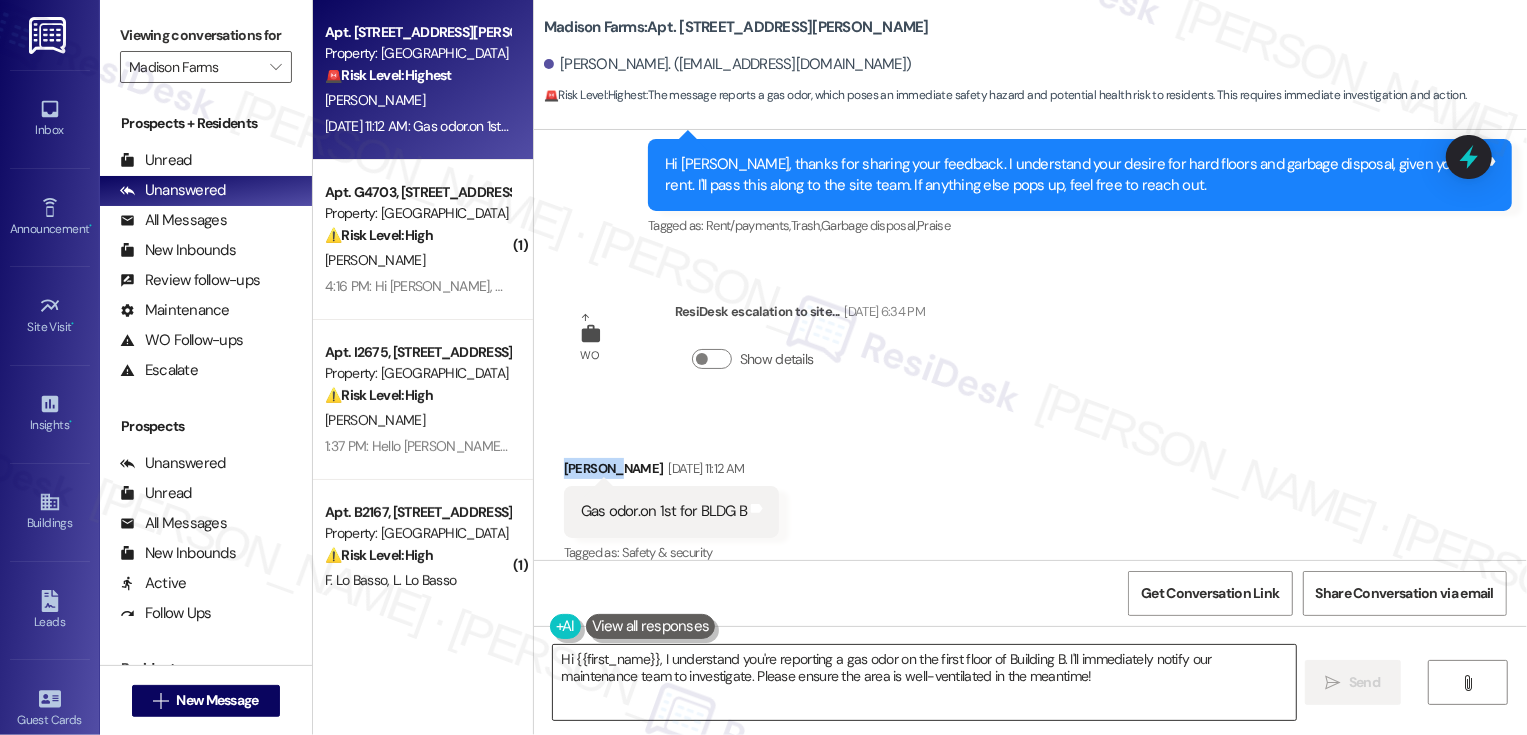 click on "Hi {{first_name}}, I understand you're reporting a gas odor on the first floor of Building B. I'll immediately notify our maintenance team to investigate. Please ensure the area is well-ventilated in the meantime!" at bounding box center [924, 682] 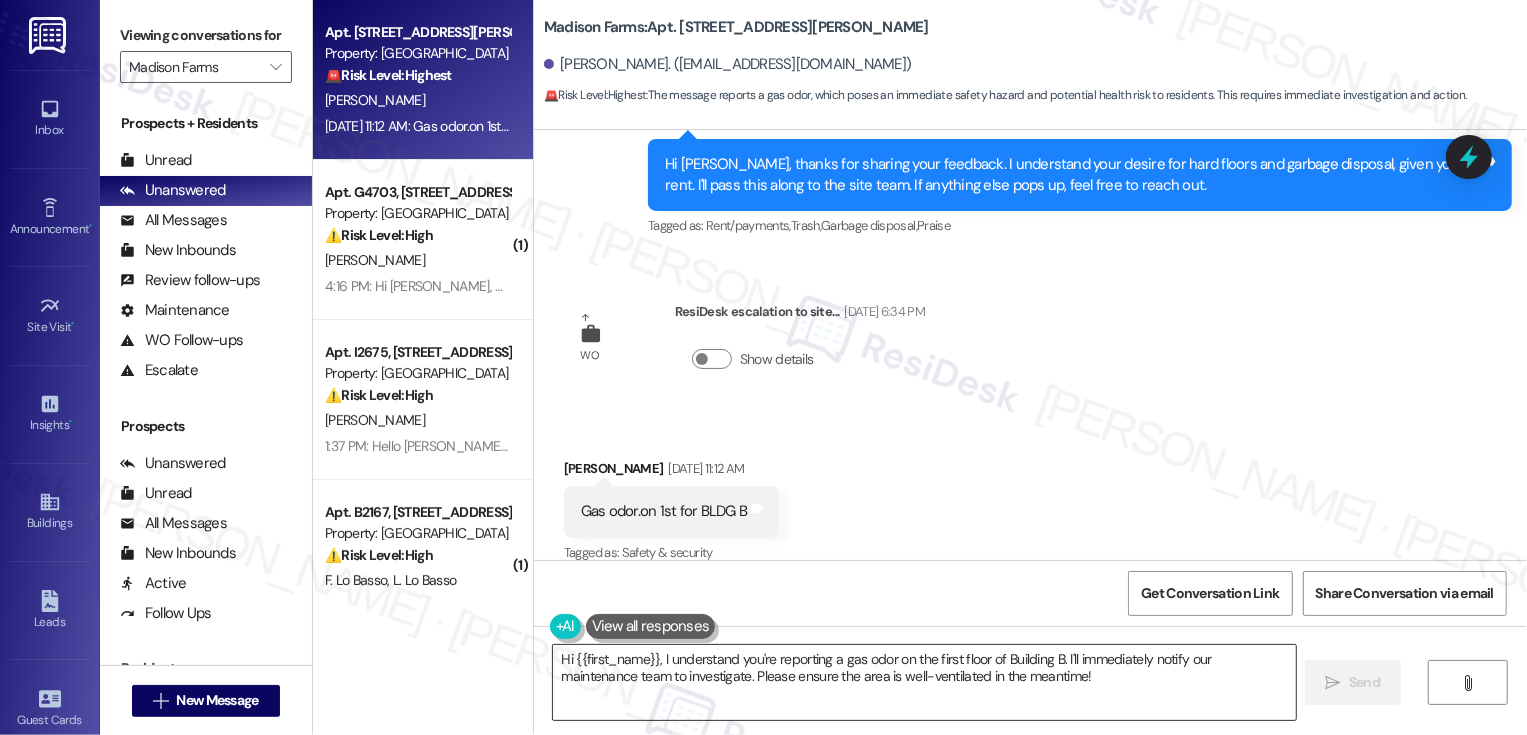 click on "Hi {{first_name}}, I understand you're reporting a gas odor on the first floor of Building B. I'll immediately notify our maintenance team to investigate. Please ensure the area is well-ventilated in the meantime!" at bounding box center [924, 682] 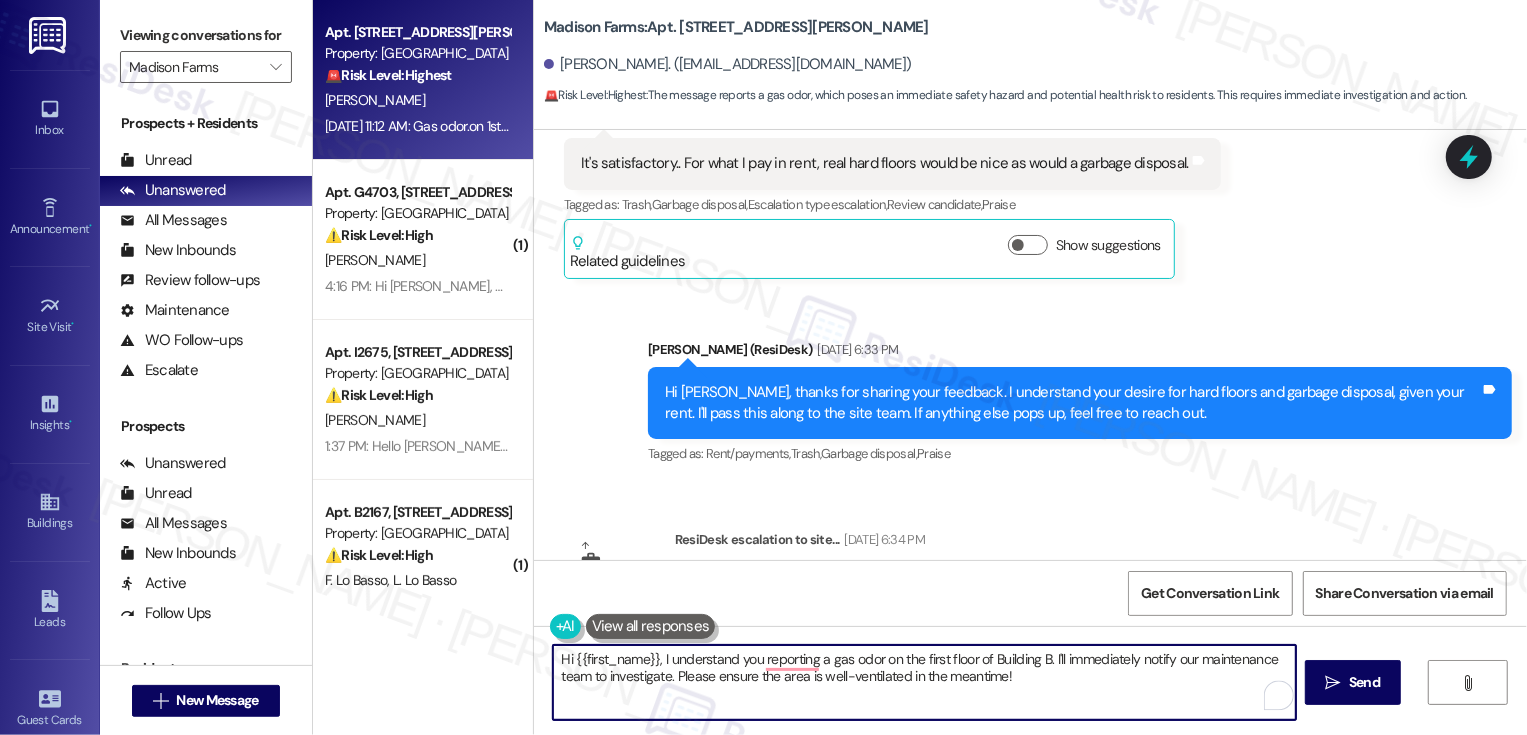 scroll, scrollTop: 3921, scrollLeft: 0, axis: vertical 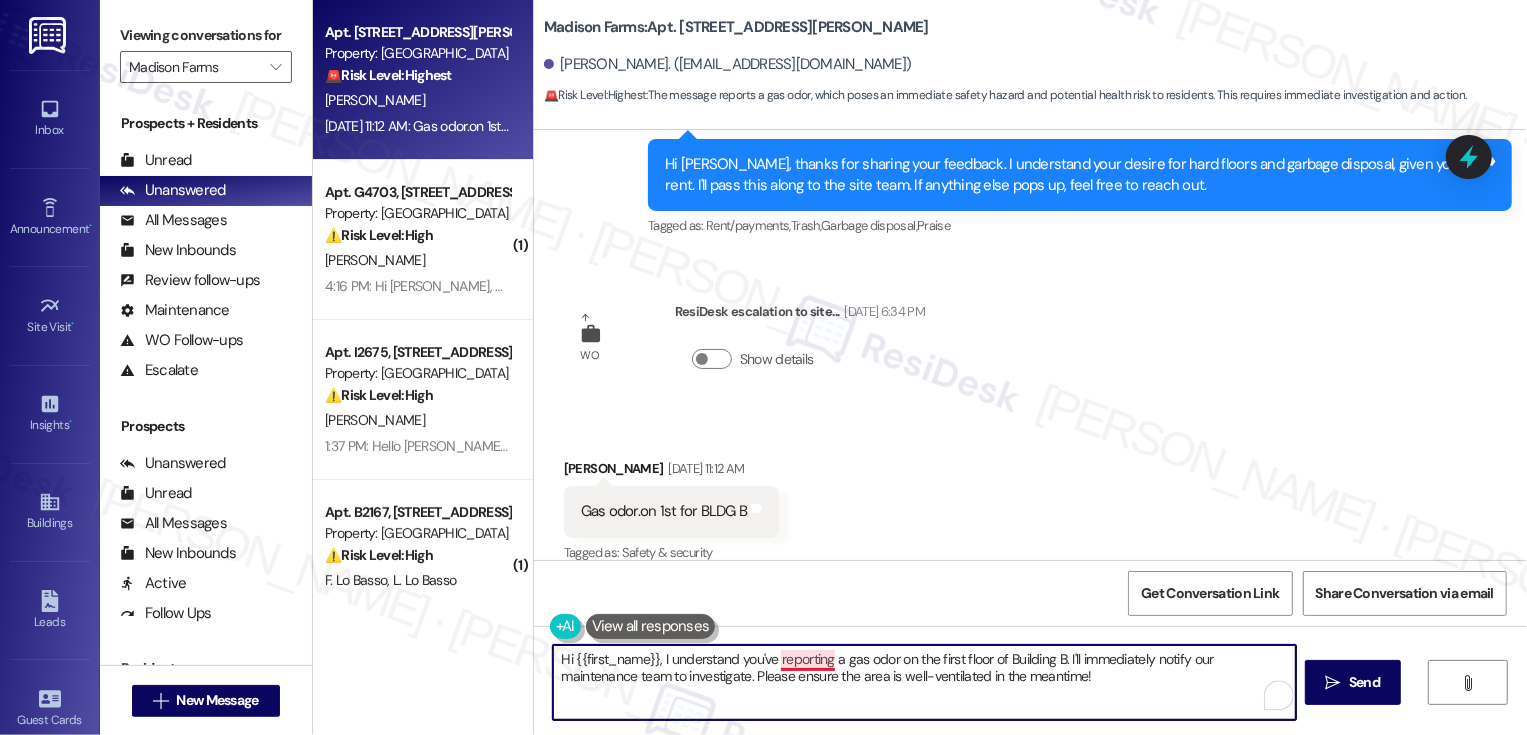 click on "Hi {{first_name}}, I understand you've reporting a gas odor on the first floor of Building B. I'll immediately notify our maintenance team to investigate. Please ensure the area is well-ventilated in the meantime!" at bounding box center (924, 682) 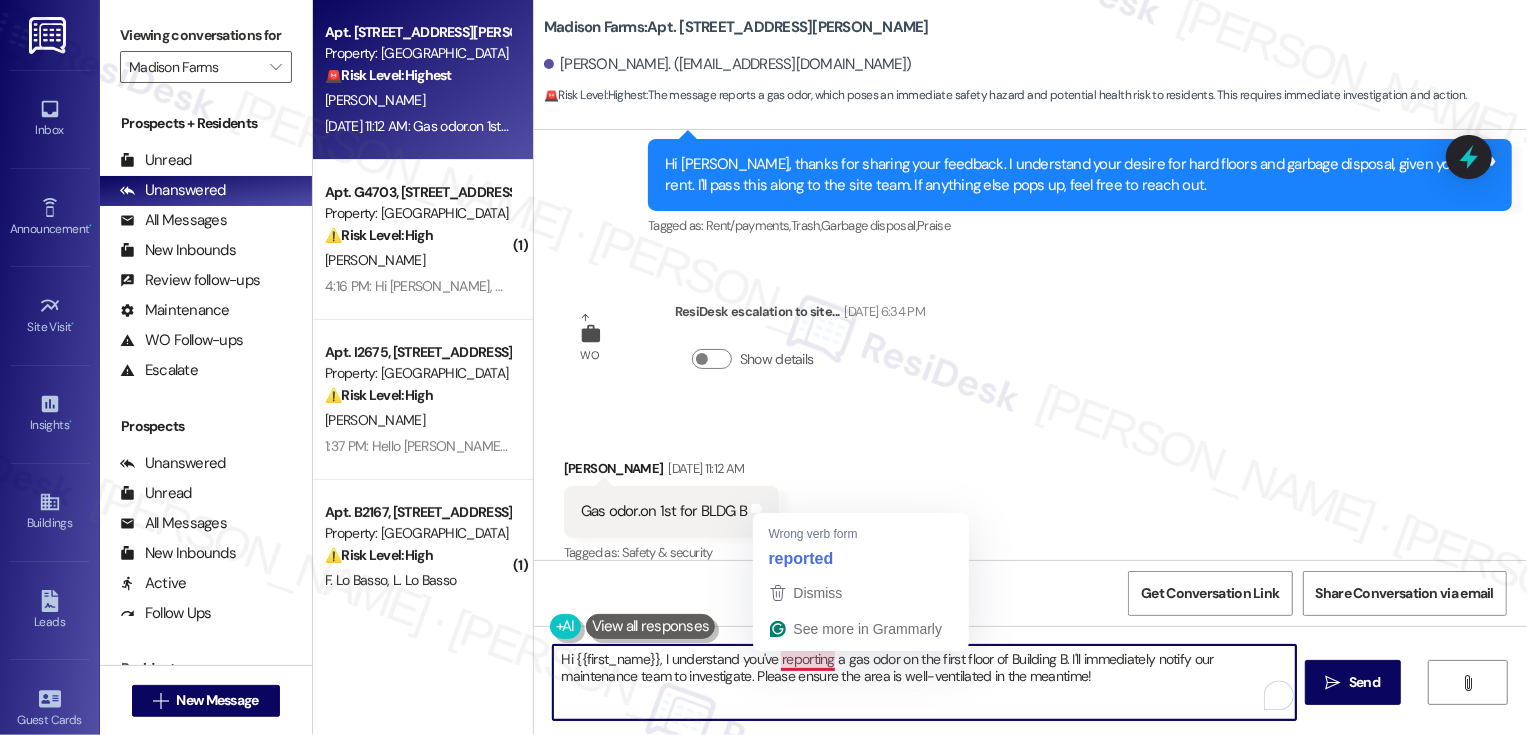 click on "Hi {{first_name}}, I understand you've reporting a gas odor on the first floor of Building B. I'll immediately notify our maintenance team to investigate. Please ensure the area is well-ventilated in the meantime!" at bounding box center (924, 682) 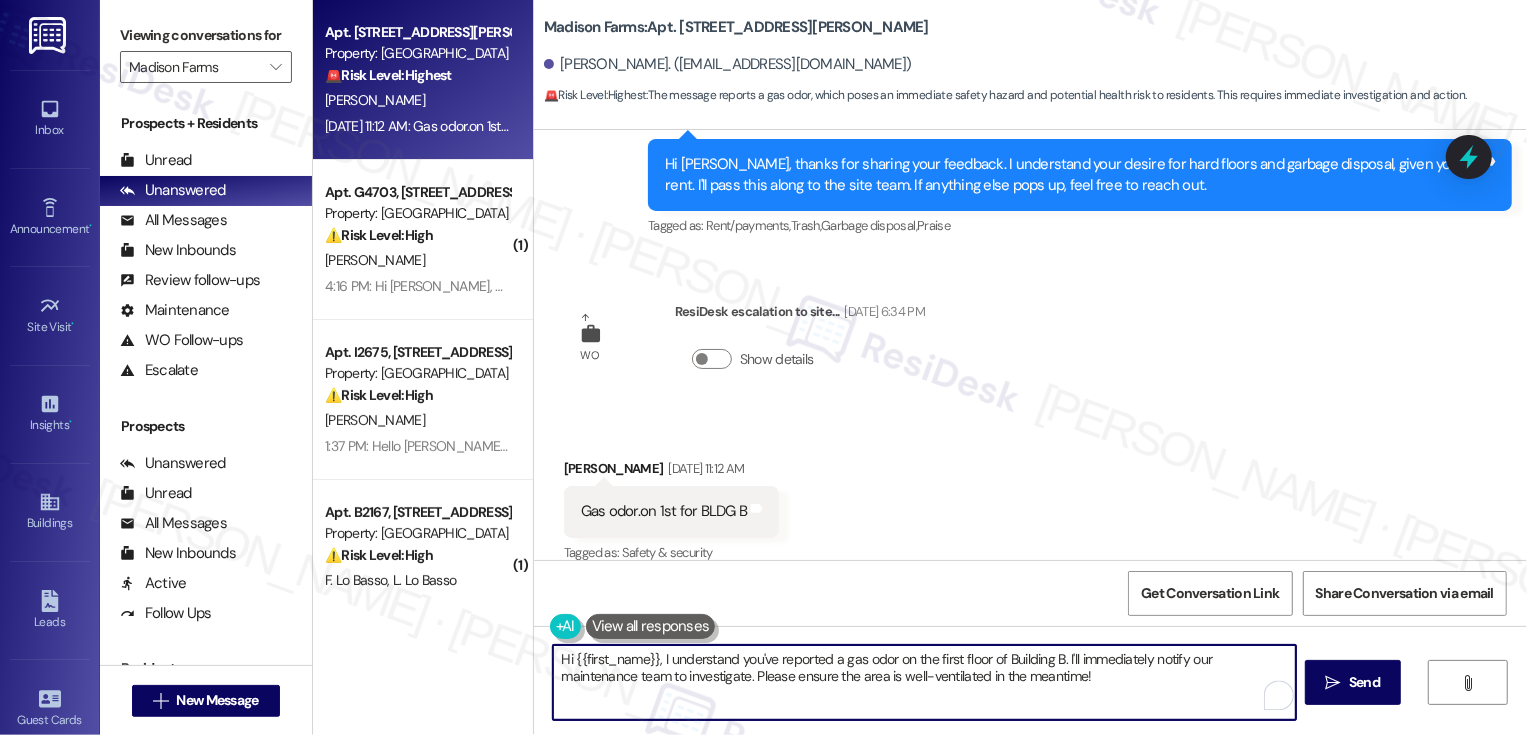 click on "Hi {{first_name}}, I understand you've reported a gas odor on the first floor of Building B. I'll immediately notify our maintenance team to investigate. Please ensure the area is well-ventilated in the meantime!" at bounding box center [924, 682] 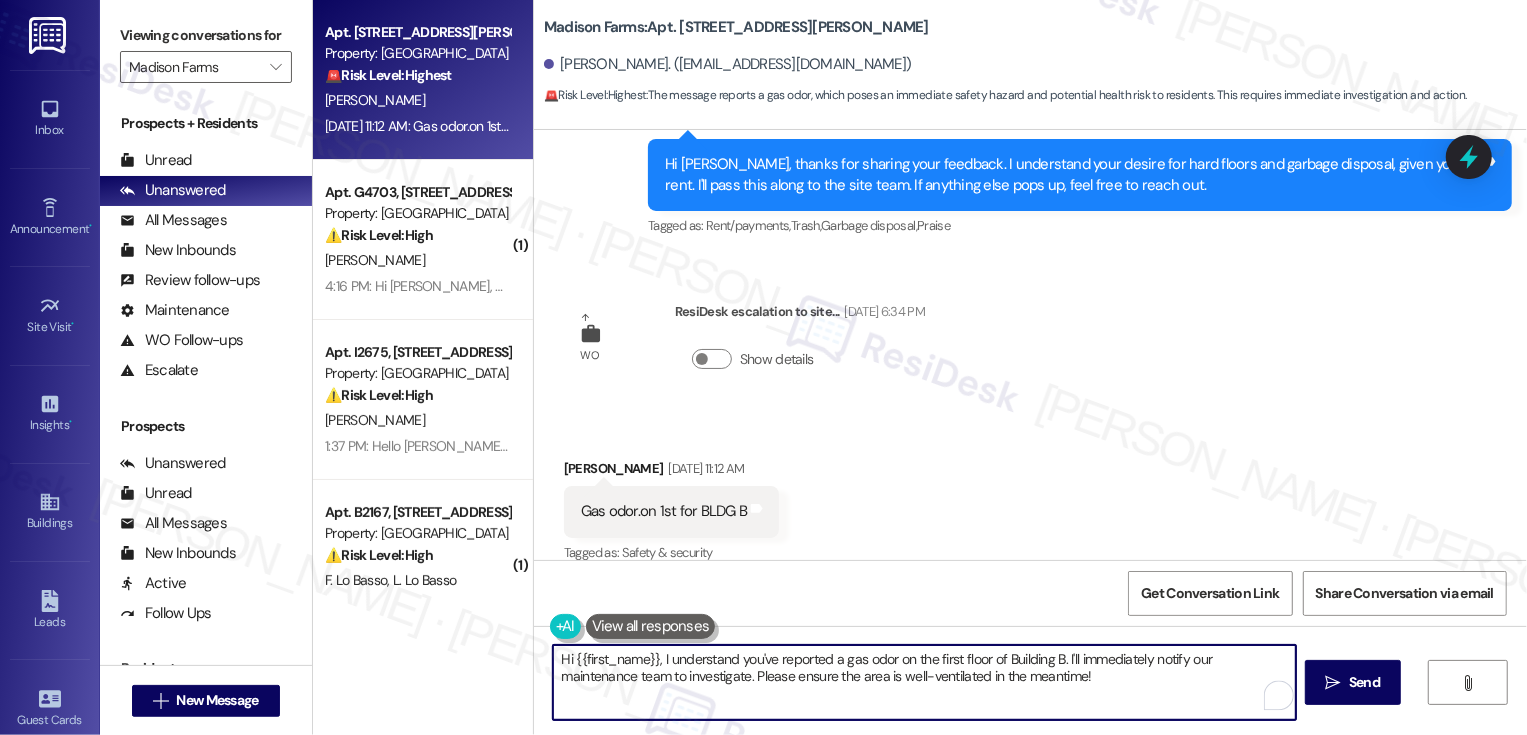 click on "Hi {{first_name}}, I understand you've reported a gas odor on the first floor of Building B. I'll immediately notify our maintenance team to investigate. Please ensure the area is well-ventilated in the meantime!" at bounding box center (924, 682) 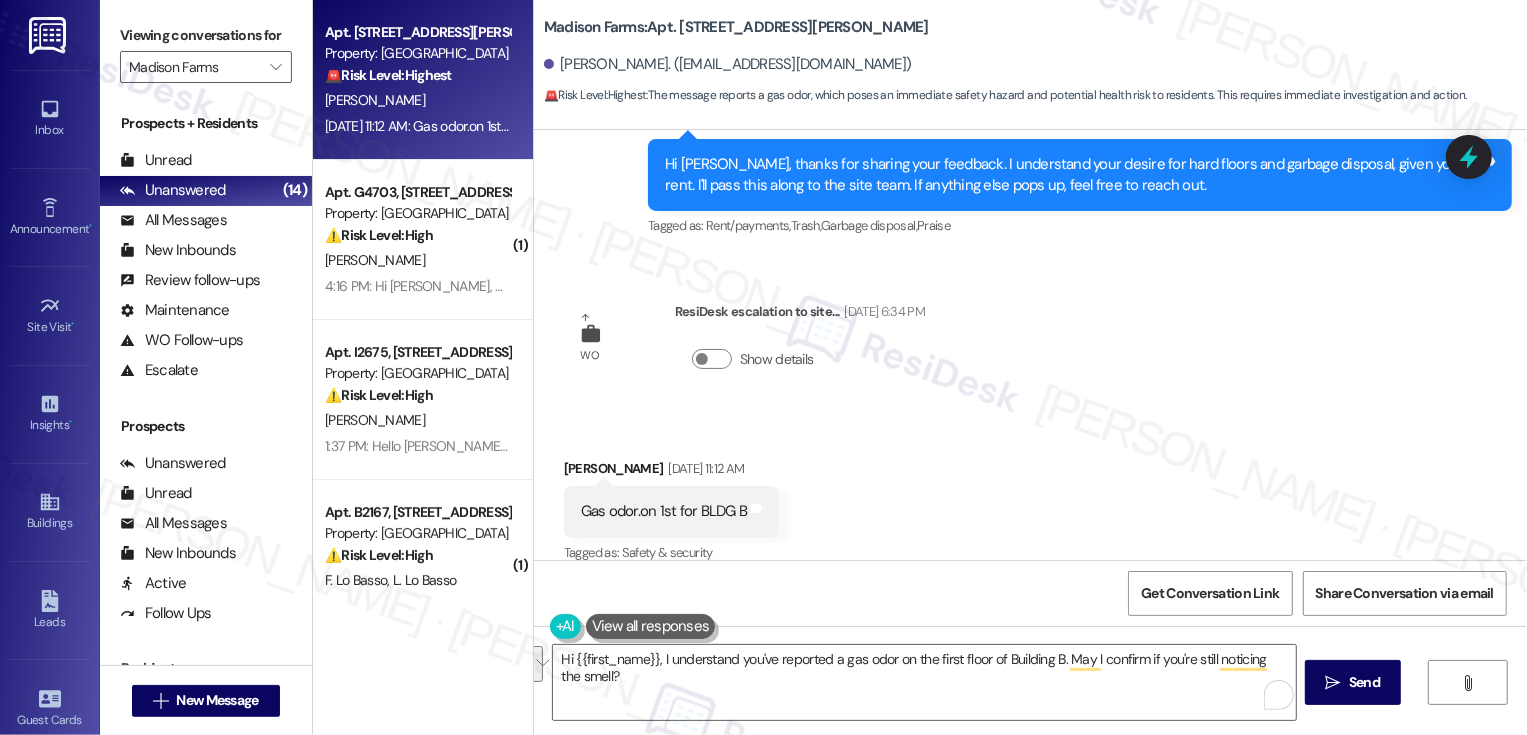 click on "WO ResiDesk escalation to site... Jul 08, 2025 at 6:34 PM Show details" at bounding box center [744, 349] 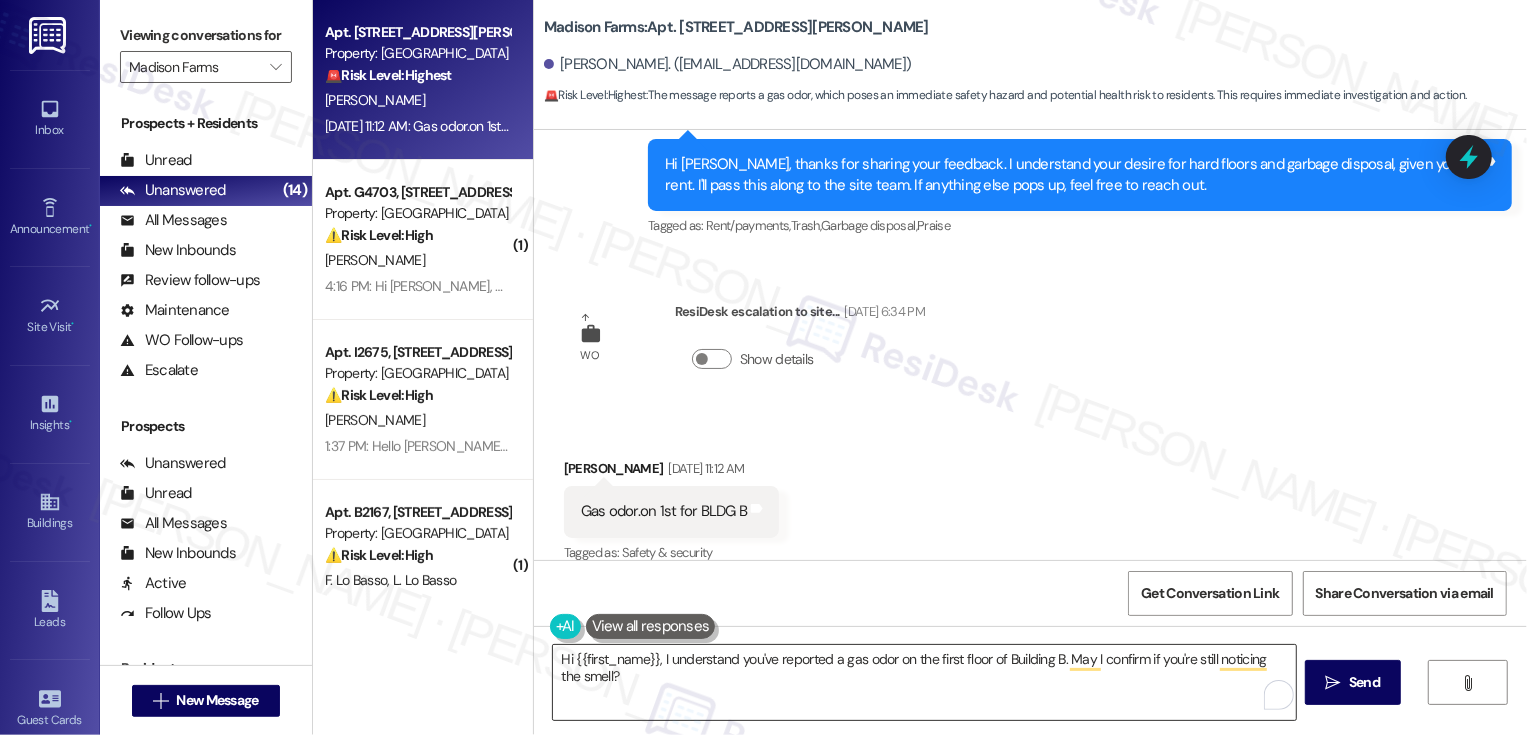 click on "Hi {{first_name}}, I understand you've reported a gas odor on the first floor of Building B. May I confirm if you're still noticing the smell?" at bounding box center (924, 682) 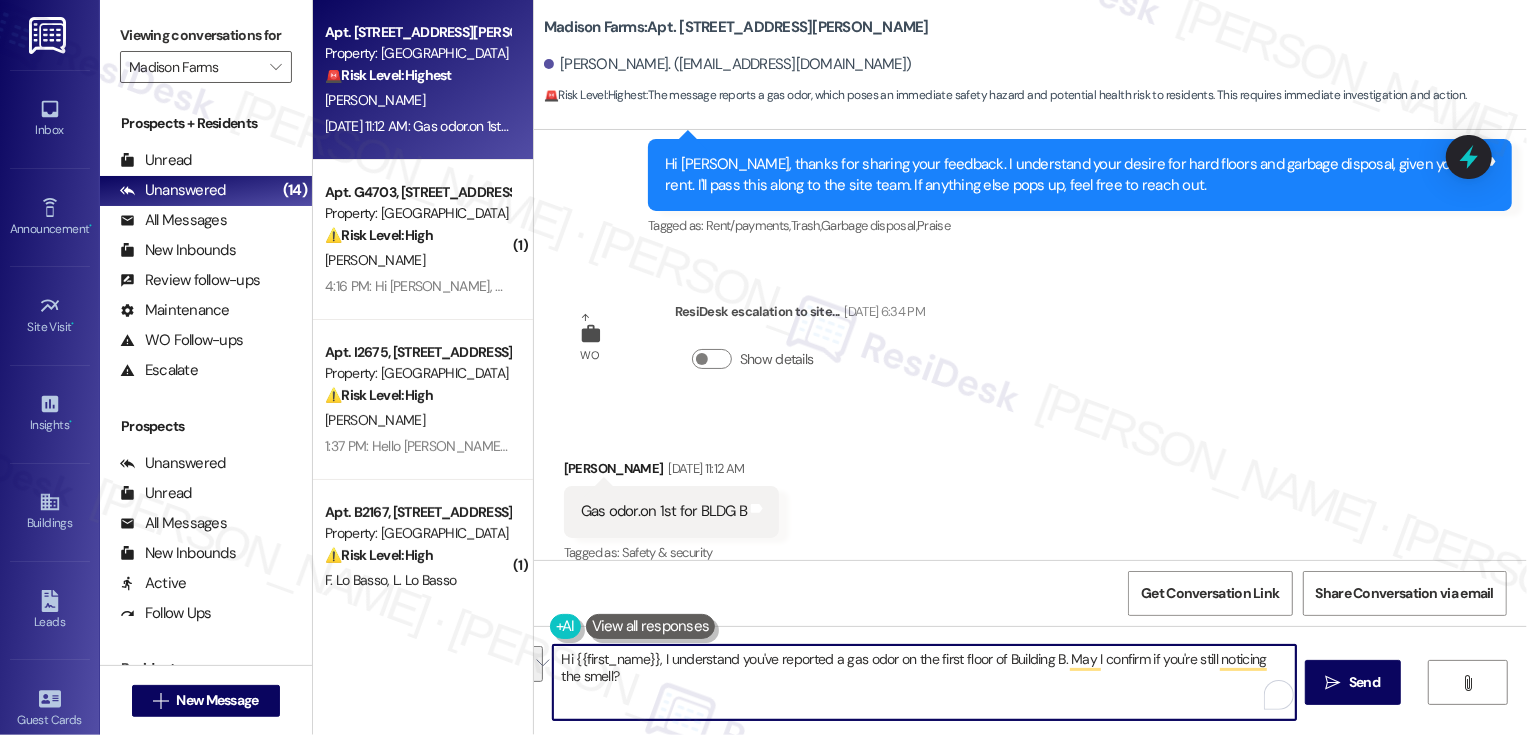 paste on "reported a gas odor on the first floor of Building B. I just wanted to check—are you still noticing the smell?" 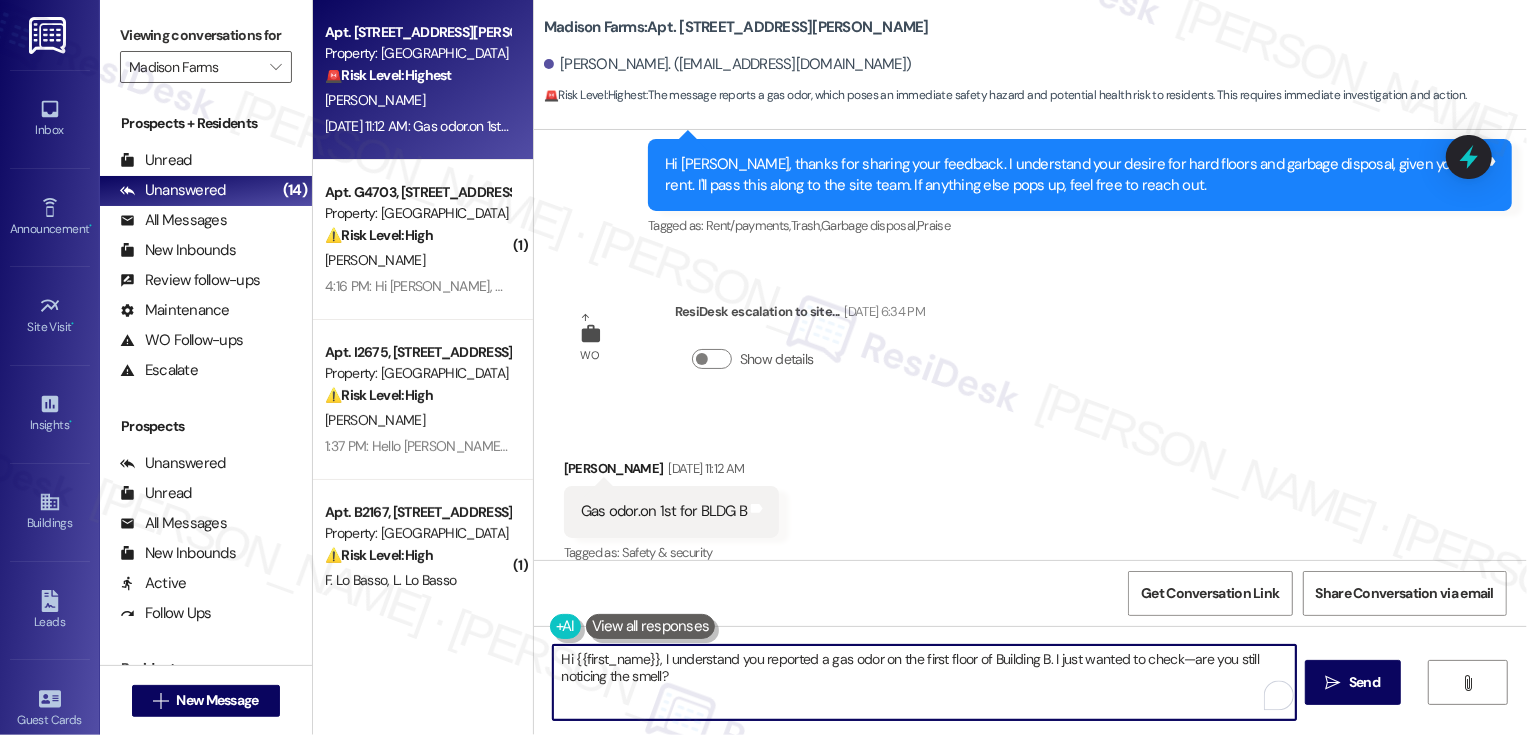 type on "Hi {{first_name}}, I understand you reported a gas odor on the first floor of Building B. I just wanted to check—are you still noticing the smell?" 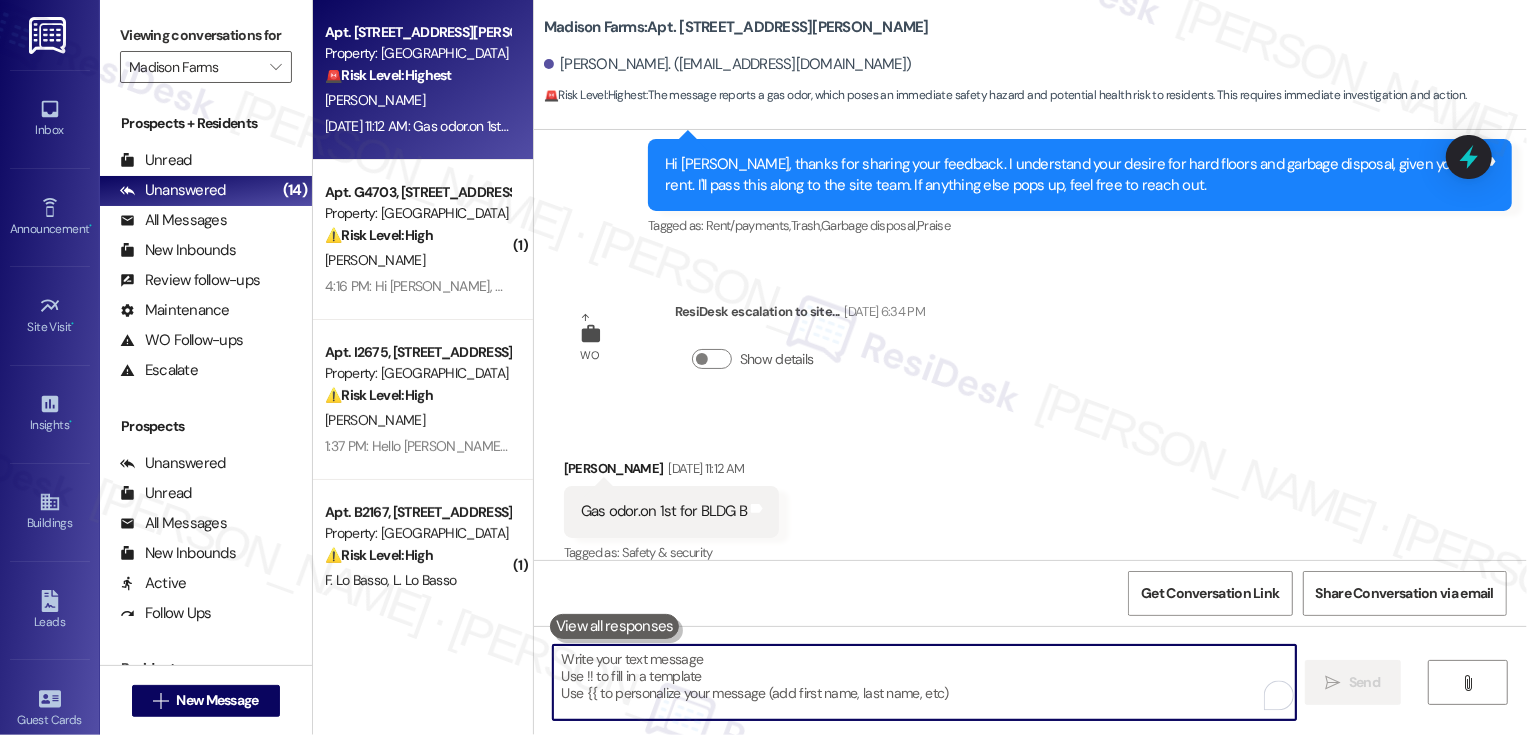 scroll, scrollTop: 3920, scrollLeft: 0, axis: vertical 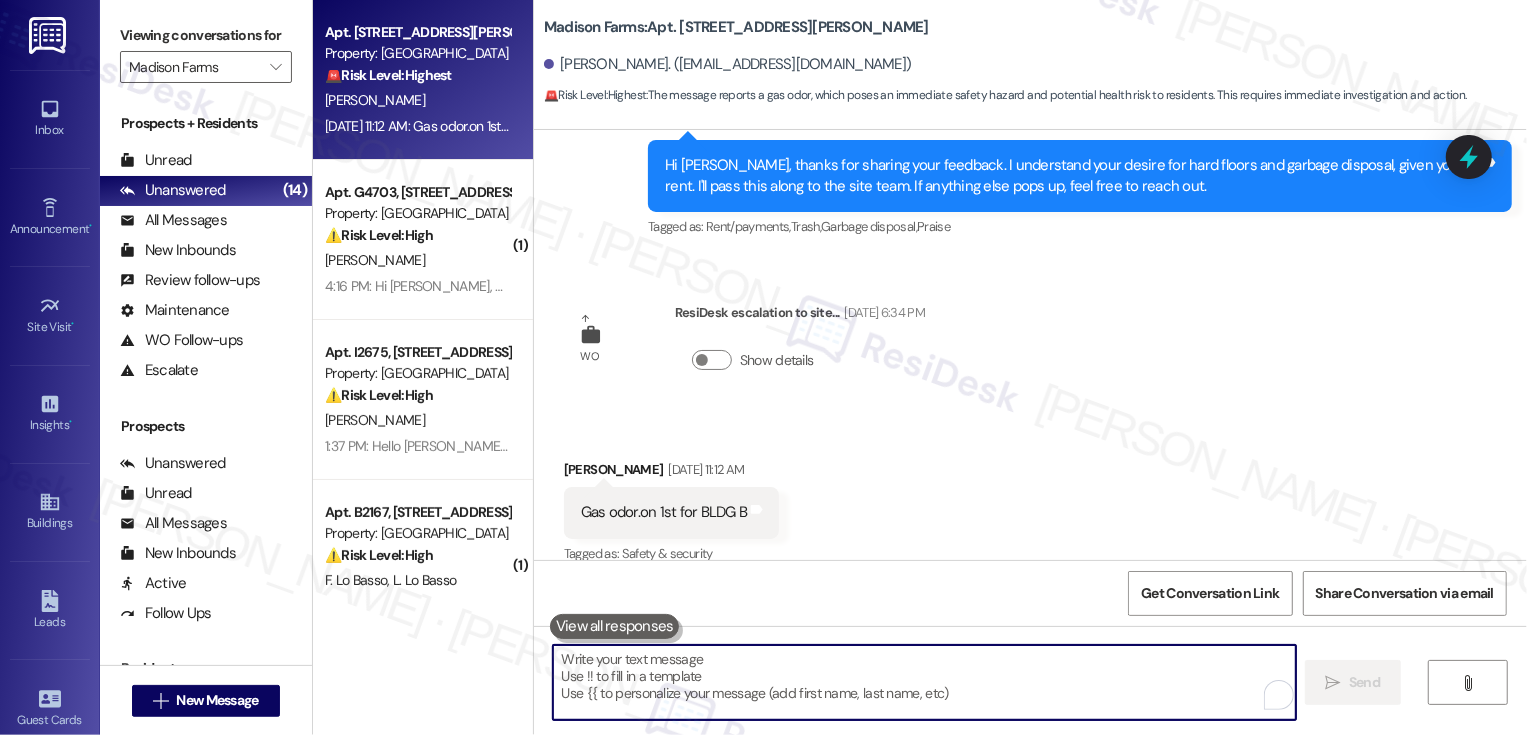 type 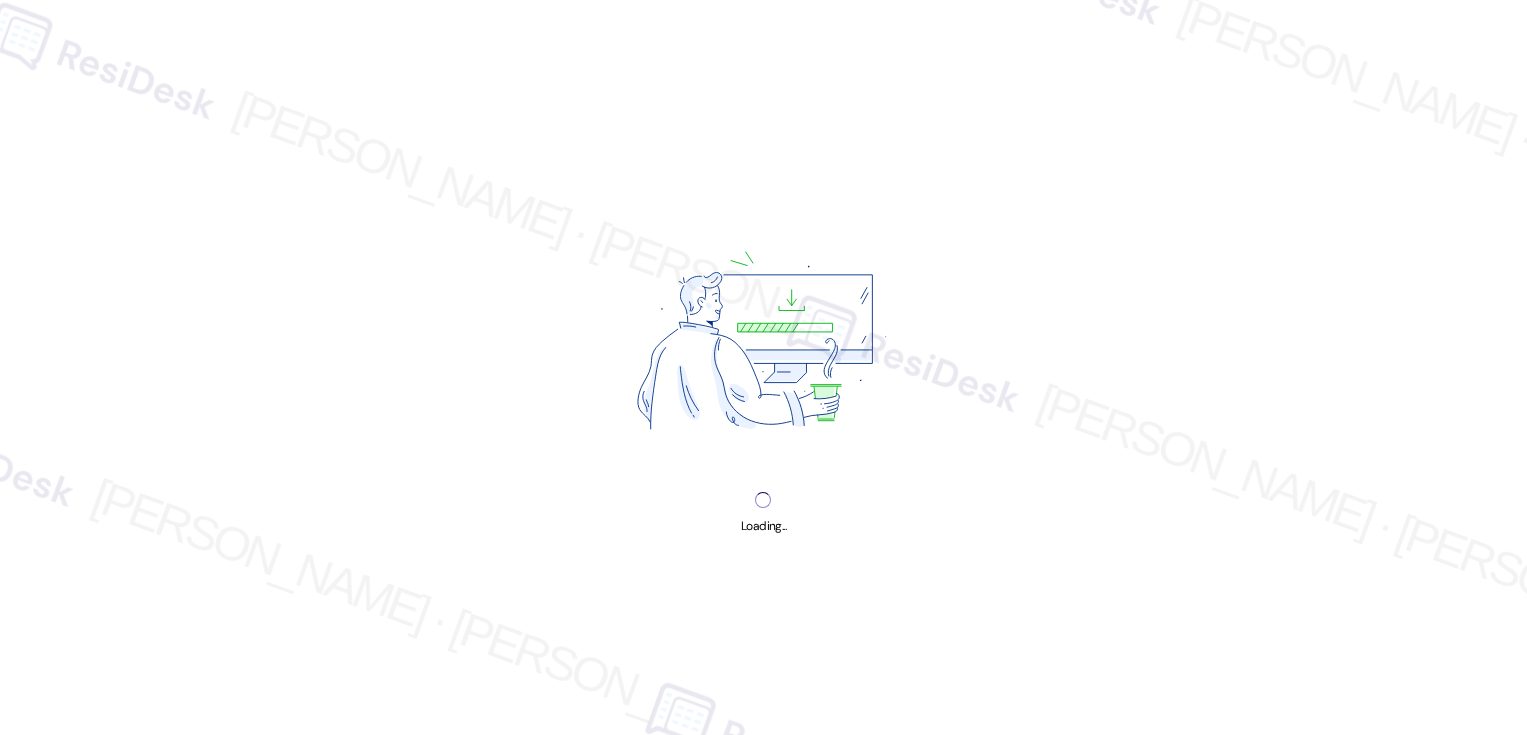 scroll, scrollTop: 0, scrollLeft: 0, axis: both 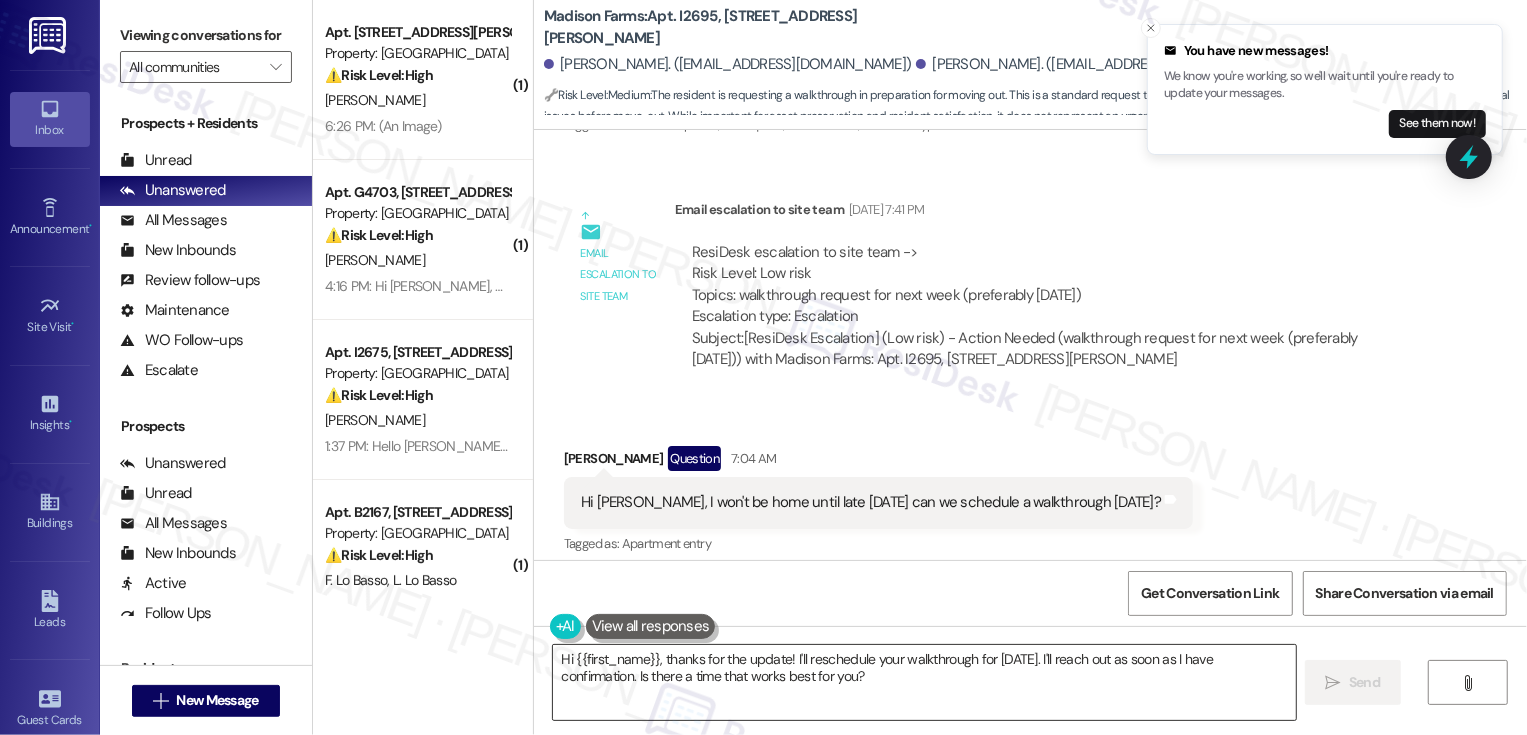 click on "Hi {{first_name}}, thanks for the update! I'll reschedule your walkthrough for Tuesday. I'll reach out as soon as I have confirmation. Is there a time that works best for you?" at bounding box center [924, 682] 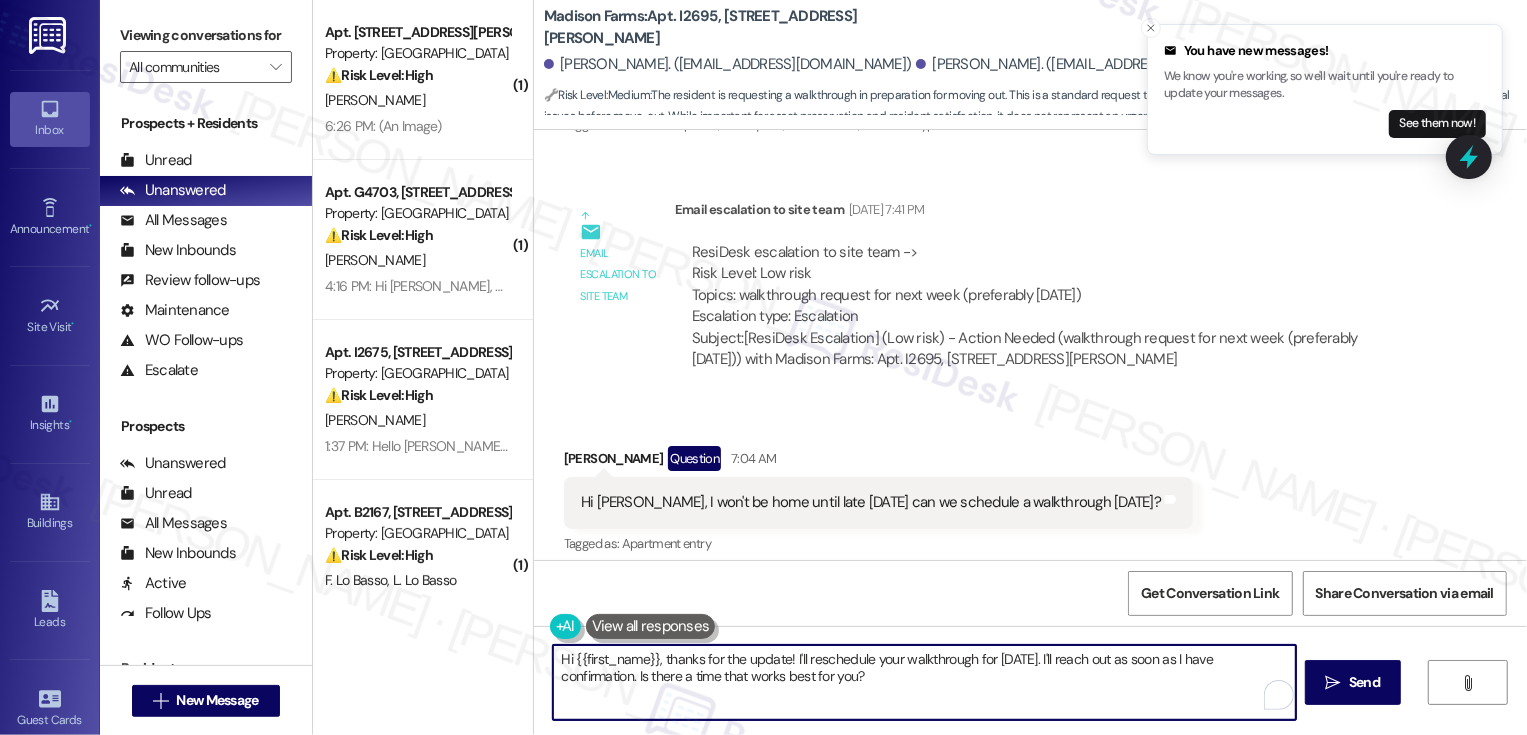 click on "Hi {{first_name}}, thanks for the update! I'll reschedule your walkthrough for Tuesday. I'll reach out as soon as I have confirmation. Is there a time that works best for you?" at bounding box center [924, 682] 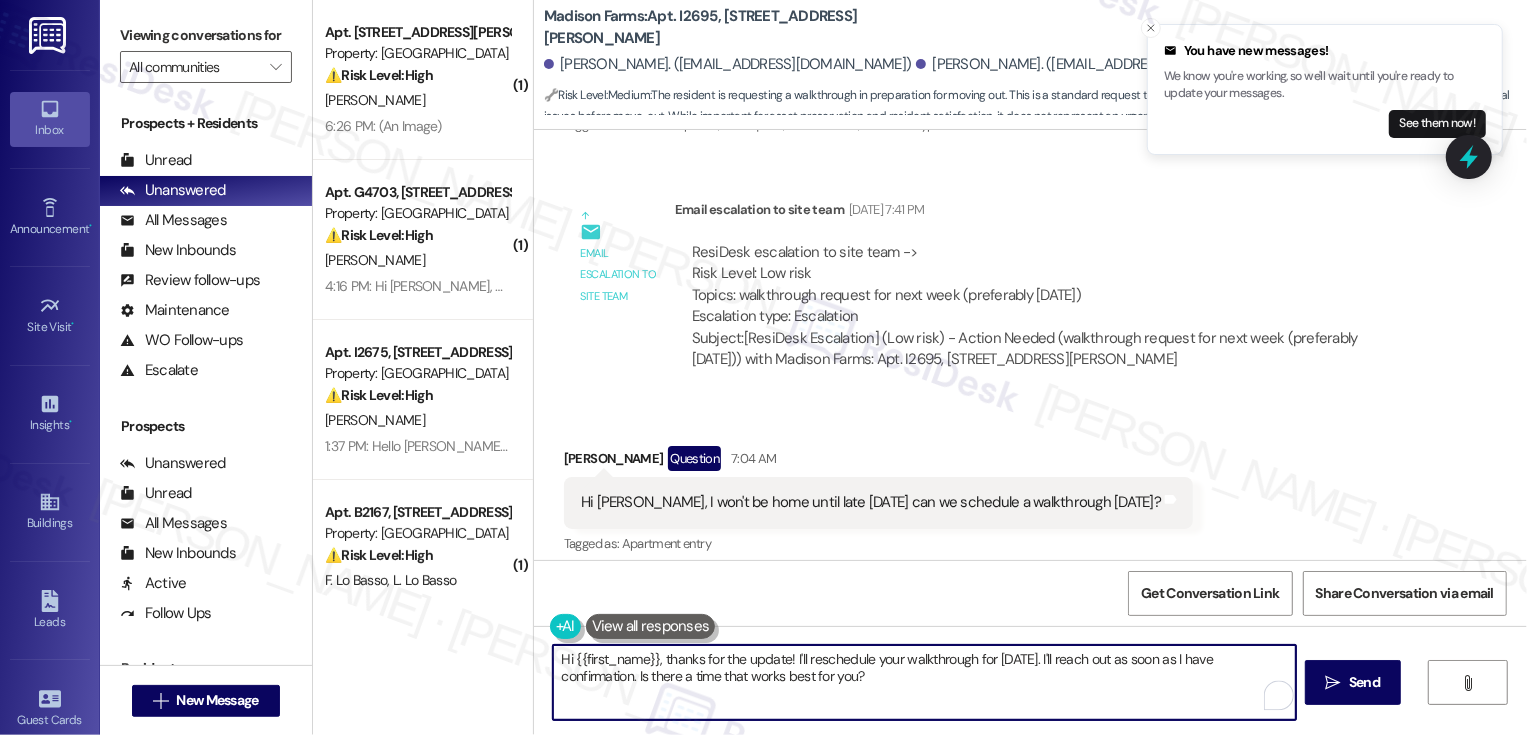 click on "Hi {{first_name}}, thanks for the update! I'll reschedule your walkthrough for Tuesday. I'll reach out as soon as I have confirmation. Is there a time that works best for you?" at bounding box center [924, 682] 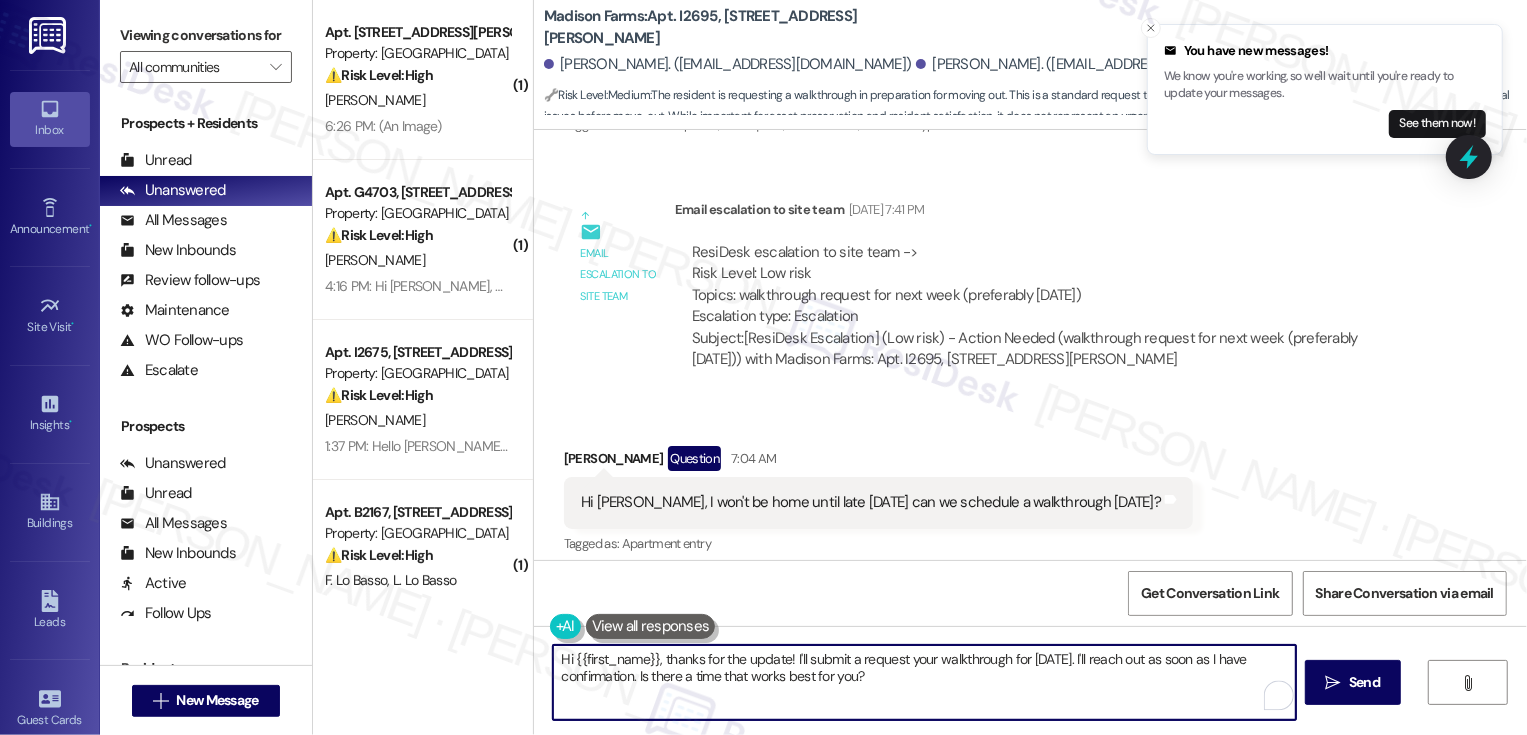 click on "Hi {{first_name}}, thanks for the update! I'll submit a request your walkthrough for Tuesday. I'll reach out as soon as I have confirmation. Is there a time that works best for you?" at bounding box center (924, 682) 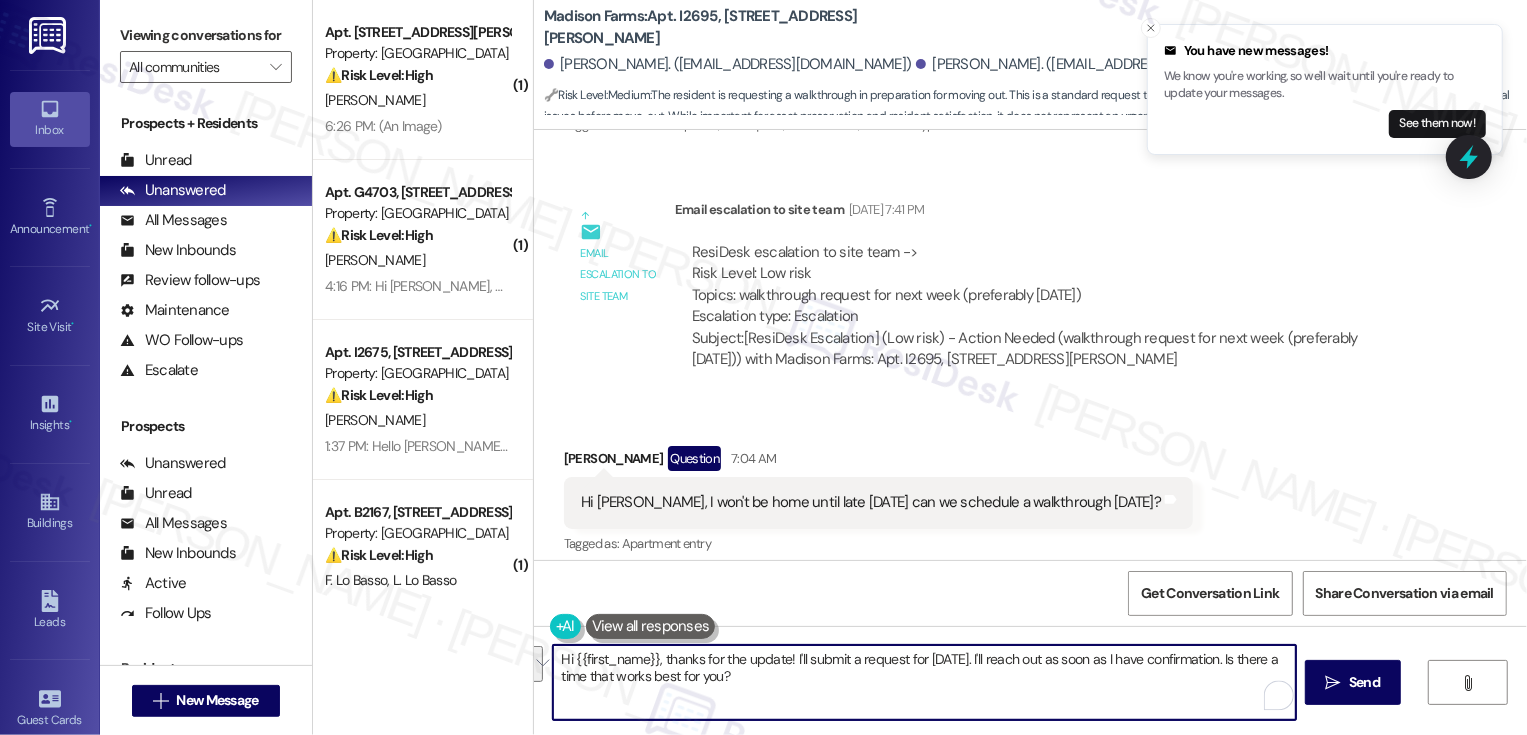 drag, startPoint x: 974, startPoint y: 656, endPoint x: 984, endPoint y: 672, distance: 18.867962 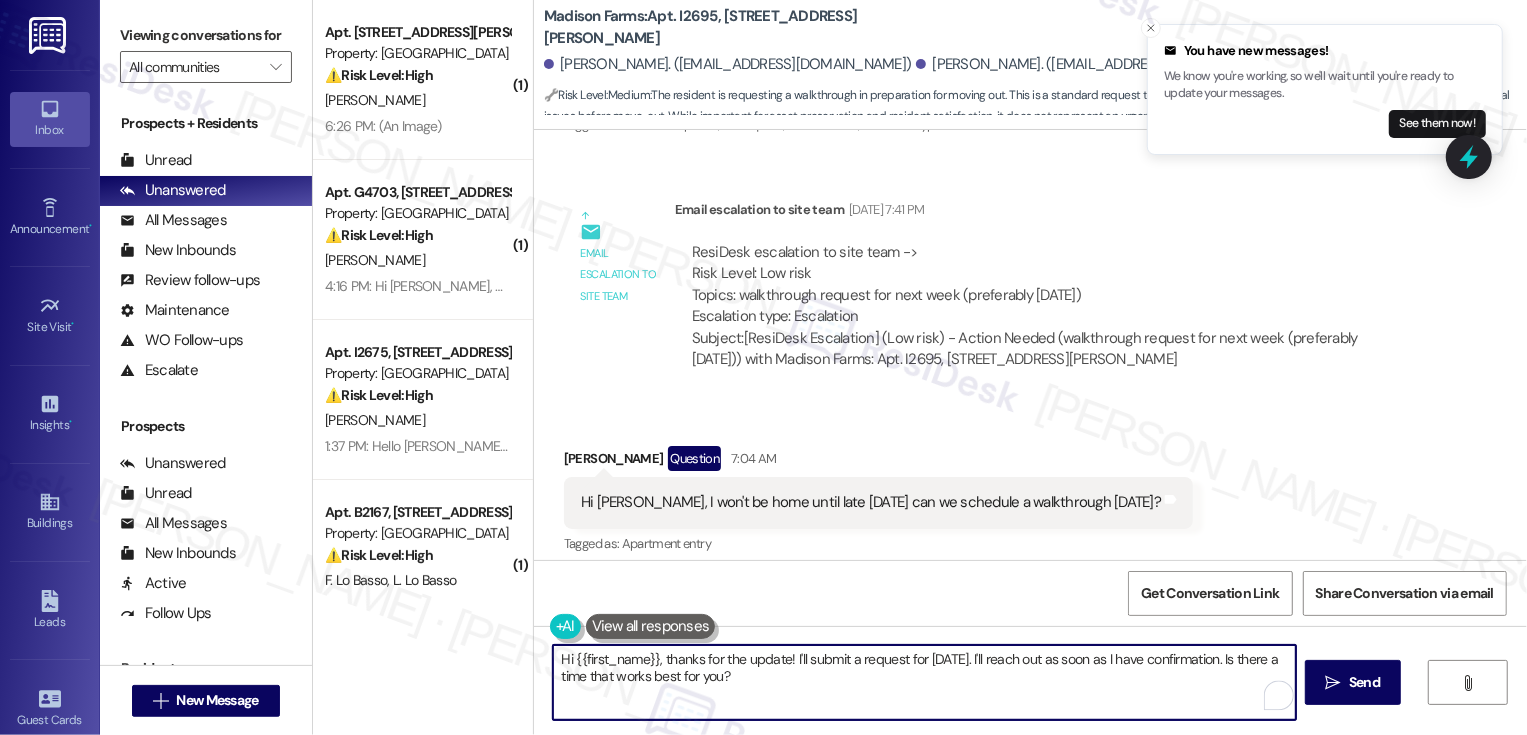 drag, startPoint x: 1218, startPoint y: 661, endPoint x: 973, endPoint y: 660, distance: 245.00204 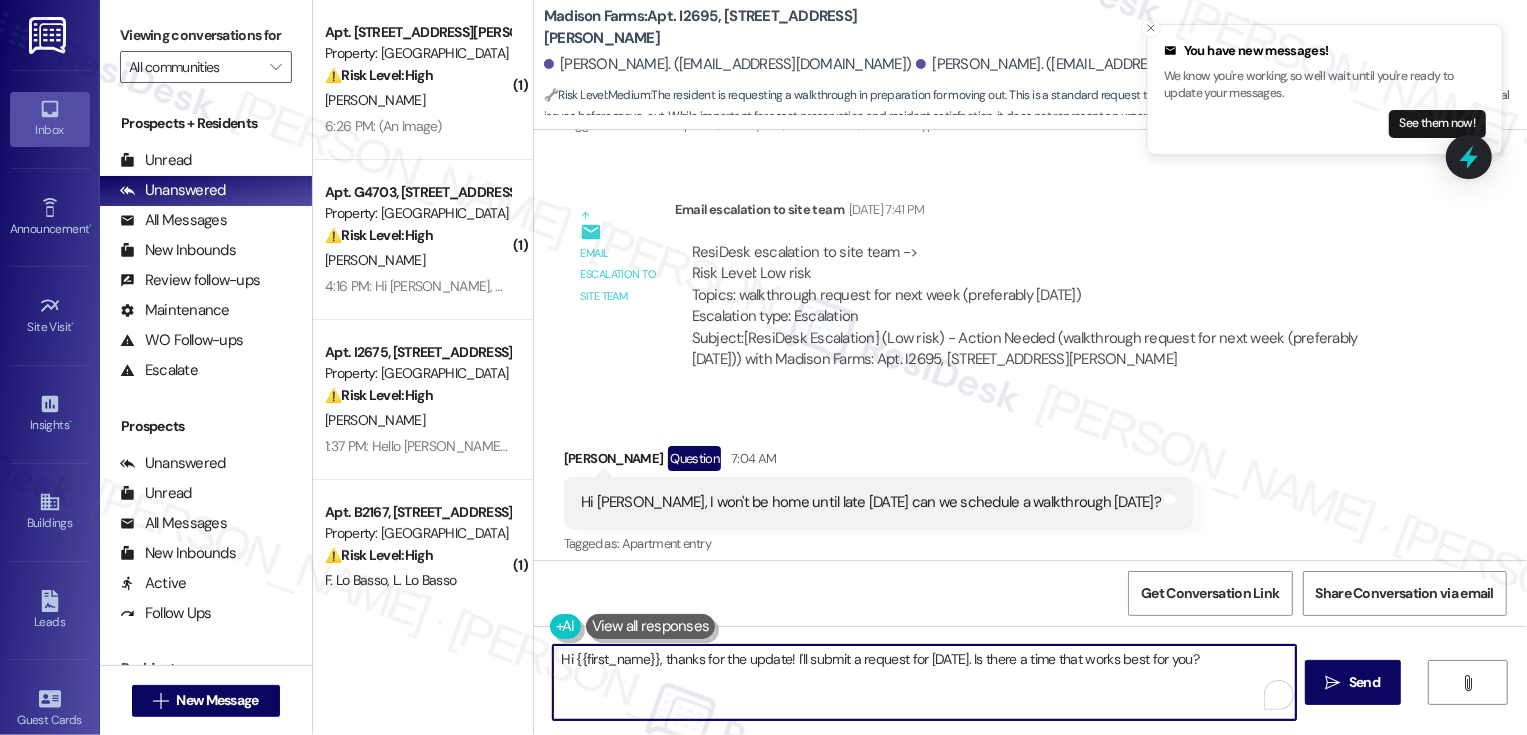 click on "Steven Probasco Question 7:04 AM" at bounding box center (878, 462) 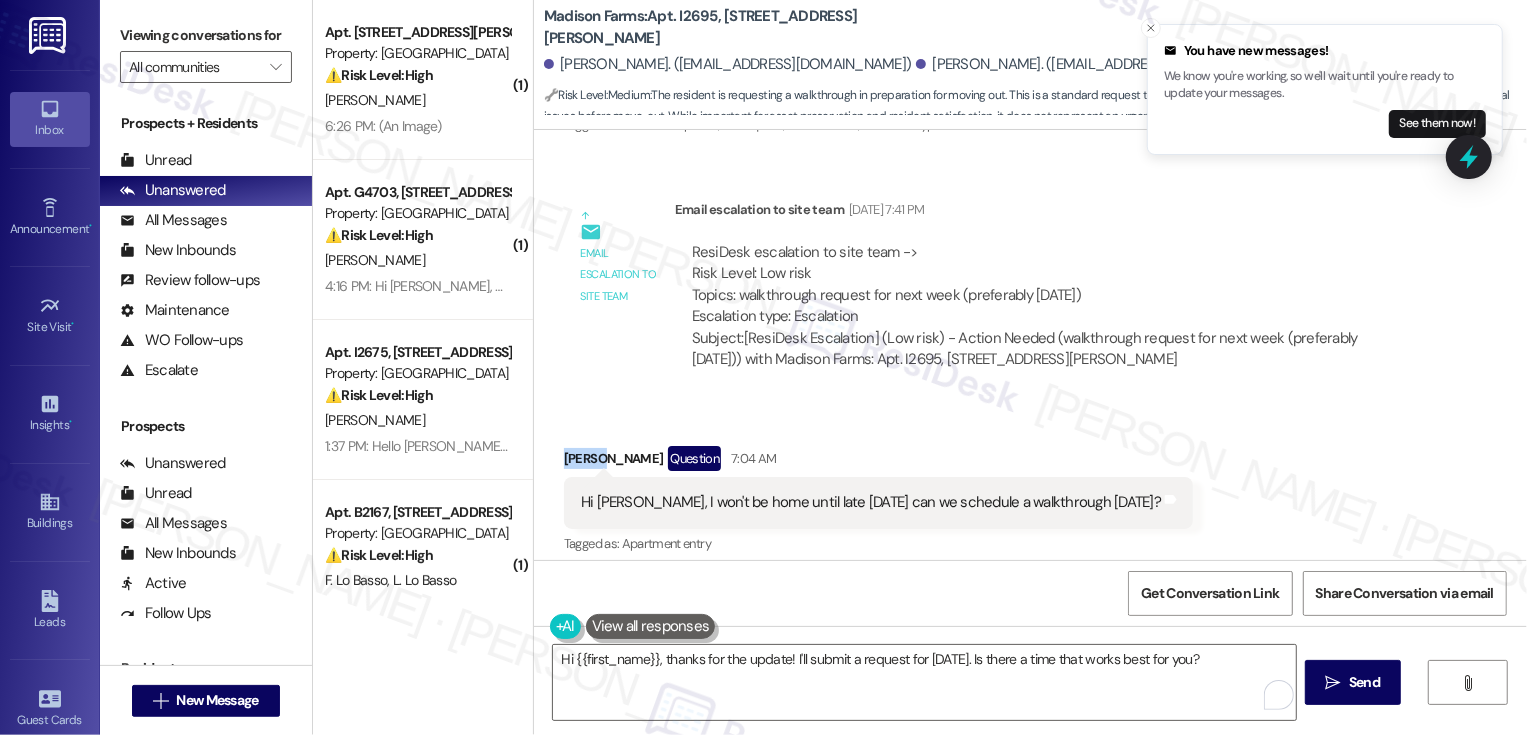 copy on "Steven" 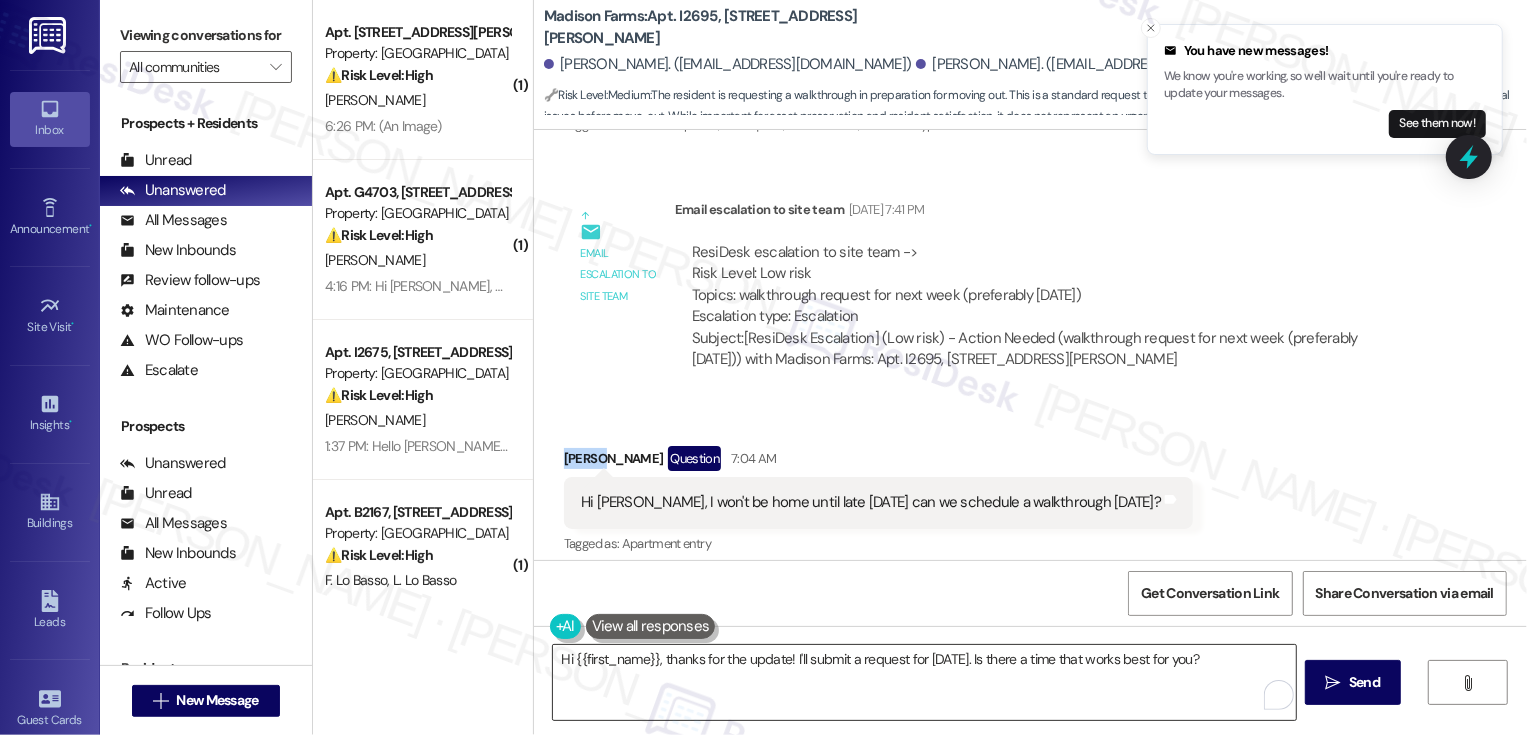 click on "Hi {{first_name}}, thanks for the update! I'll submit a request for Tuesday. Is there a time that works best for you?" at bounding box center [924, 682] 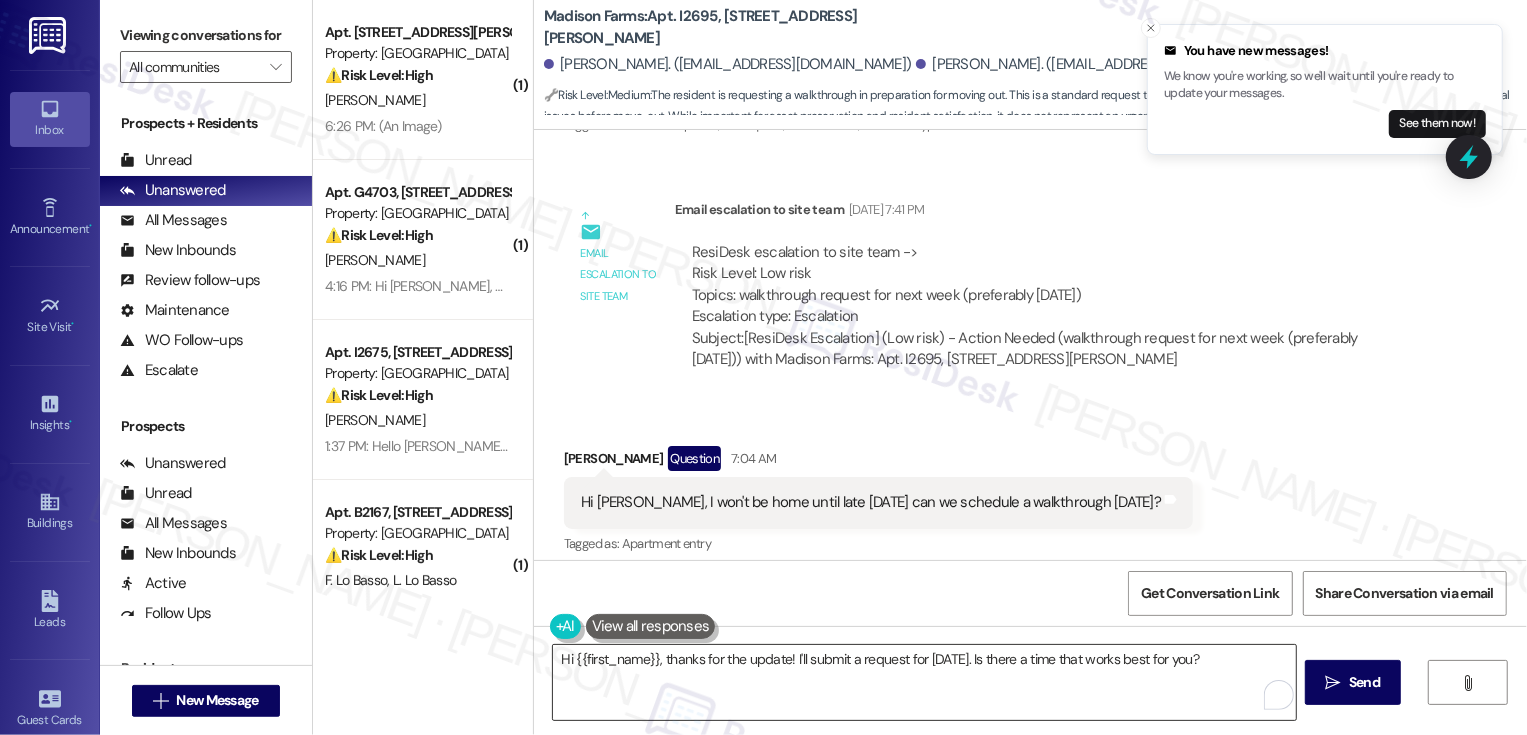 click on "Hi {{first_name}}, thanks for the update! I'll submit a request for Tuesday. Is there a time that works best for you?" at bounding box center [924, 682] 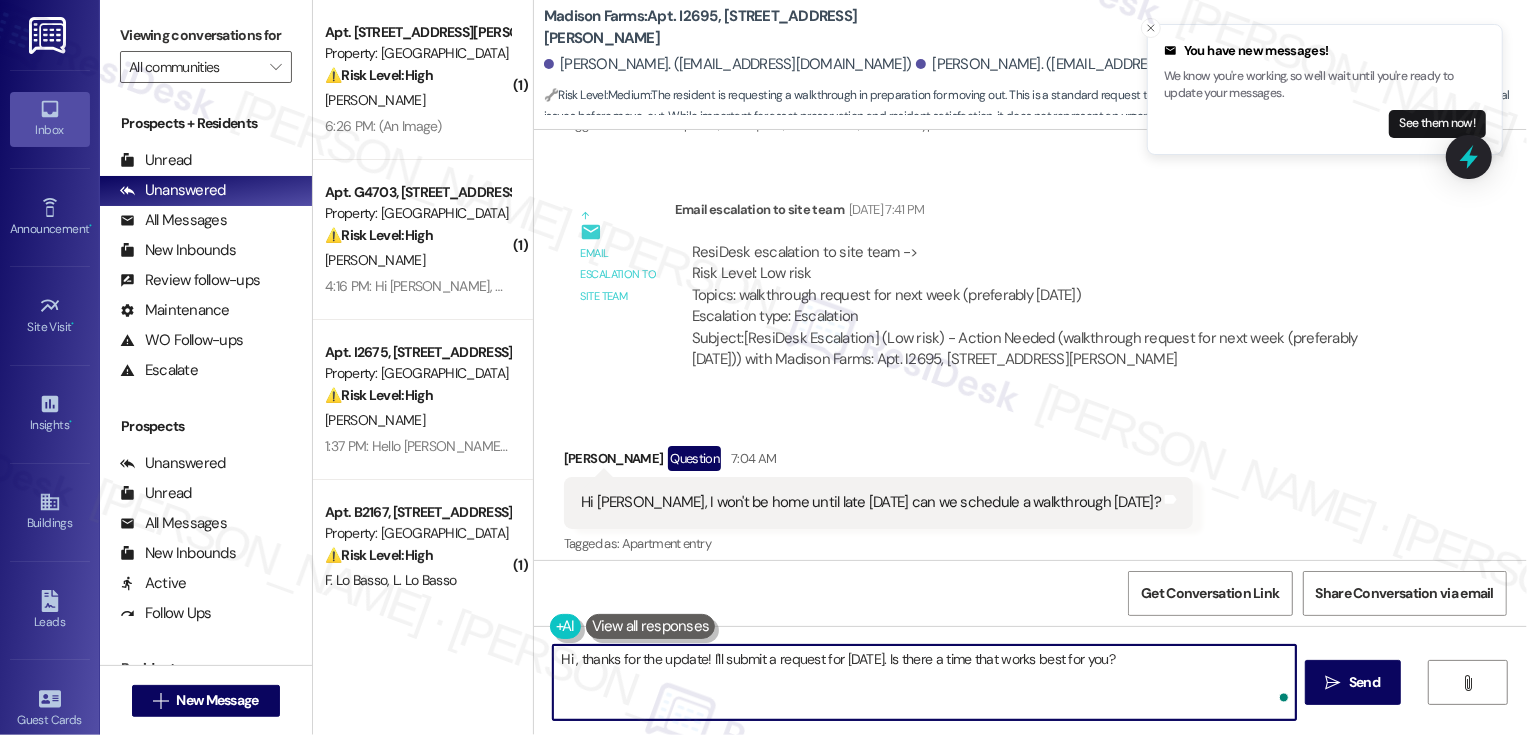 paste on "Steven" 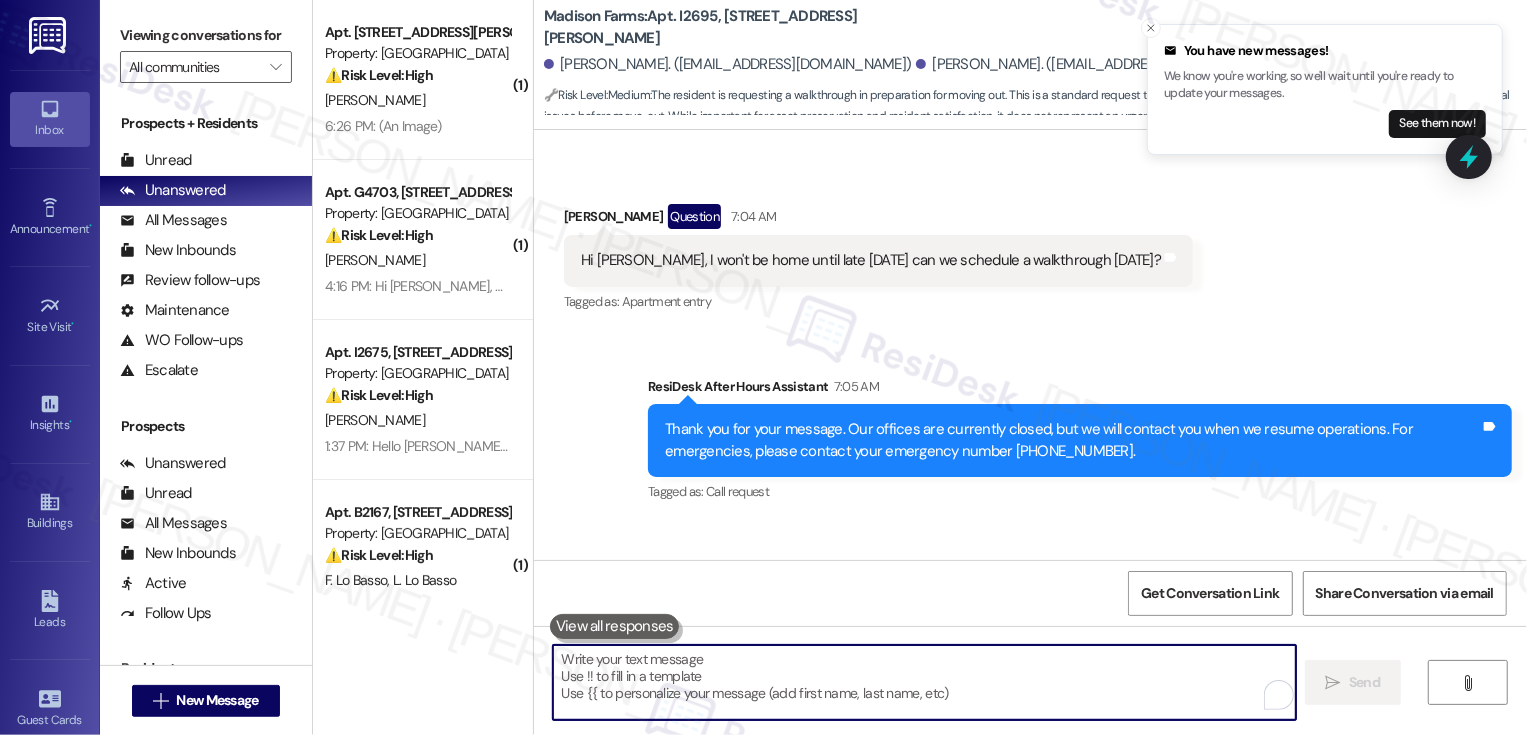 scroll, scrollTop: 3017, scrollLeft: 0, axis: vertical 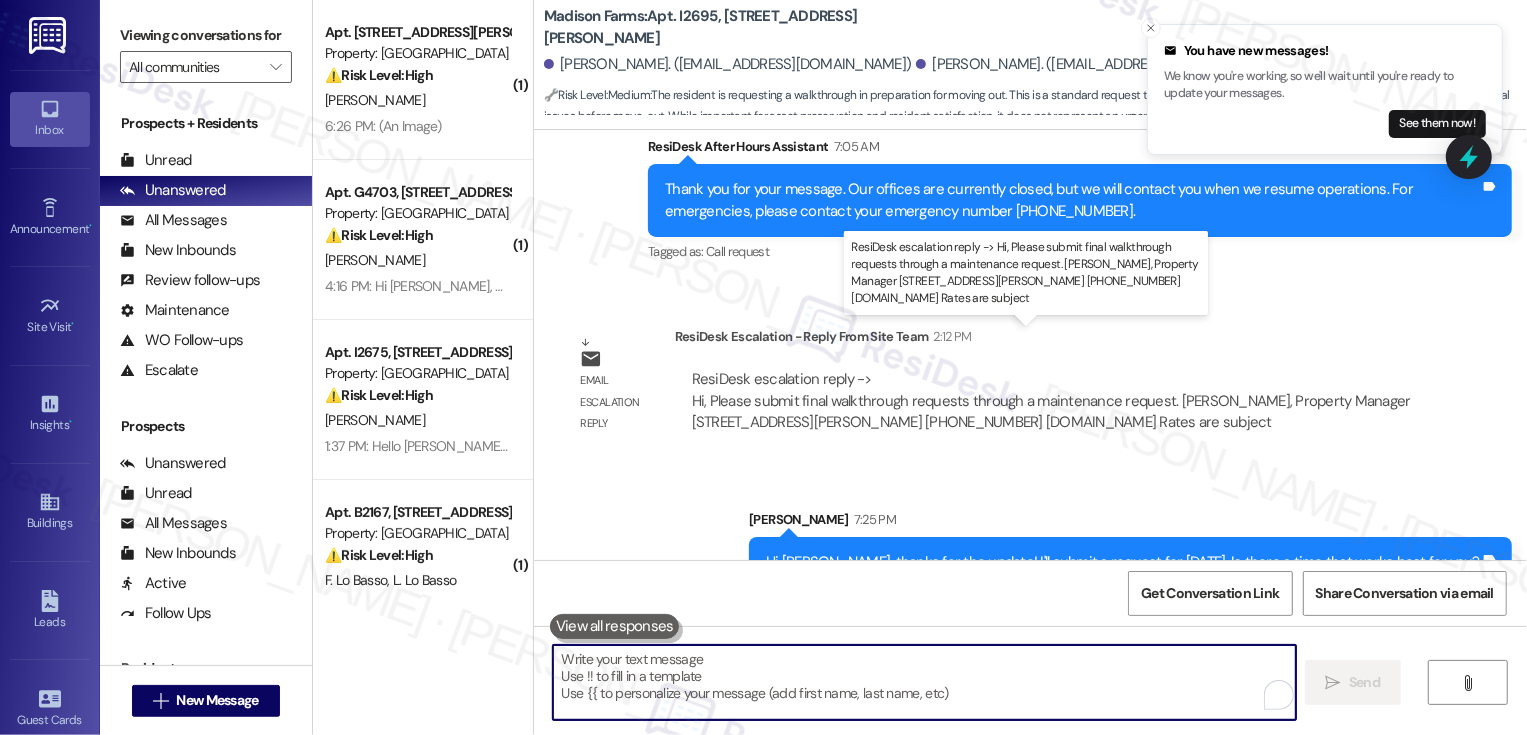 type 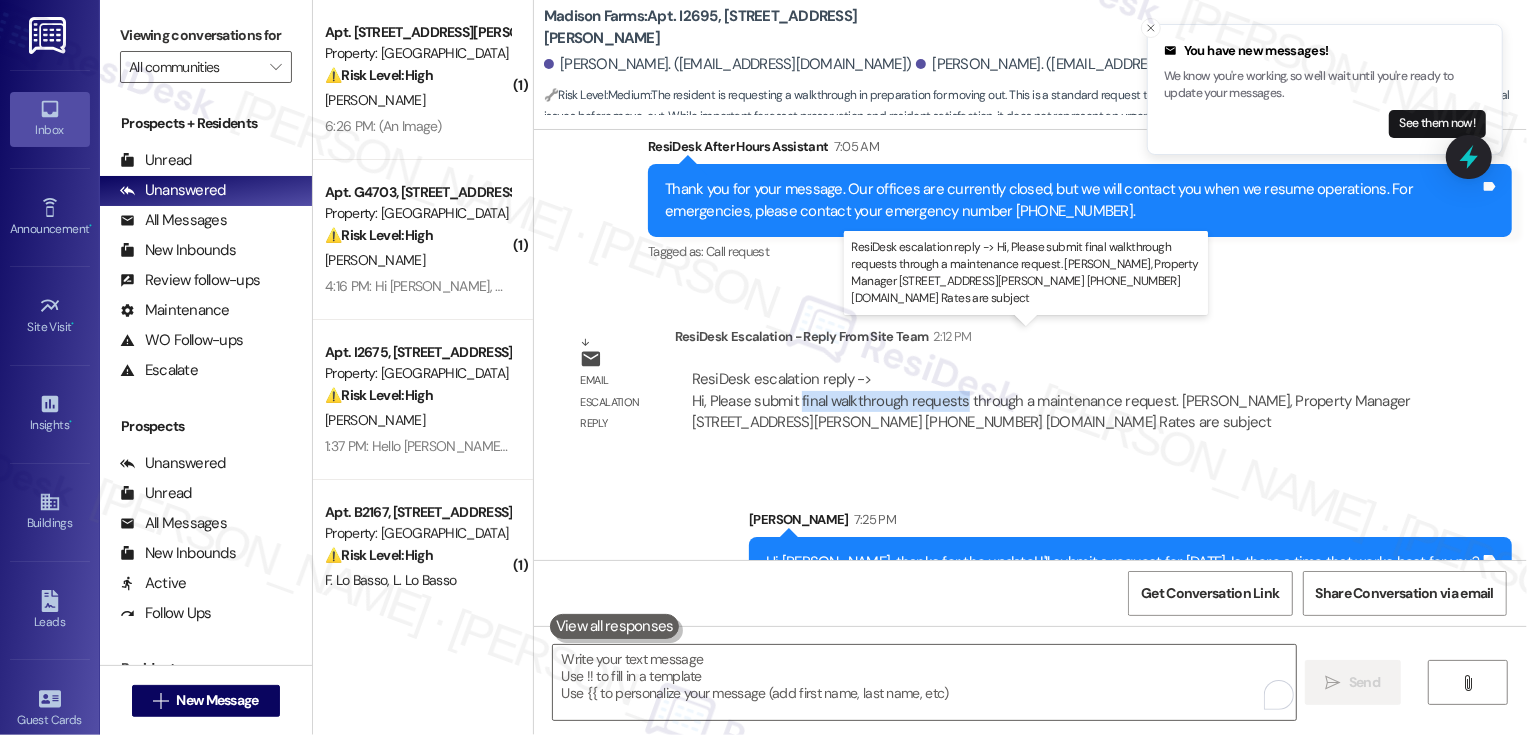 copy on "final walkthrough requests" 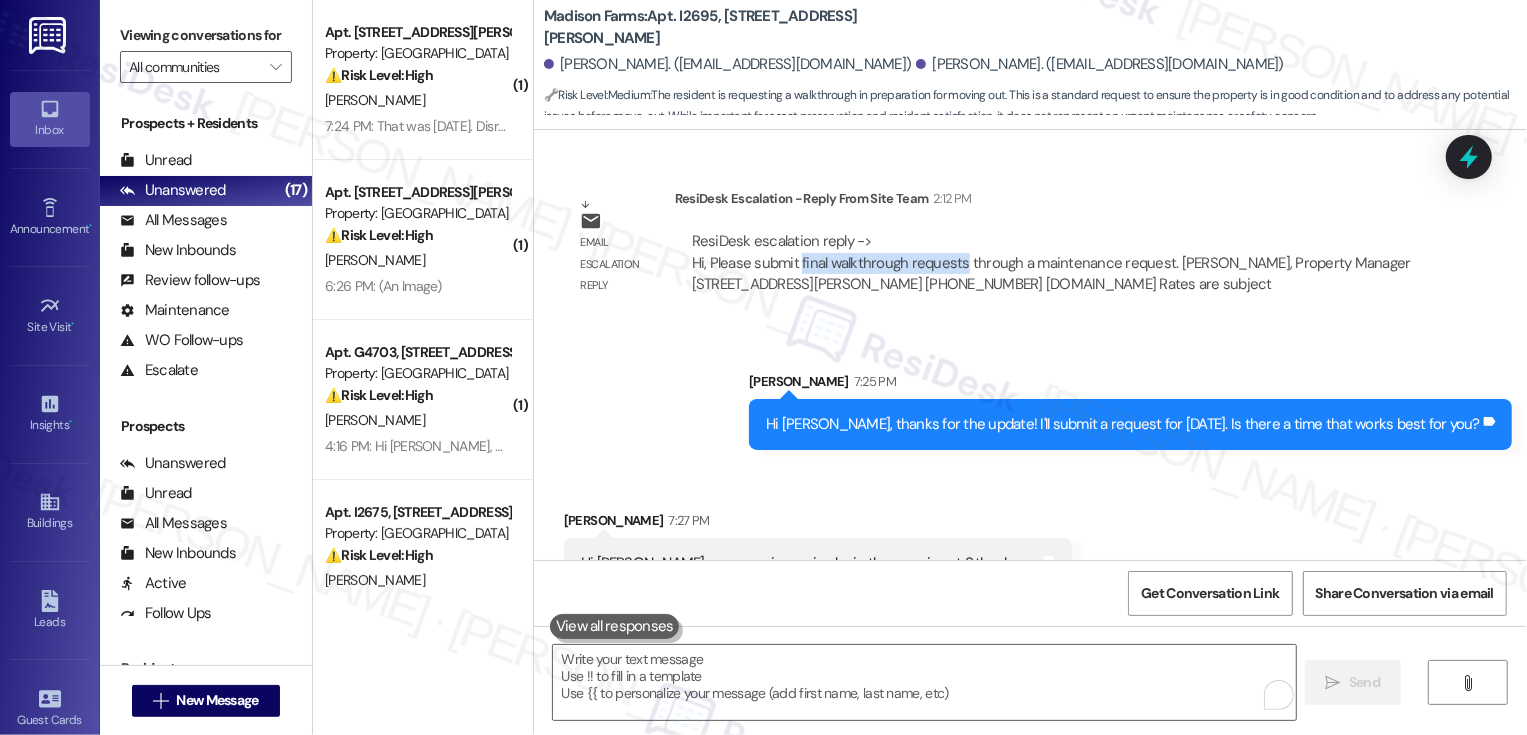 scroll, scrollTop: 3156, scrollLeft: 0, axis: vertical 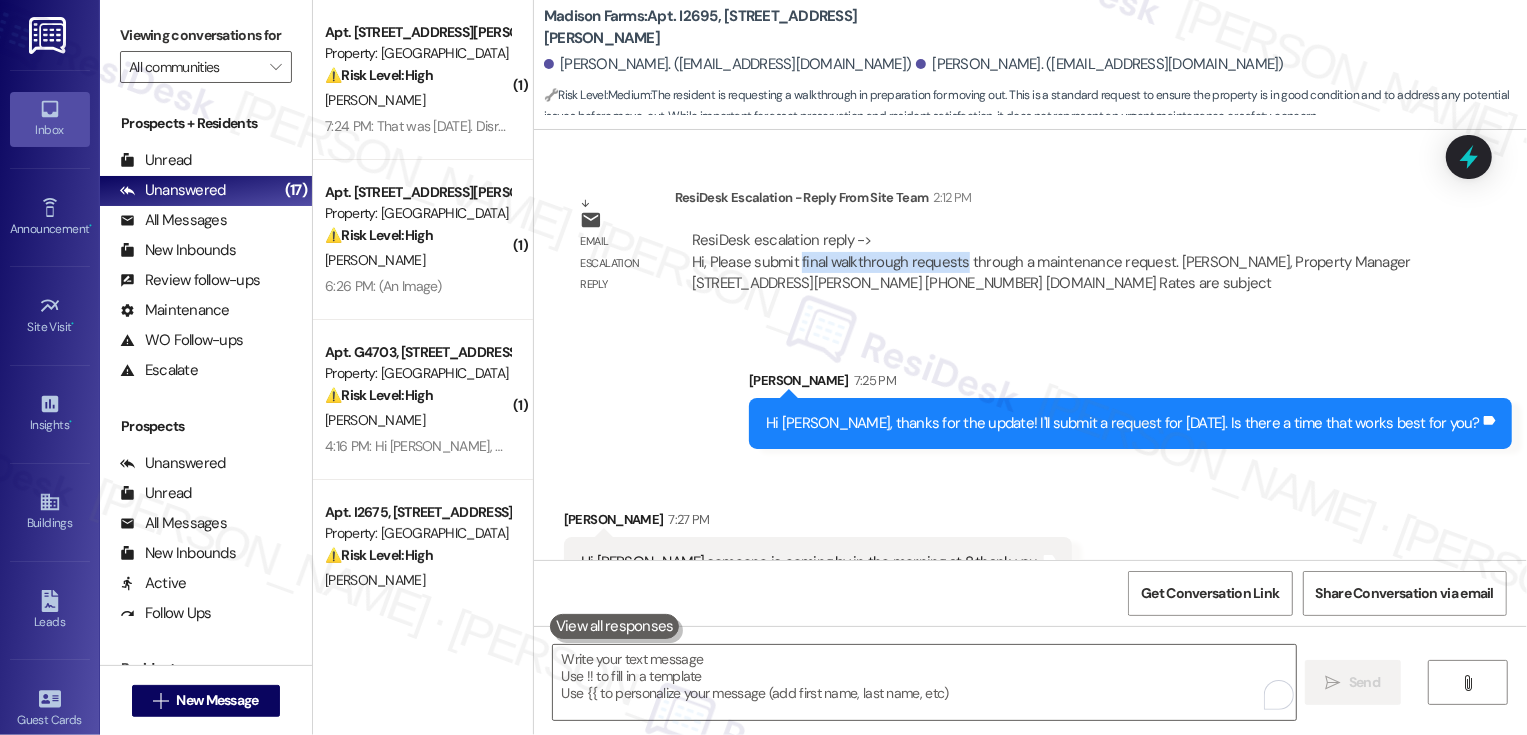 click on "Received via SMS Steven Probasco 7:27 PM Hi Jane,someone is coming by in the morning at 8,thank you. Tags and notes" at bounding box center [1030, 533] 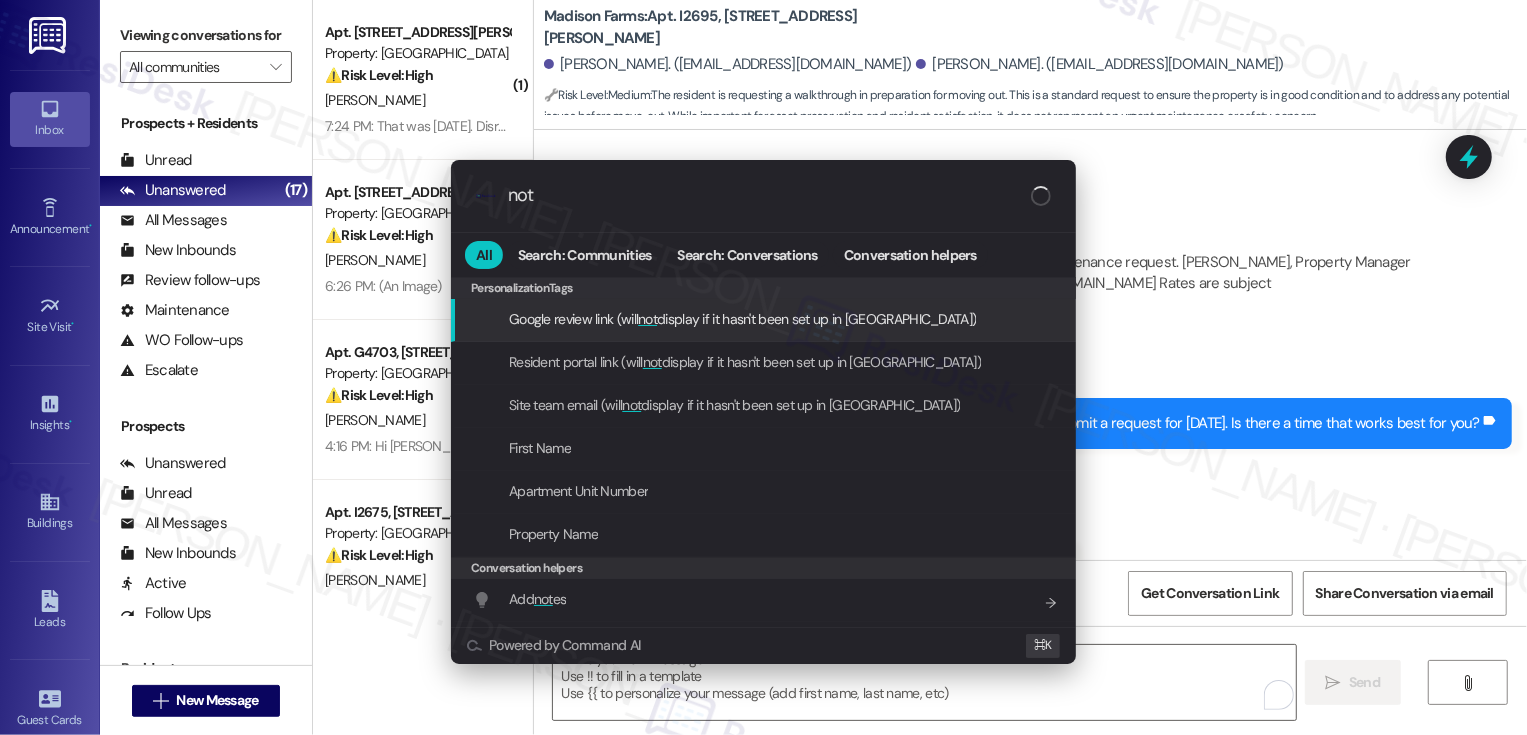type on "note" 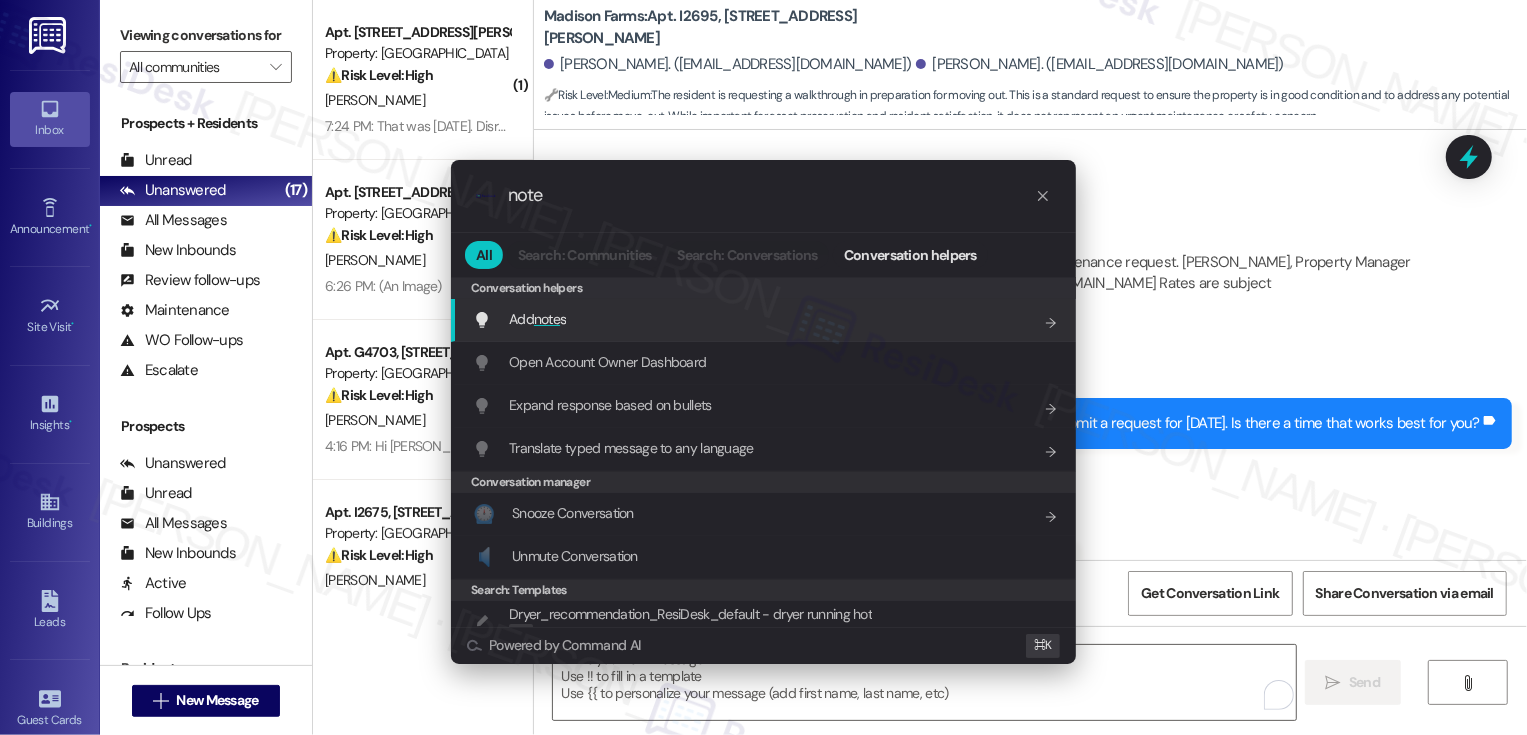 click on "Add  note s Add shortcut" at bounding box center (765, 319) 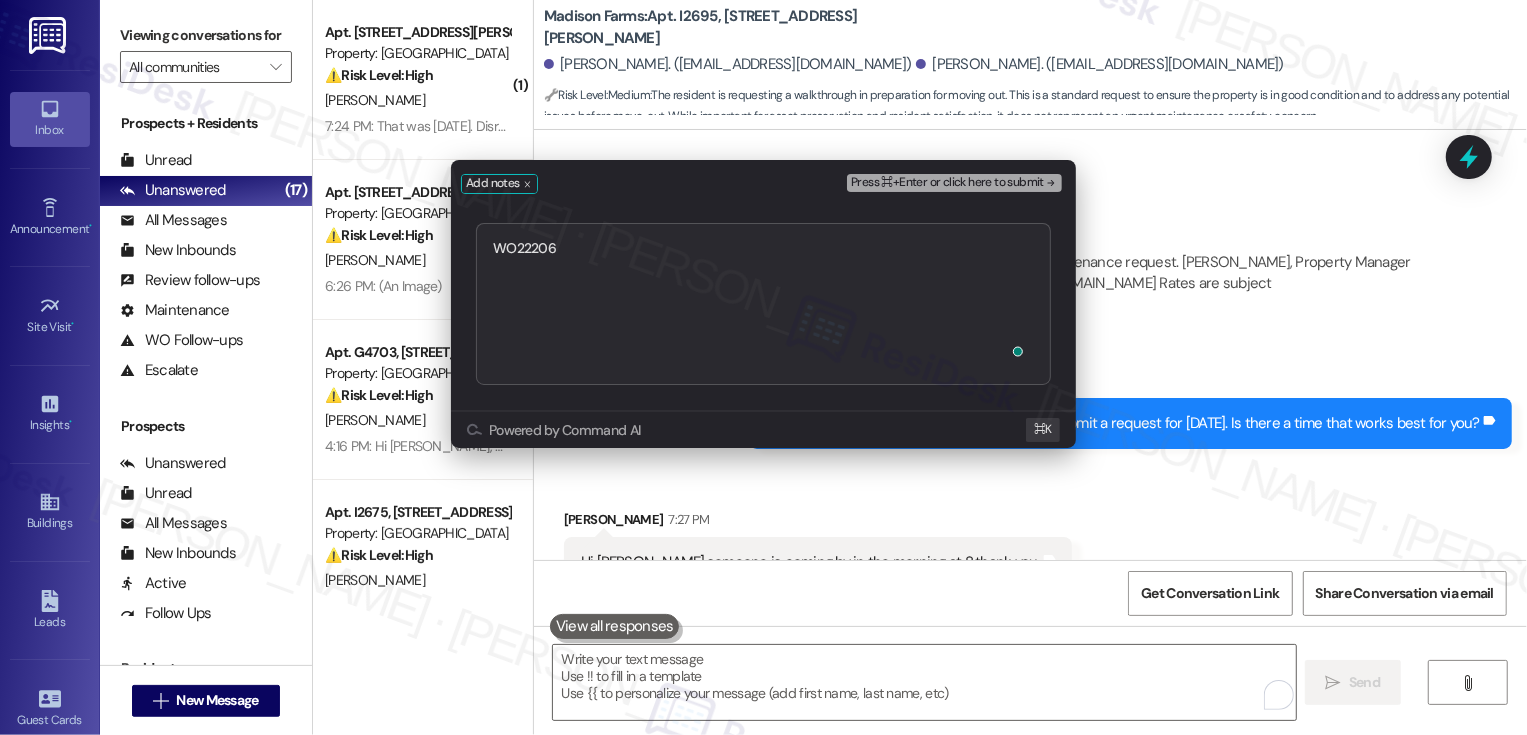 type on "WO 22206" 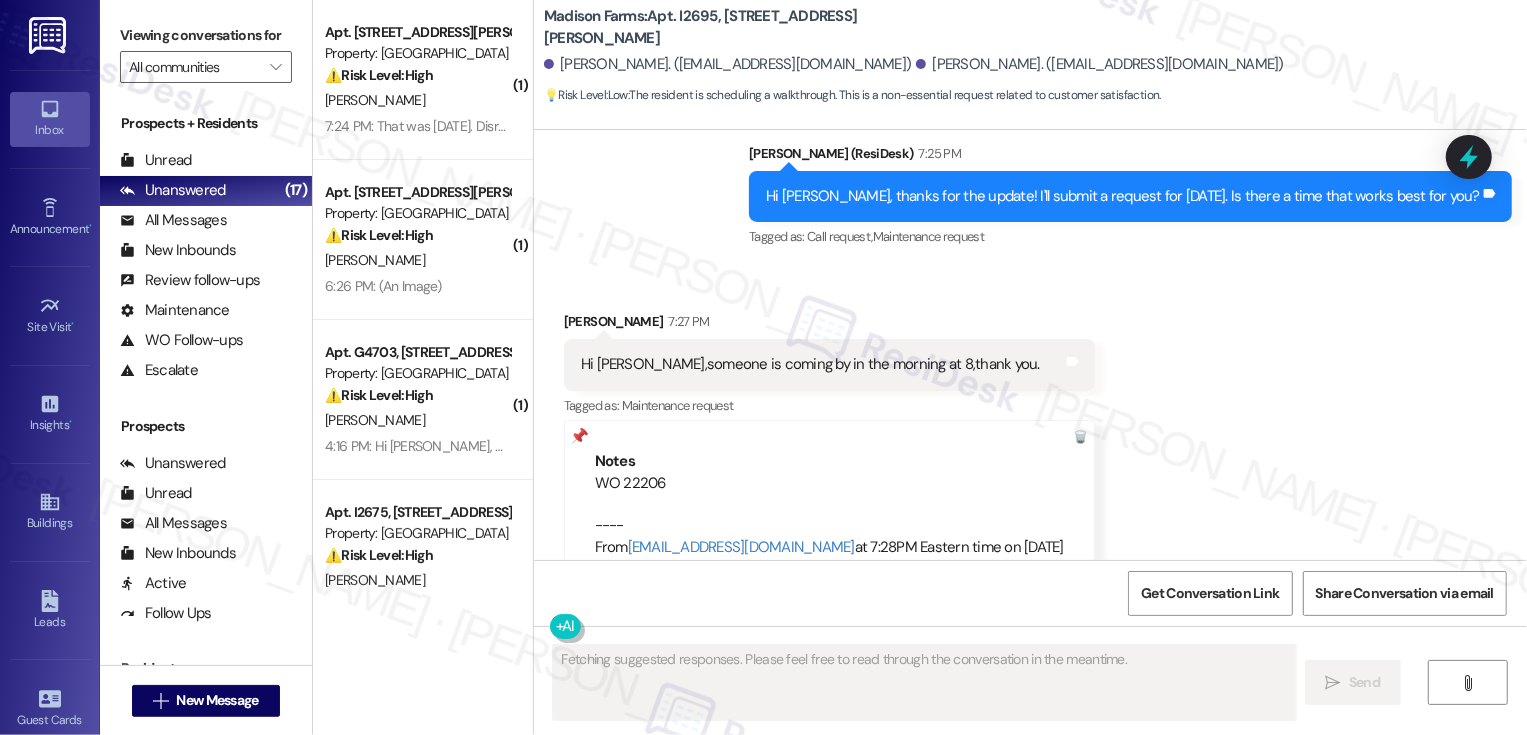 scroll, scrollTop: 3385, scrollLeft: 0, axis: vertical 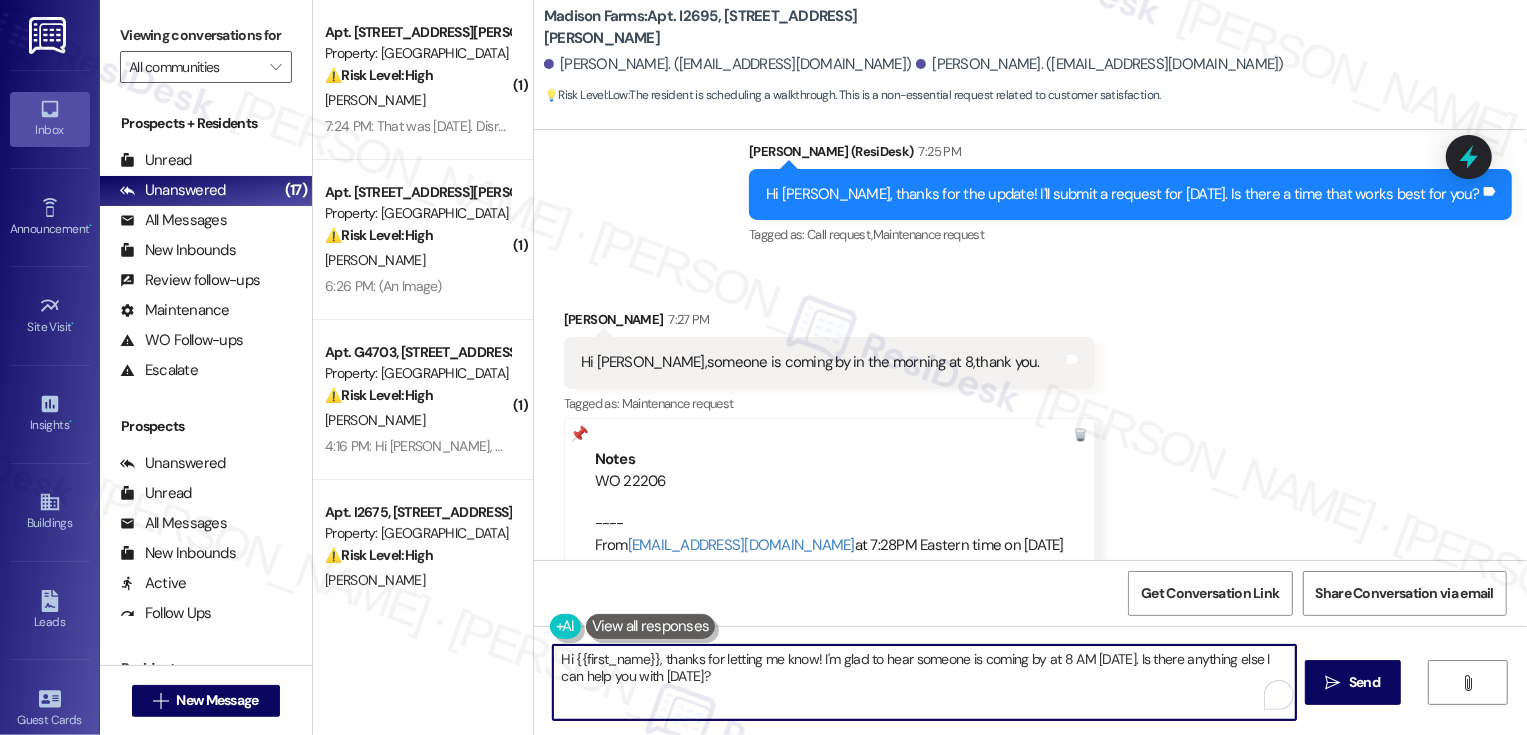 drag, startPoint x: 747, startPoint y: 688, endPoint x: 490, endPoint y: 627, distance: 264.1401 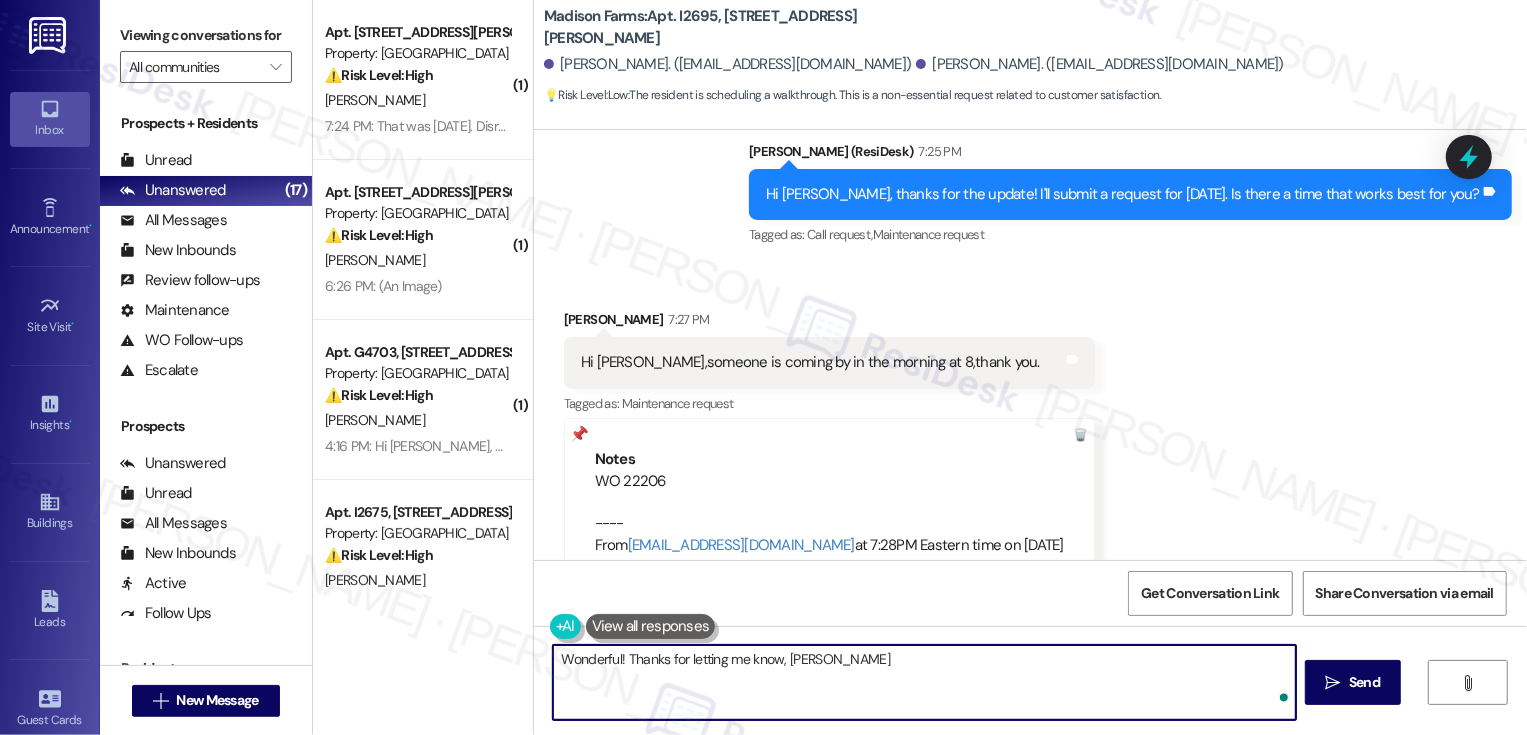type on "Wonderful! Thanks for letting me know, Steven!" 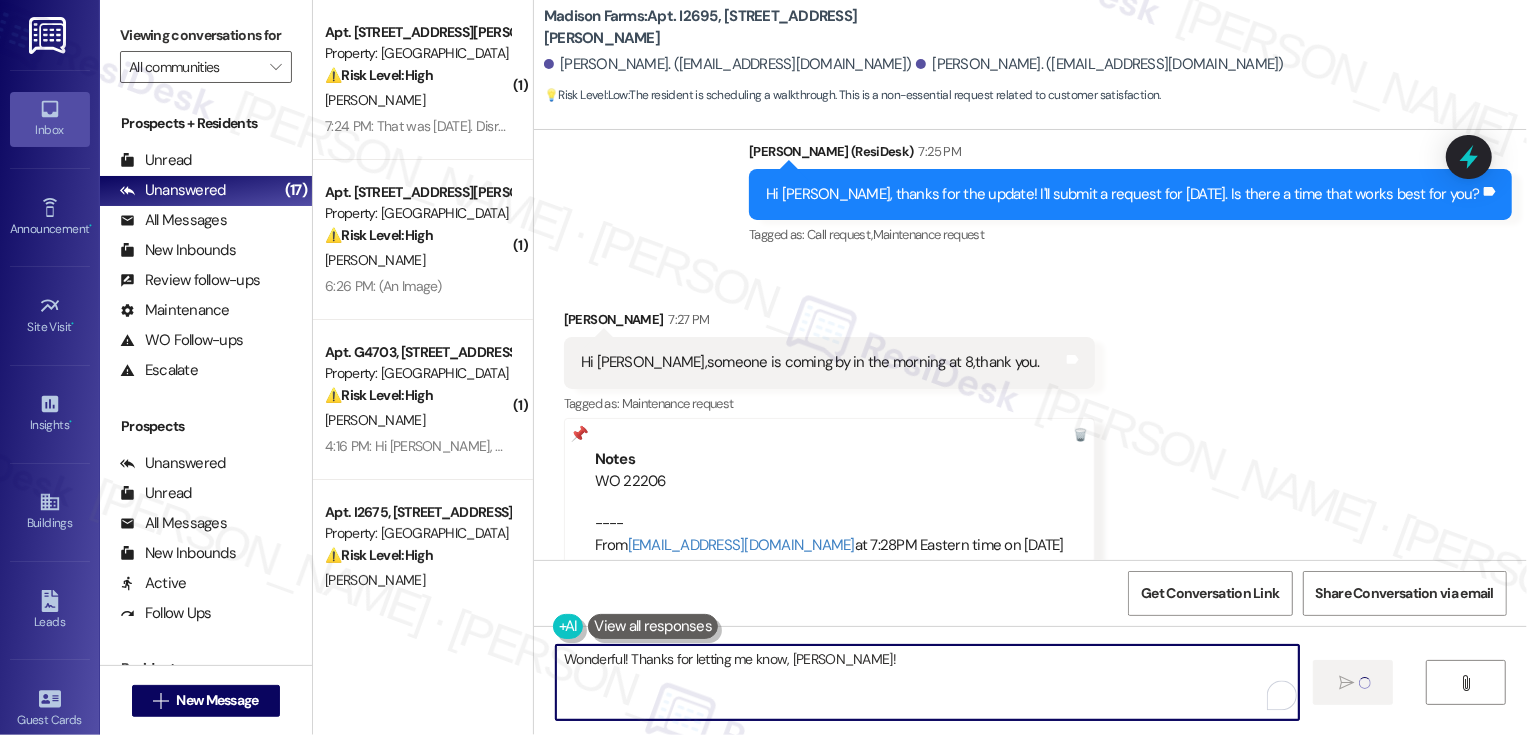 type 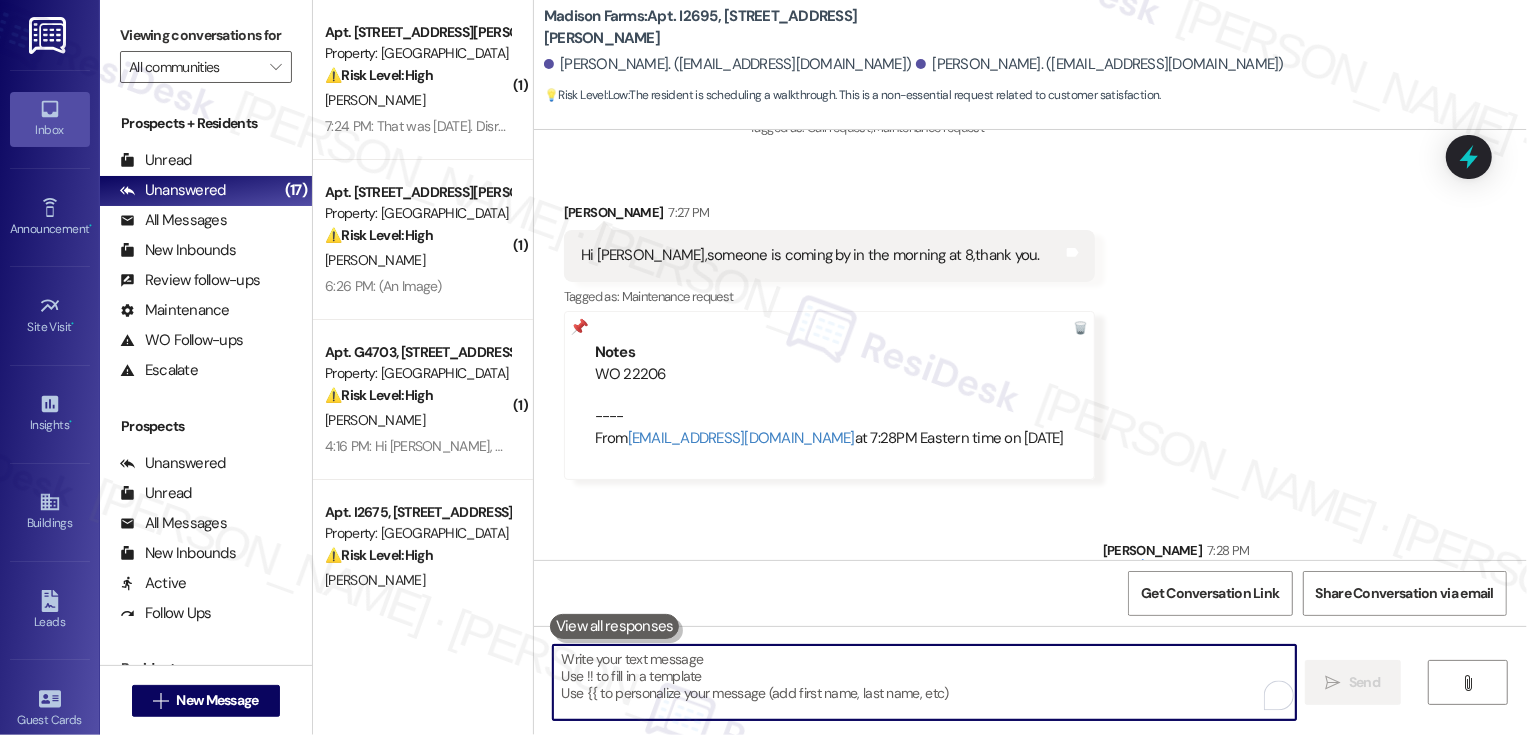 scroll, scrollTop: 3524, scrollLeft: 0, axis: vertical 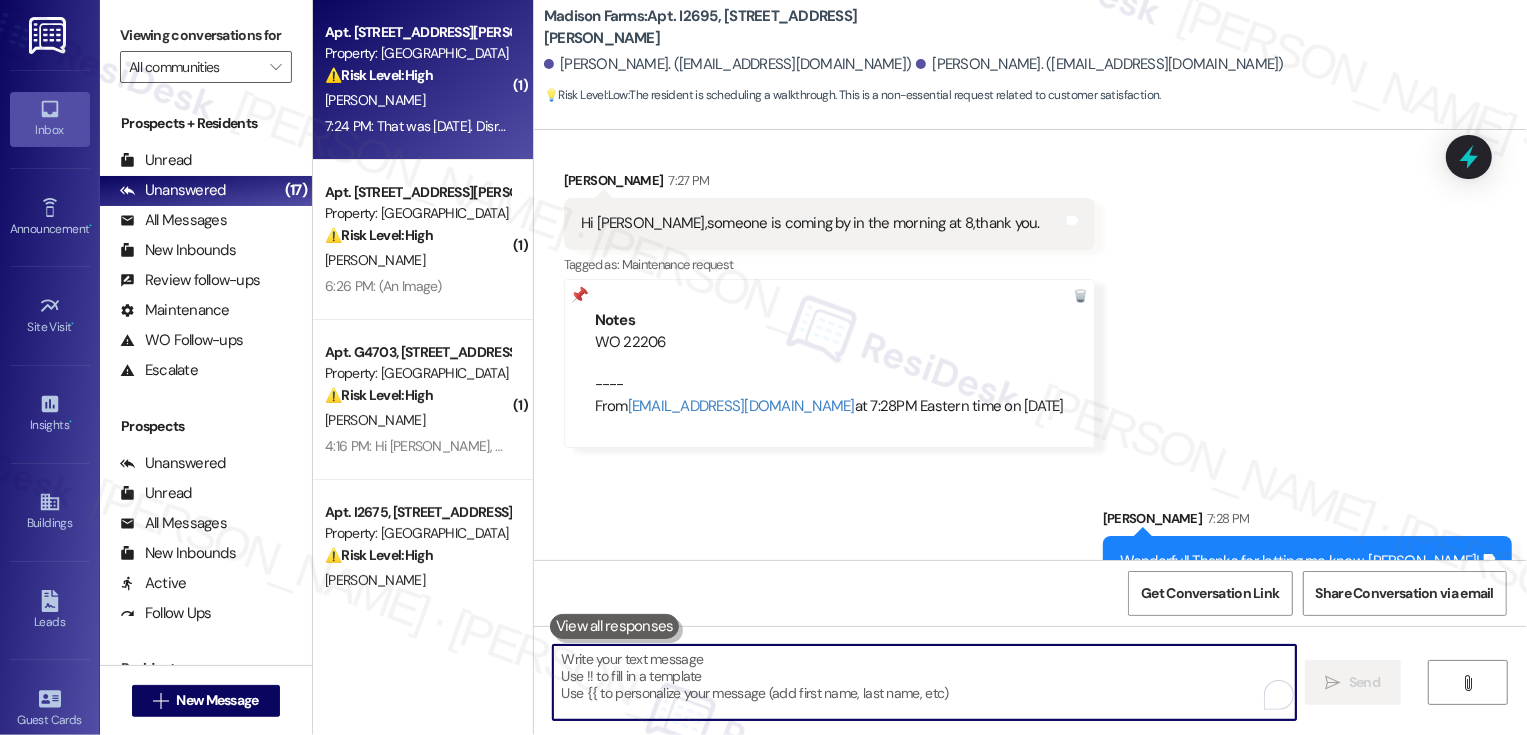 click on "7:24 PM: That was 2 days ago.  Disregard 7:24 PM: That was 2 days ago.  Disregard" at bounding box center [429, 126] 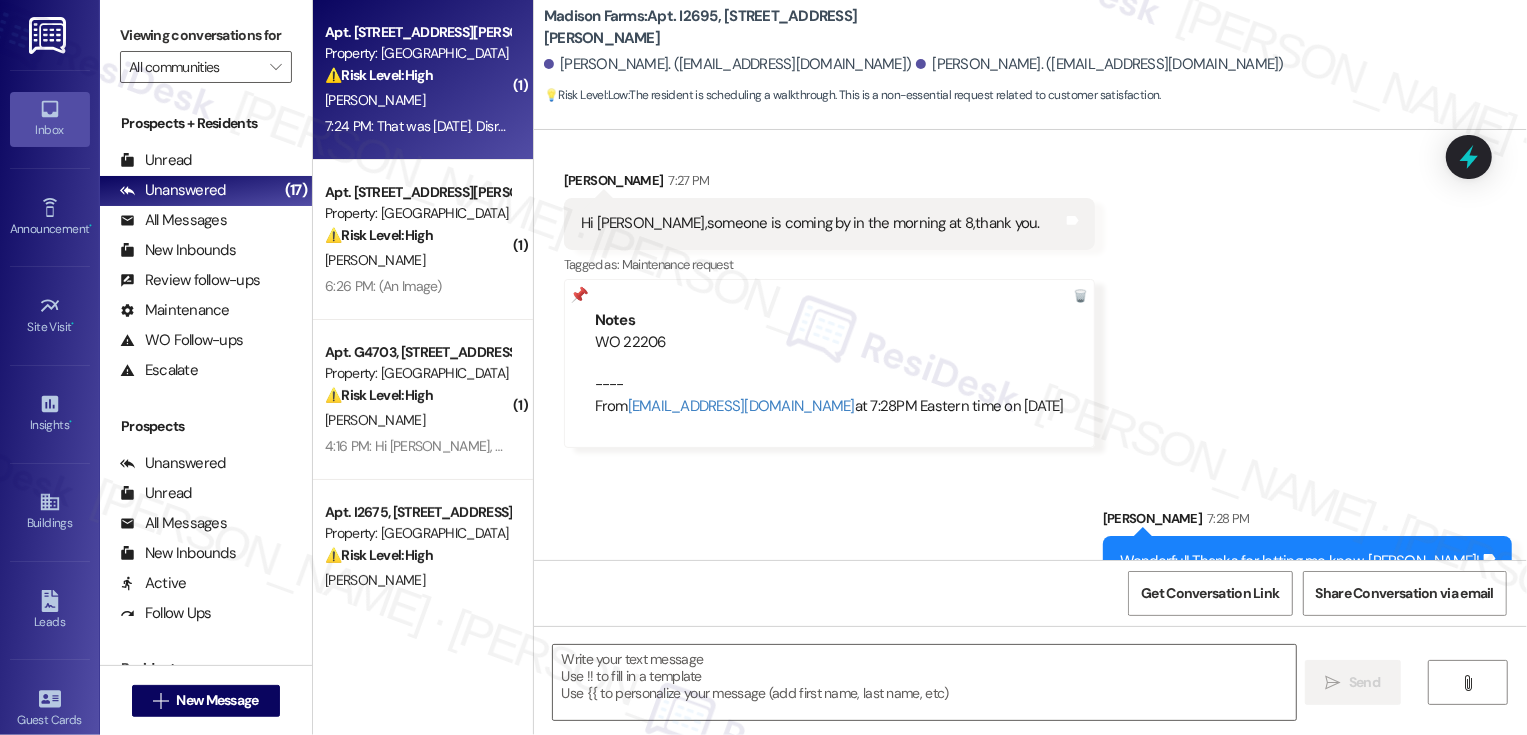 click on "7:24 PM: That was 2 days ago.  Disregard 7:24 PM: That was 2 days ago.  Disregard" at bounding box center (429, 126) 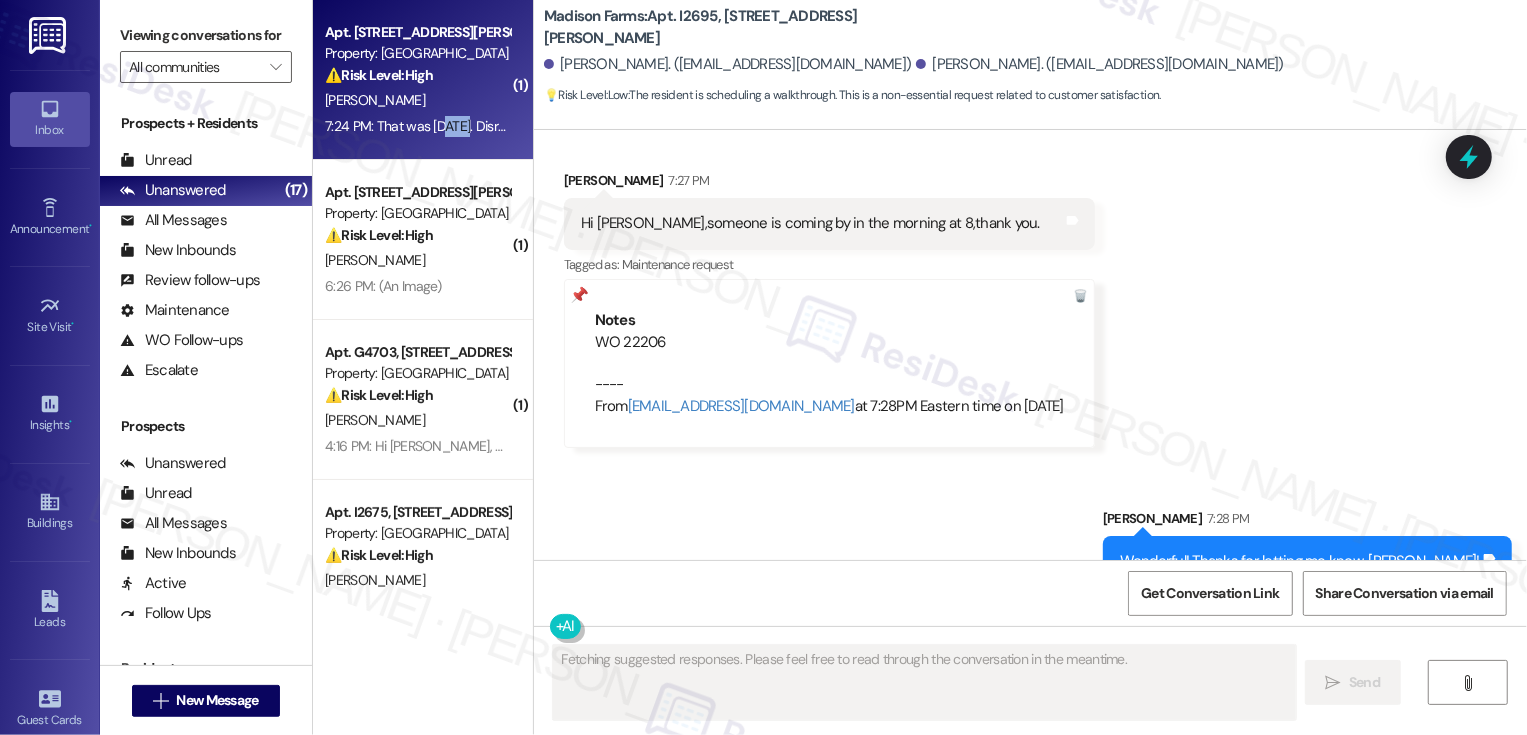 type on "Fetching suggested responses. Please feel free to read through the conversation in the meantime." 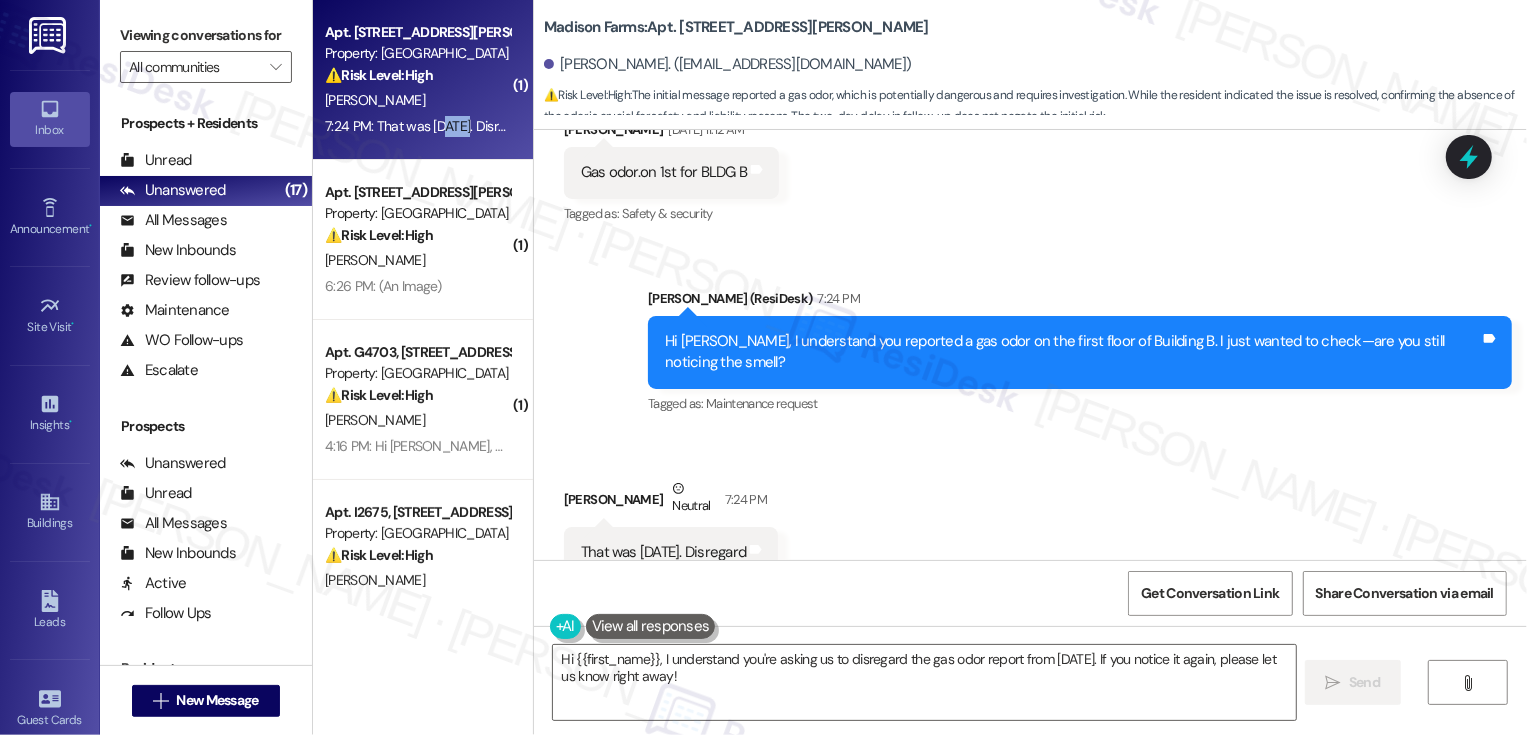 scroll, scrollTop: 4272, scrollLeft: 0, axis: vertical 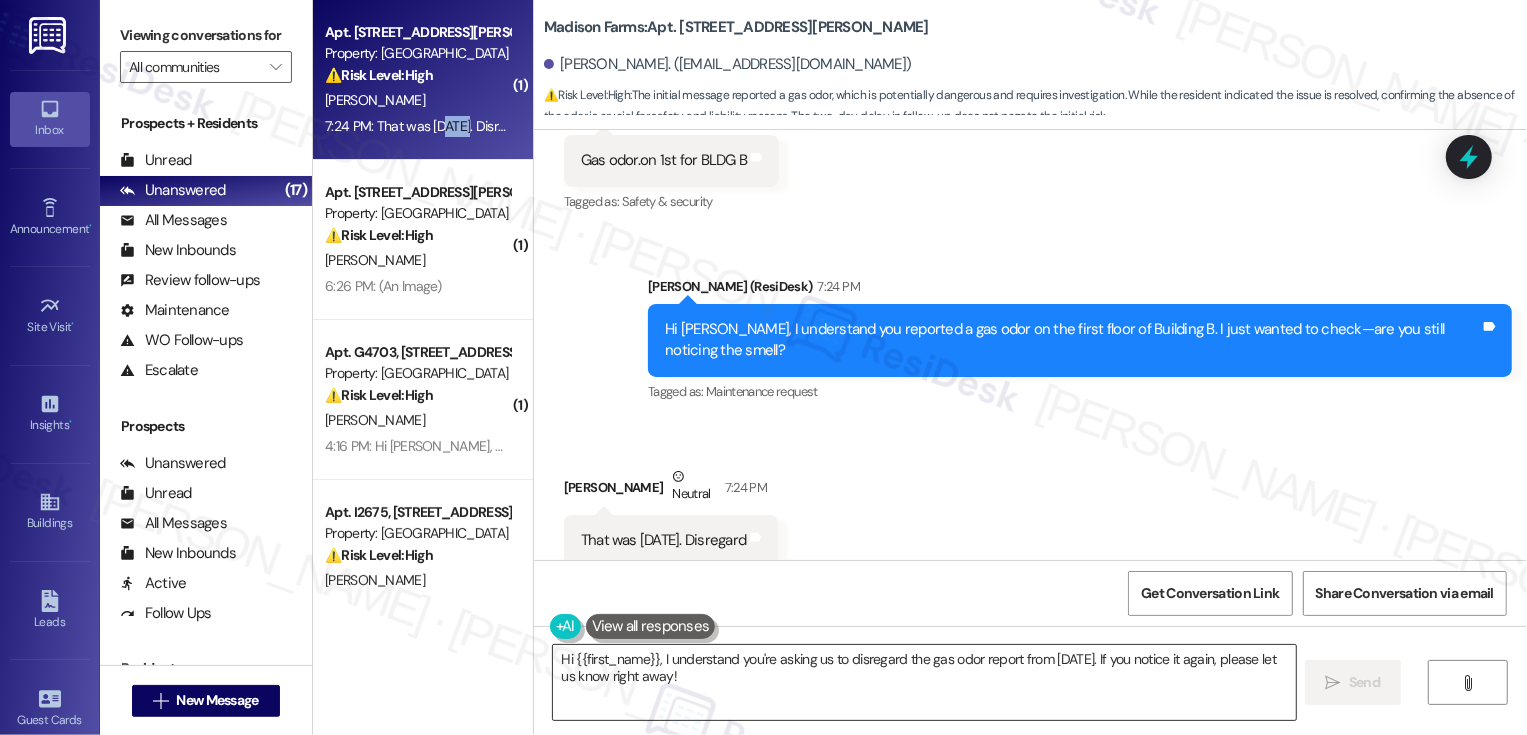click on "Hi {{first_name}}, I understand you're asking us to disregard the gas odor report from 2 days ago. If you notice it again, please let us know right away!" at bounding box center [924, 682] 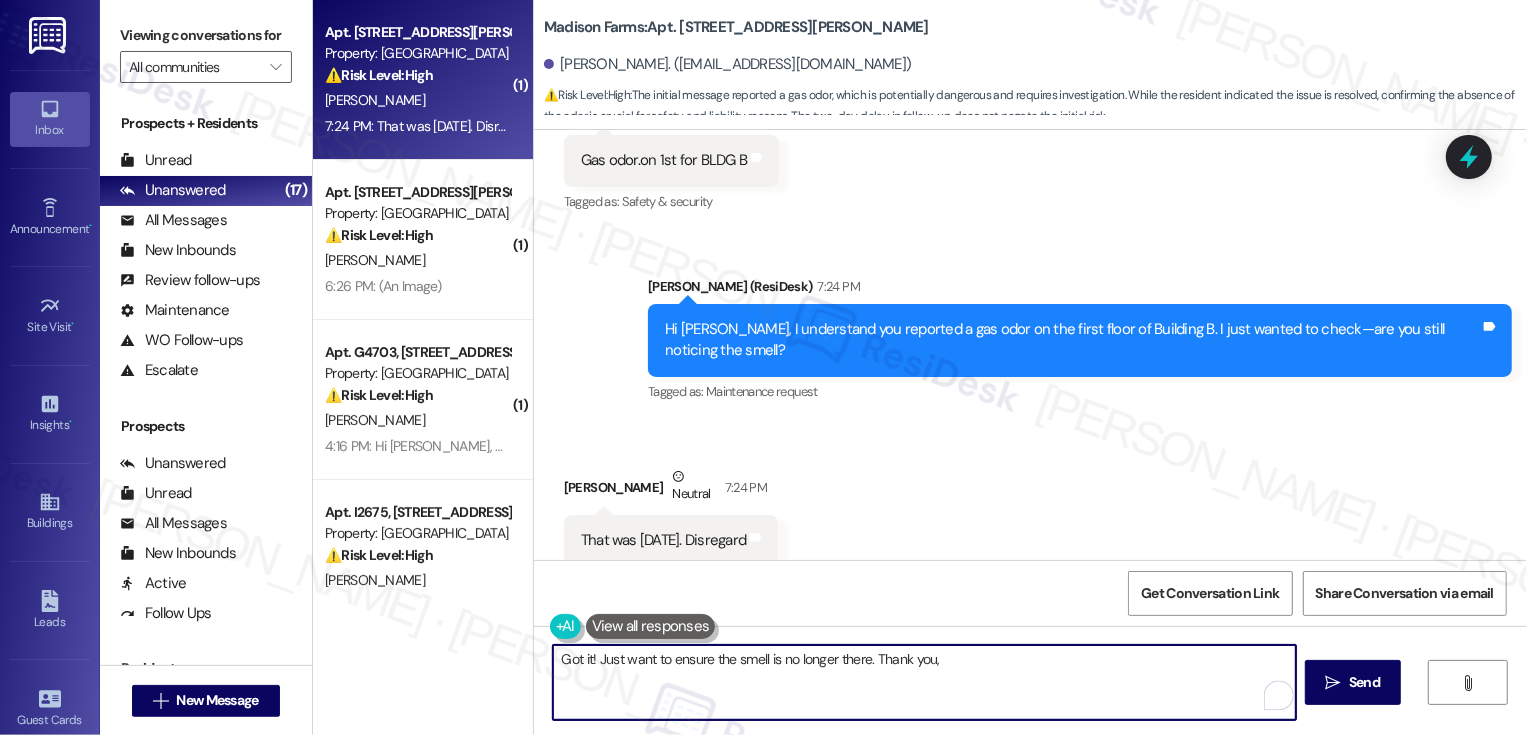 click on "Margaret Tunney   Neutral 7:24 PM" at bounding box center (671, 490) 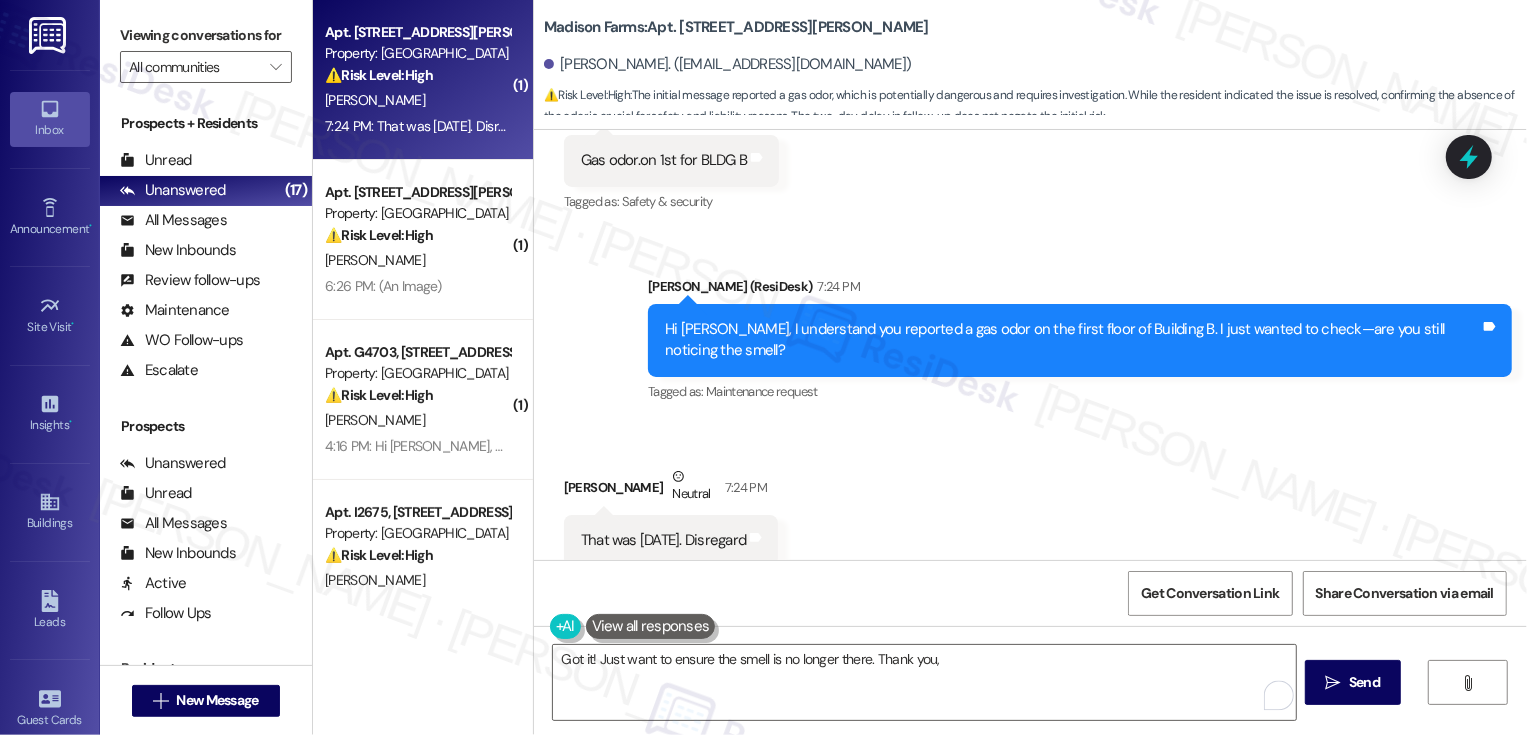 click on "Margaret Tunney   Neutral 7:24 PM" at bounding box center [671, 490] 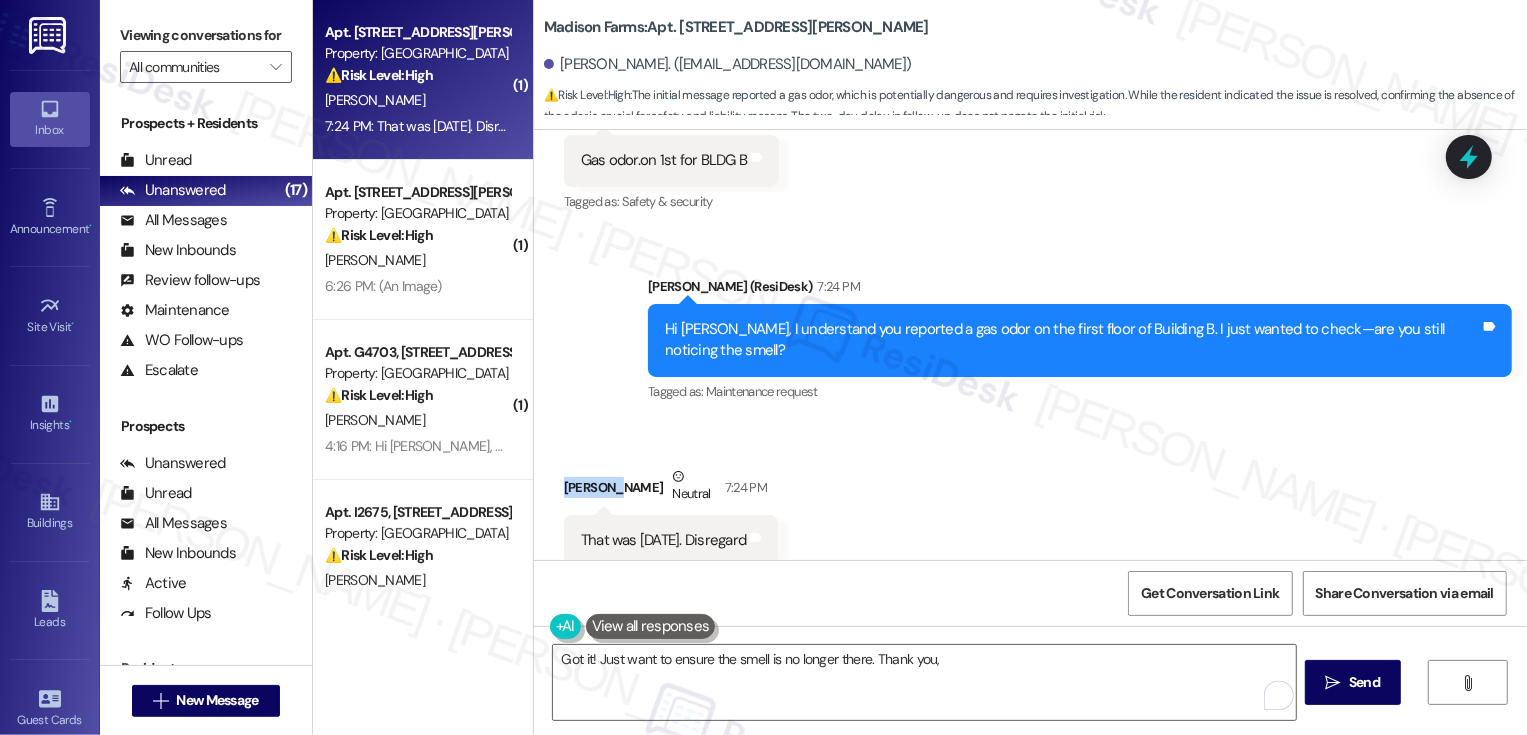 copy on "Margaret" 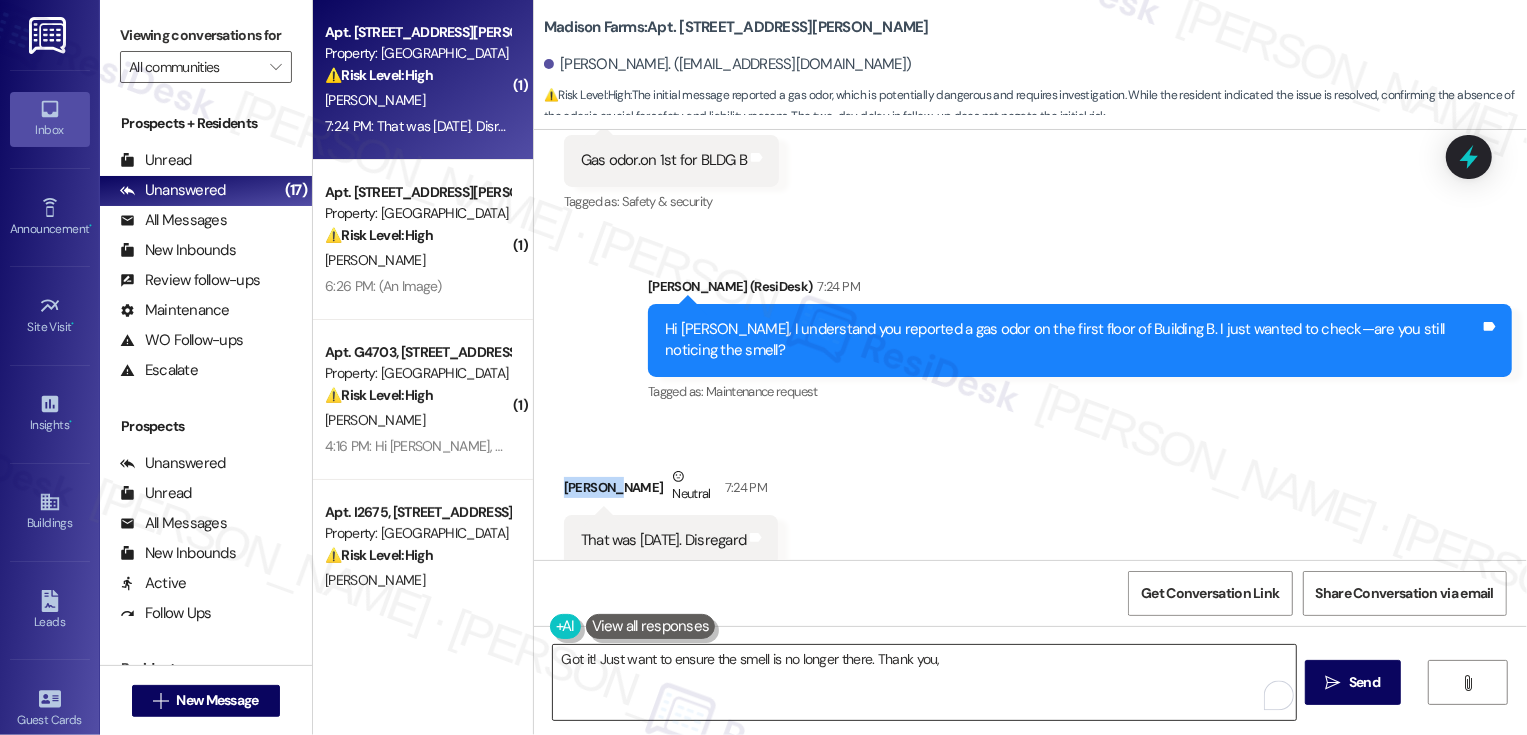 click on "Got it! Just want to ensure the smell is no longer there. Thank you," at bounding box center (924, 682) 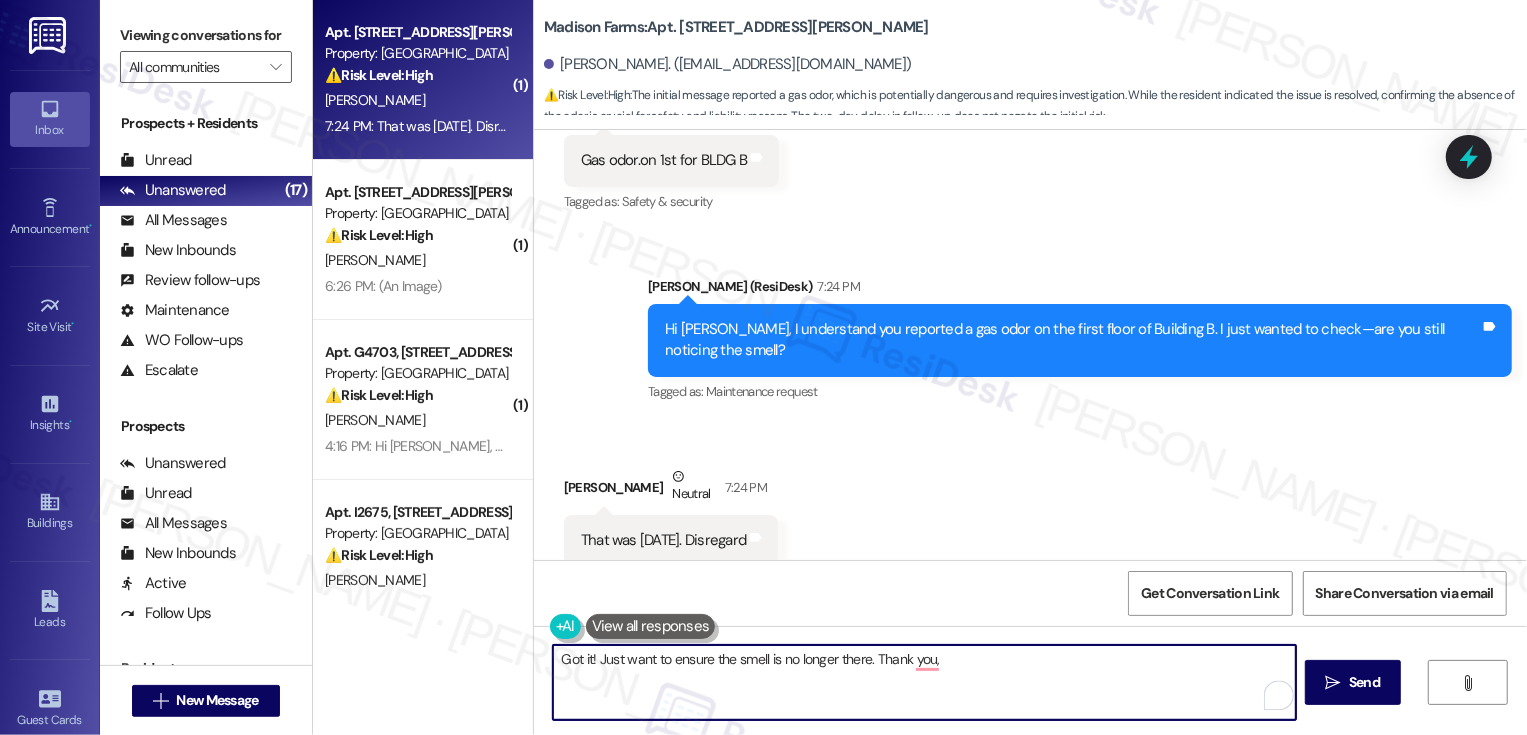 paste on "Margaret" 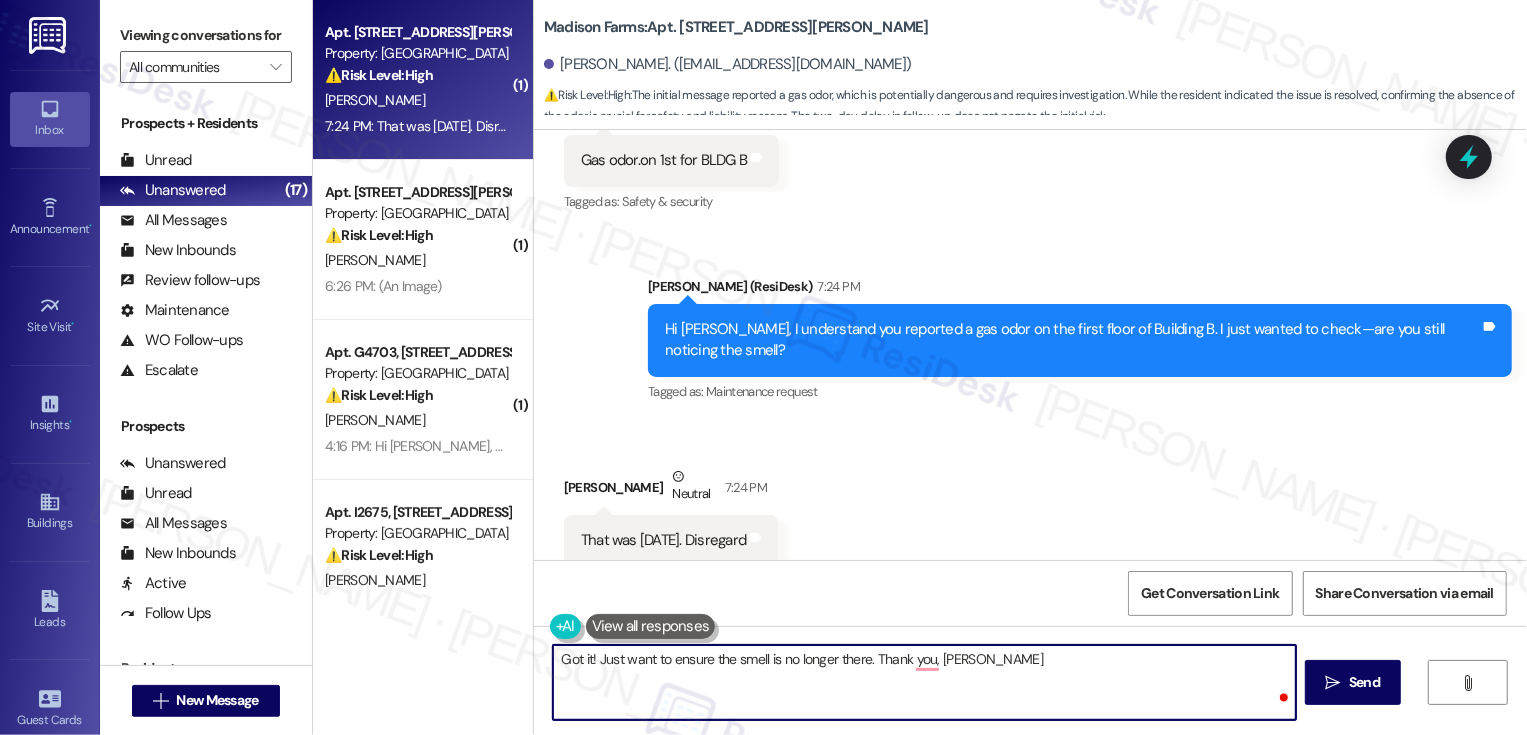 type on "Got it! Just want to ensure the smell is no longer there. Thank you, Margaret!" 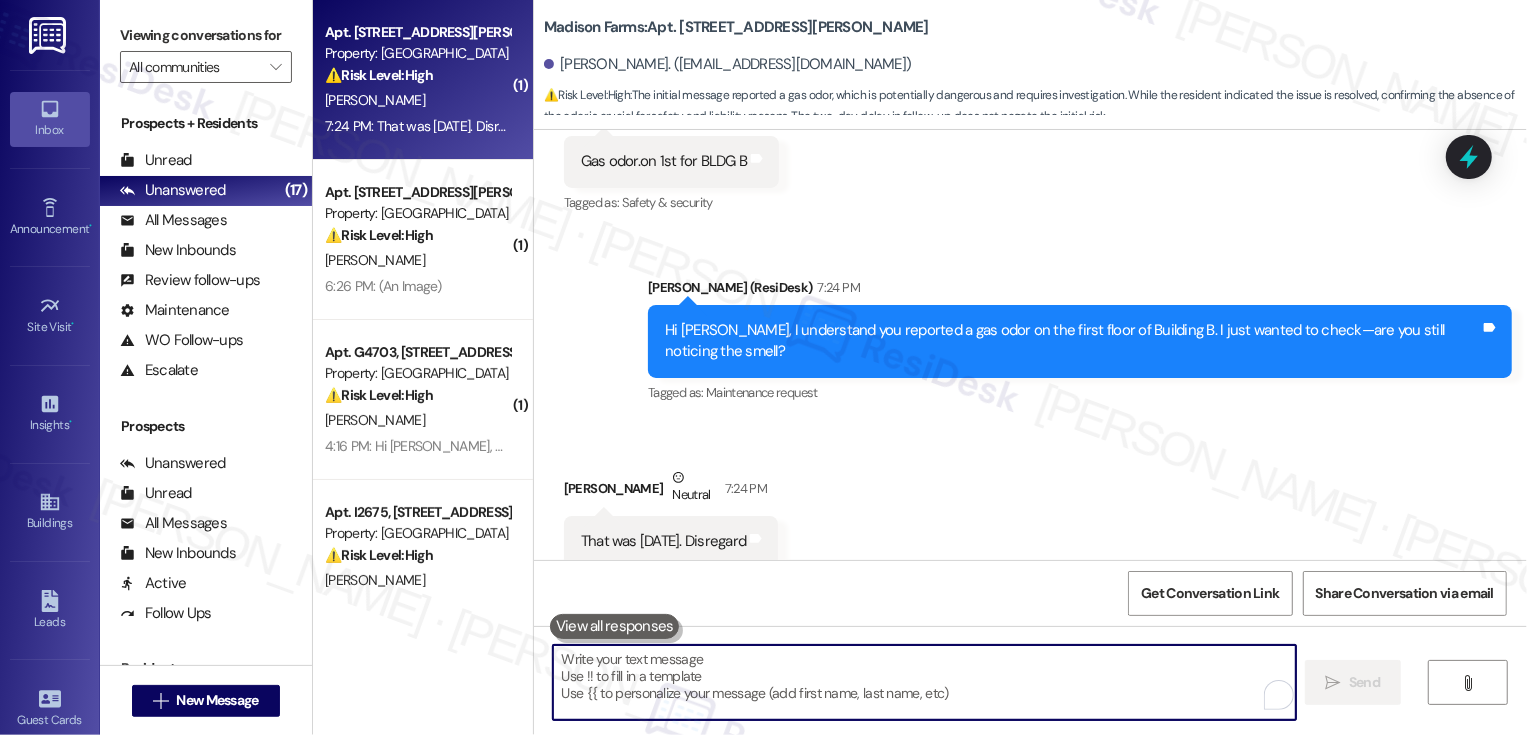 scroll, scrollTop: 4411, scrollLeft: 0, axis: vertical 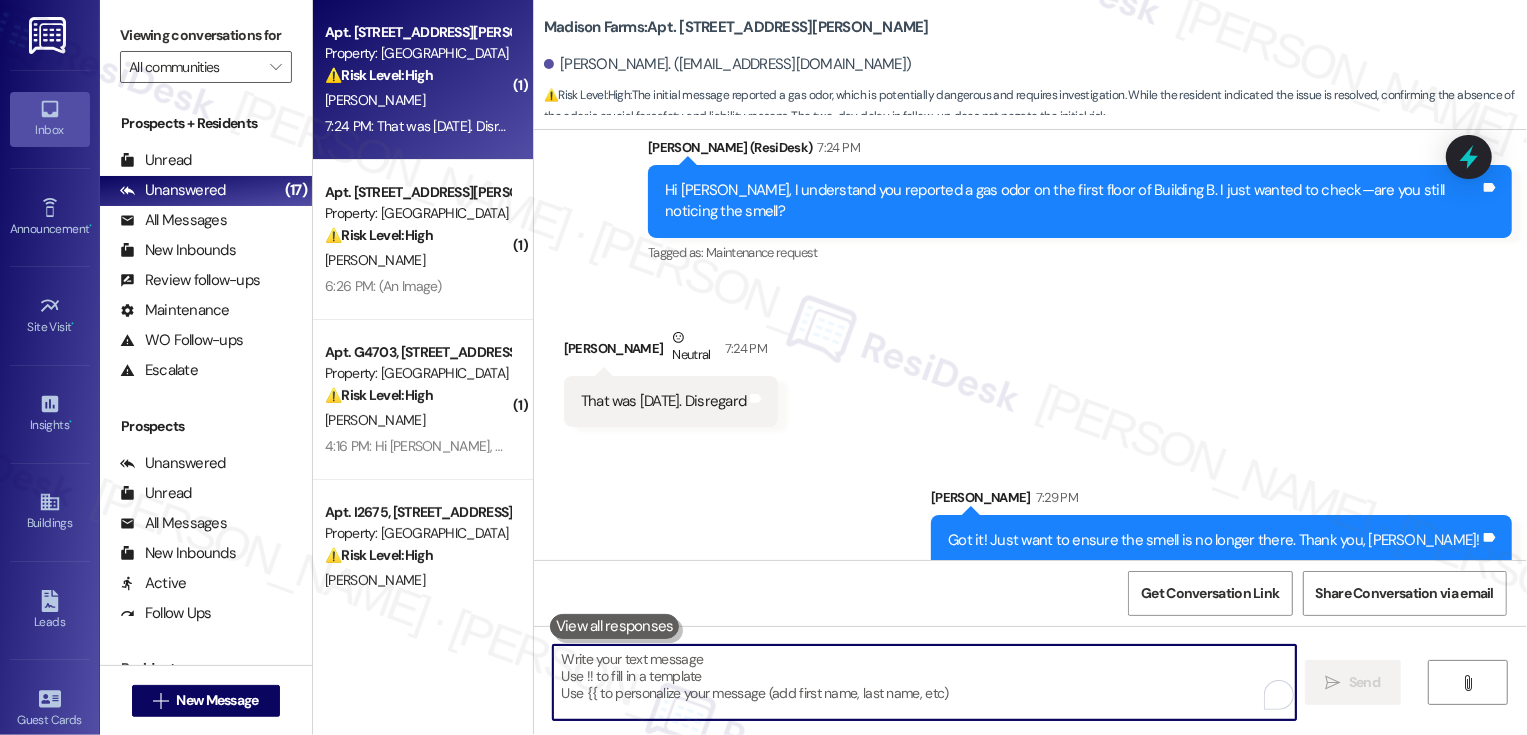 type 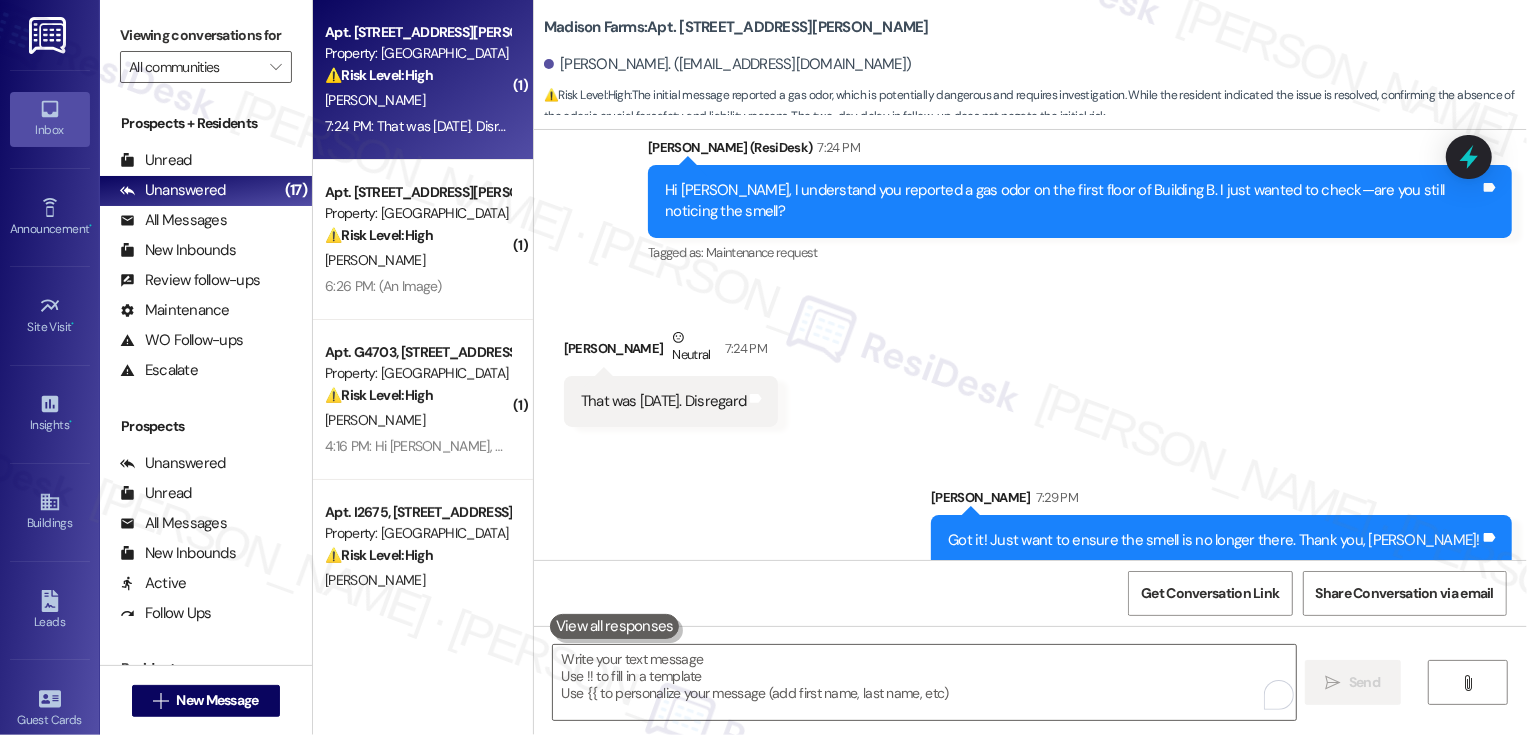 click on "[PERSON_NAME]" at bounding box center (417, 100) 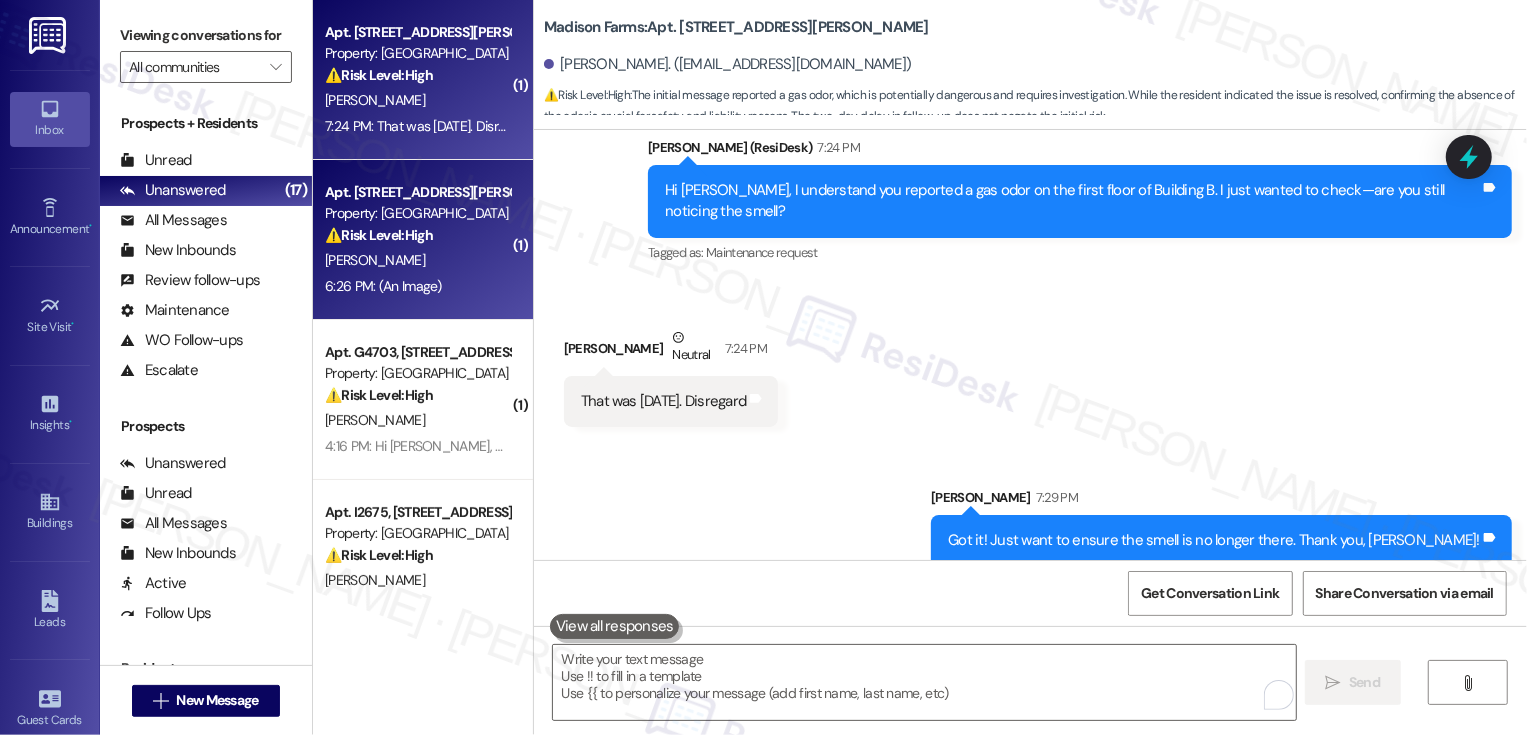 click on "[PERSON_NAME]" at bounding box center (417, 260) 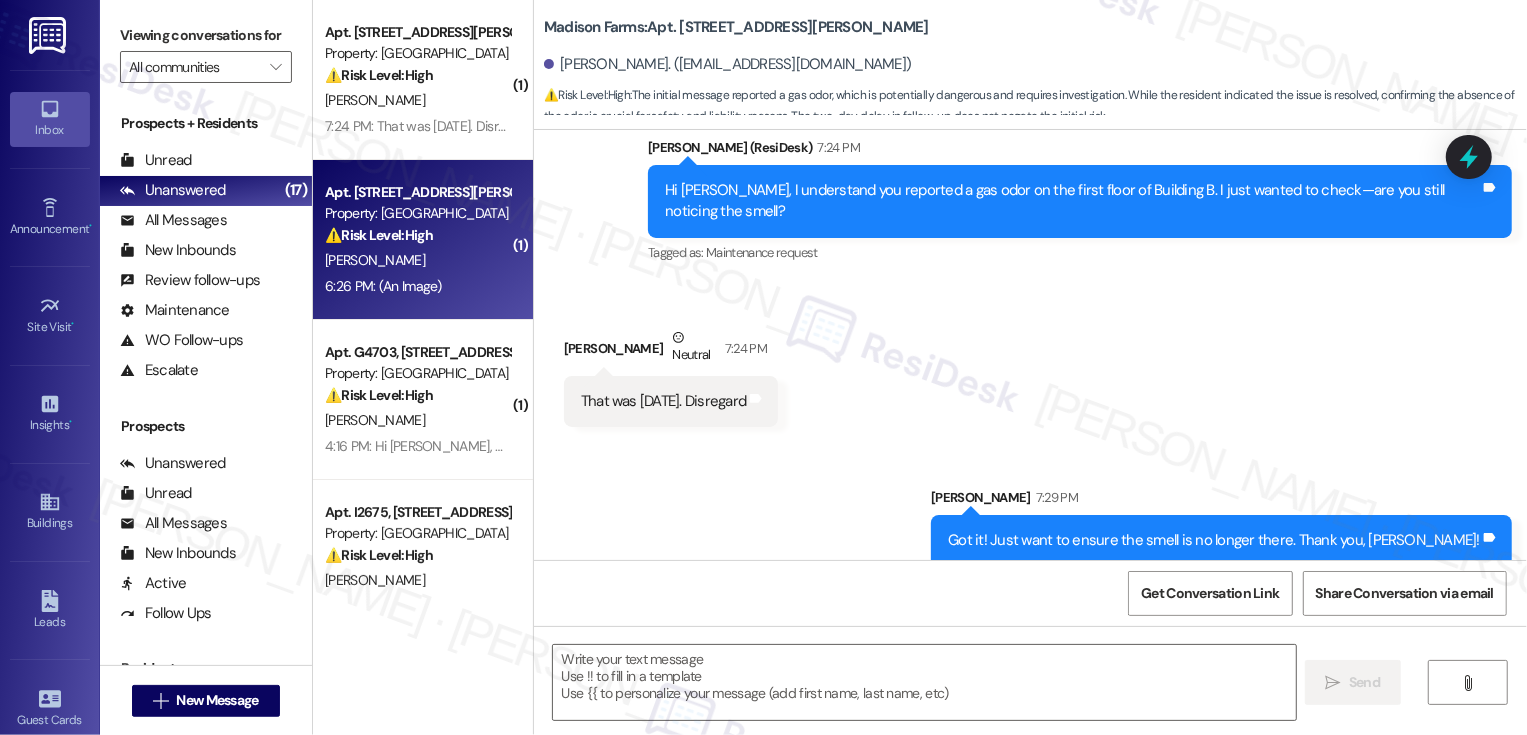 click on "[PERSON_NAME]" at bounding box center (417, 260) 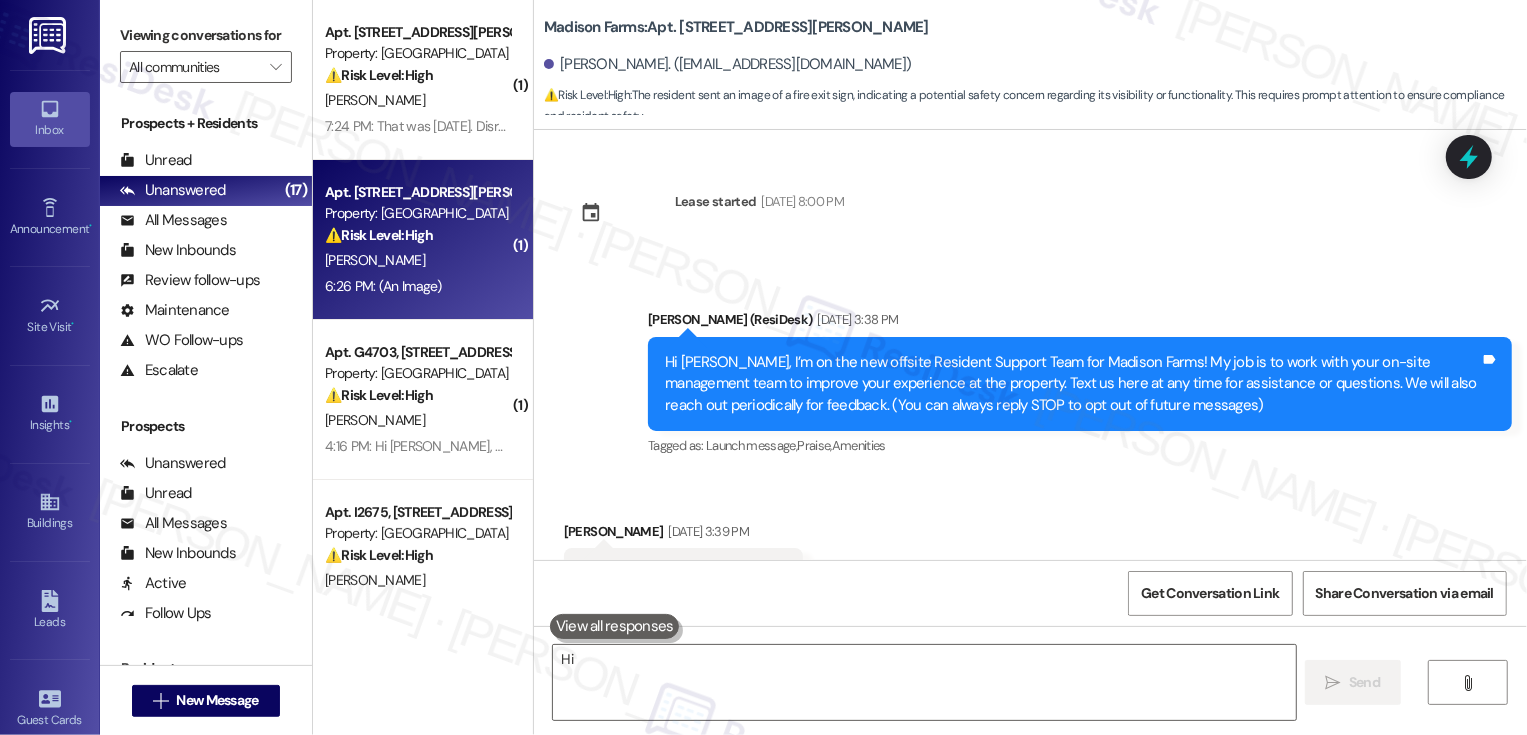 click on "[PERSON_NAME]" at bounding box center [417, 260] 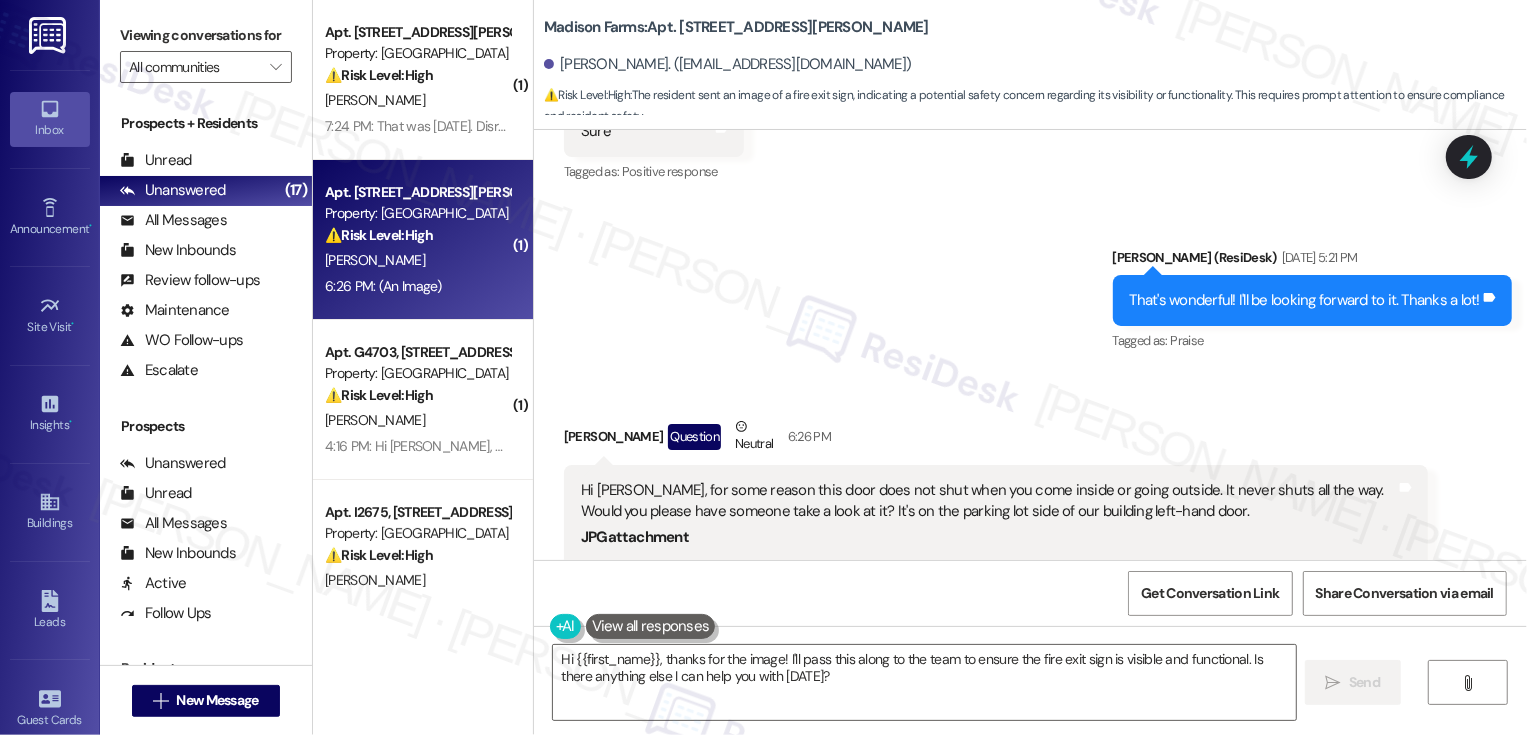 scroll, scrollTop: 21260, scrollLeft: 0, axis: vertical 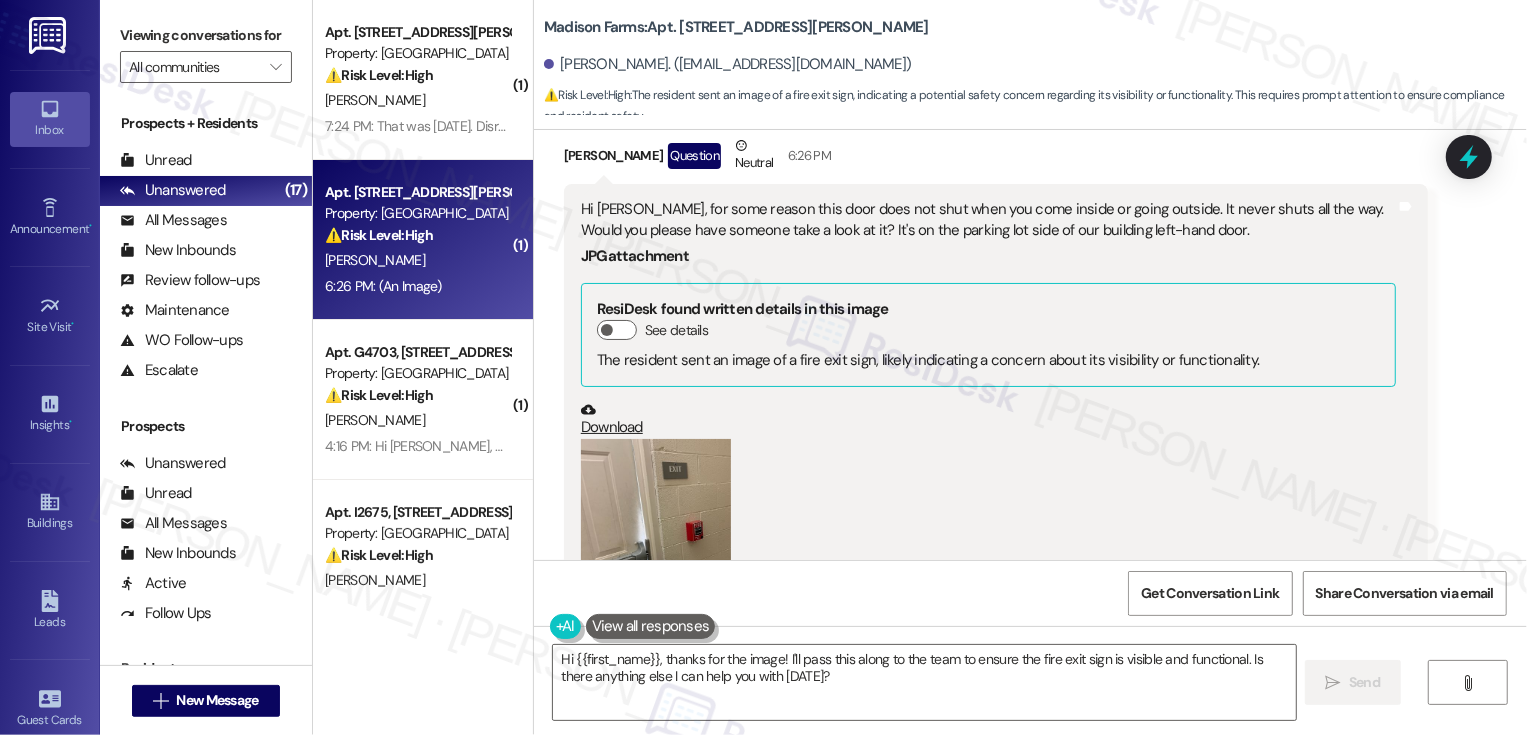 click on "Download" at bounding box center [988, 419] 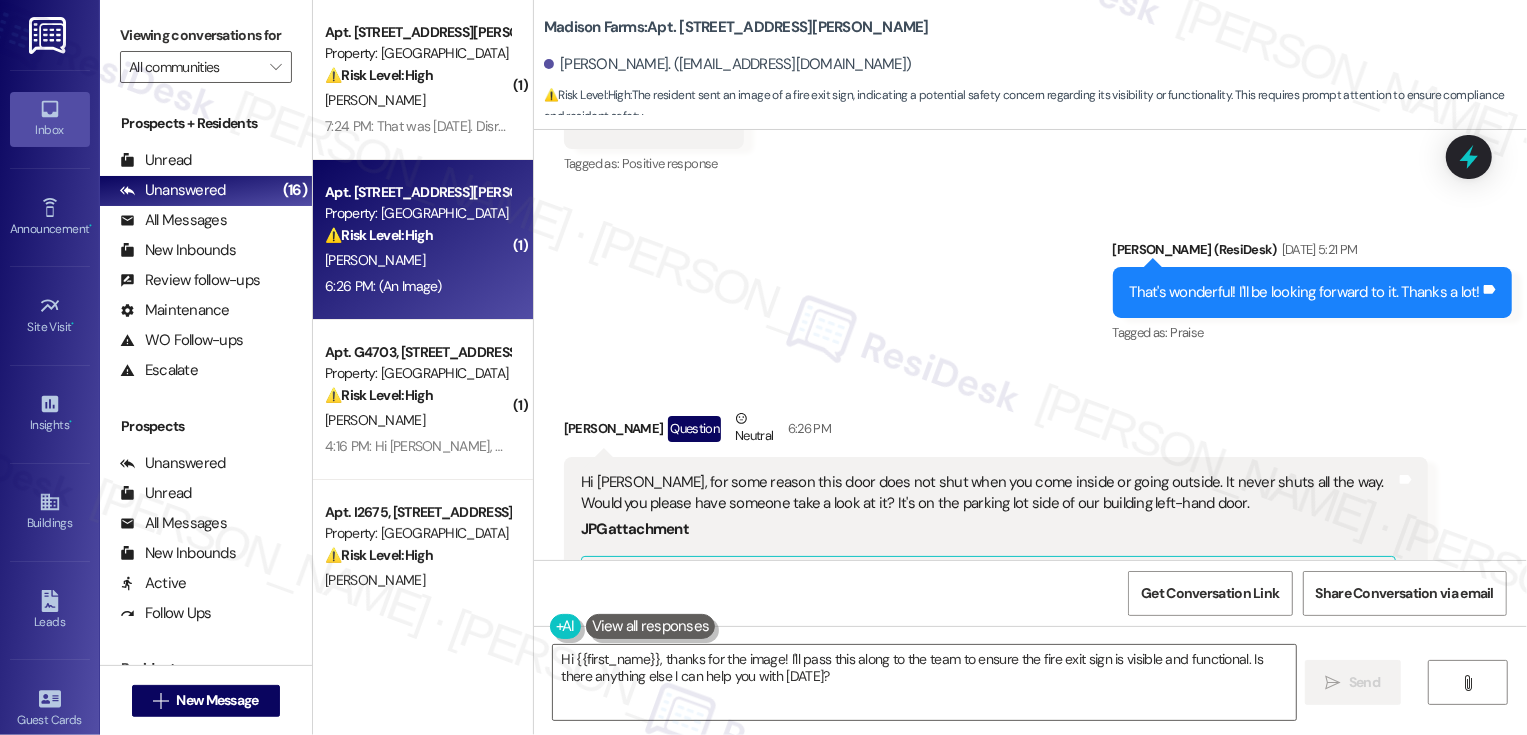 scroll, scrollTop: 20993, scrollLeft: 0, axis: vertical 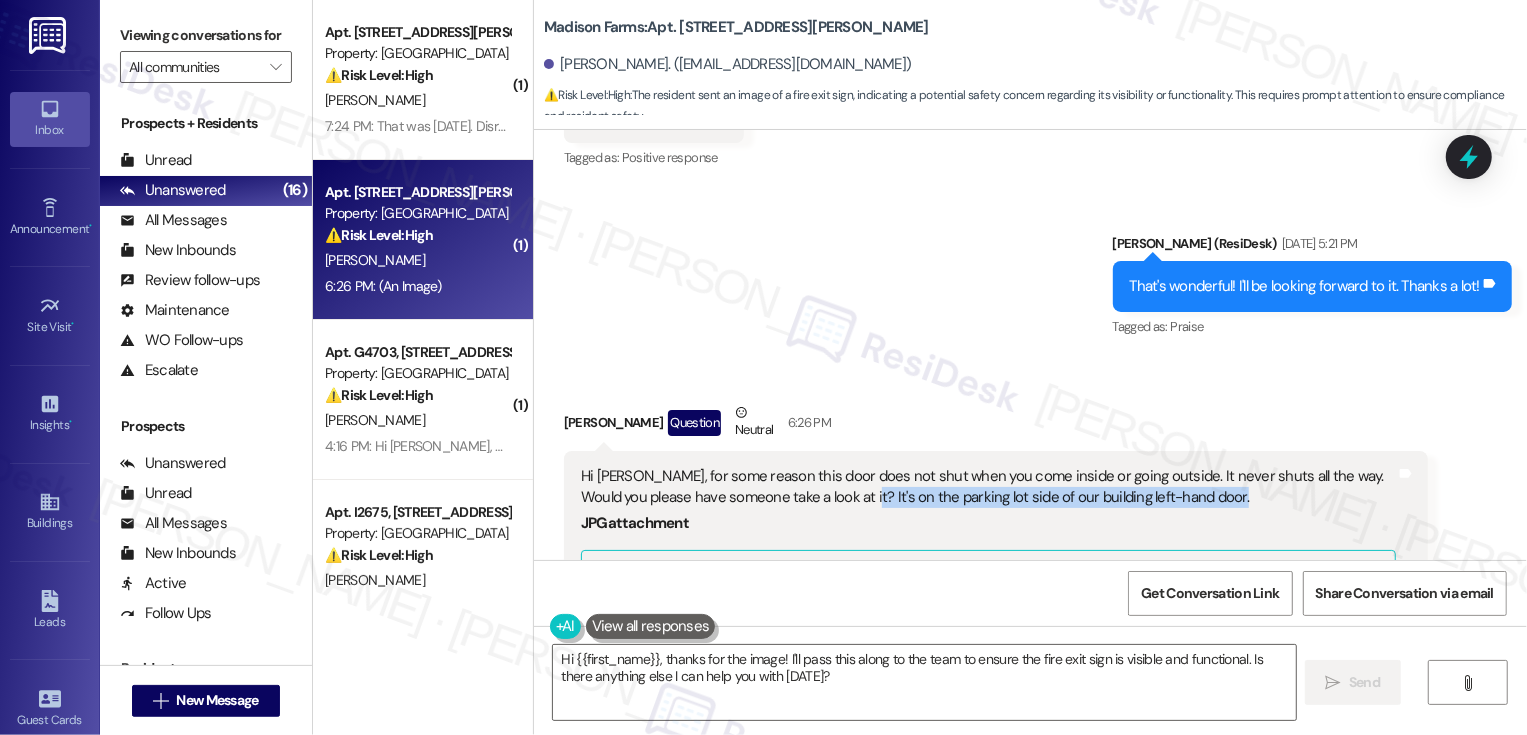 drag, startPoint x: 791, startPoint y: 334, endPoint x: 1041, endPoint y: 348, distance: 250.3917 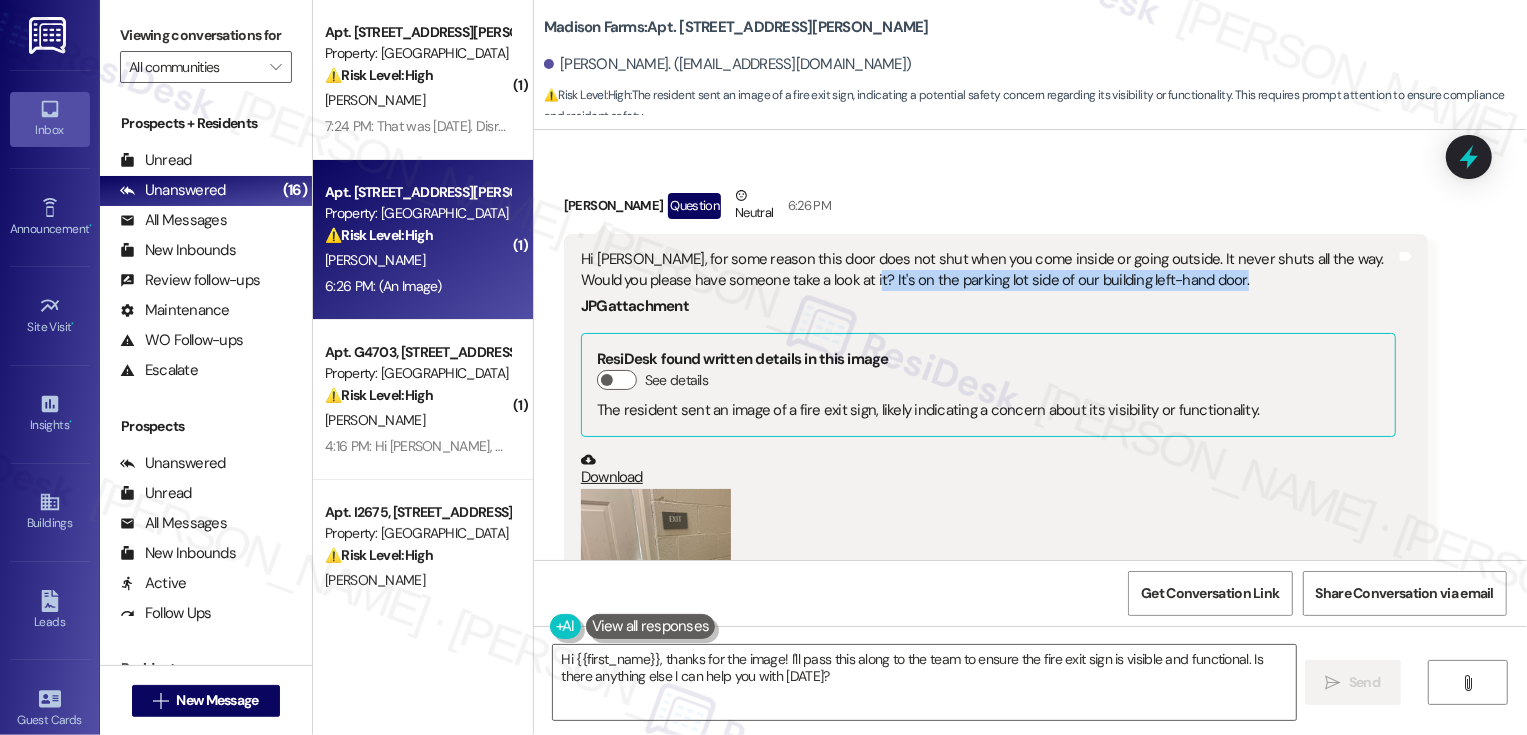 scroll, scrollTop: 21448, scrollLeft: 0, axis: vertical 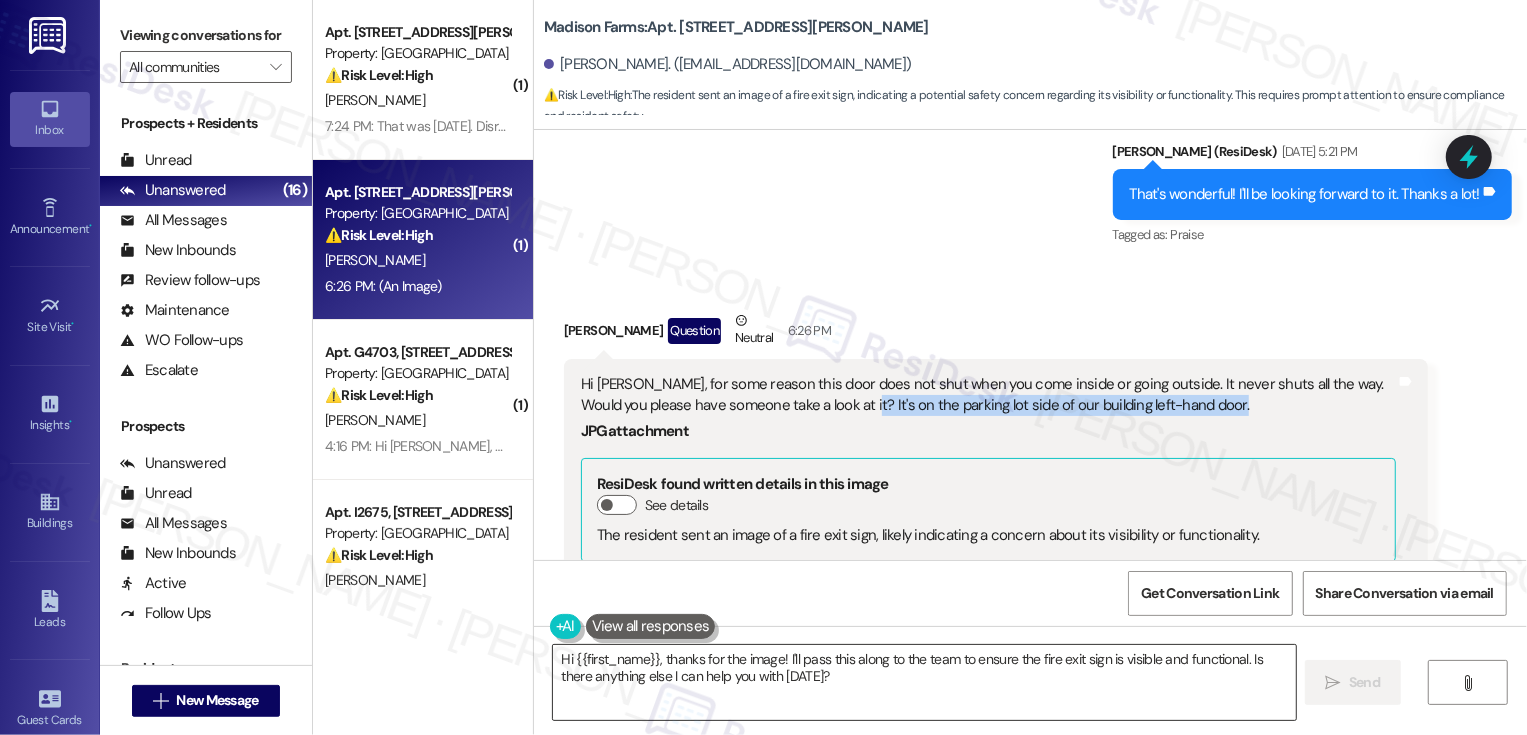click on "Hi {{first_name}}, thanks for the image! I'll pass this along to the team to ensure the fire exit sign is visible and functional. Is there anything else I can help you with today?" at bounding box center [924, 682] 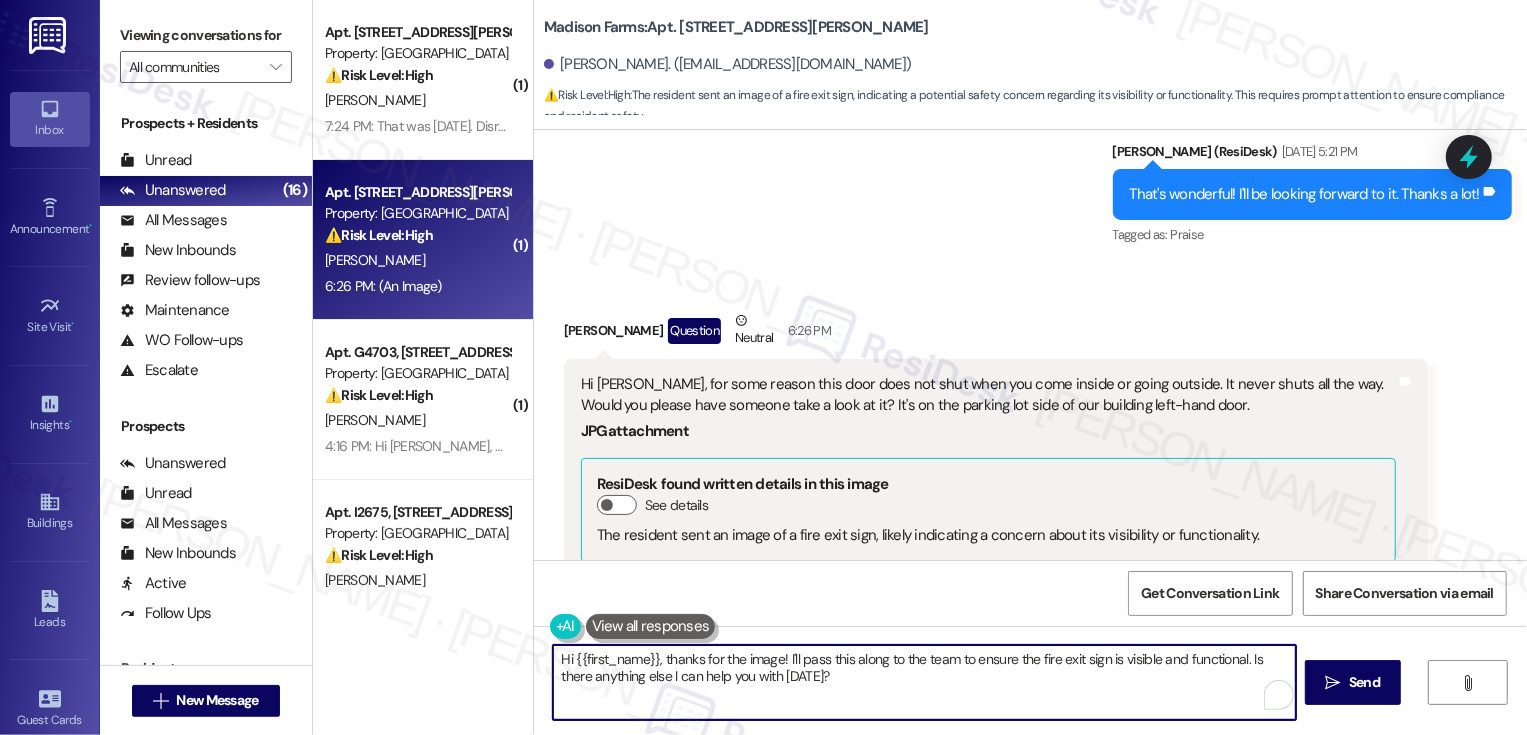 click on "Hi {{first_name}}, thanks for the image! I'll pass this along to the team to ensure the fire exit sign is visible and functional. Is there anything else I can help you with today?" at bounding box center (924, 682) 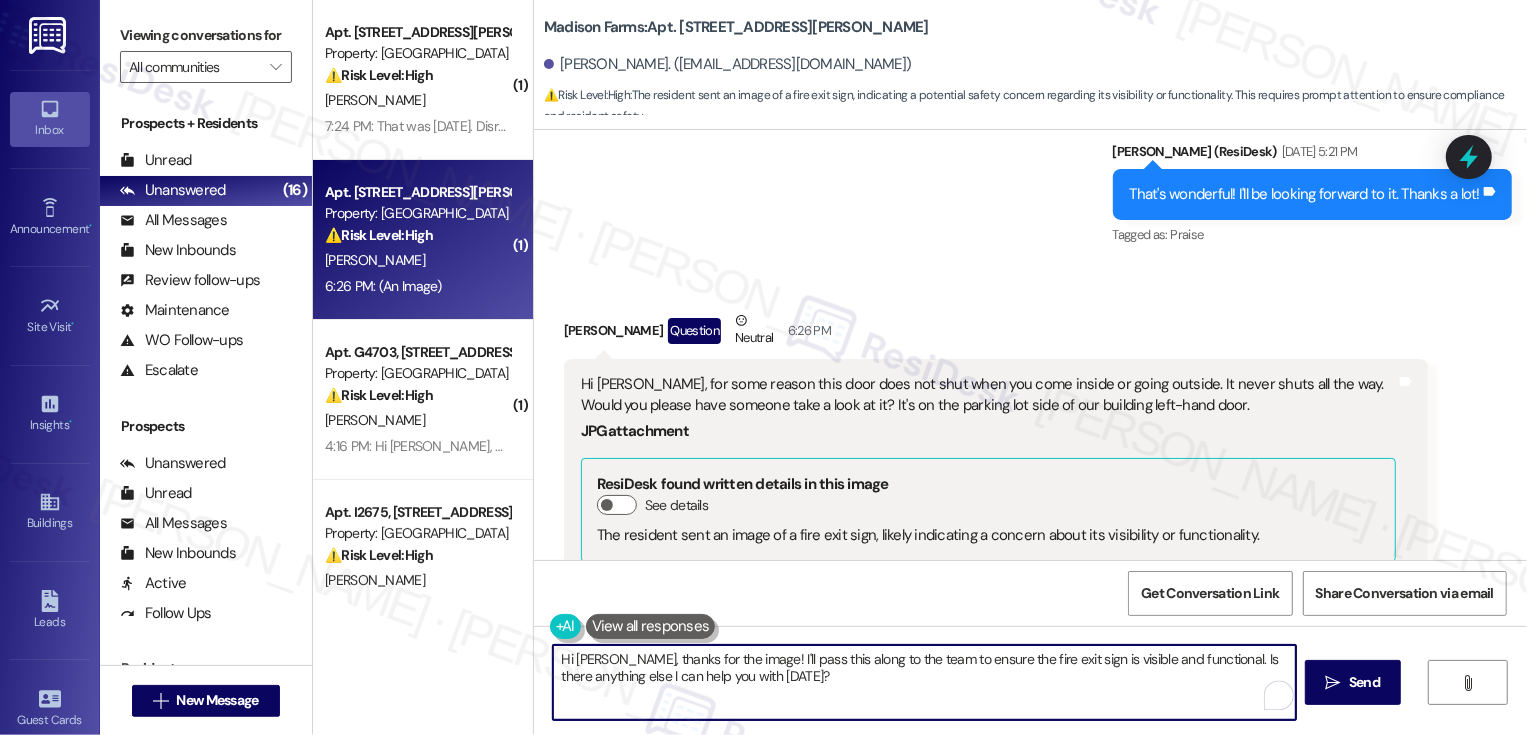 click on "Hi Lee, thanks for the image! I'll pass this along to the team to ensure the fire exit sign is visible and functional. Is there anything else I can help you with today?" at bounding box center (924, 682) 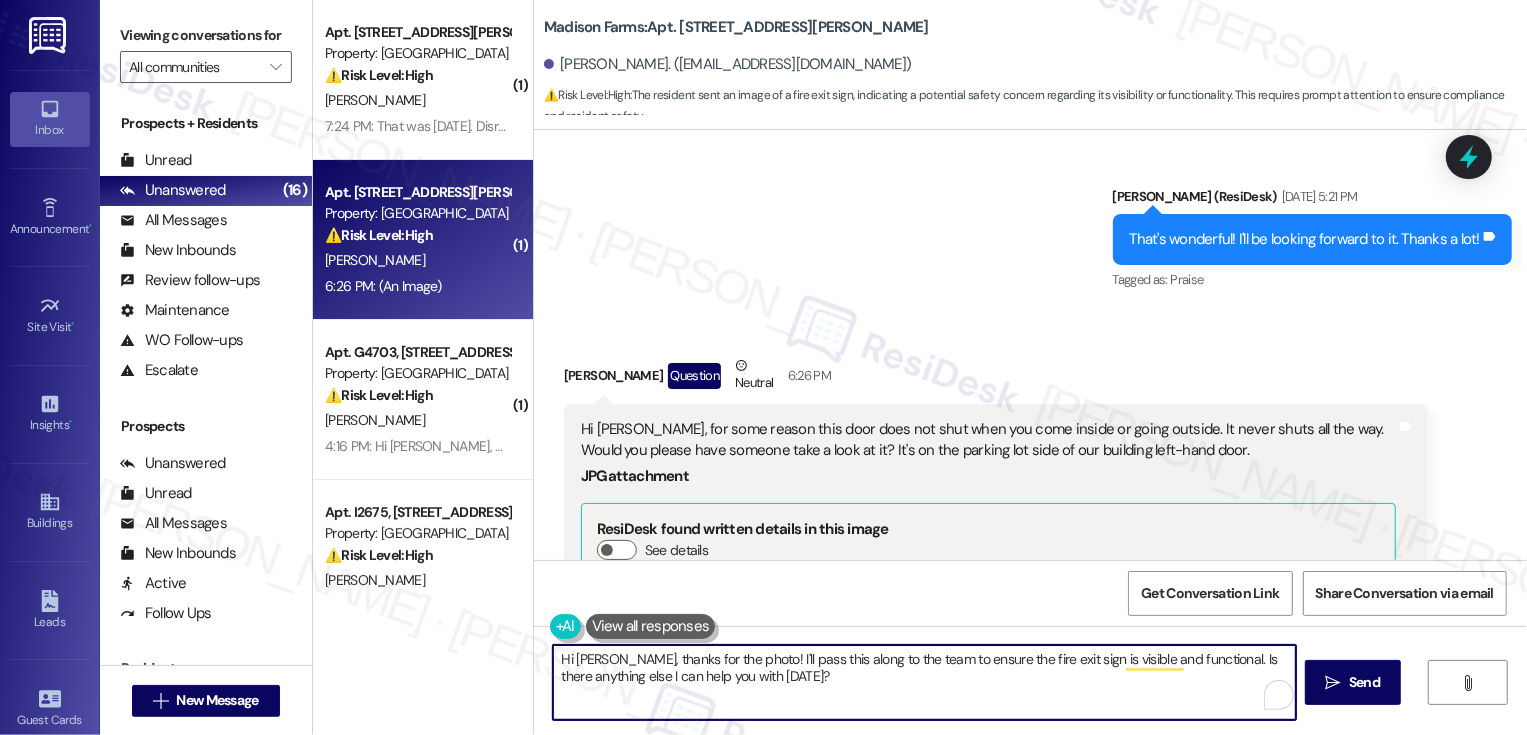 scroll, scrollTop: 21036, scrollLeft: 0, axis: vertical 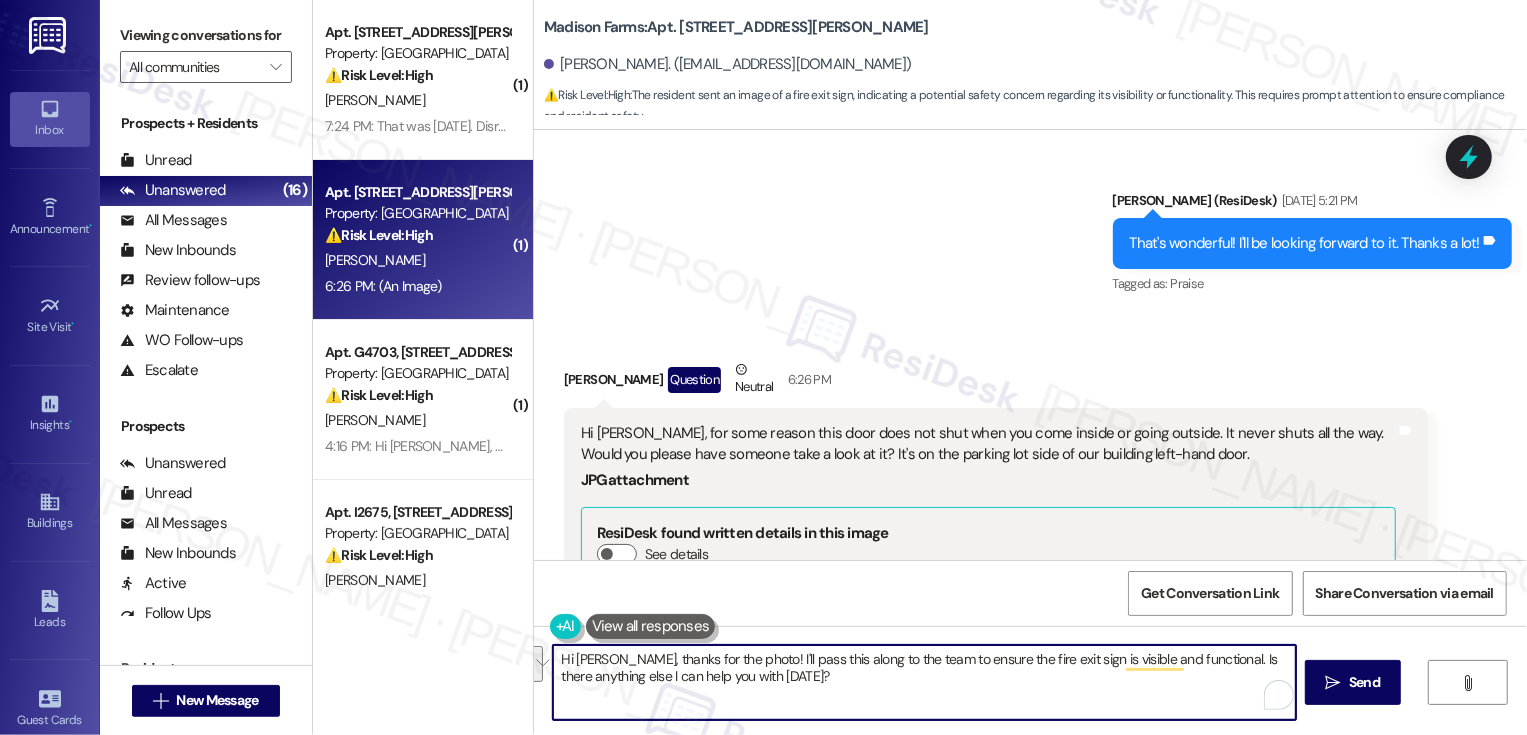 drag, startPoint x: 726, startPoint y: 659, endPoint x: 752, endPoint y: 680, distance: 33.42155 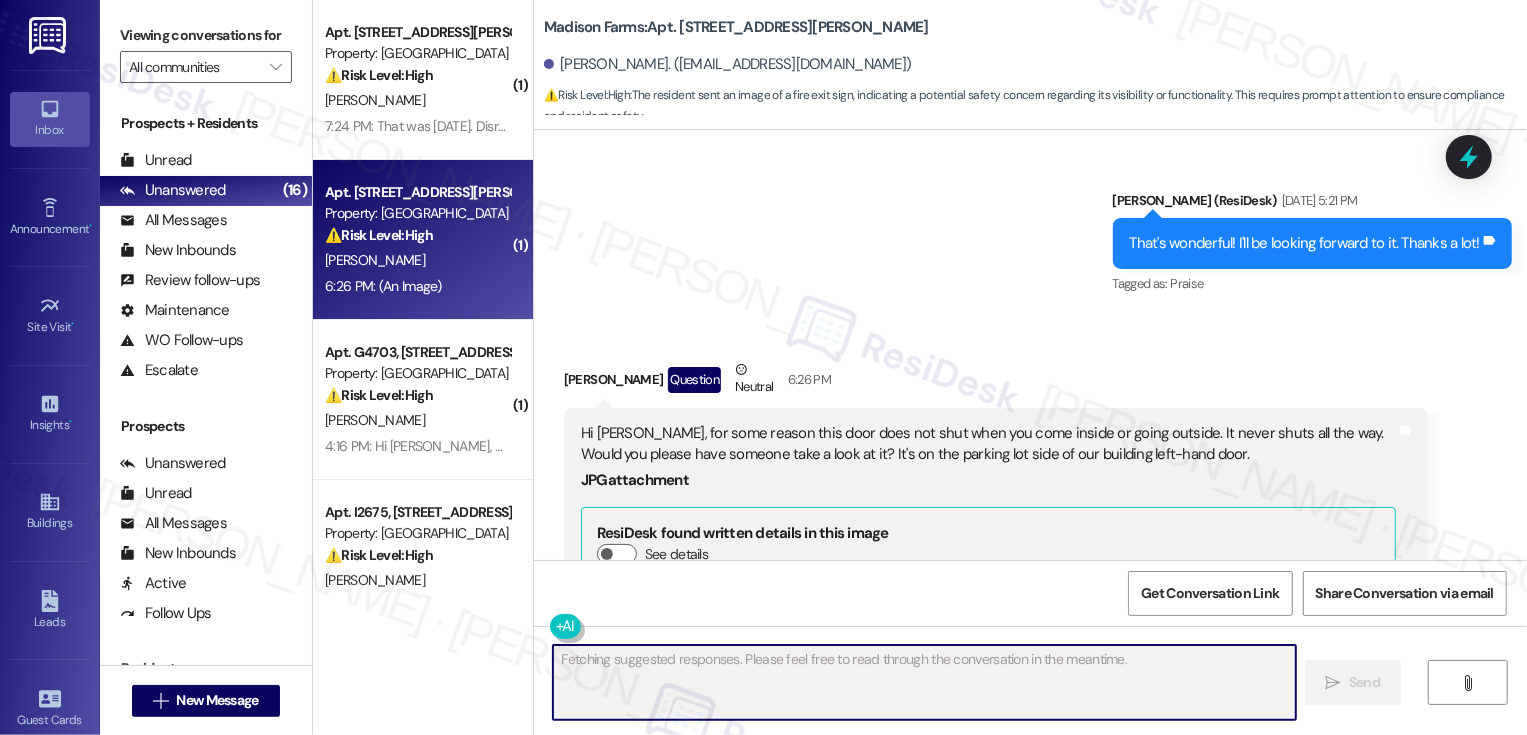 scroll, scrollTop: 21613, scrollLeft: 0, axis: vertical 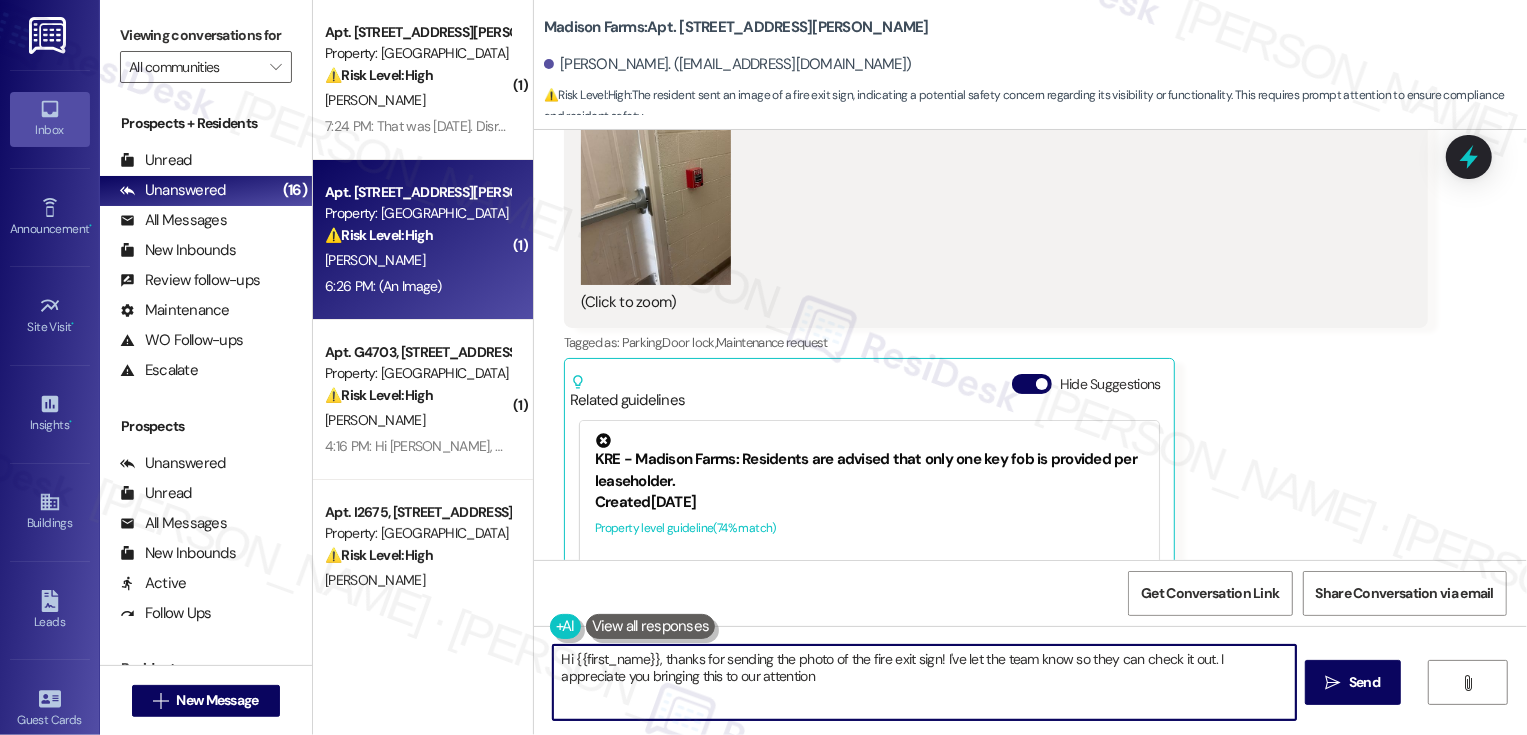 type on "Hi {{first_name}}, thanks for sending the photo of the fire exit sign! I've let the team know so they can check it out. I appreciate you bringing this to our attention!" 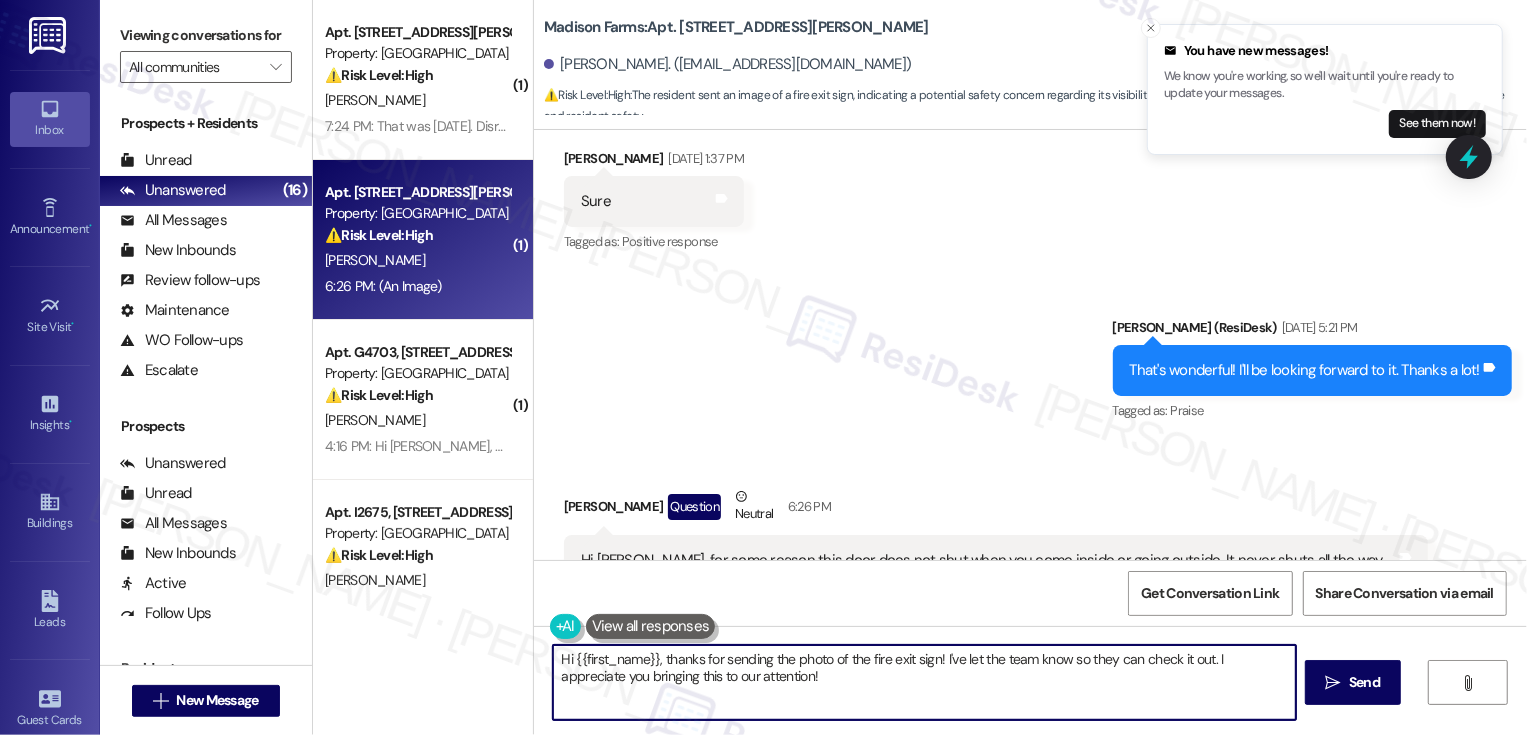 scroll, scrollTop: 20906, scrollLeft: 0, axis: vertical 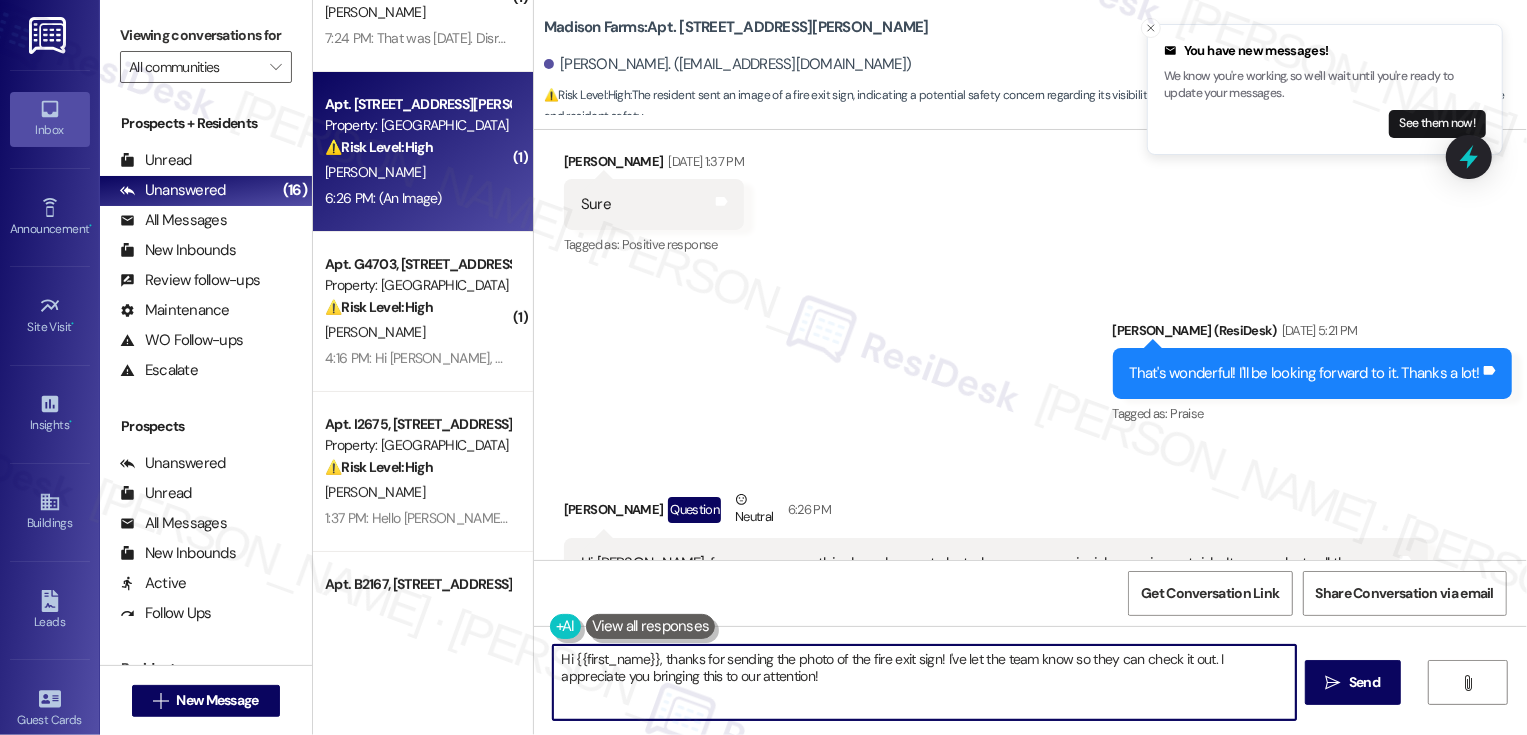 drag, startPoint x: 767, startPoint y: 419, endPoint x: 1122, endPoint y: 429, distance: 355.1408 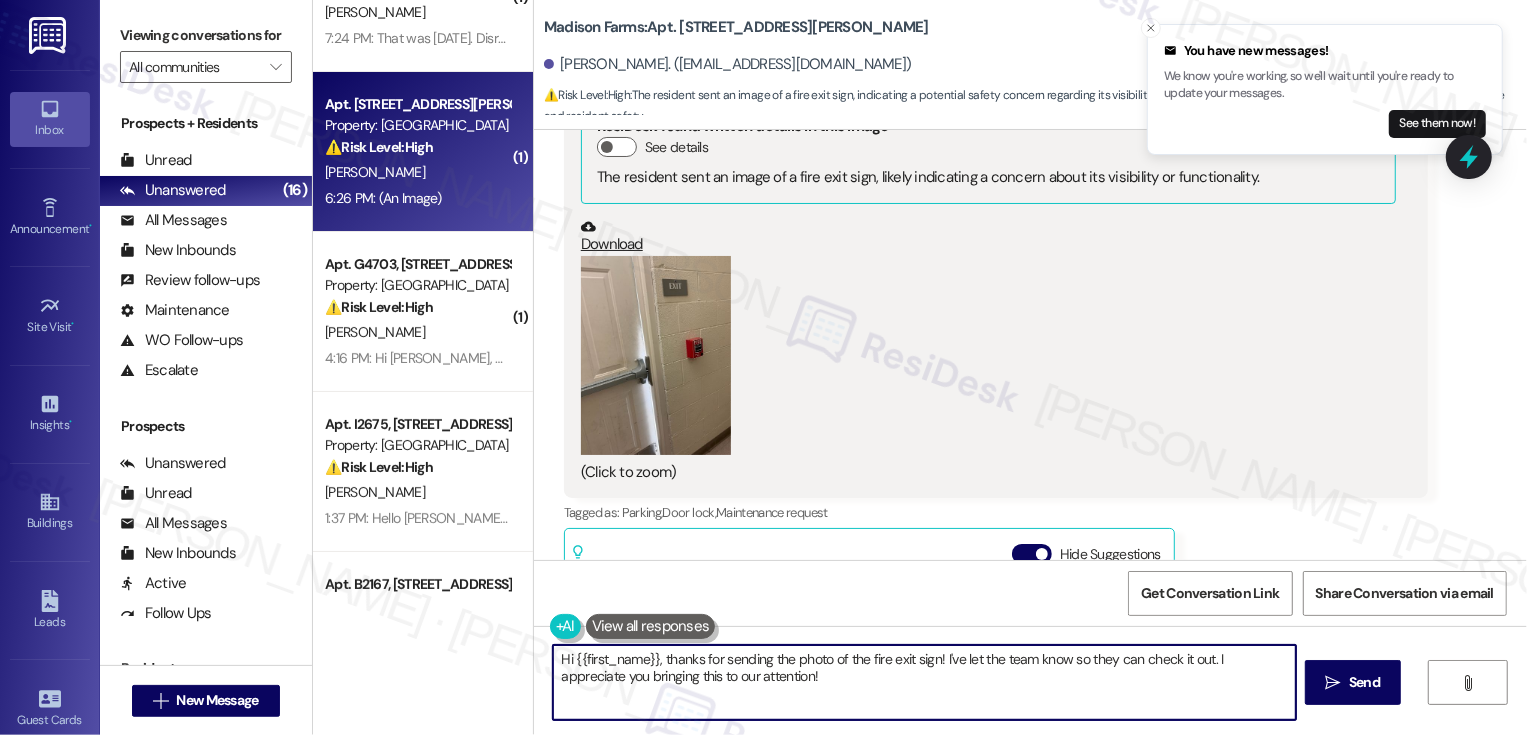 scroll, scrollTop: 21303, scrollLeft: 0, axis: vertical 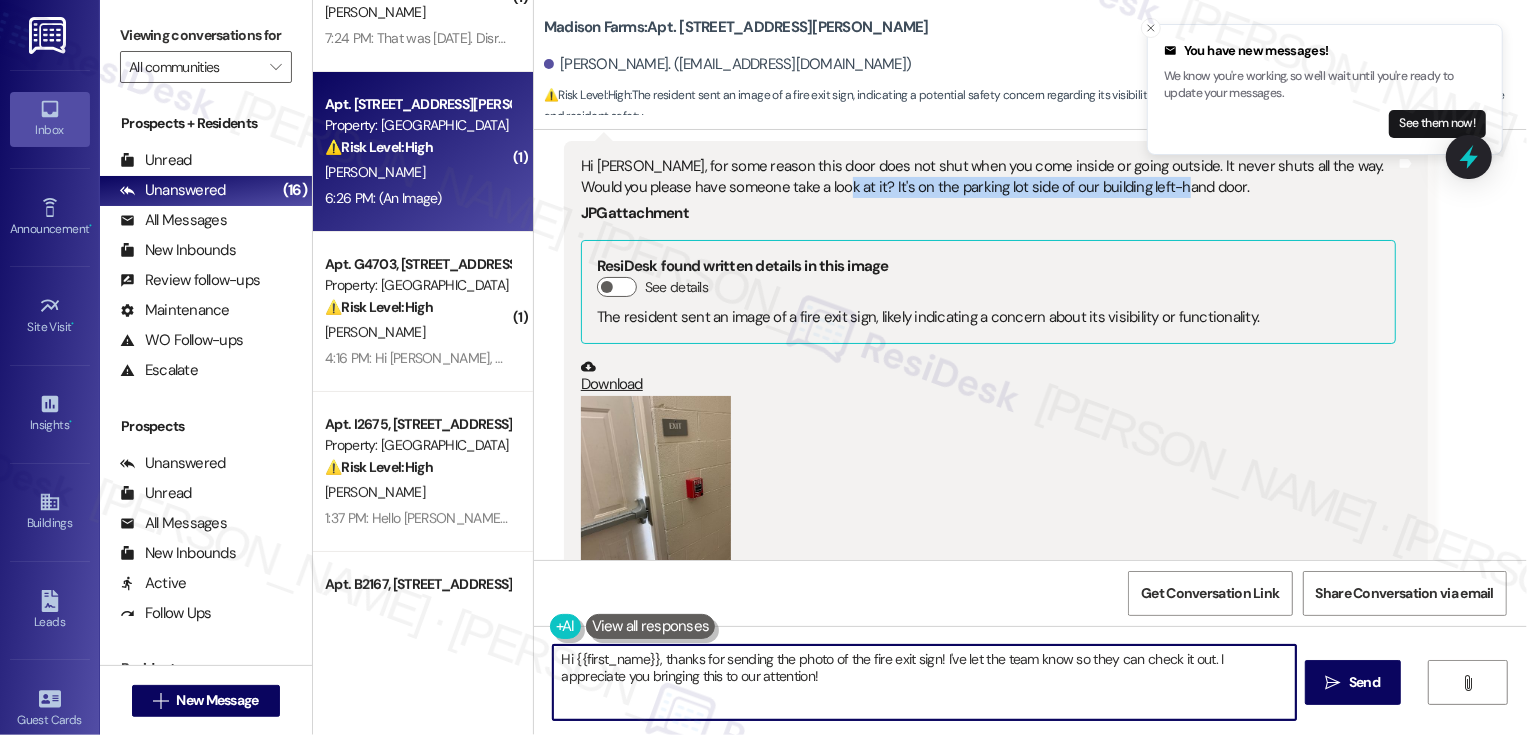 click at bounding box center (656, 496) 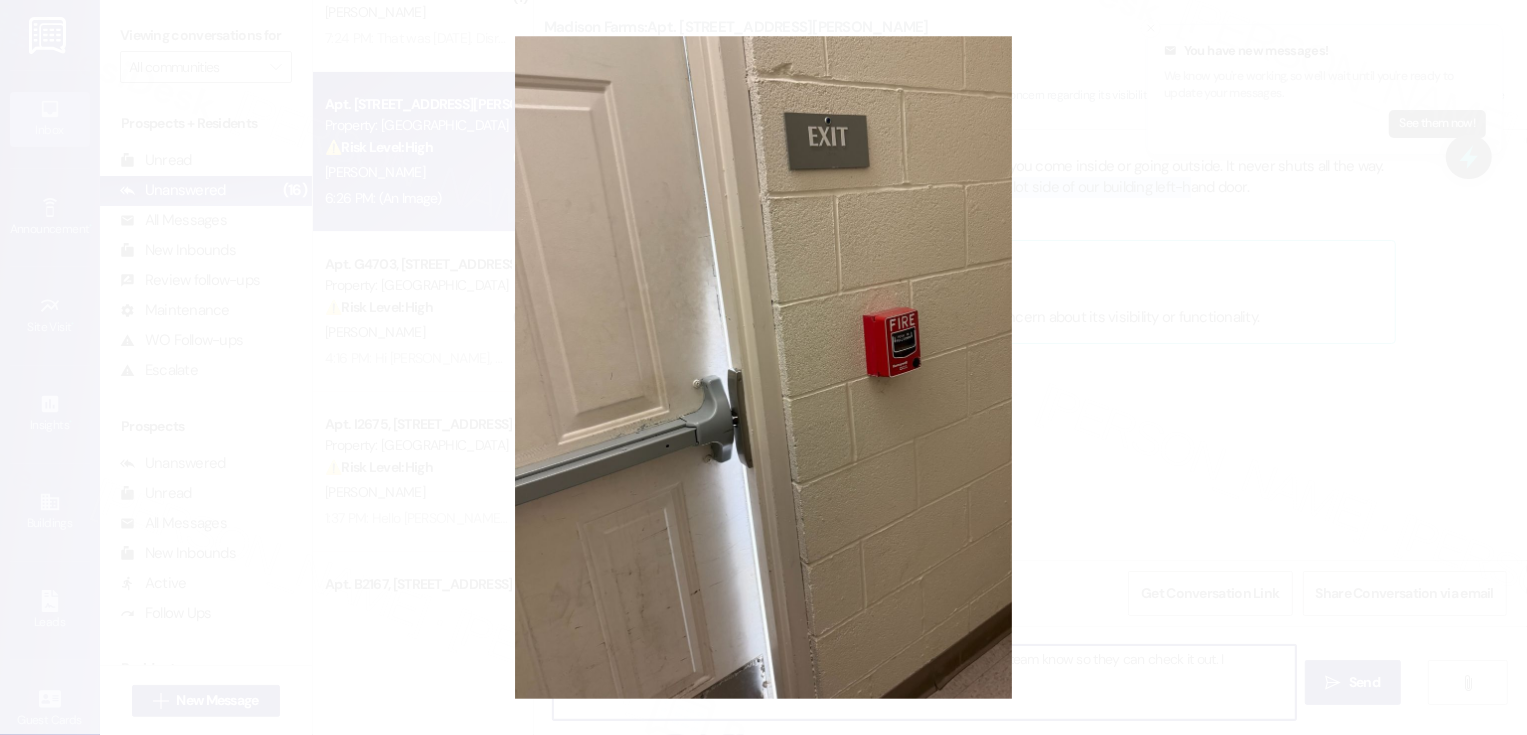 click at bounding box center [763, 367] 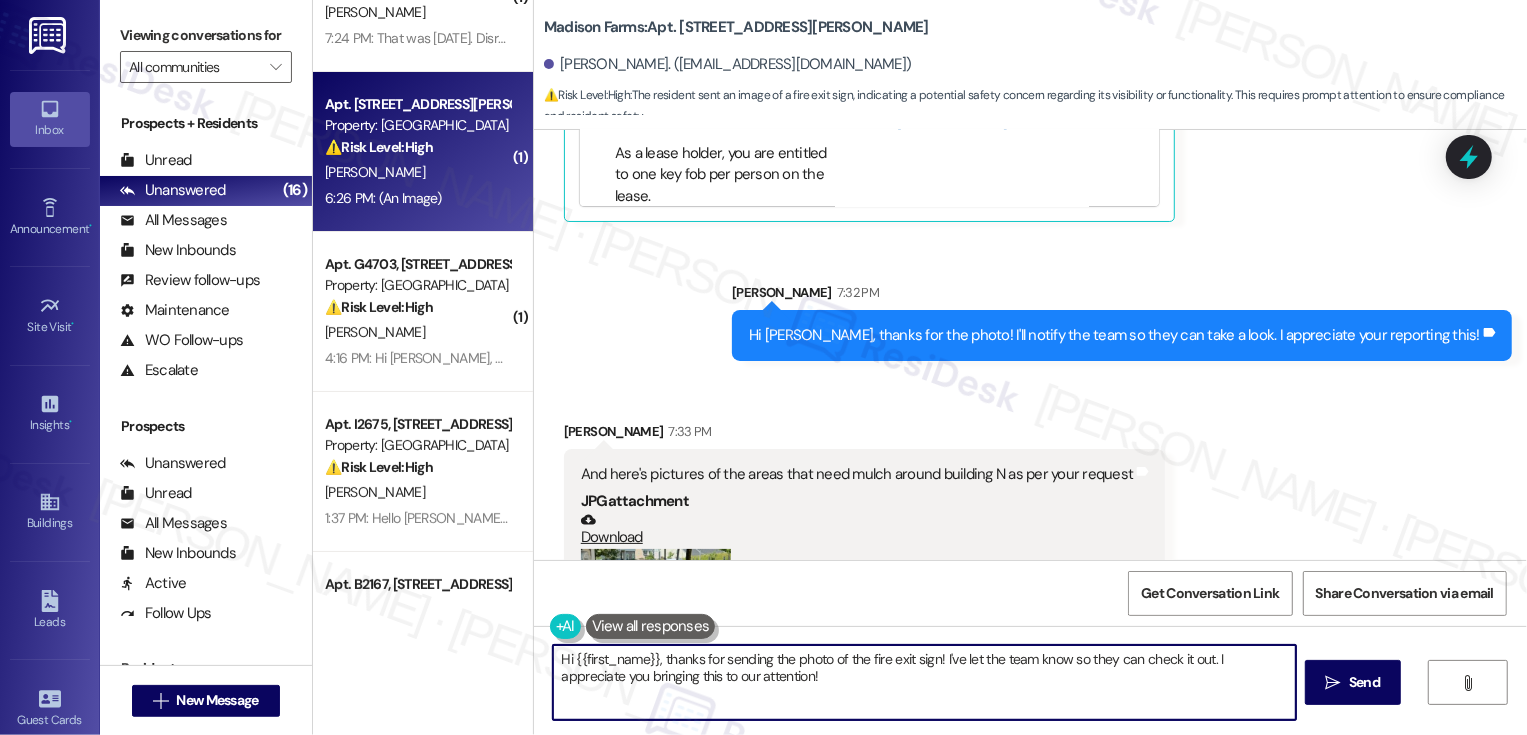 scroll, scrollTop: 22014, scrollLeft: 0, axis: vertical 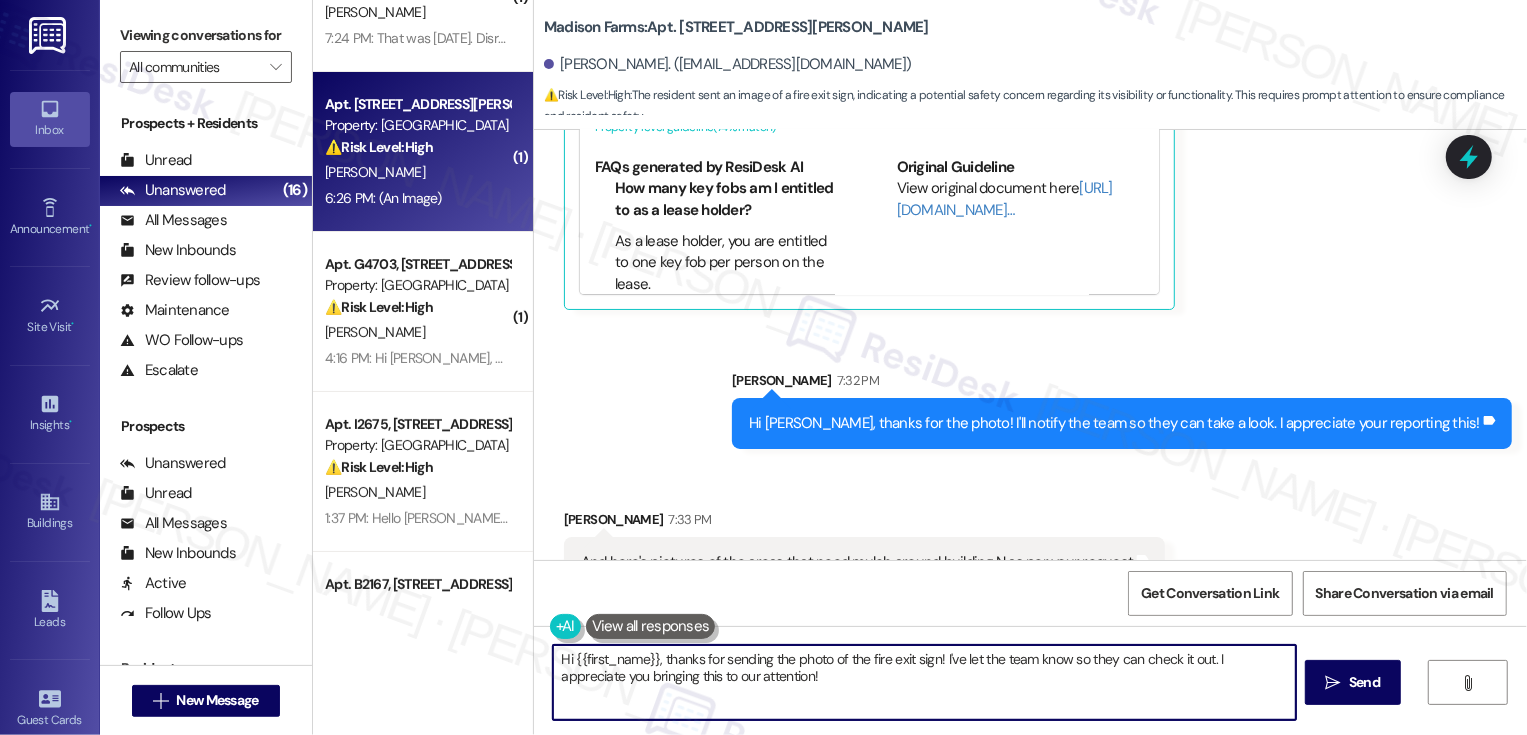 click on "Madison Farms:  Apt. N3139, 4883 Riley Road" at bounding box center (736, 27) 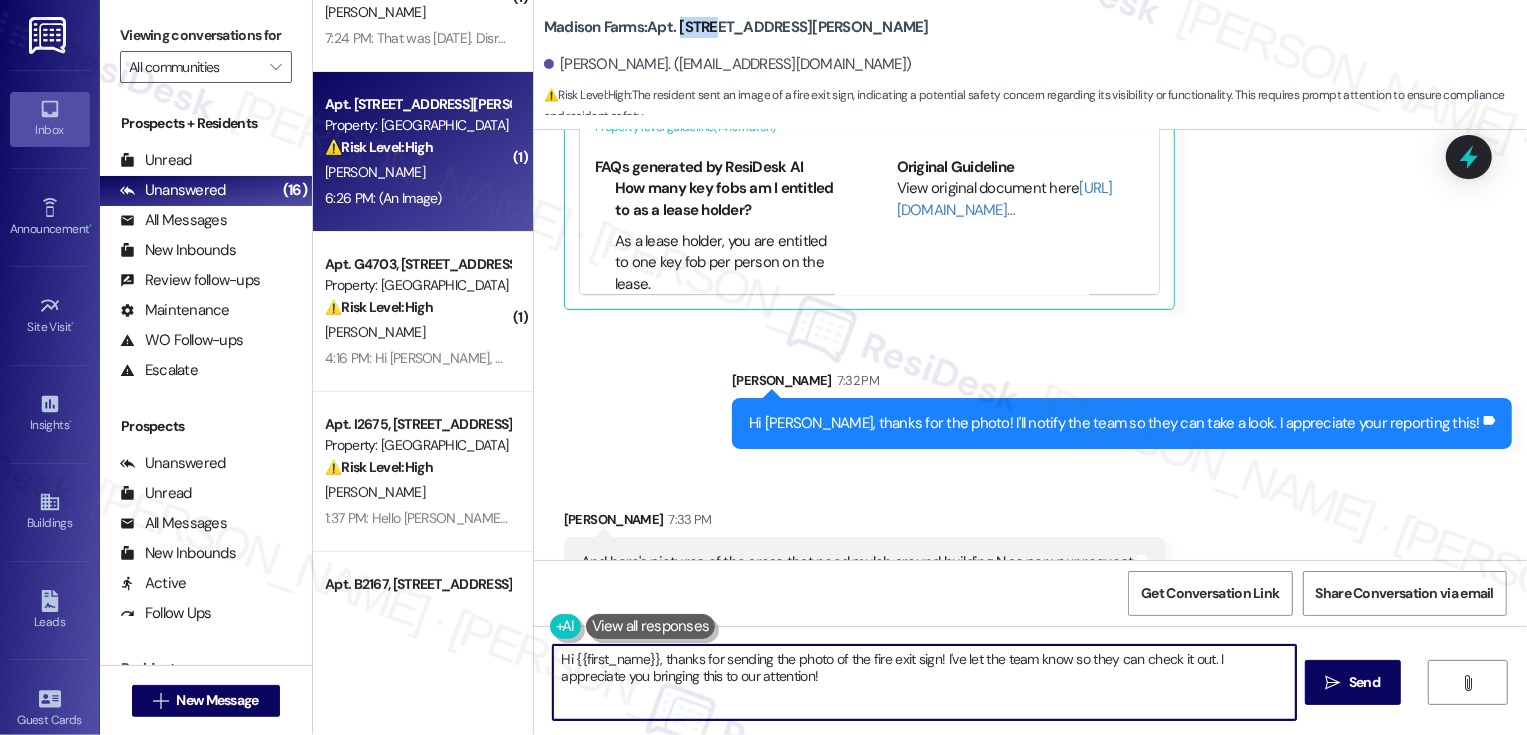 copy on "N3139" 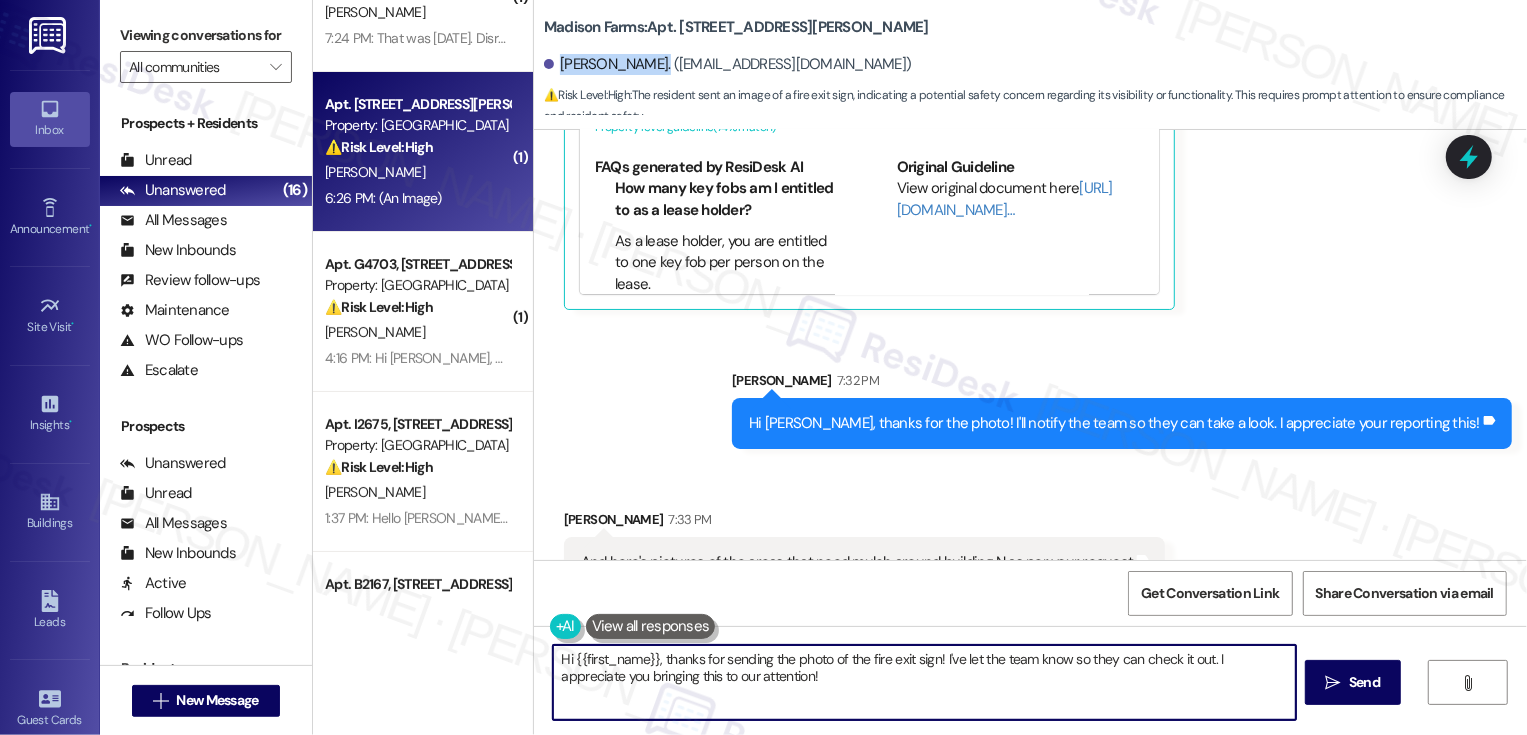 drag, startPoint x: 547, startPoint y: 65, endPoint x: 629, endPoint y: 64, distance: 82.006096 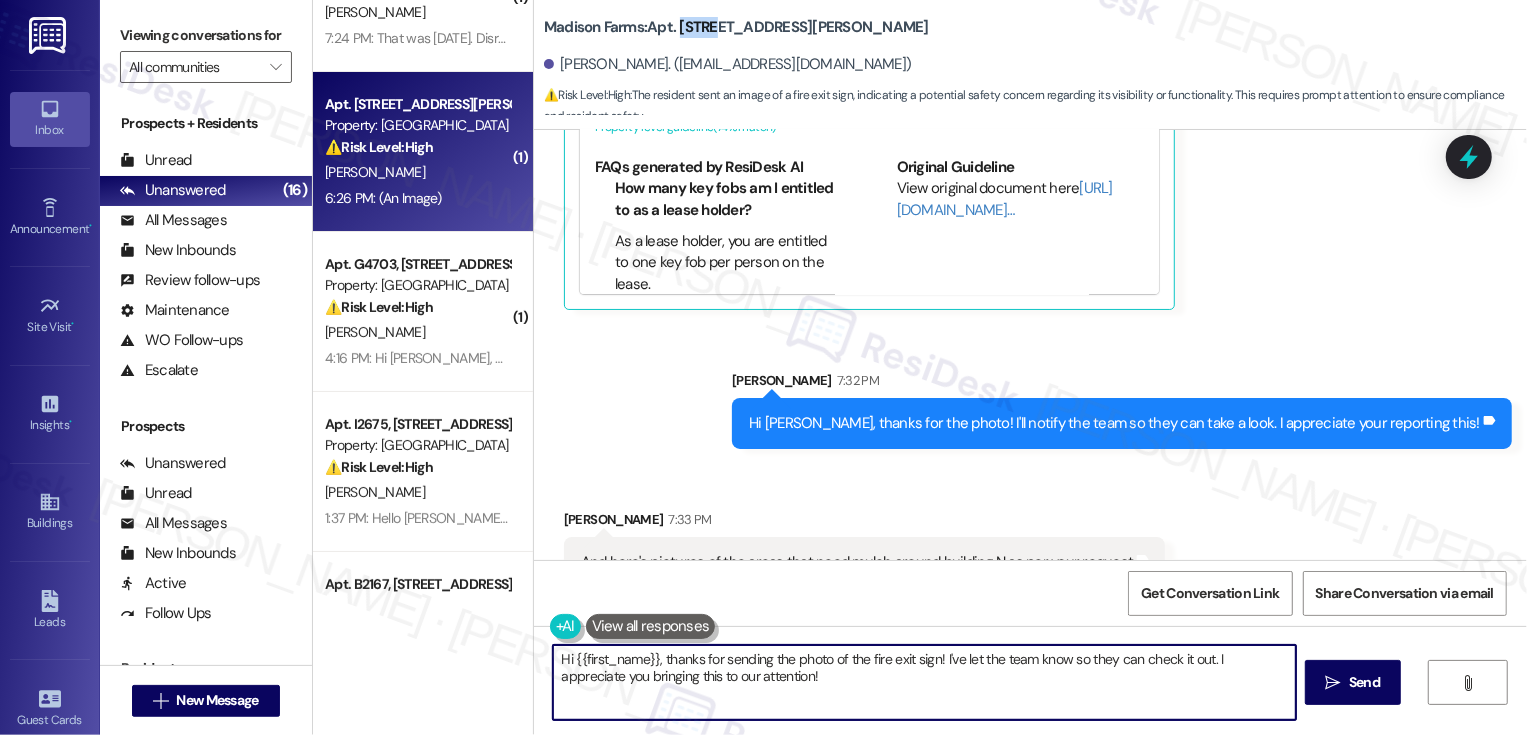 drag, startPoint x: 669, startPoint y: 29, endPoint x: 708, endPoint y: 29, distance: 39 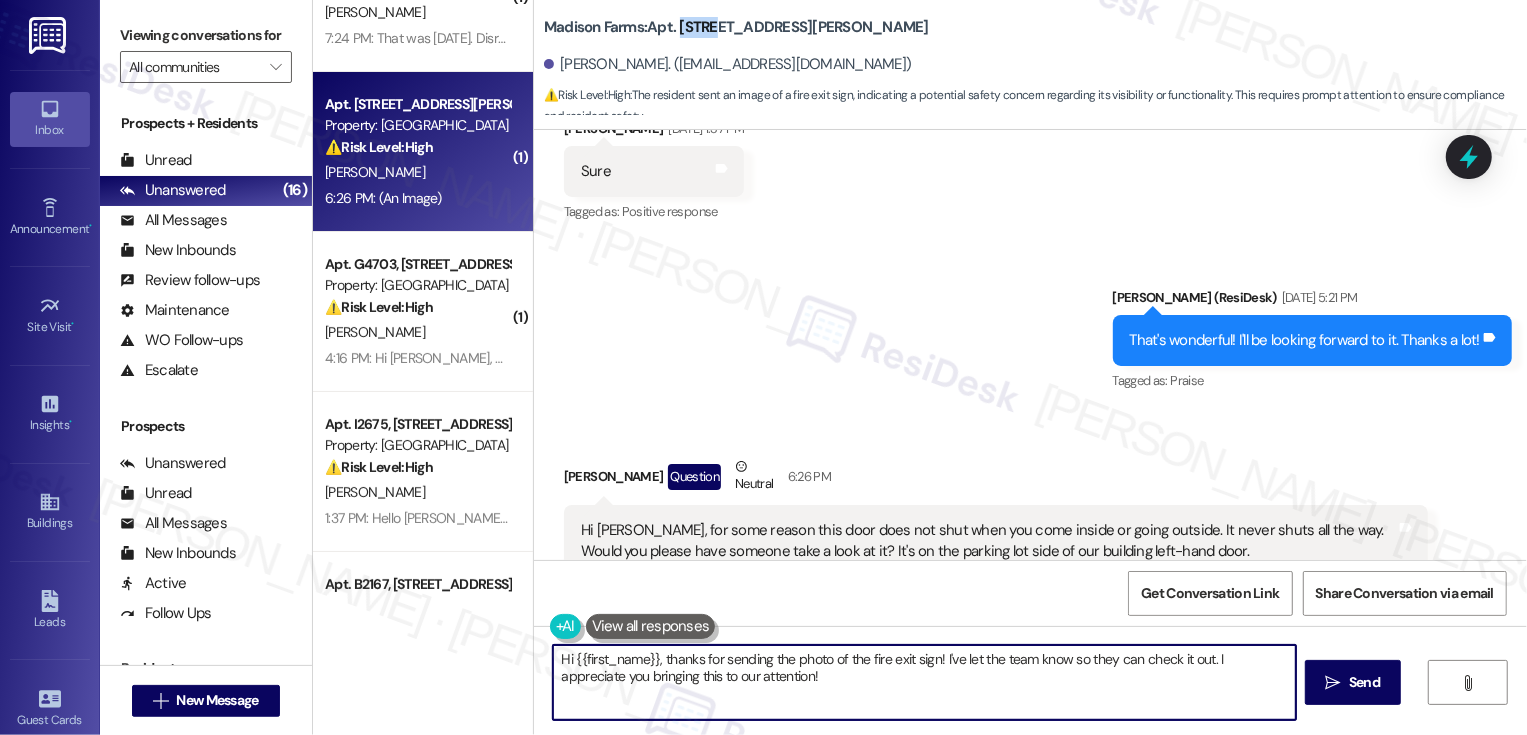 scroll, scrollTop: 20940, scrollLeft: 0, axis: vertical 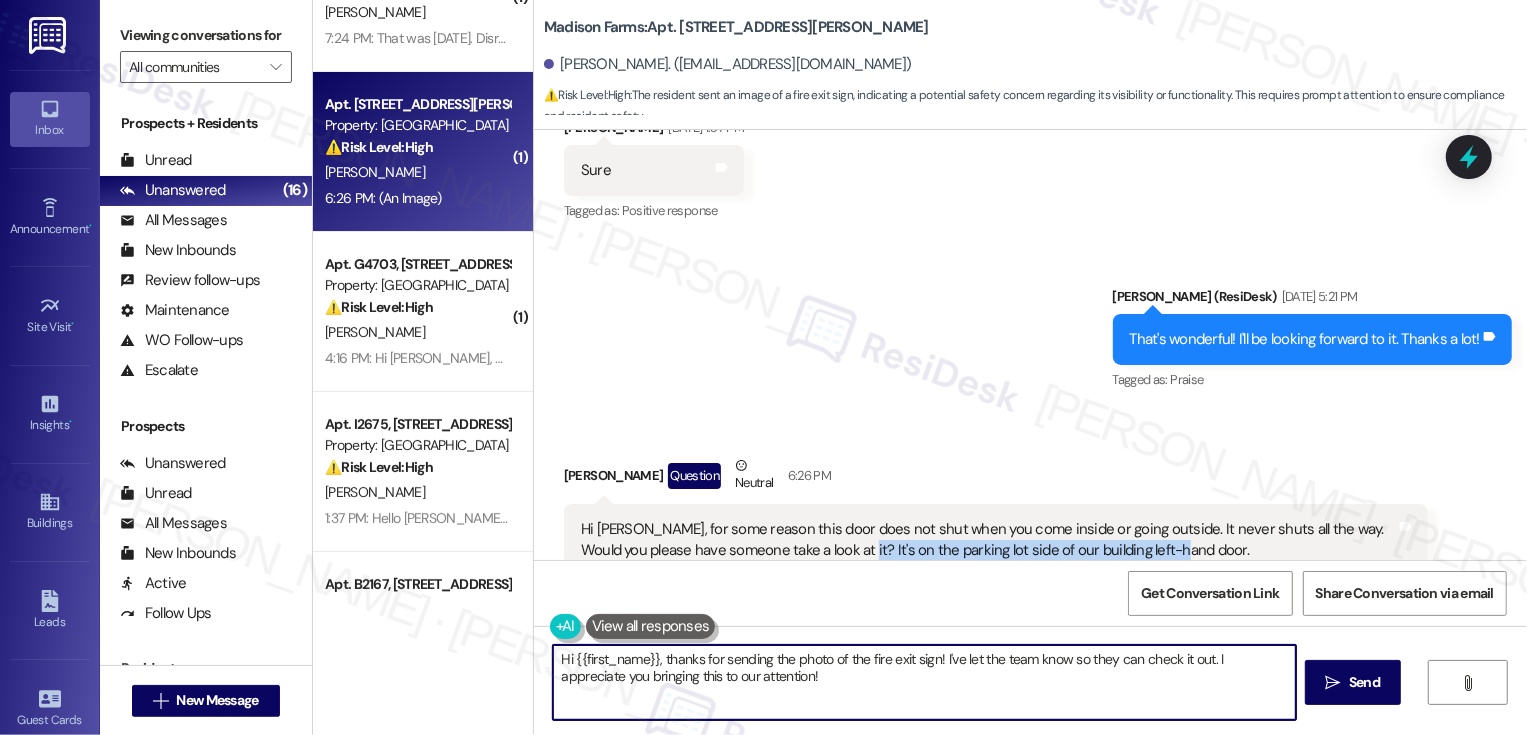 drag, startPoint x: 1114, startPoint y: 384, endPoint x: 785, endPoint y: 393, distance: 329.12308 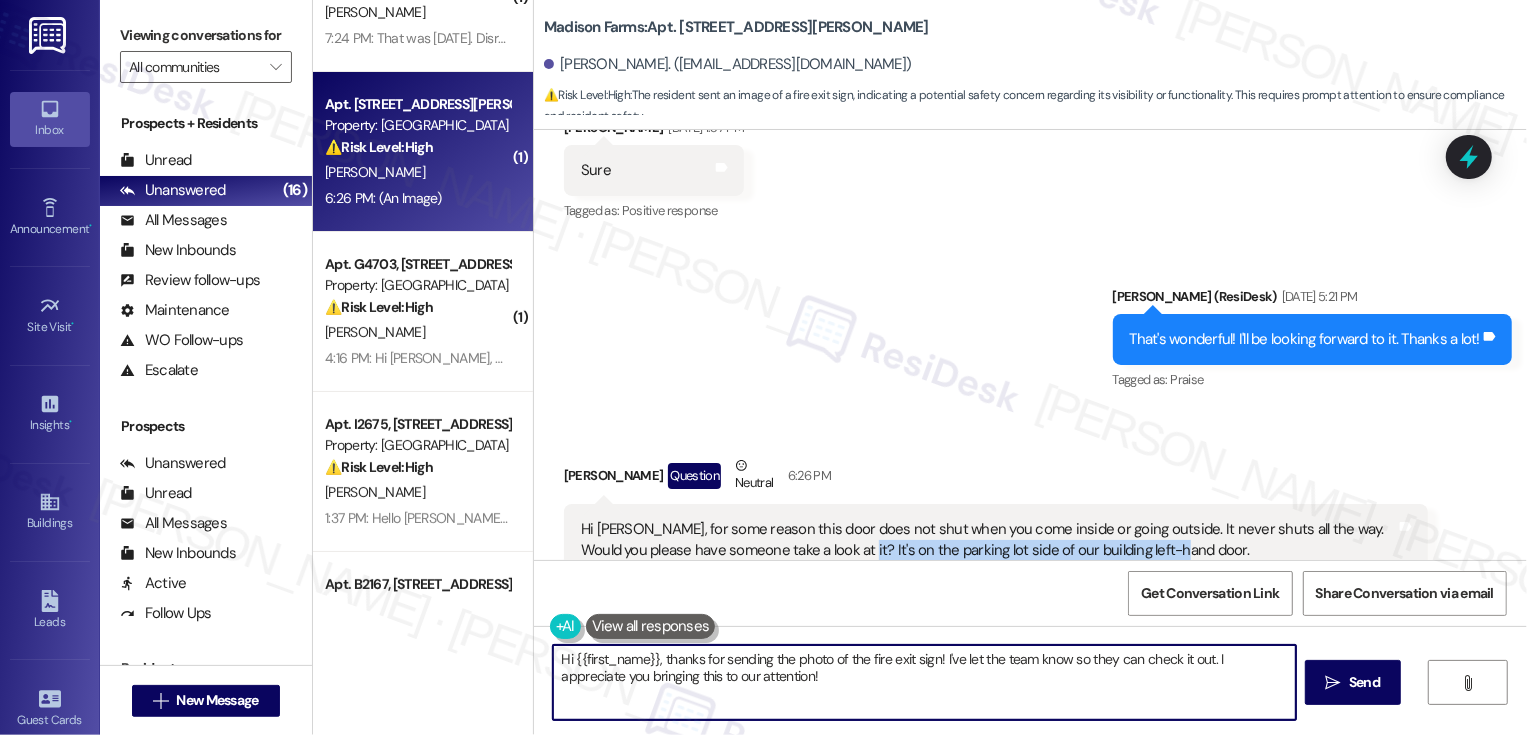 click on "Lee Stritehoff. (bluewaterrn@aol.com)" at bounding box center (728, 64) 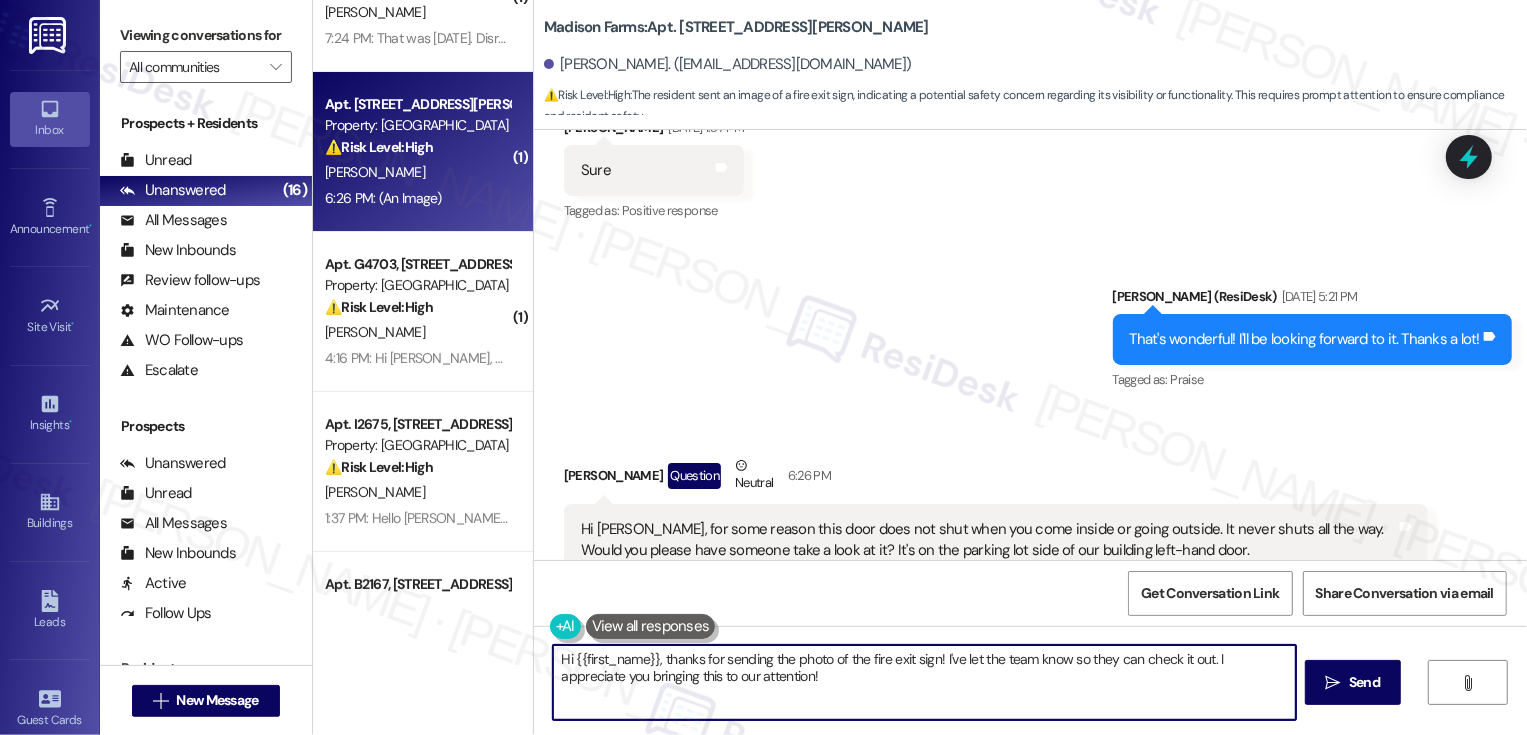 click on "Lee Stritehoff. (bluewaterrn@aol.com)" at bounding box center [728, 64] 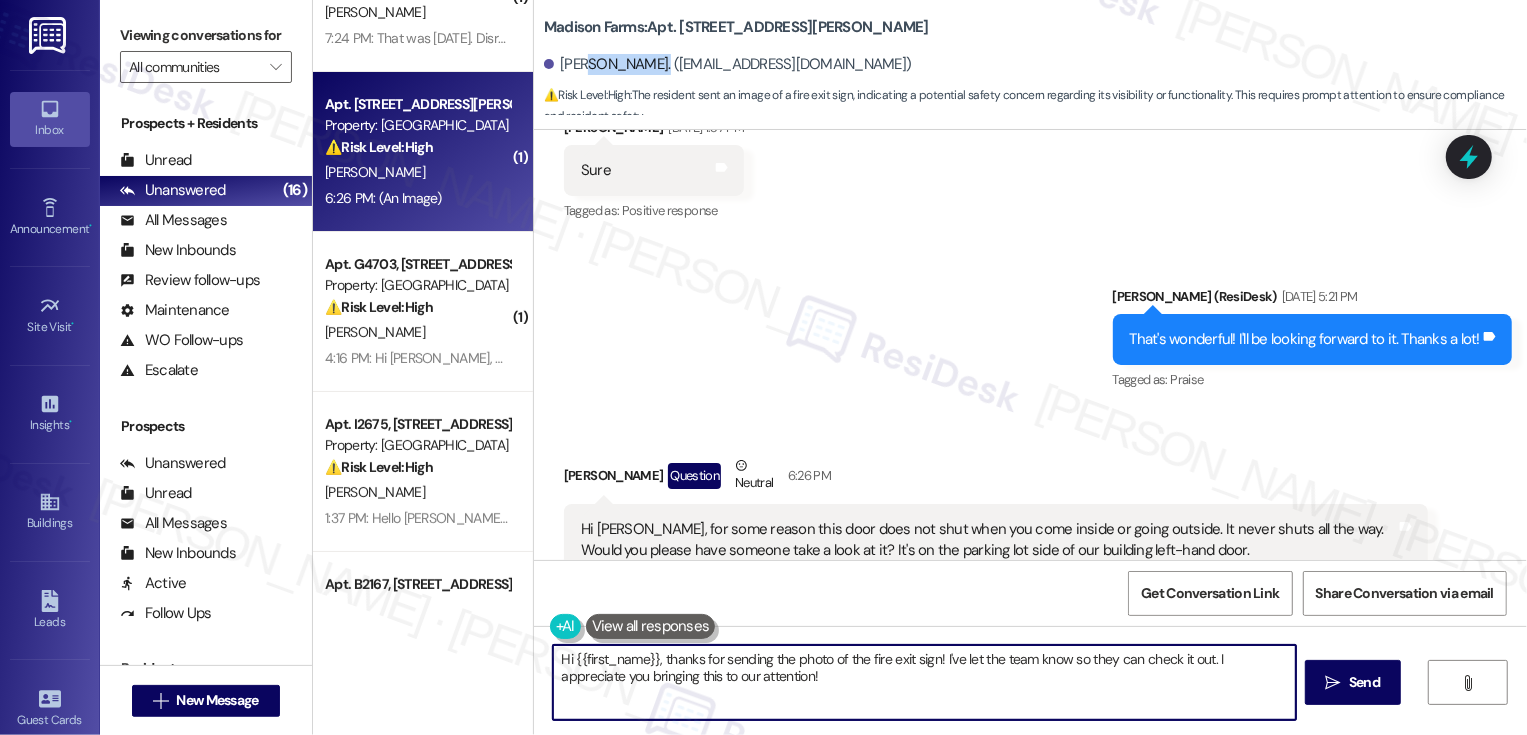 copy on "Stritehoff" 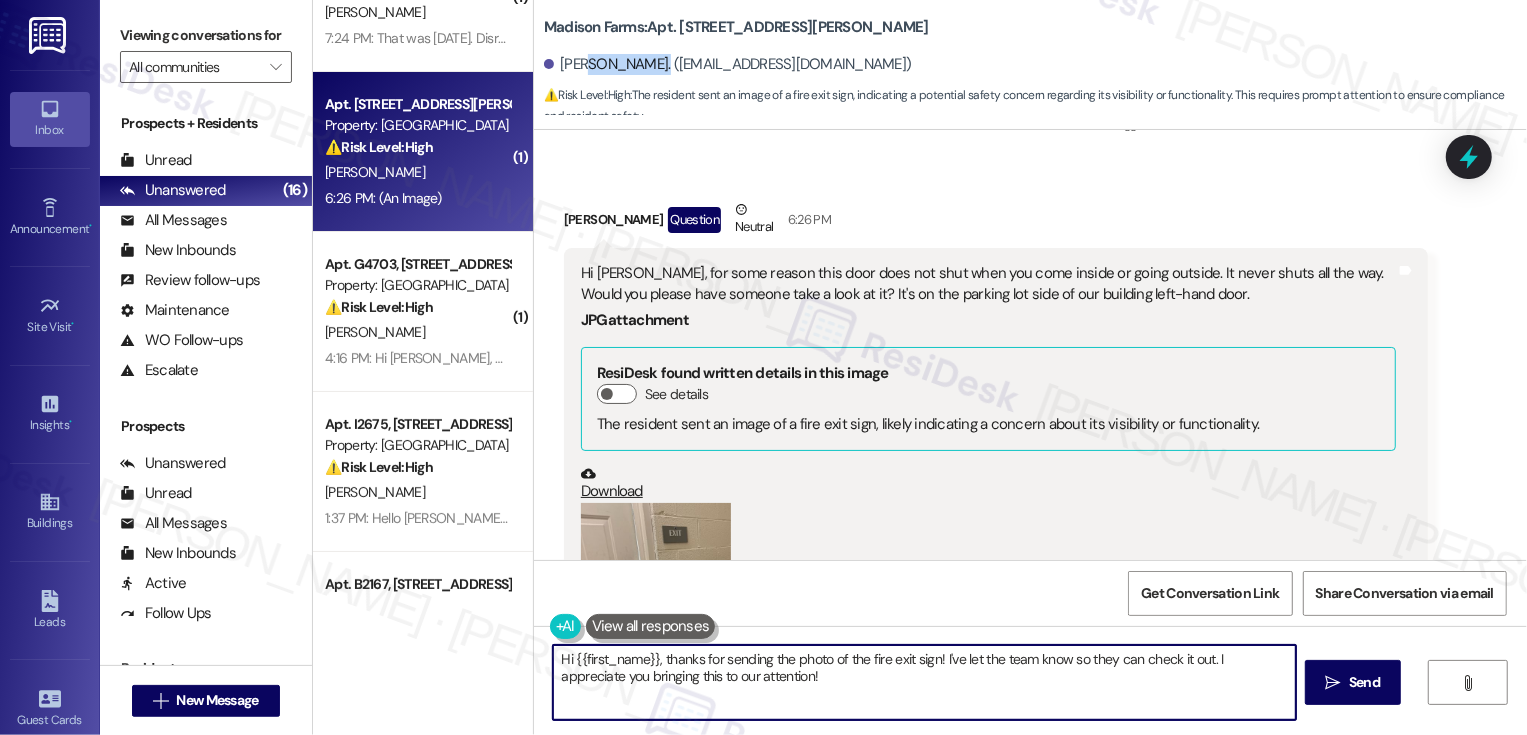 scroll, scrollTop: 21448, scrollLeft: 0, axis: vertical 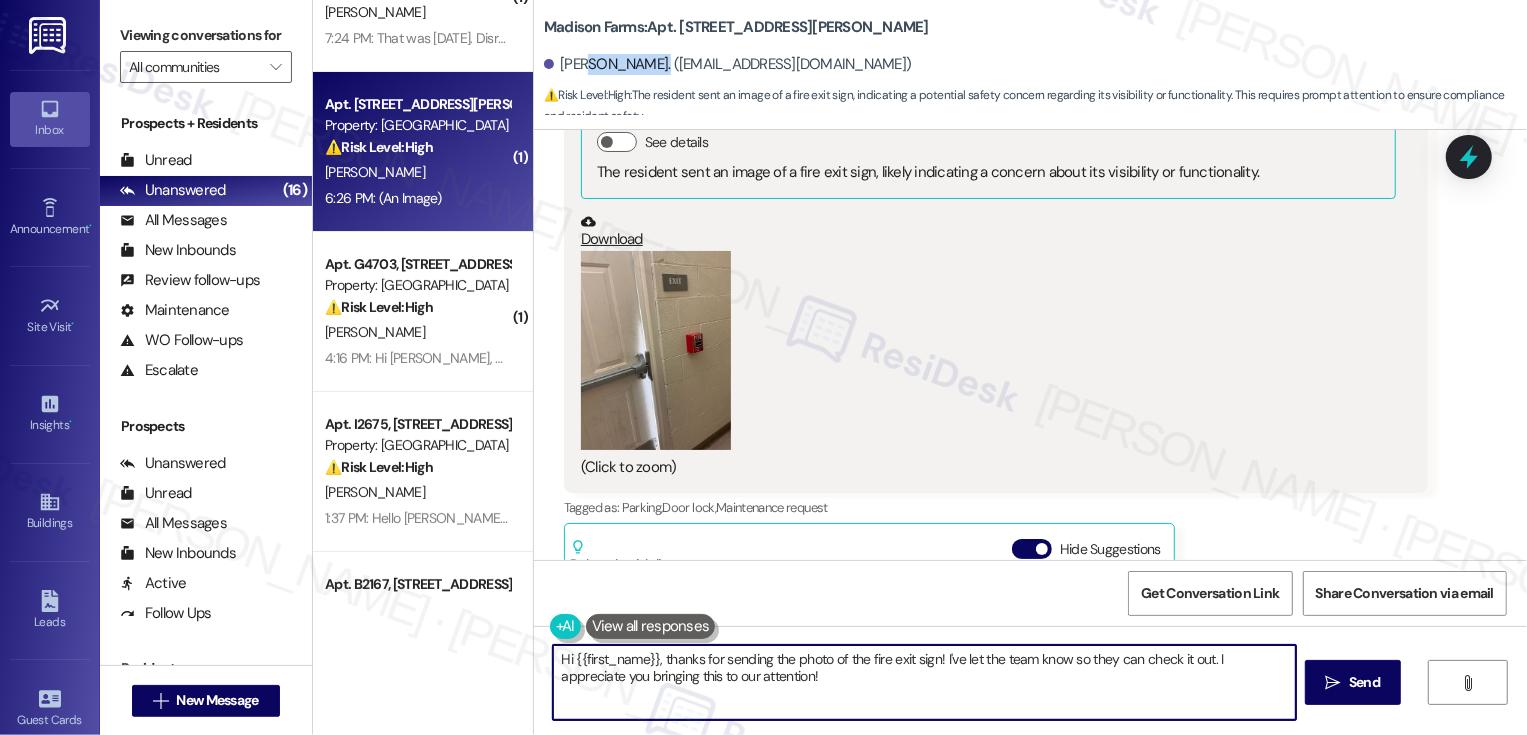 click on "Lee Stritehoff Question   Neutral 6:26 PM Hi Jane, for some reason this door does not shut when you come inside or going outside. It never shuts all the way. Would you please have someone take a look at it? It's on the parking lot side of our building left-hand door. JPG  attachment ResiDesk found written details in this image   See details The resident sent an image of a fire exit sign, likely indicating a concern about its visibility or functionality.
Download   (Click to zoom) Tags and notes Tagged as:   Parking ,  Click to highlight conversations about Parking Door lock ,  Click to highlight conversations about Door lock Maintenance request Click to highlight conversations about Maintenance request  Related guidelines Hide Suggestions KRE - Madison Farms: Residents are advised that only one key fob is provided per leaseholder.
Created  2 months ago Property level guideline  ( 74 % match) FAQs generated by ResiDesk AI How many key fobs am I entitled to as a lease holder? Original Guideline Created   (" at bounding box center (996, 411) 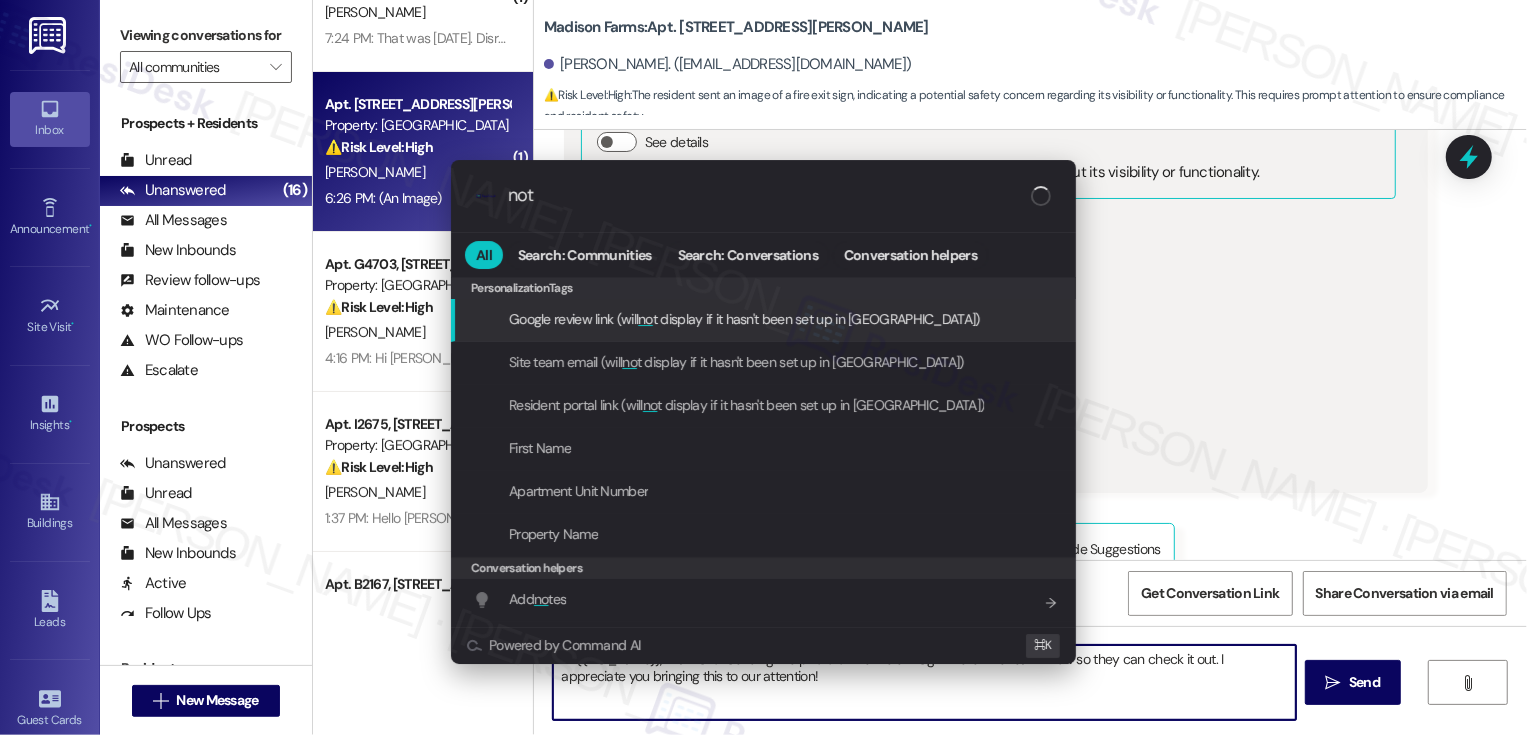 type on "note" 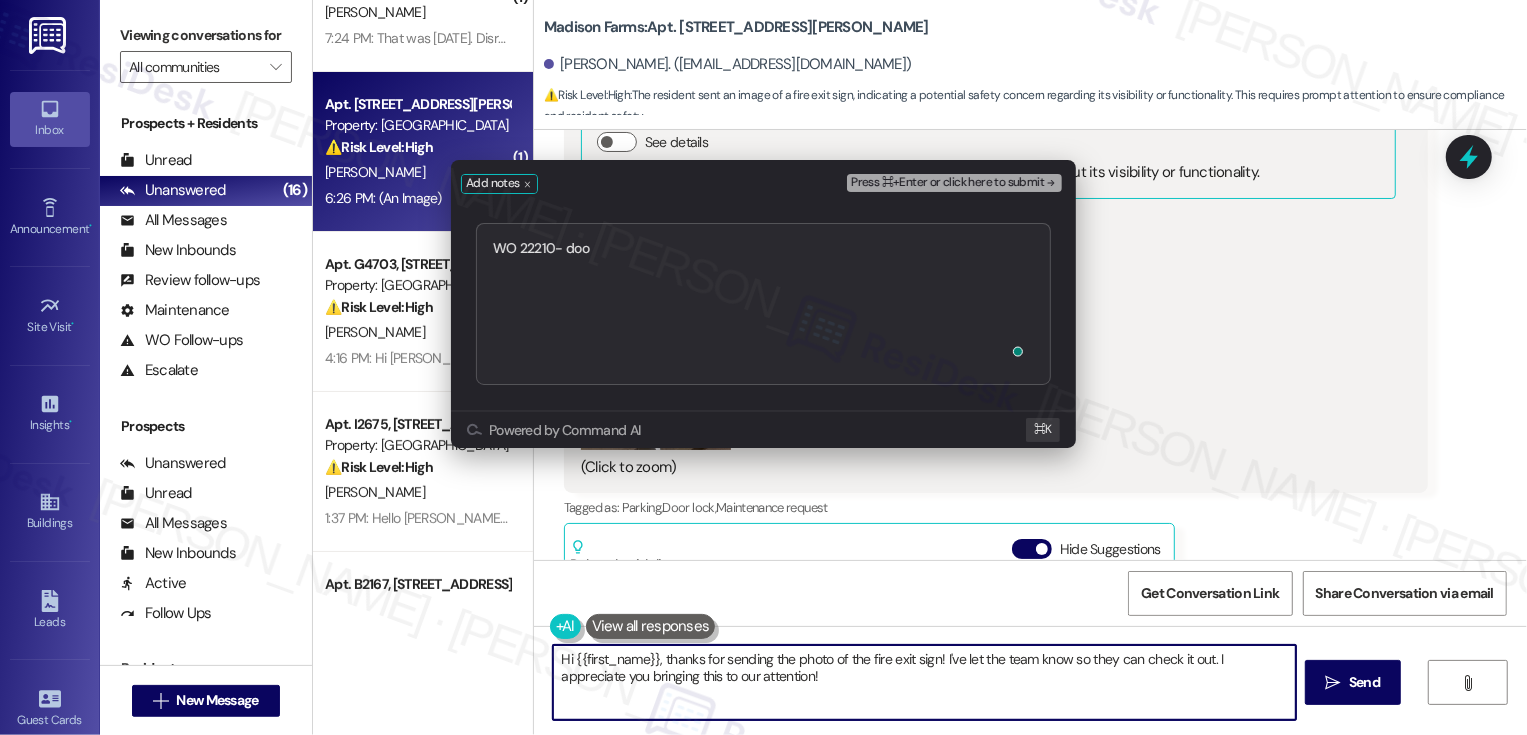 type on "WO 22210- door" 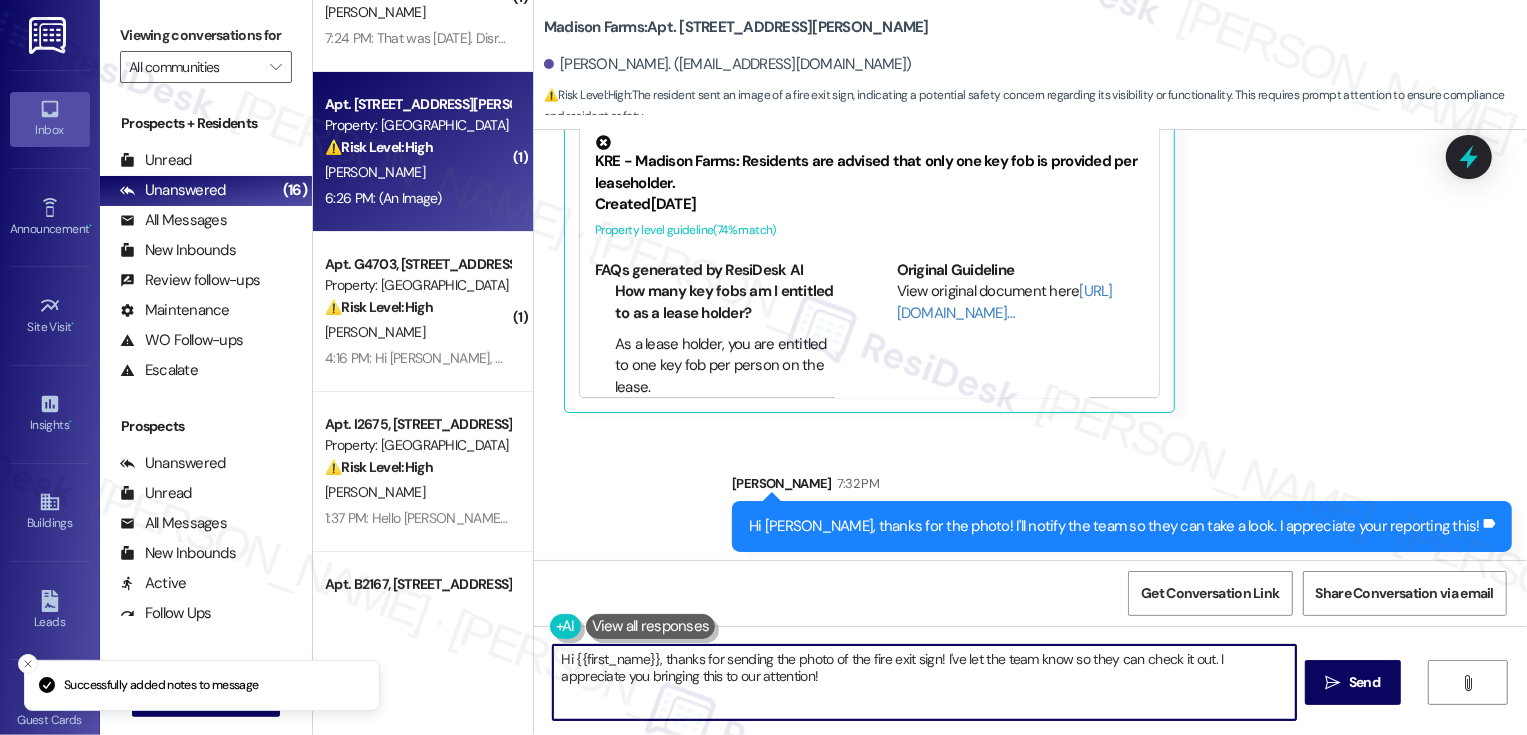 scroll, scrollTop: 0, scrollLeft: 0, axis: both 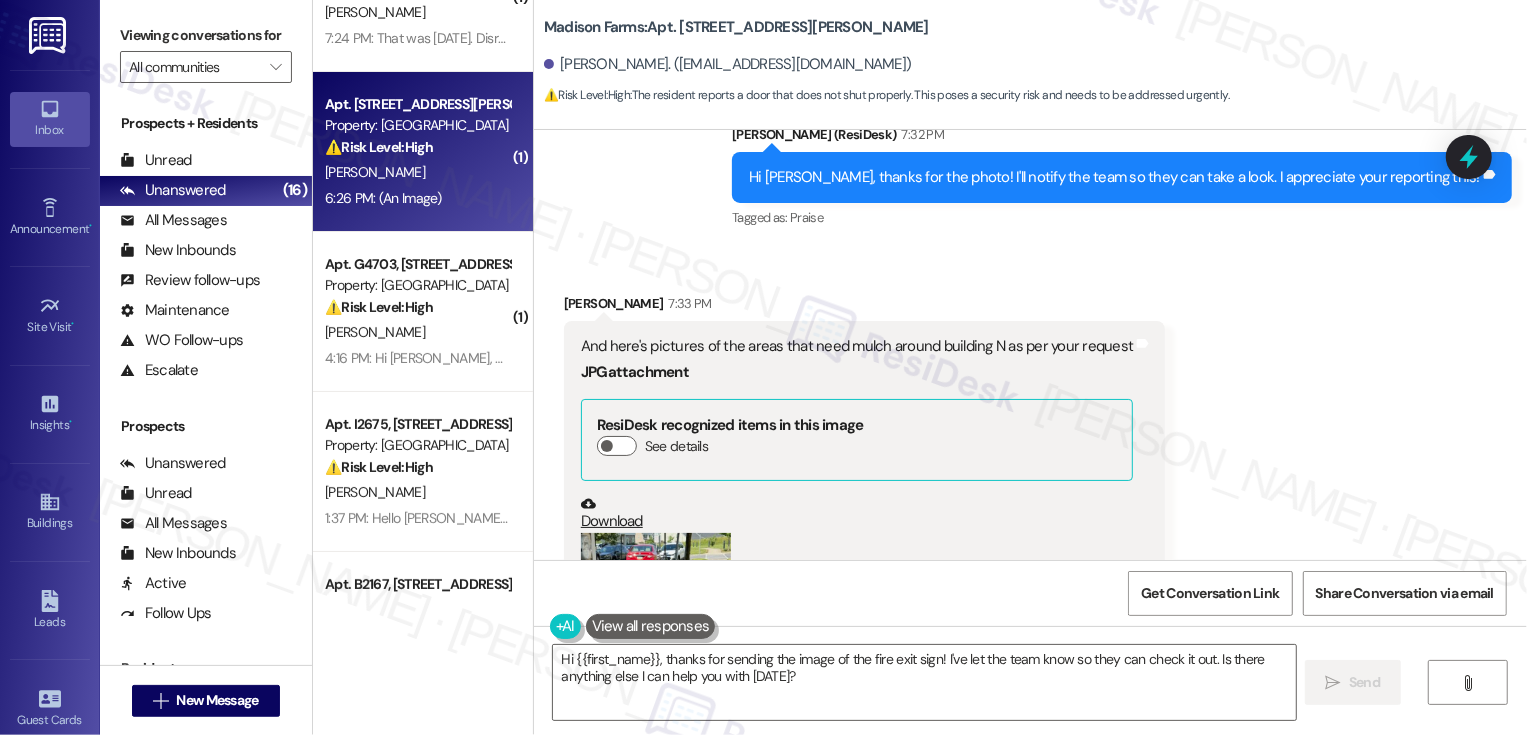 click at bounding box center (656, 633) 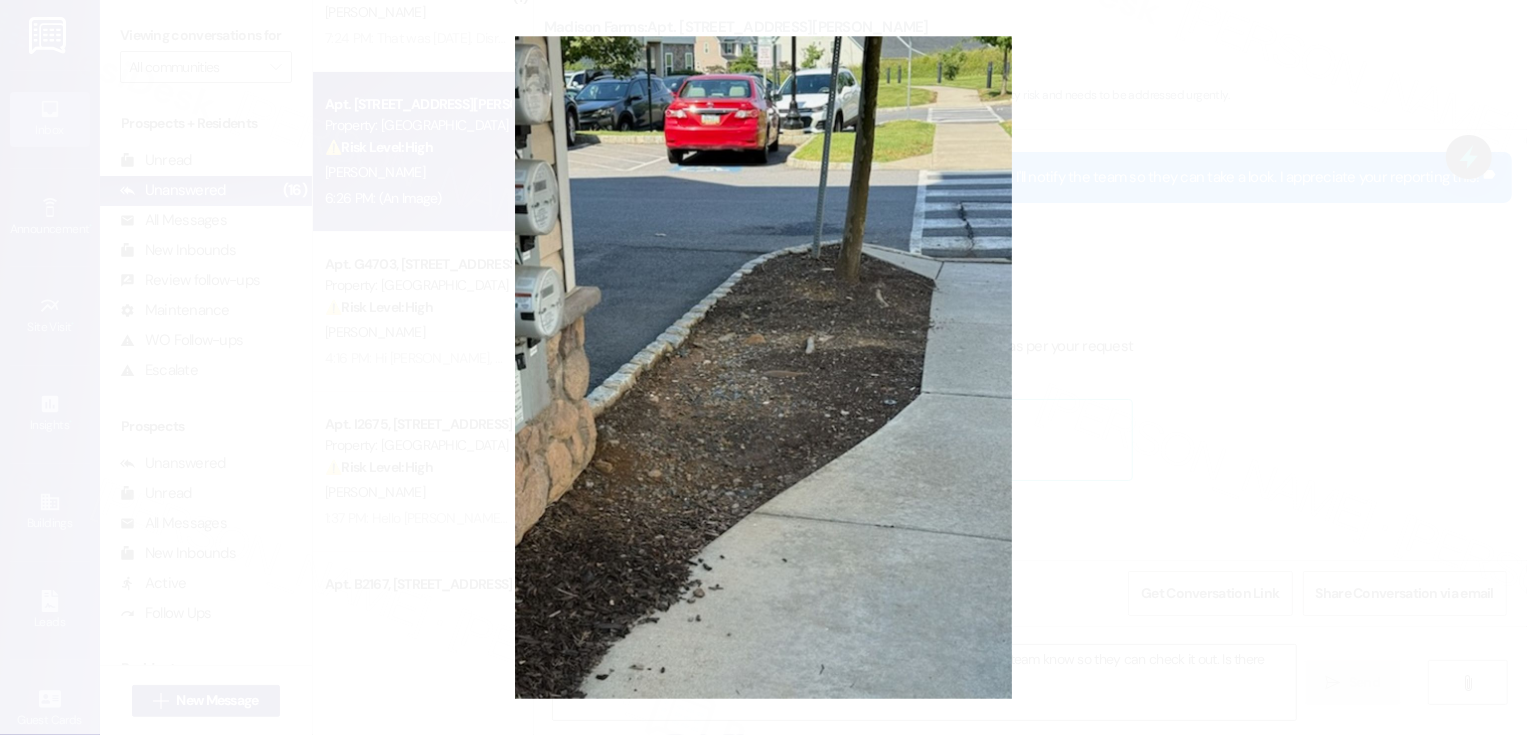 click at bounding box center [763, 367] 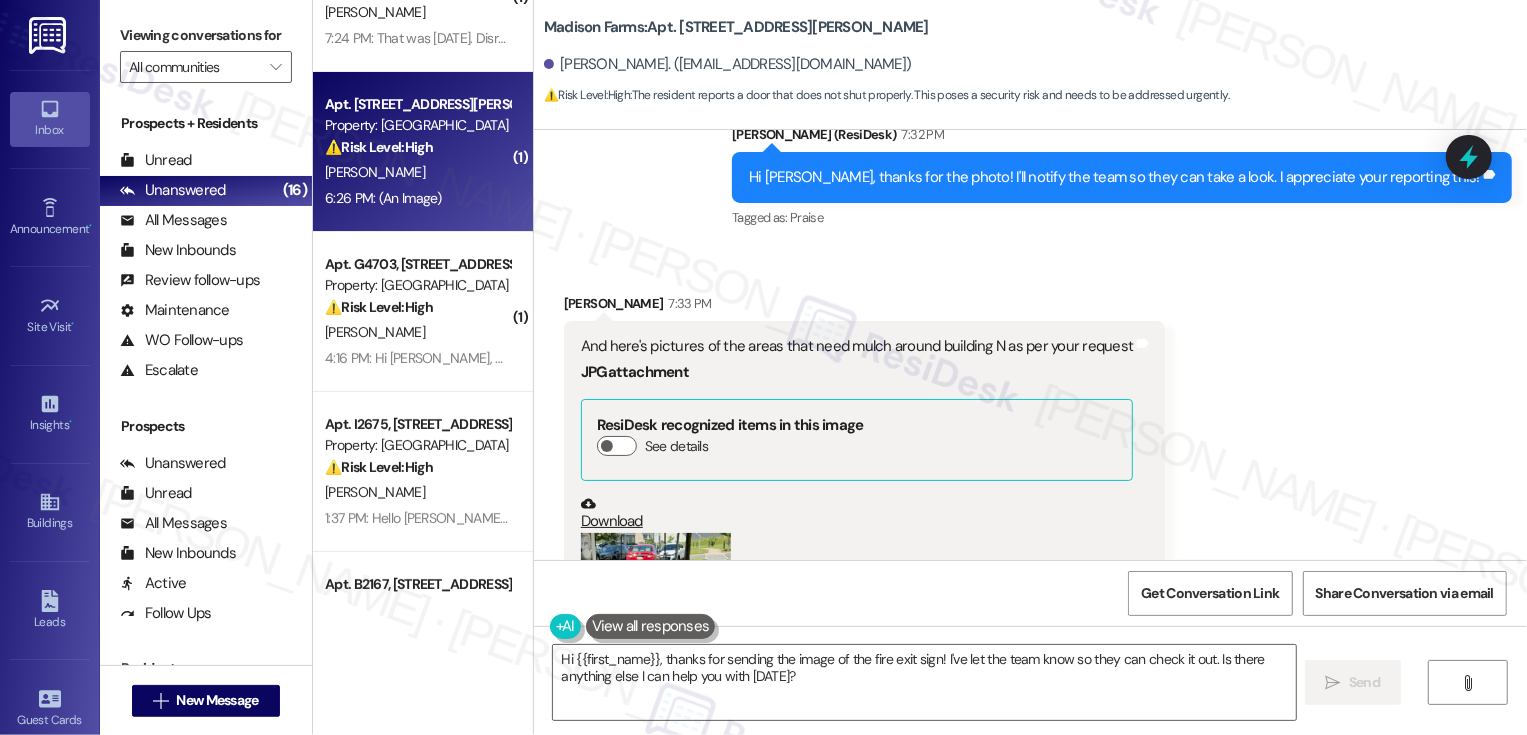 click on "Download" at bounding box center [857, 513] 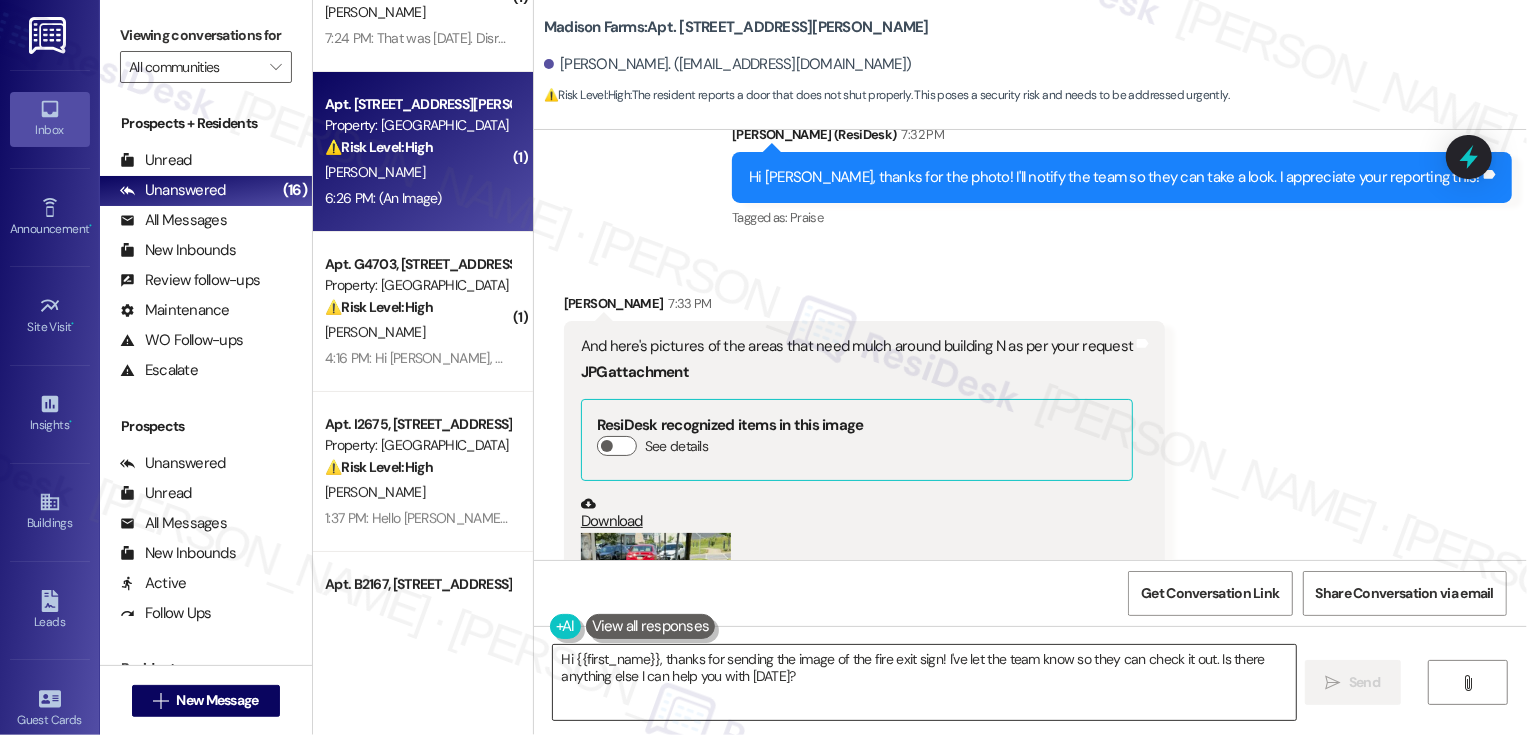 click on "Hi {{first_name}}, thanks for sending the image of the fire exit sign! I've let the team know so they can check it out. Is there anything else I can help you with today?" at bounding box center [924, 682] 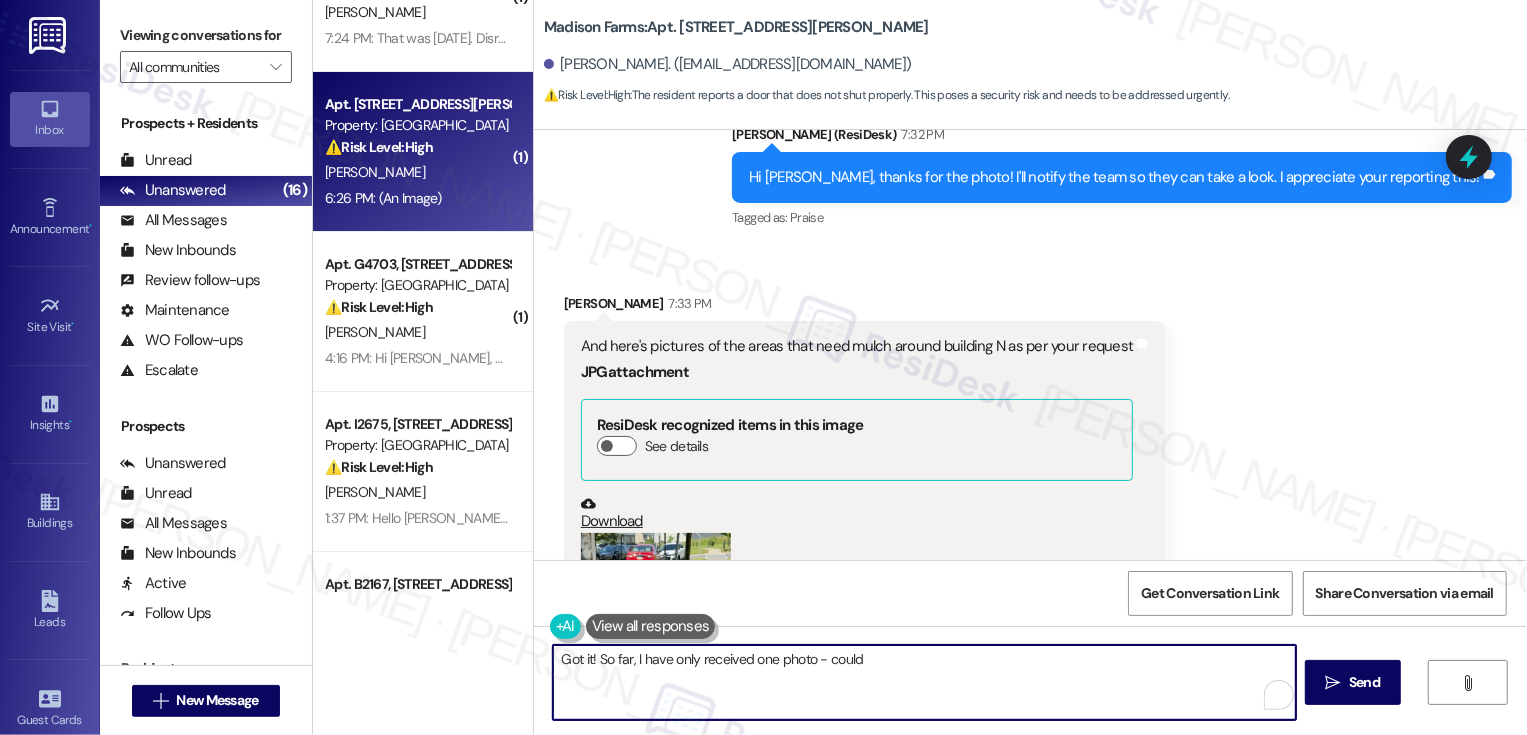 click on "Got it! So far, I have only received one photo - could" at bounding box center (924, 682) 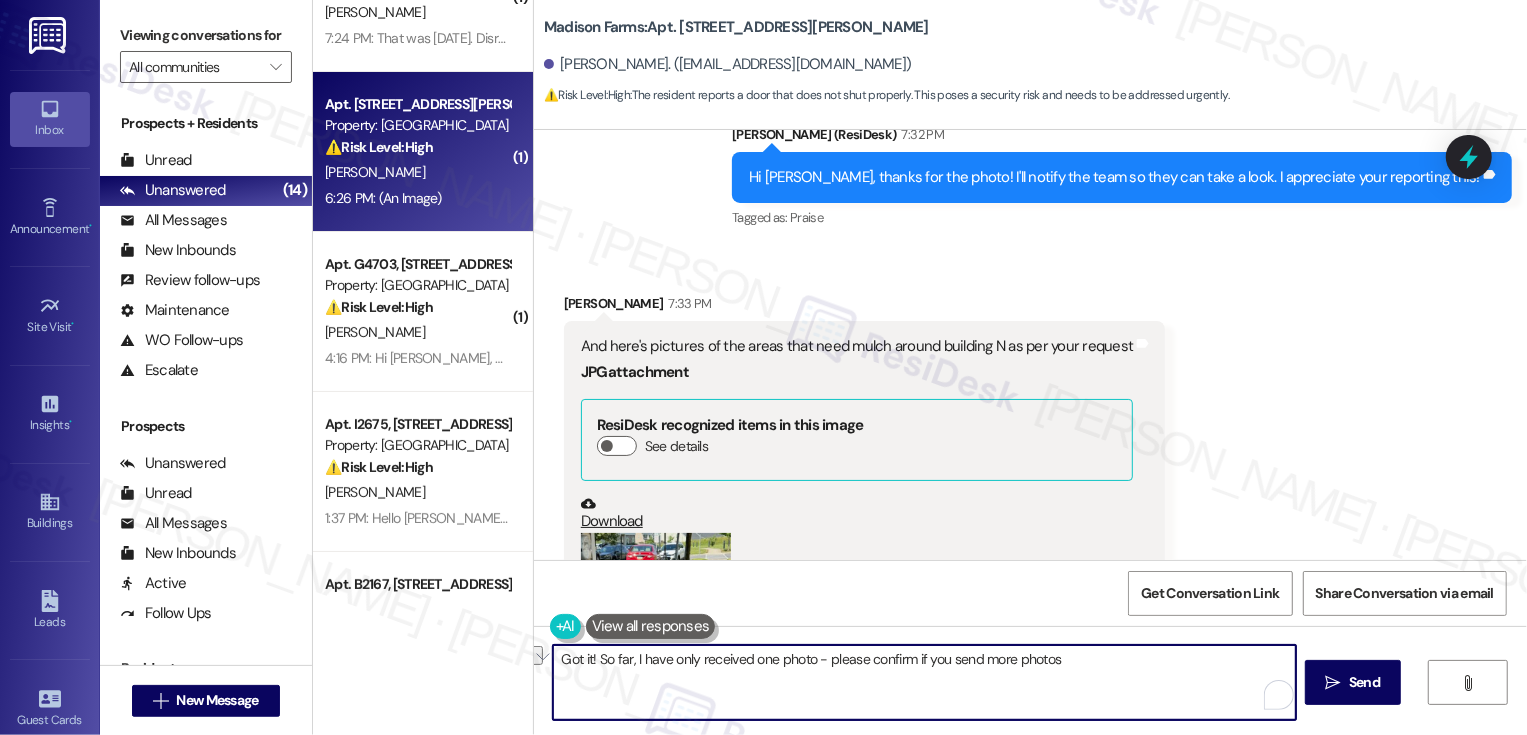 paste on "’ve only received one photo—could you please confirm if you sent any additional photos?" 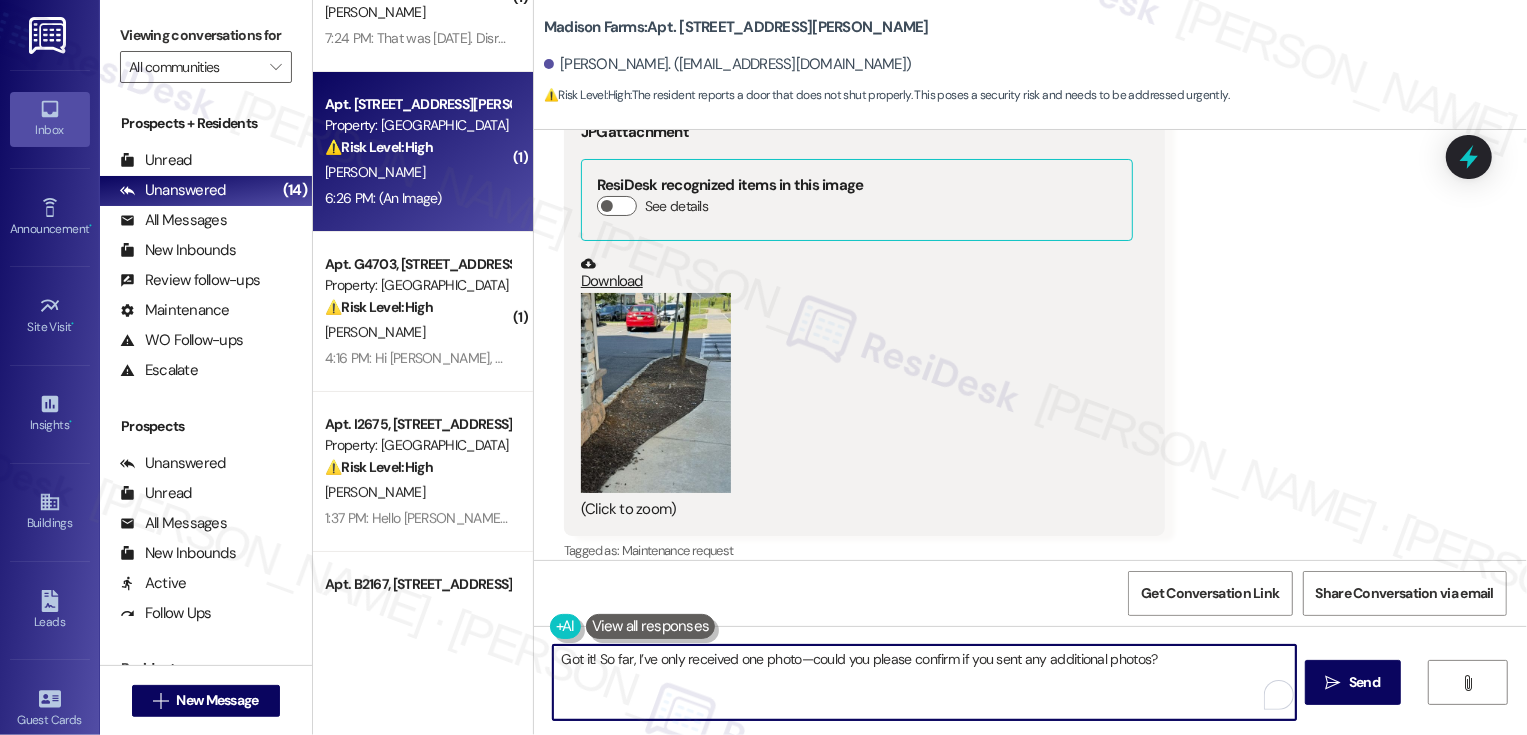 scroll, scrollTop: 22229, scrollLeft: 0, axis: vertical 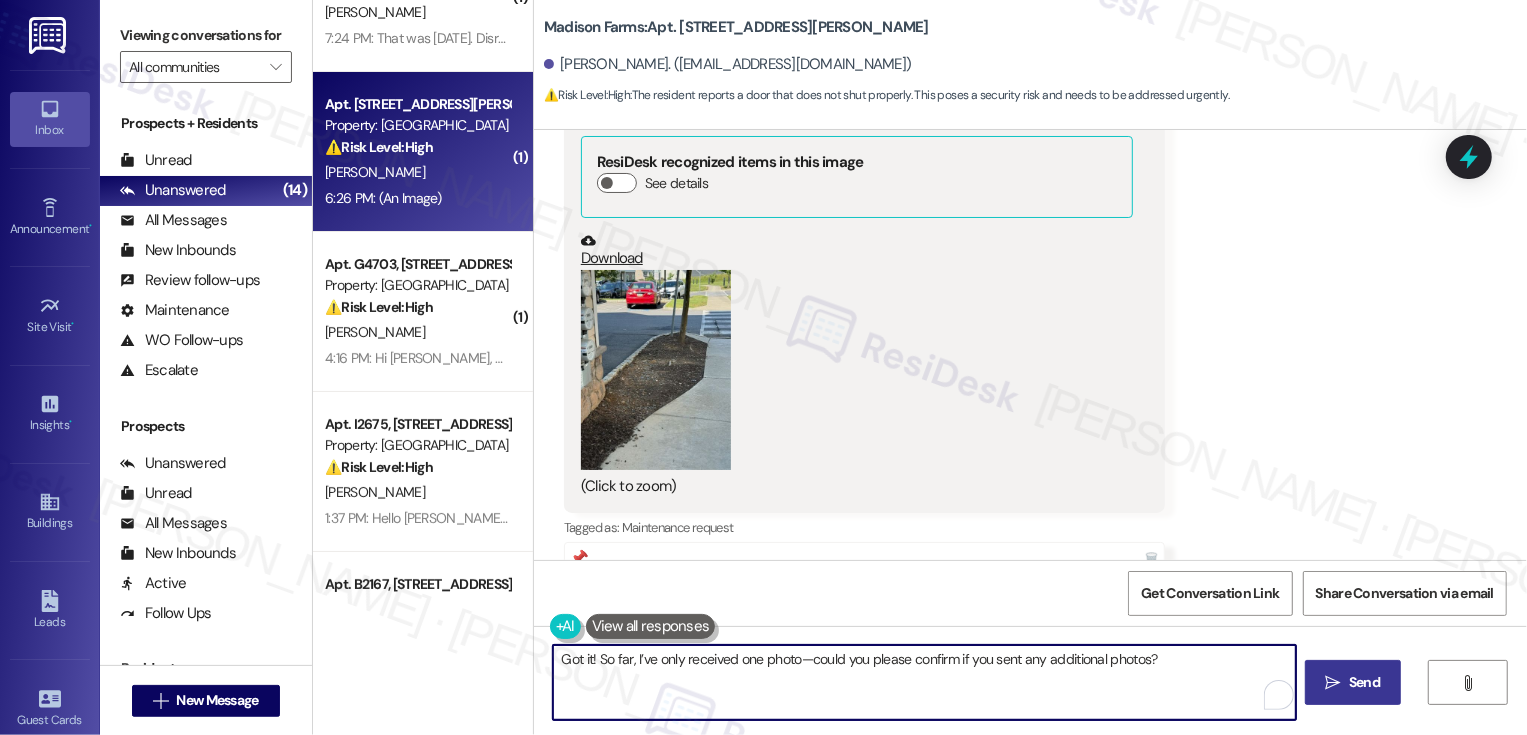 type on "Got it! So far, I’ve only received one photo—could you please confirm if you sent any additional photos?" 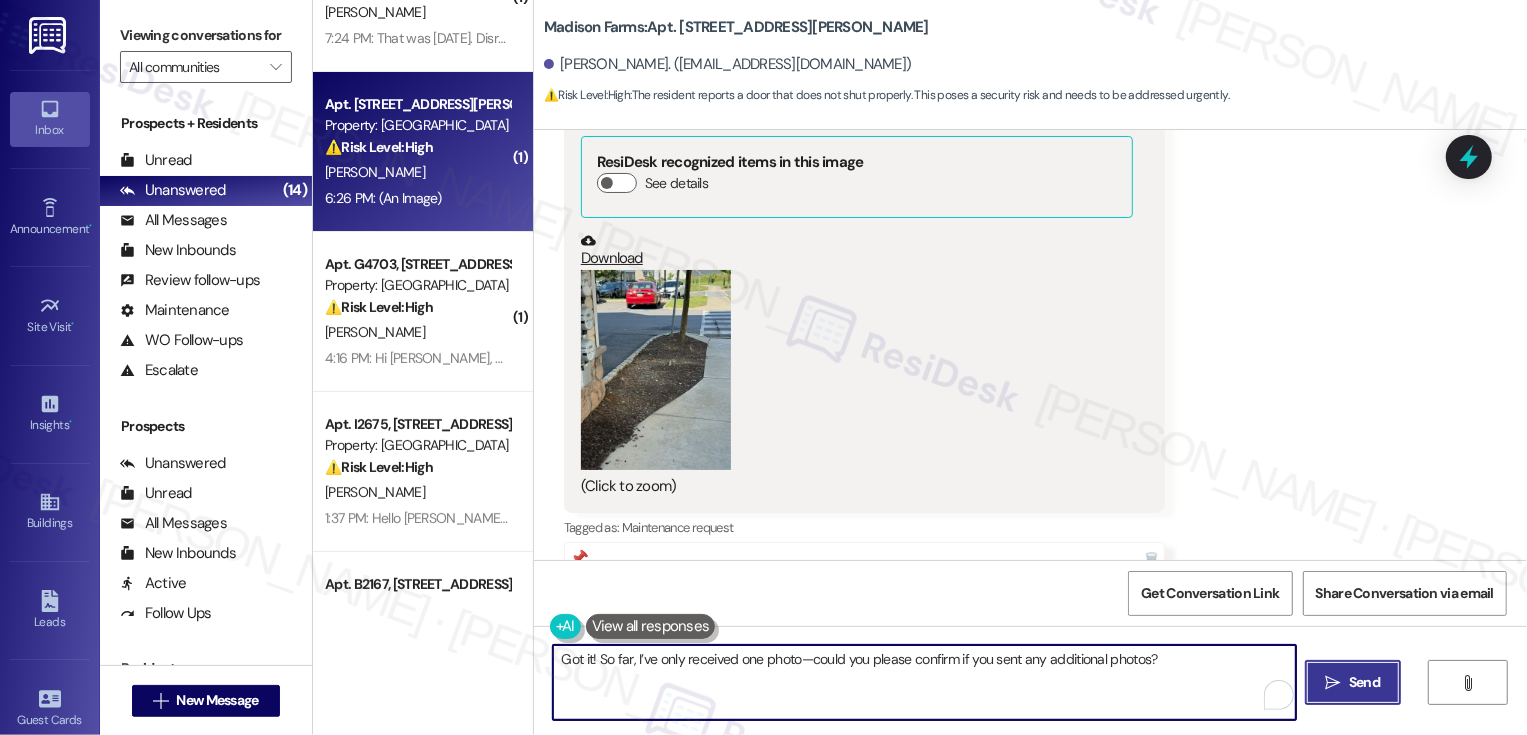 click on "Send" at bounding box center (1364, 682) 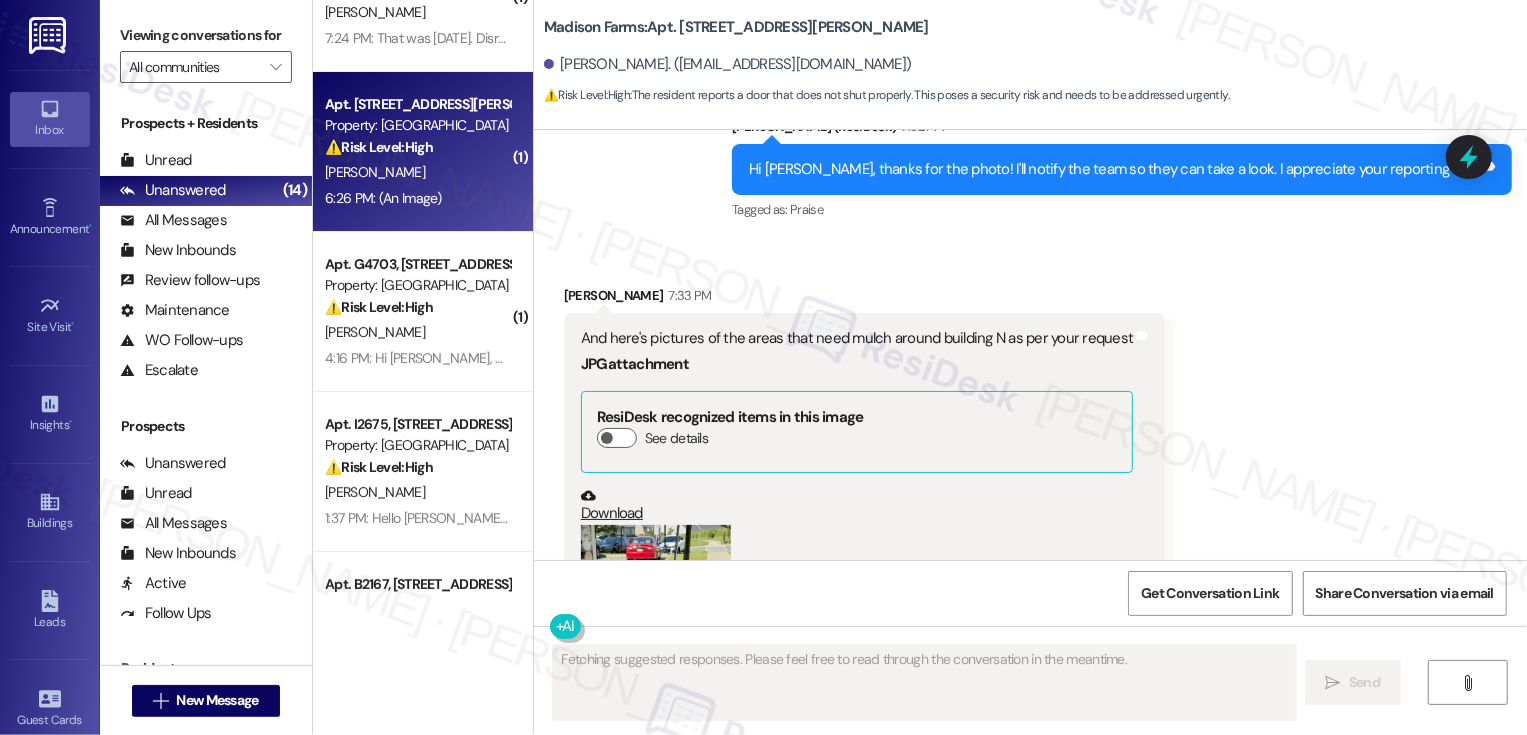 scroll, scrollTop: 22368, scrollLeft: 0, axis: vertical 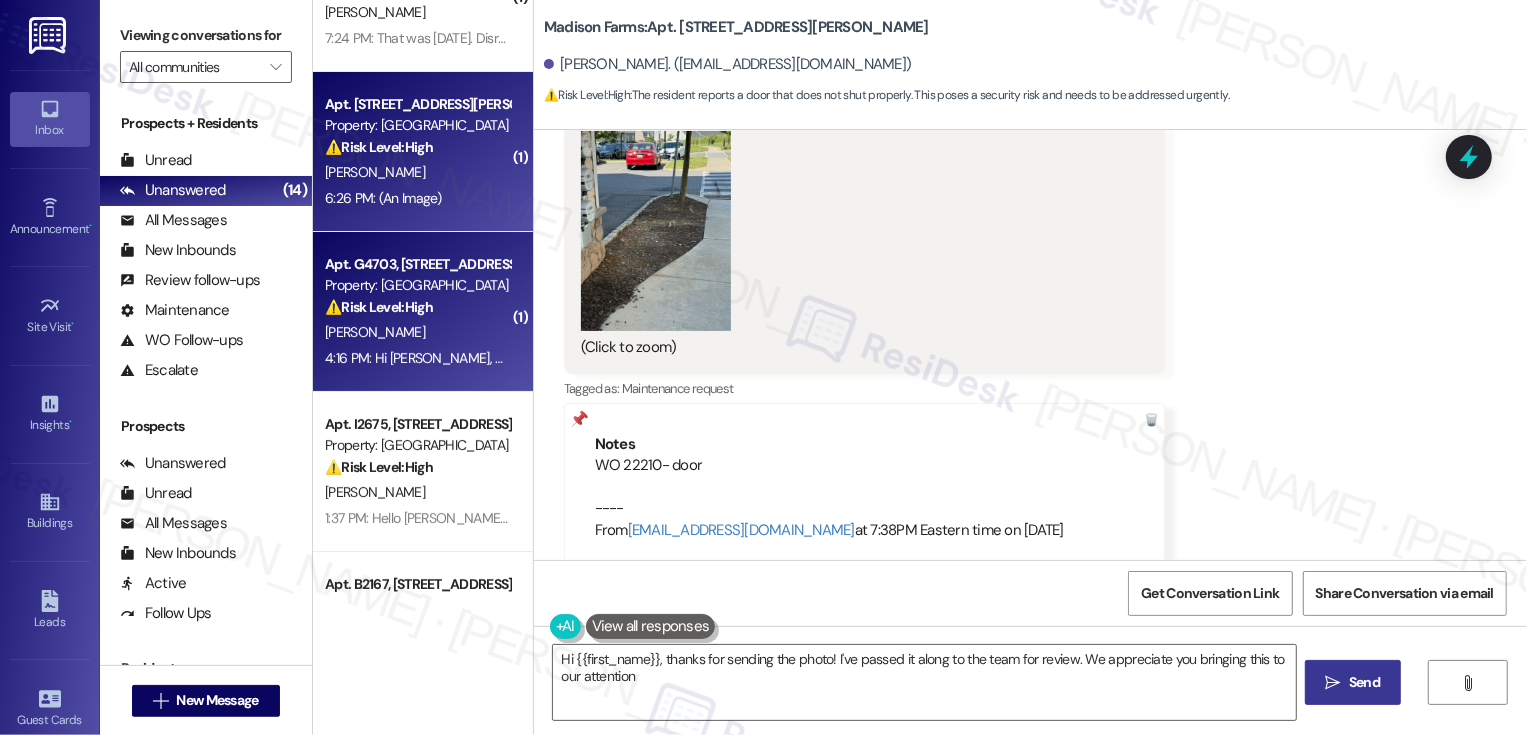 type on "Hi {{first_name}}, thanks for sending the photo! I've passed it along to the team for review. We appreciate you bringing this to our attention!" 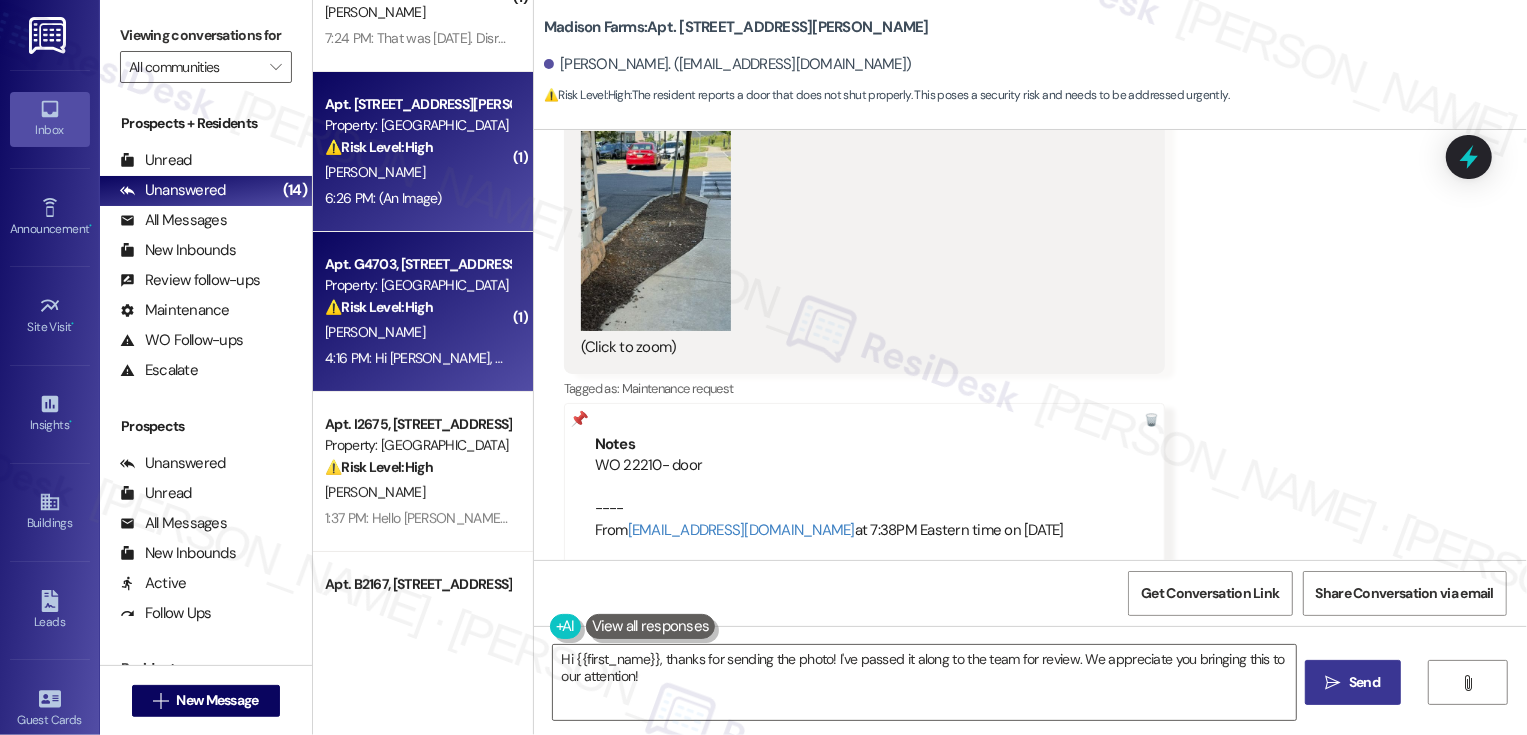 click on "4:16 PM: Hi Jane,
Hope all is well.  Just wanted to let you know I put in a work order today for the Air Conditioner.
Request # 22207:
Air Conditioner is not working properly. It is set on 65 degrees and is at 78 degrees since last night.
I am not sure if we still have to forward the information to your attention.
Nilda Ramos
Apt. 4703, Bldg. G 4:16 PM: Hi Jane,
Hope all is well.  Just wanted to let you know I put in a work order today for the Air Conditioner.
Request # 22207:
Air Conditioner is not working properly. It is set on 65 degrees and is at 78 degrees since last night.
I am not sure if we still have to forward the information to your attention.
Nilda Ramos
Apt. 4703, Bldg. G" at bounding box center [1345, 358] 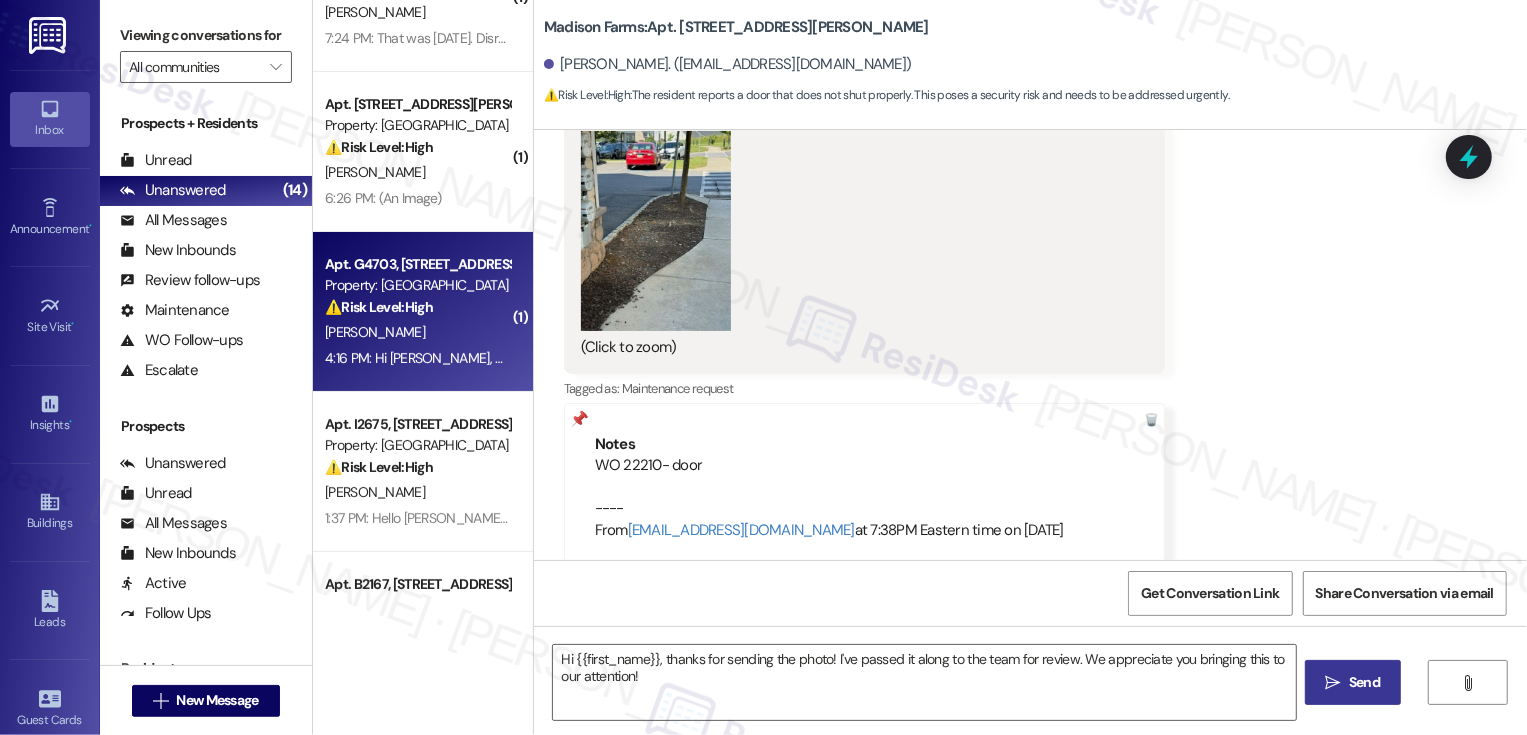 click on "4:16 PM: Hi Jane,
Hope all is well.  Just wanted to let you know I put in a work order today for the Air Conditioner.
Request # 22207:
Air Conditioner is not working properly. It is set on 65 degrees and is at 78 degrees since last night.
I am not sure if we still have to forward the information to your attention.
Nilda Ramos
Apt. 4703, Bldg. G 4:16 PM: Hi Jane,
Hope all is well.  Just wanted to let you know I put in a work order today for the Air Conditioner.
Request # 22207:
Air Conditioner is not working properly. It is set on 65 degrees and is at 78 degrees since last night.
I am not sure if we still have to forward the information to your attention.
Nilda Ramos
Apt. 4703, Bldg. G" at bounding box center [1345, 358] 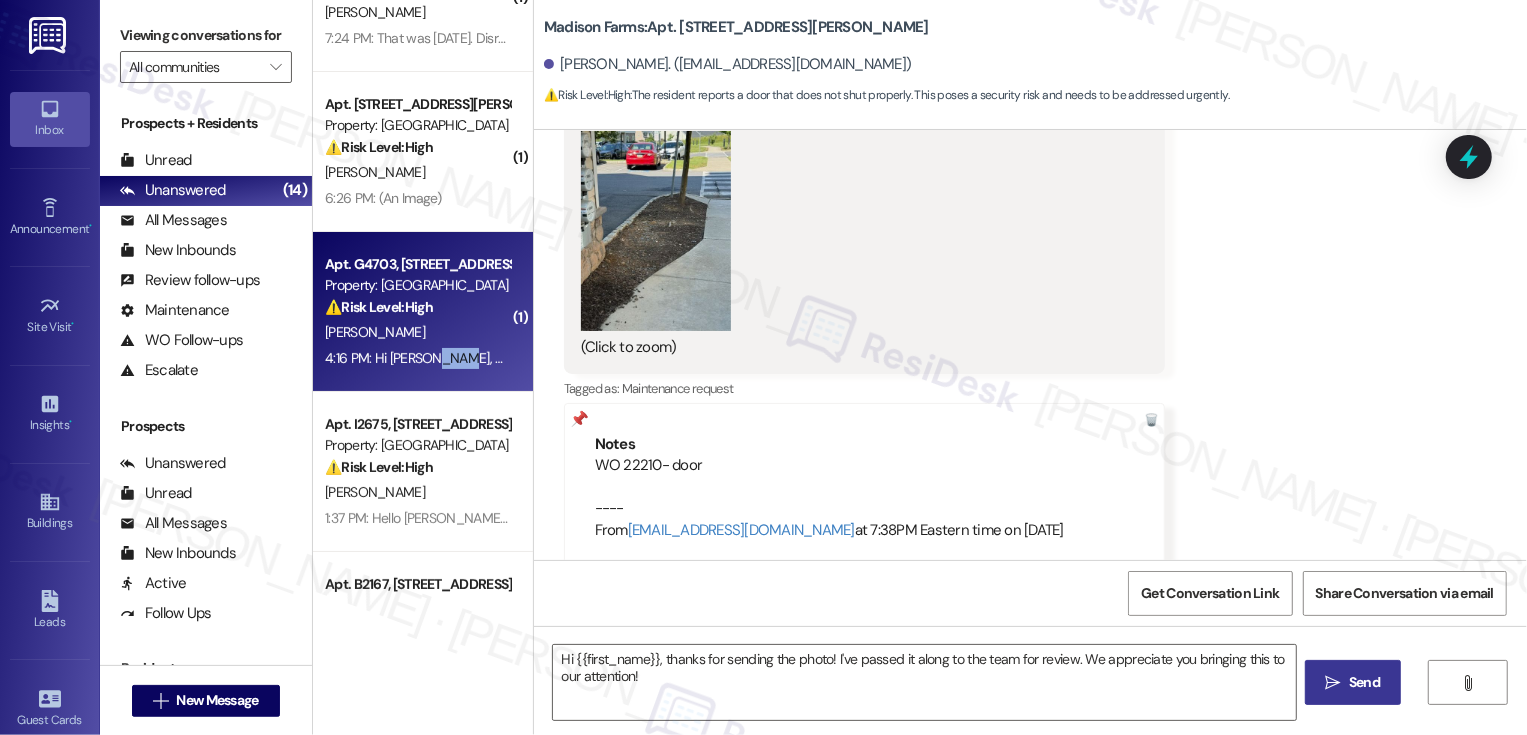 type on "Fetching suggested responses. Please feel free to read through the conversation in the meantime." 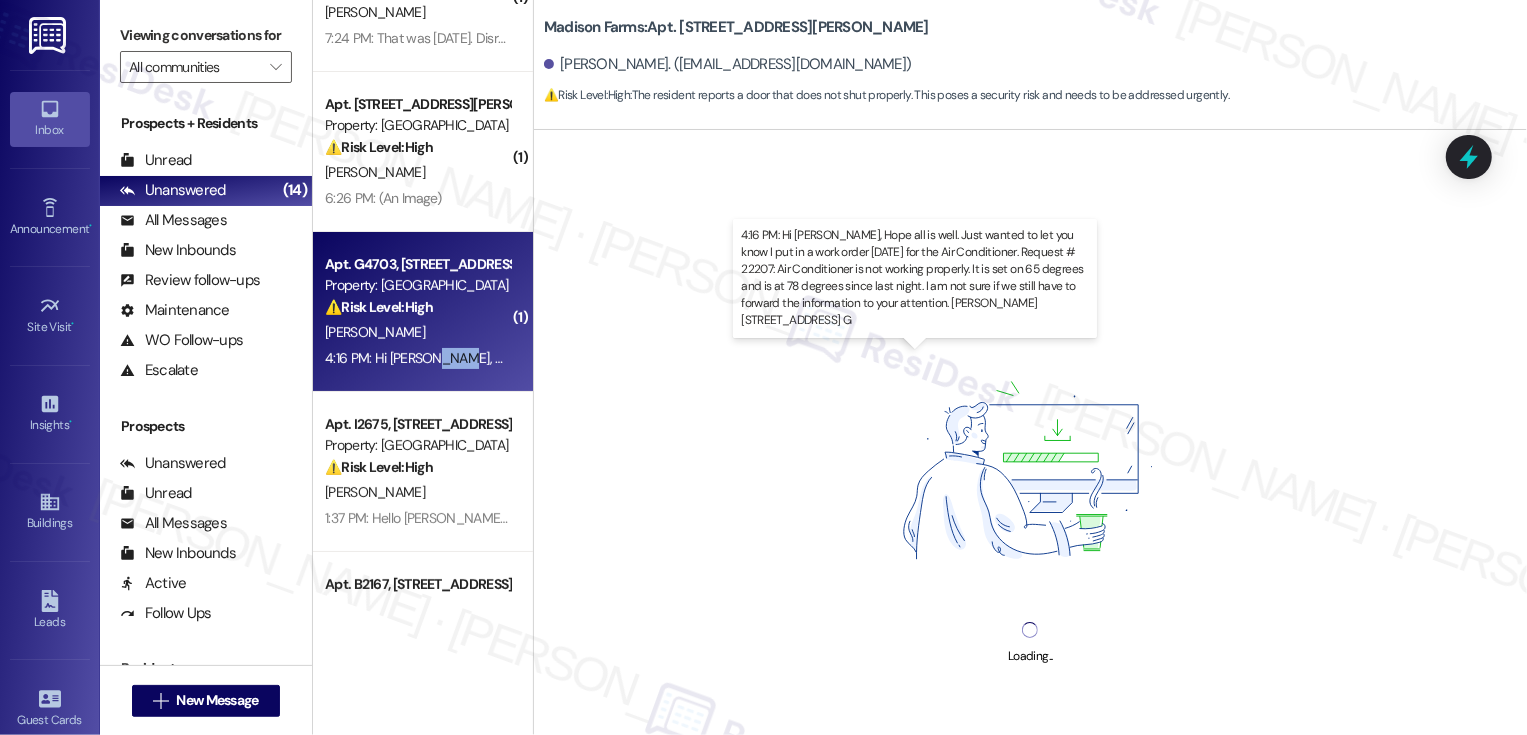 click on "4:16 PM: Hi Jane,
Hope all is well.  Just wanted to let you know I put in a work order today for the Air Conditioner.
Request # 22207:
Air Conditioner is not working properly. It is set on 65 degrees and is at 78 degrees since last night.
I am not sure if we still have to forward the information to your attention.
Nilda Ramos
Apt. 4703, Bldg. G 4:16 PM: Hi Jane,
Hope all is well.  Just wanted to let you know I put in a work order today for the Air Conditioner.
Request # 22207:
Air Conditioner is not working properly. It is set on 65 degrees and is at 78 degrees since last night.
I am not sure if we still have to forward the information to your attention.
Nilda Ramos
Apt. 4703, Bldg. G" at bounding box center [1345, 358] 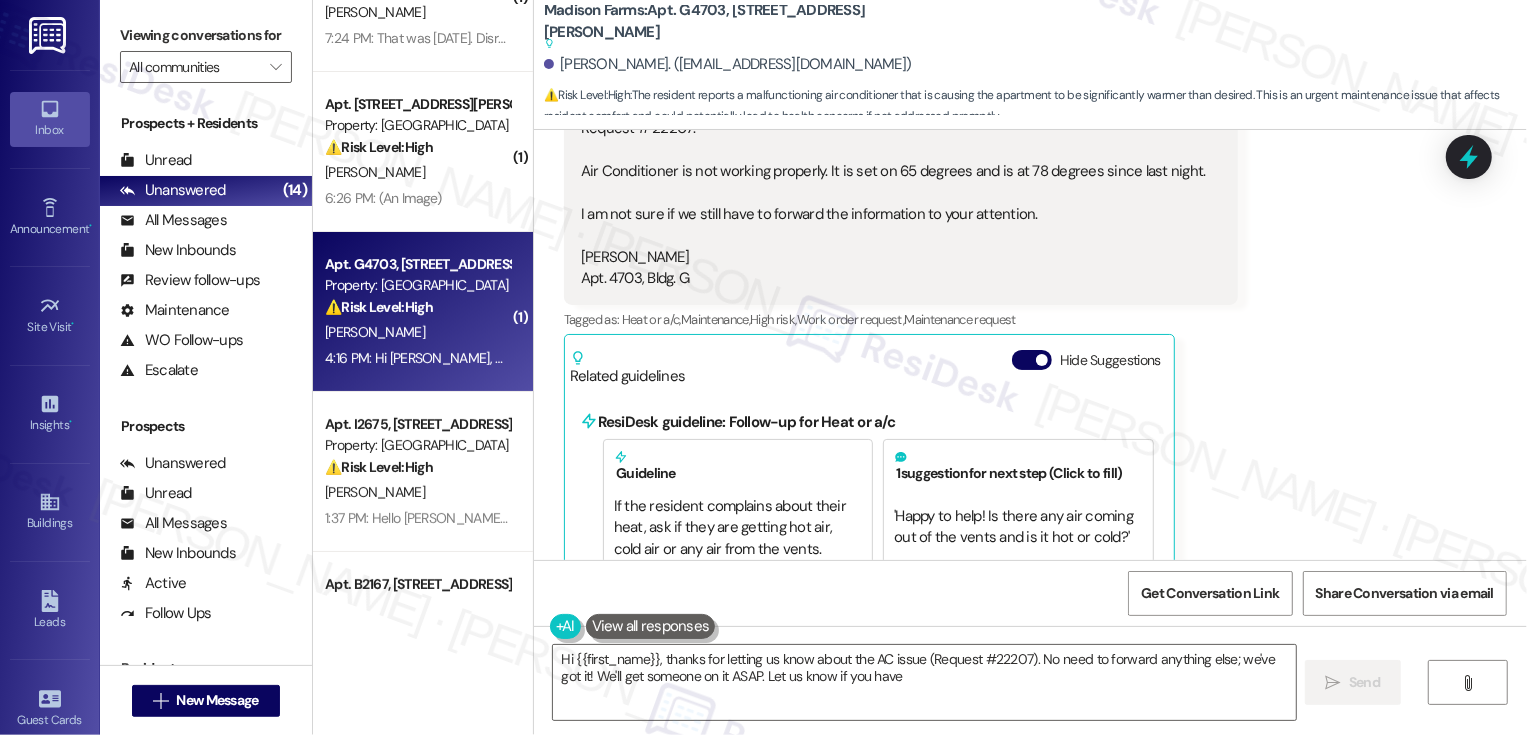 scroll, scrollTop: 2392, scrollLeft: 0, axis: vertical 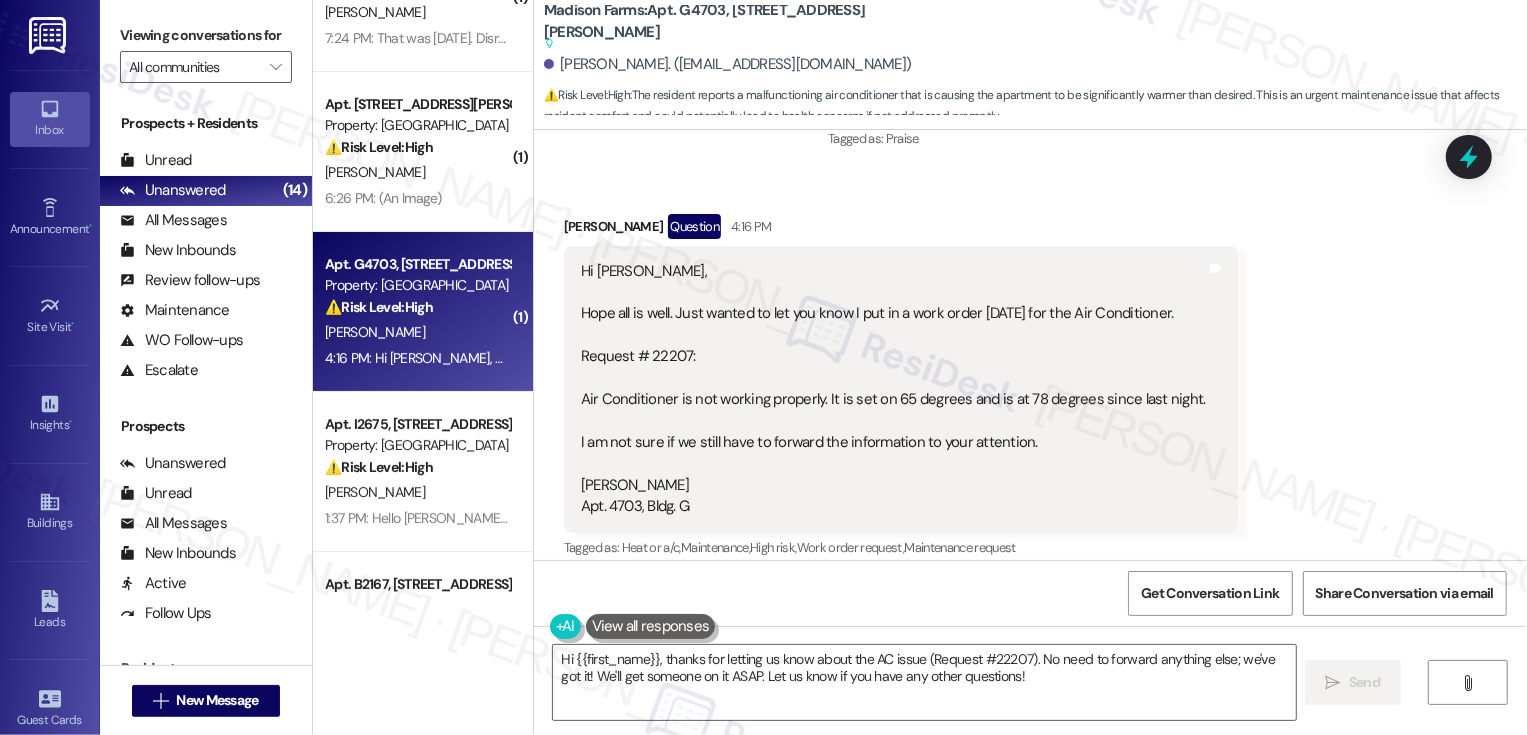 click on "Hi Jane,
Hope all is well.  Just wanted to let you know I put in a work order today for the Air Conditioner.
Request # 22207:
Air Conditioner is not working properly. It is set on 65 degrees and is at 78 degrees since last night.
I am not sure if we still have to forward the information to your attention.
Nilda Ramos
Apt. 4703, Bldg. G" at bounding box center (893, 389) 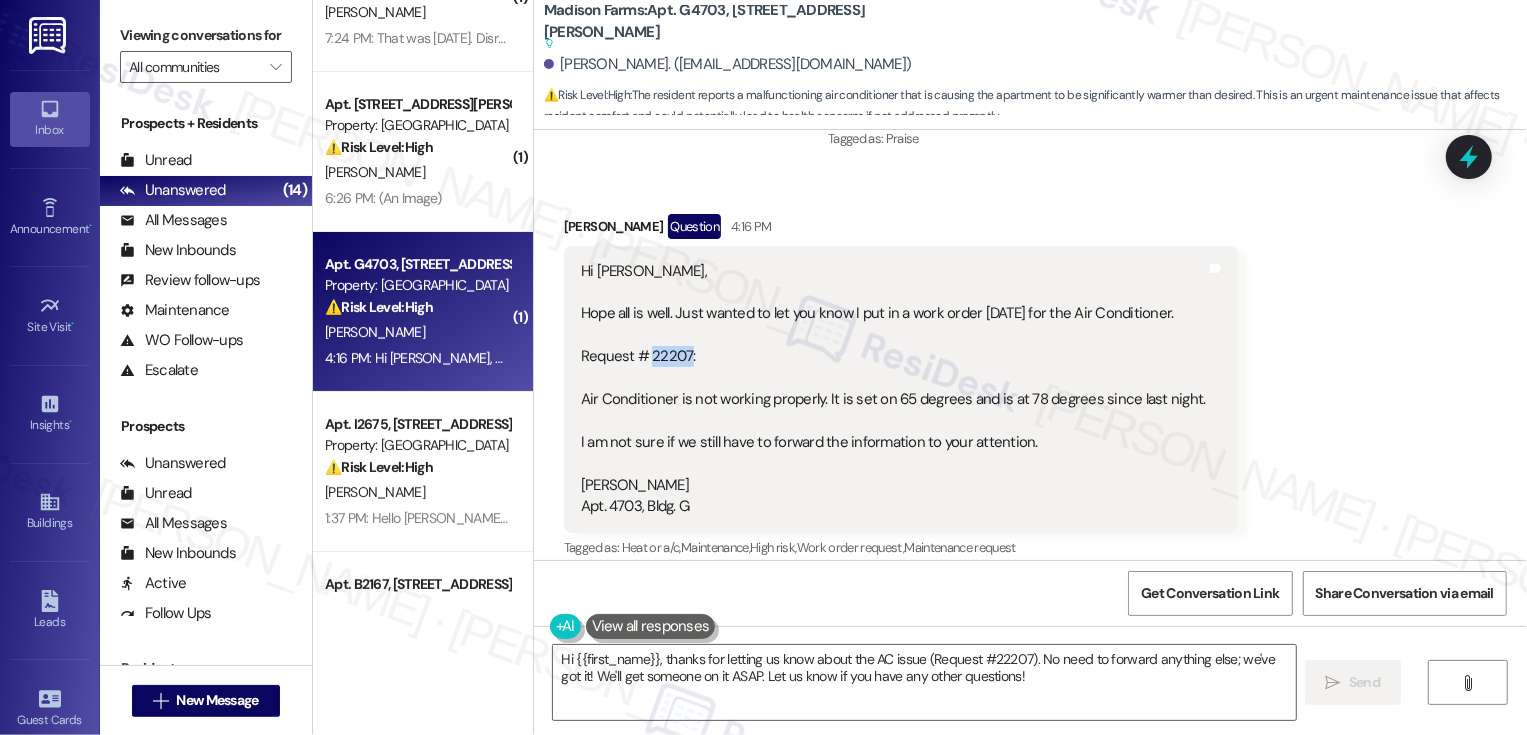 copy on "22207" 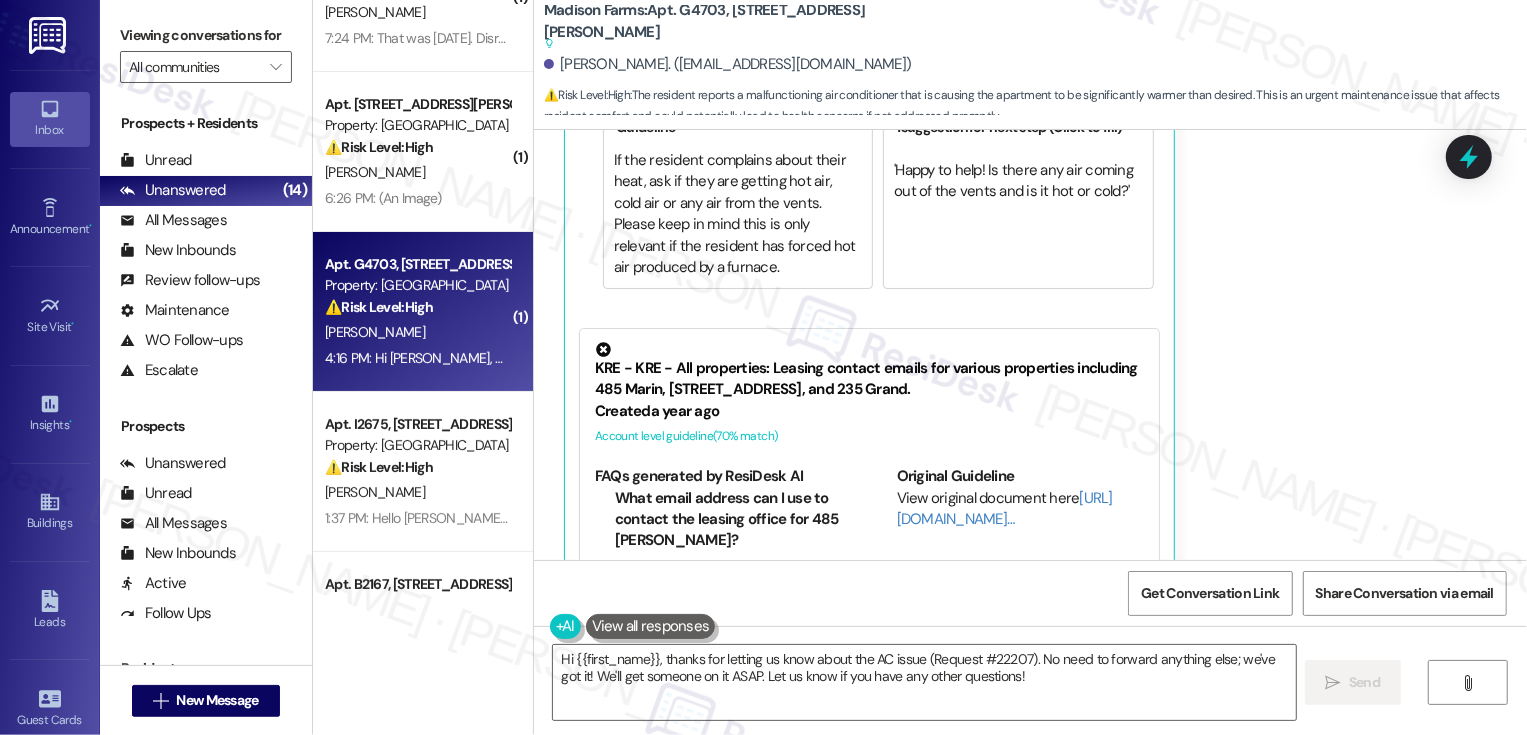 scroll, scrollTop: 3018, scrollLeft: 0, axis: vertical 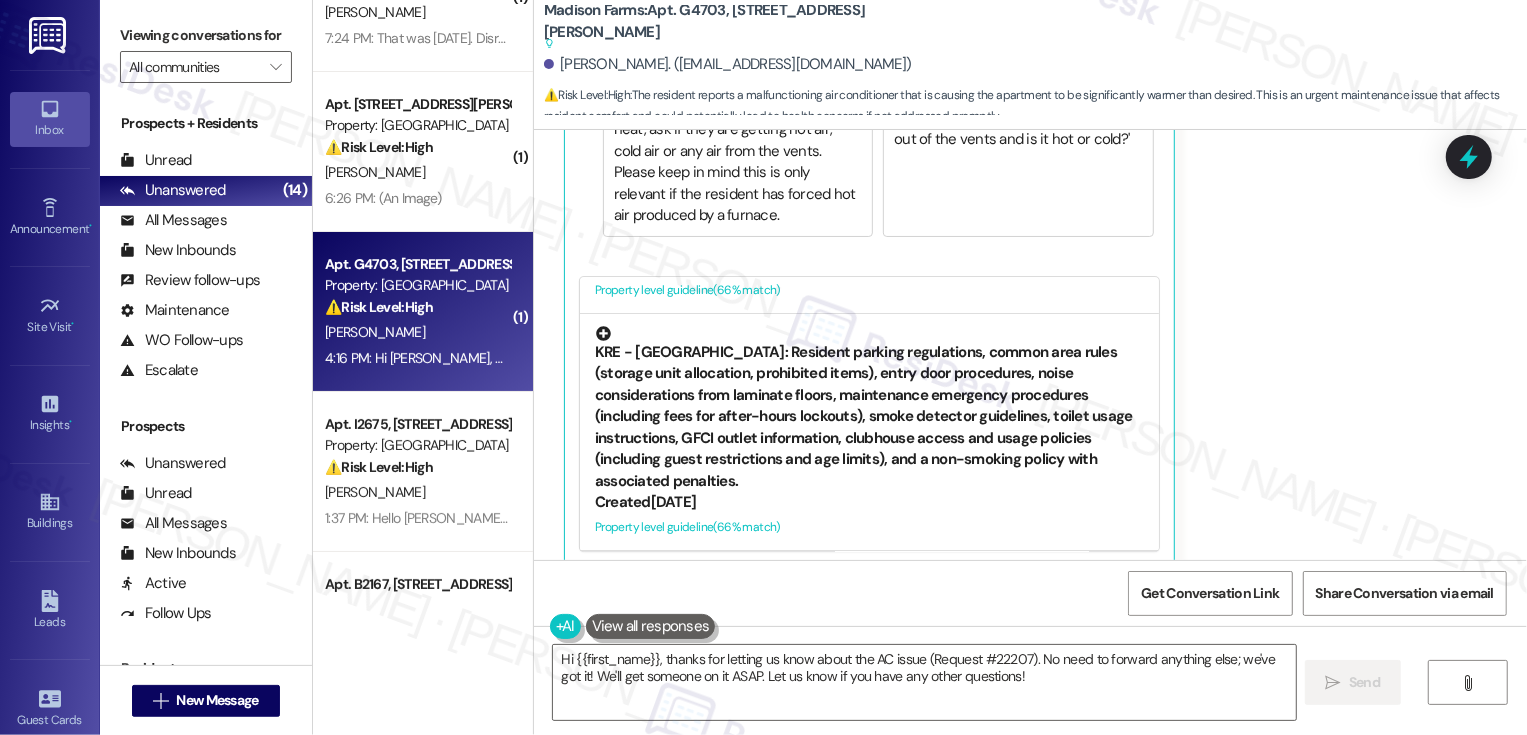 click on "KRE - [GEOGRAPHIC_DATA]: Resident parking regulations, common area rules (storage unit allocation, prohibited items), entry door procedures, noise considerations from laminate floors, maintenance emergency procedures (including fees for after-hours lockouts), smoke detector guidelines, toilet usage instructions, GFCI outlet information, clubhouse access and usage policies (including guest restrictions and age limits), and a non-smoking policy with associated penalties." at bounding box center [869, 408] 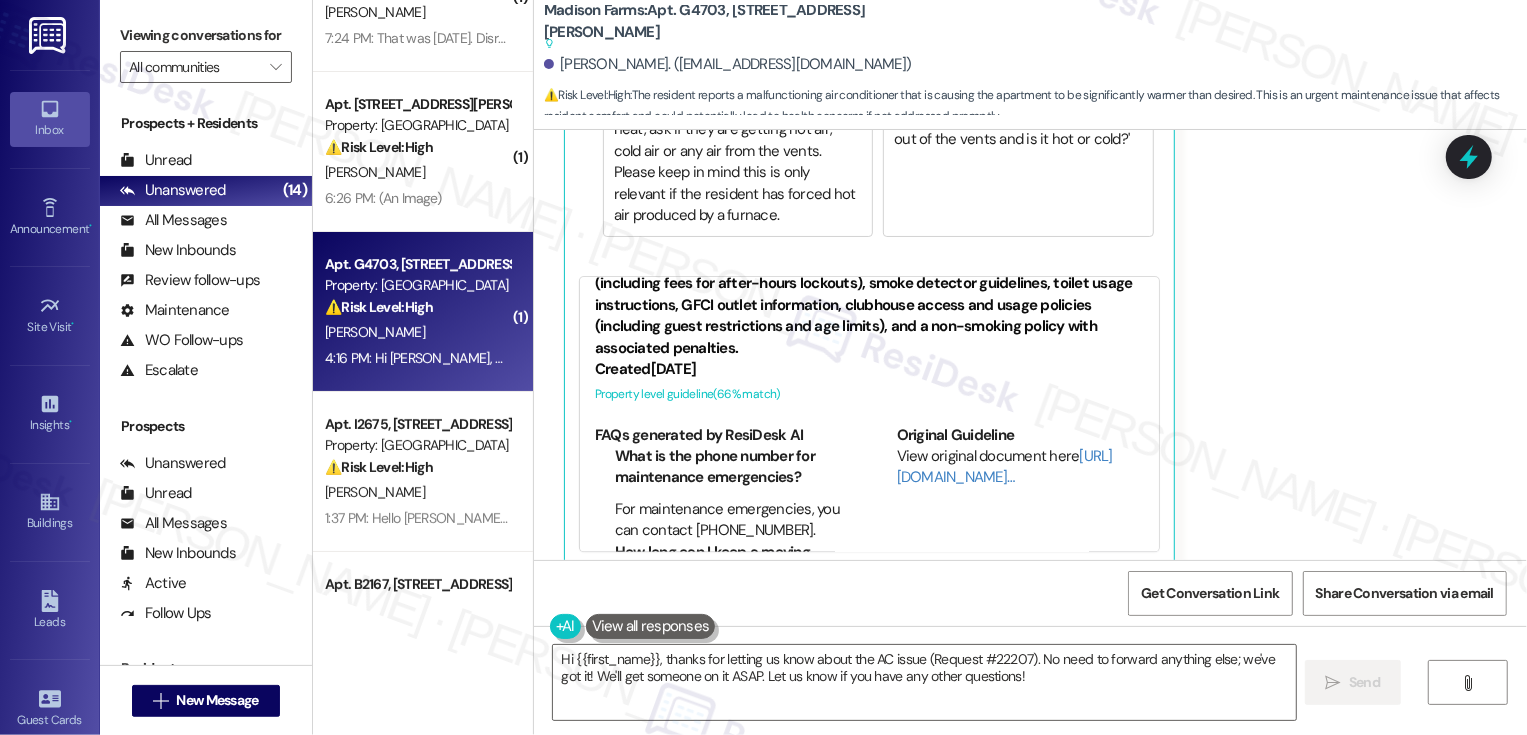 scroll, scrollTop: 372, scrollLeft: 0, axis: vertical 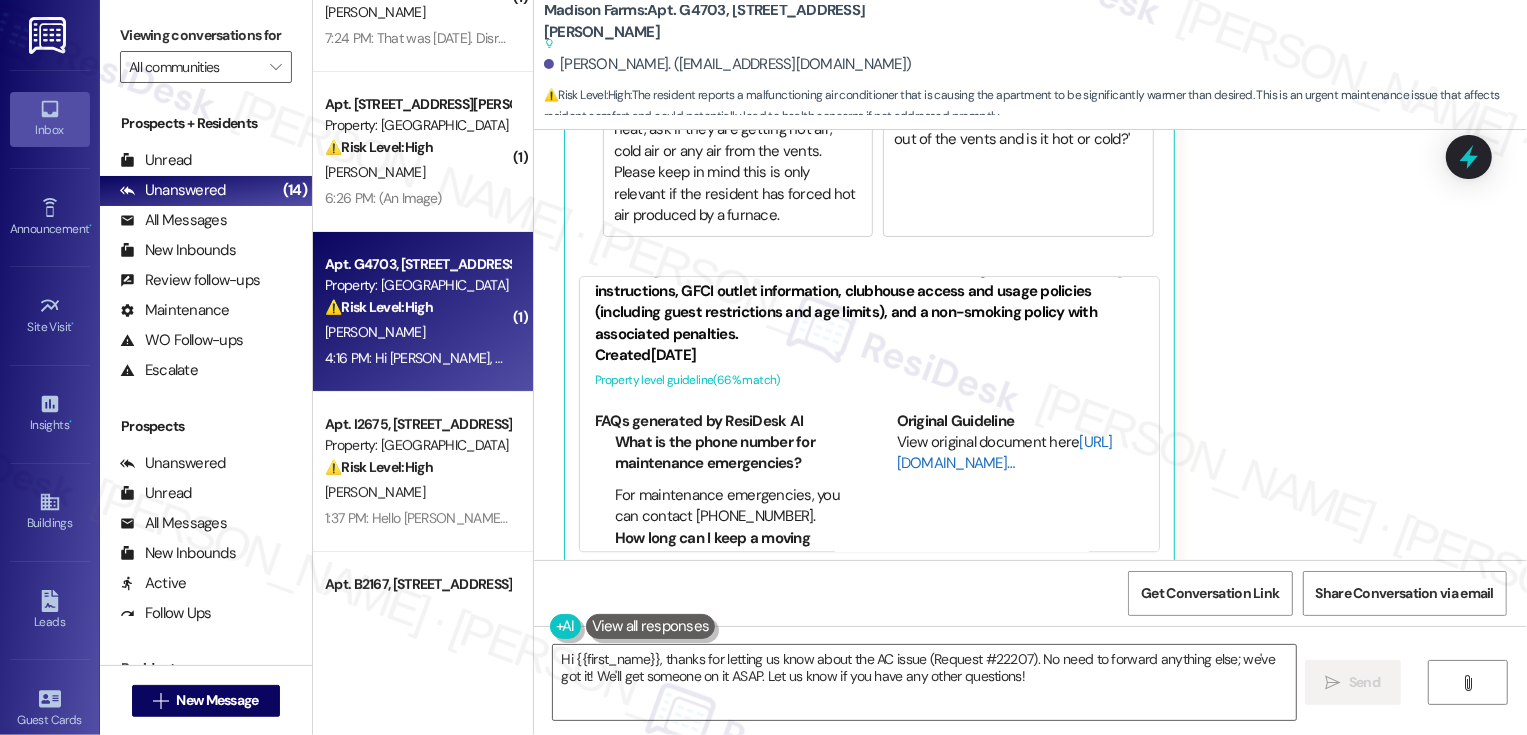 click on "[URL][DOMAIN_NAME]…" at bounding box center (1005, 451) 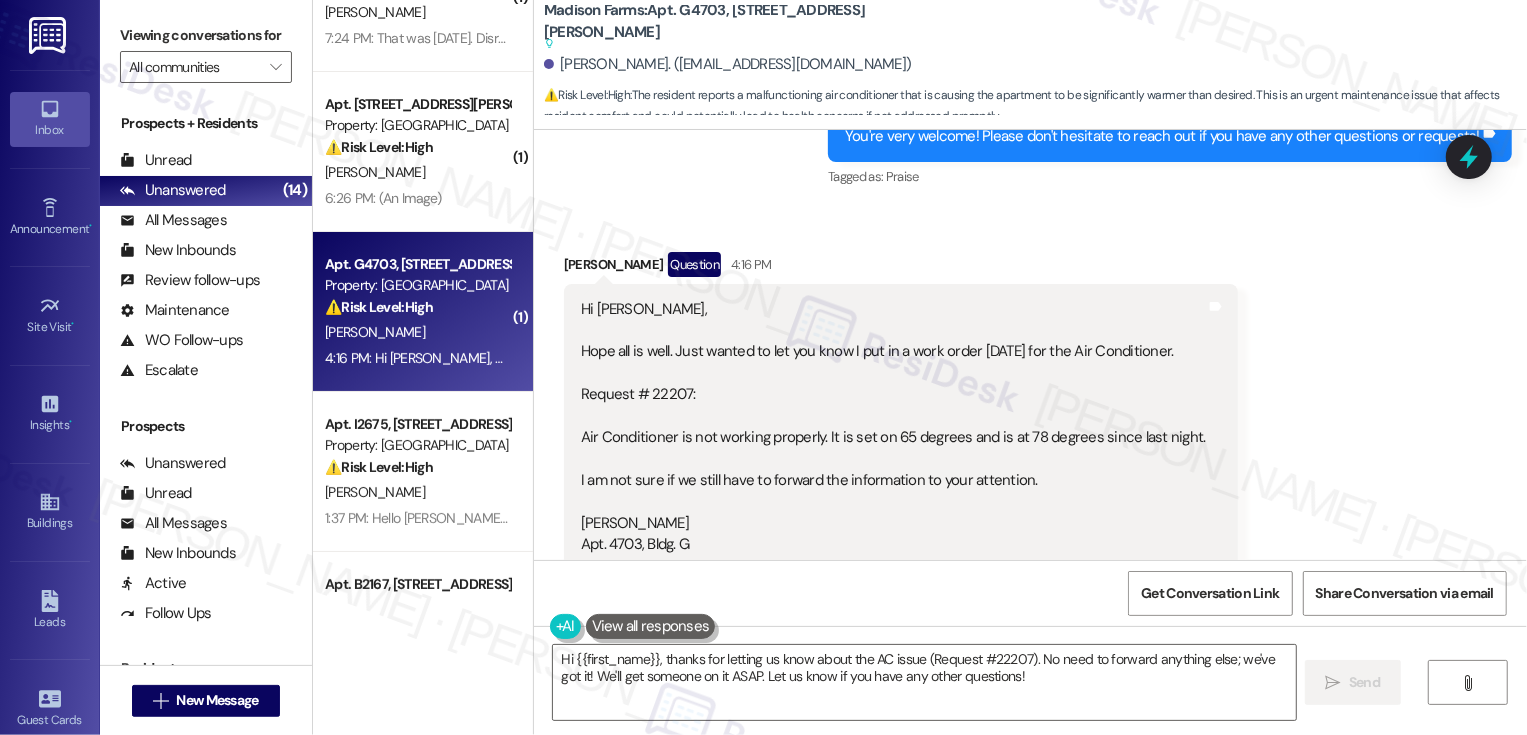 scroll, scrollTop: 2372, scrollLeft: 0, axis: vertical 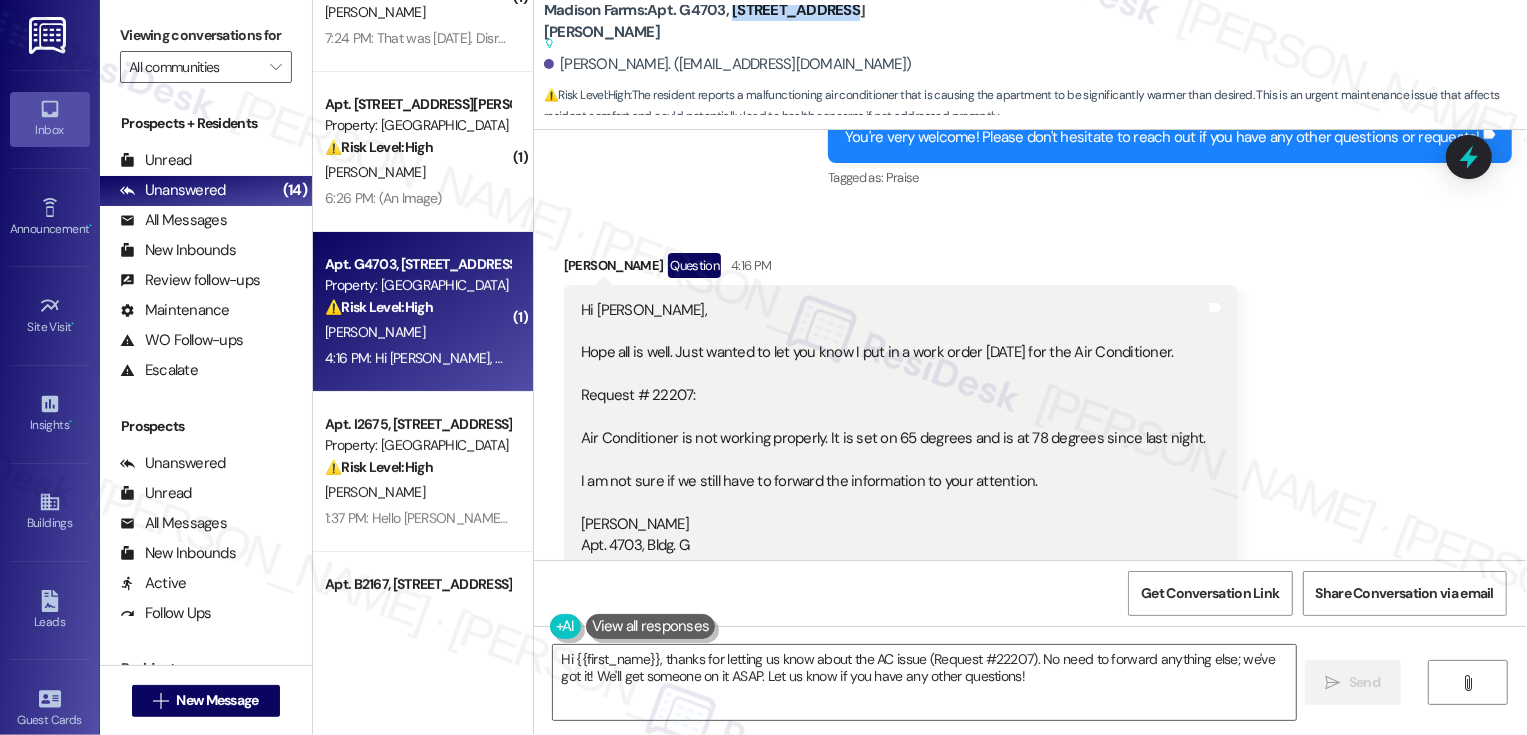 drag, startPoint x: 721, startPoint y: 21, endPoint x: 829, endPoint y: 16, distance: 108.11568 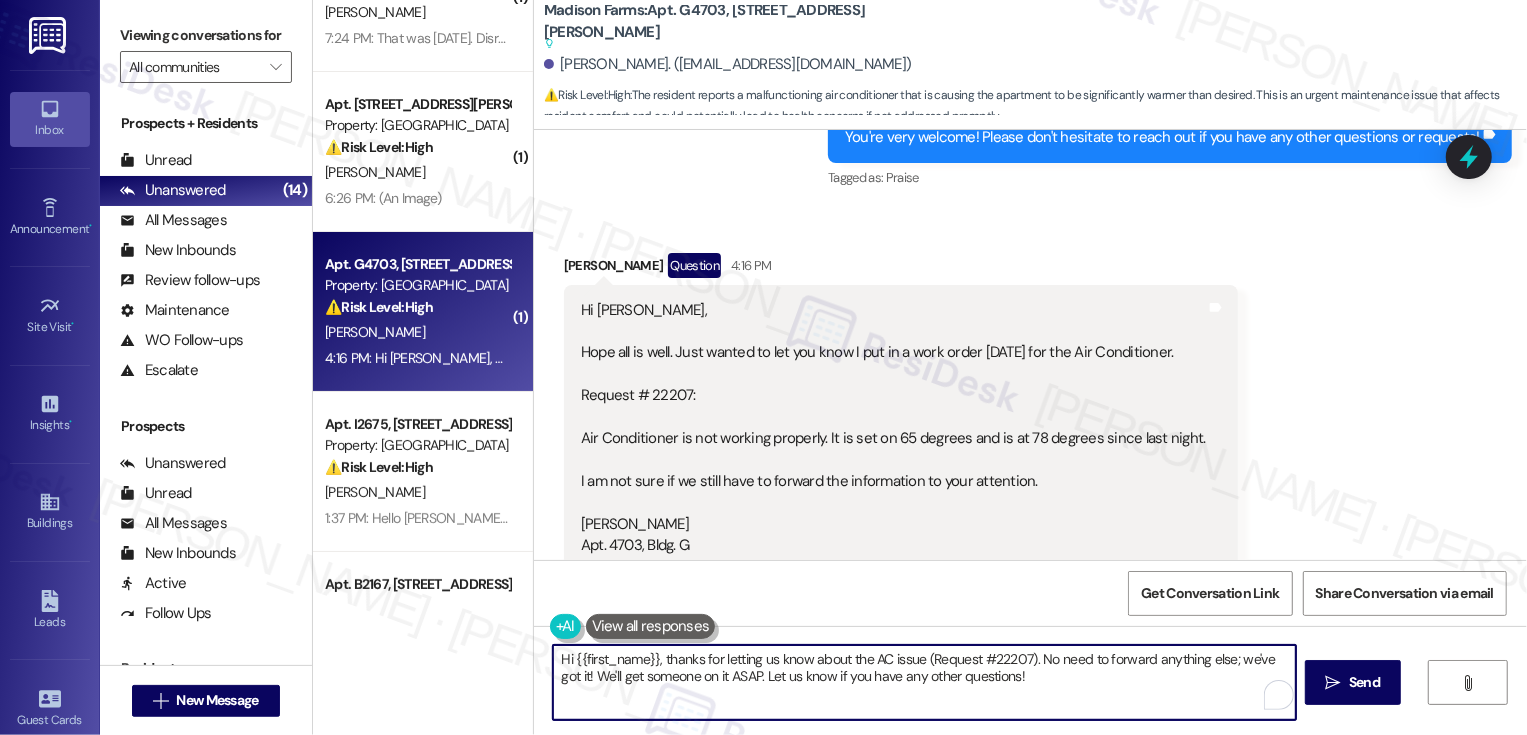drag, startPoint x: 1027, startPoint y: 657, endPoint x: 1056, endPoint y: 688, distance: 42.44997 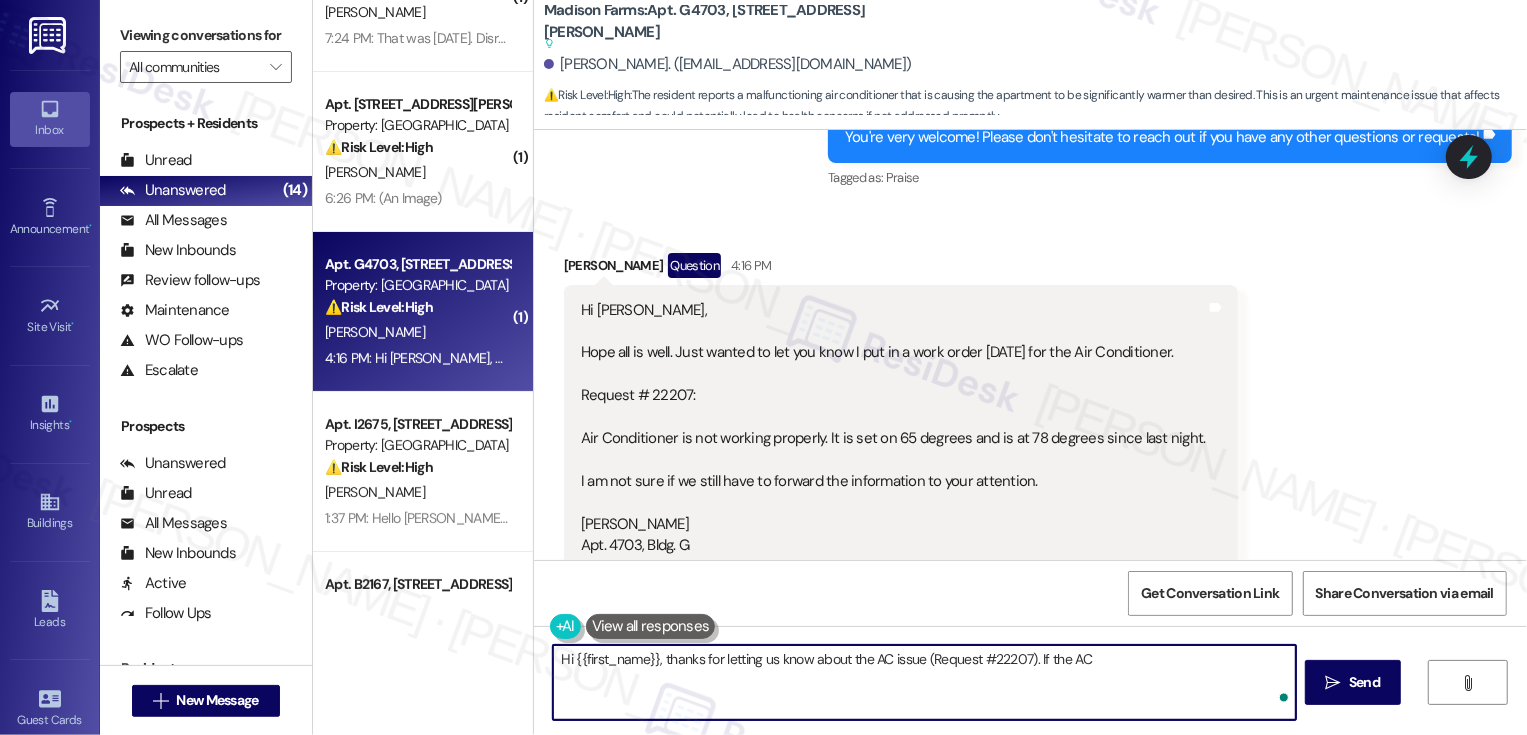type on "Hi {{first_name}}, thanks for letting us know about the AC issue (Request #22207). If the AC" 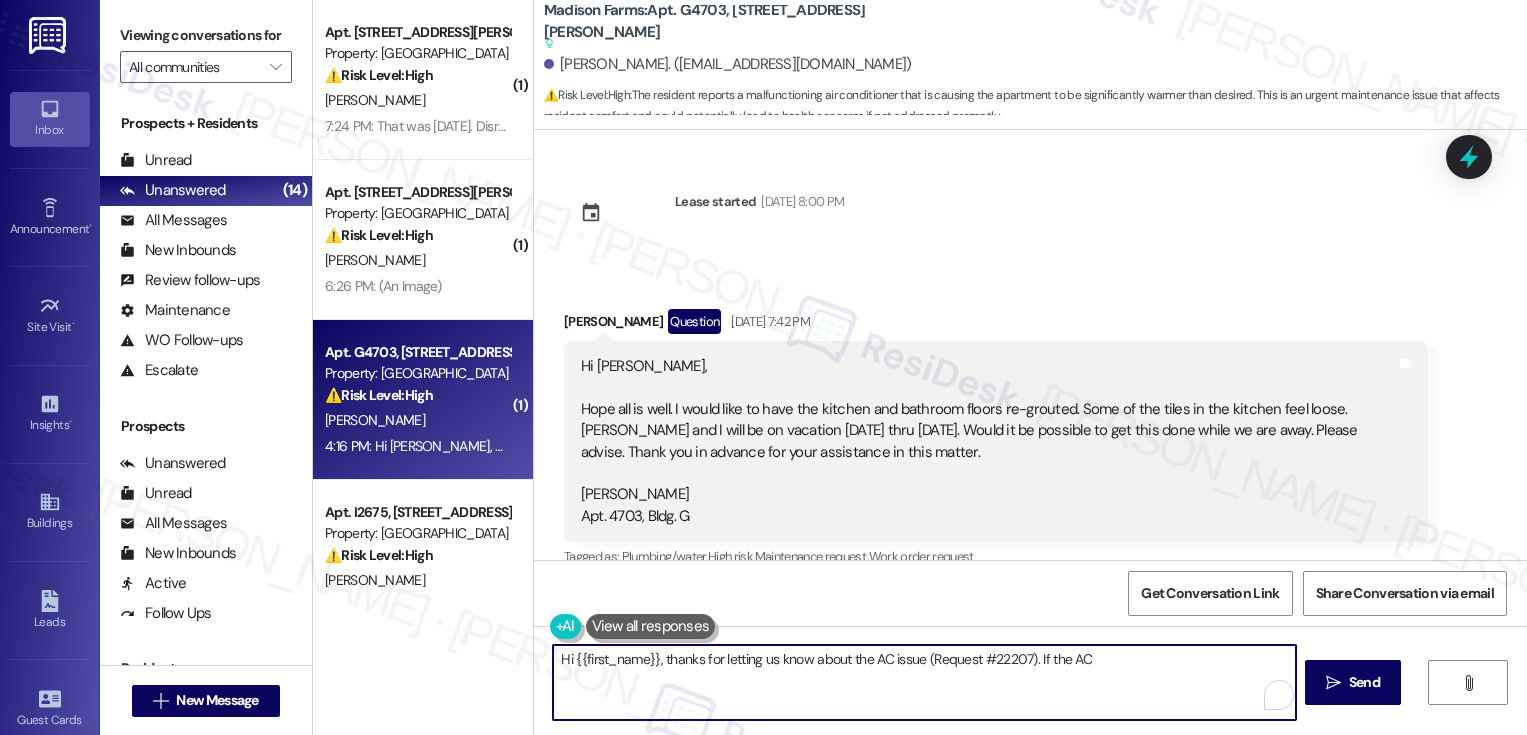 scroll, scrollTop: 0, scrollLeft: 0, axis: both 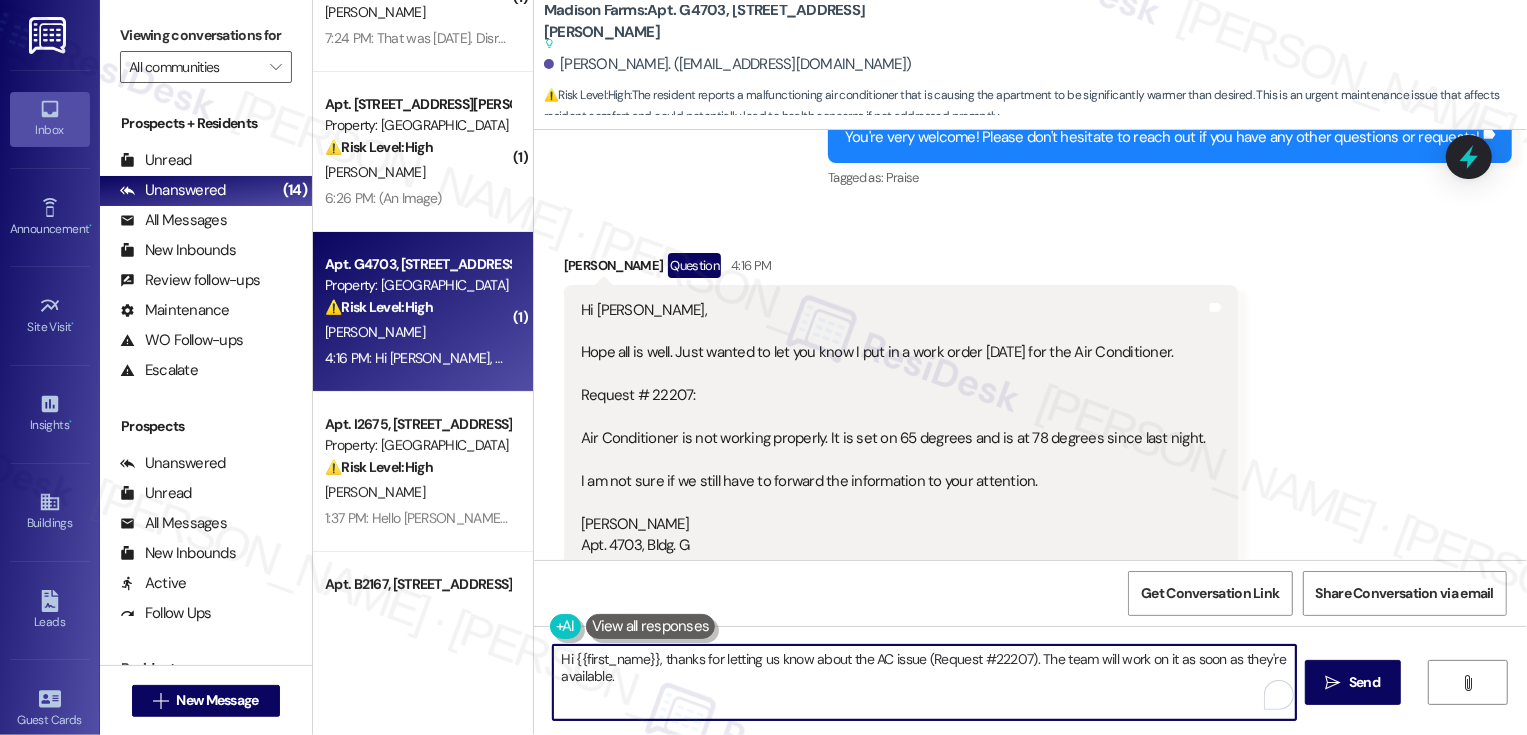 click on "Hi {{first_name}}, thanks for letting us know about the AC issue (Request #22207). The team will work on it as soon as they're available." at bounding box center (924, 682) 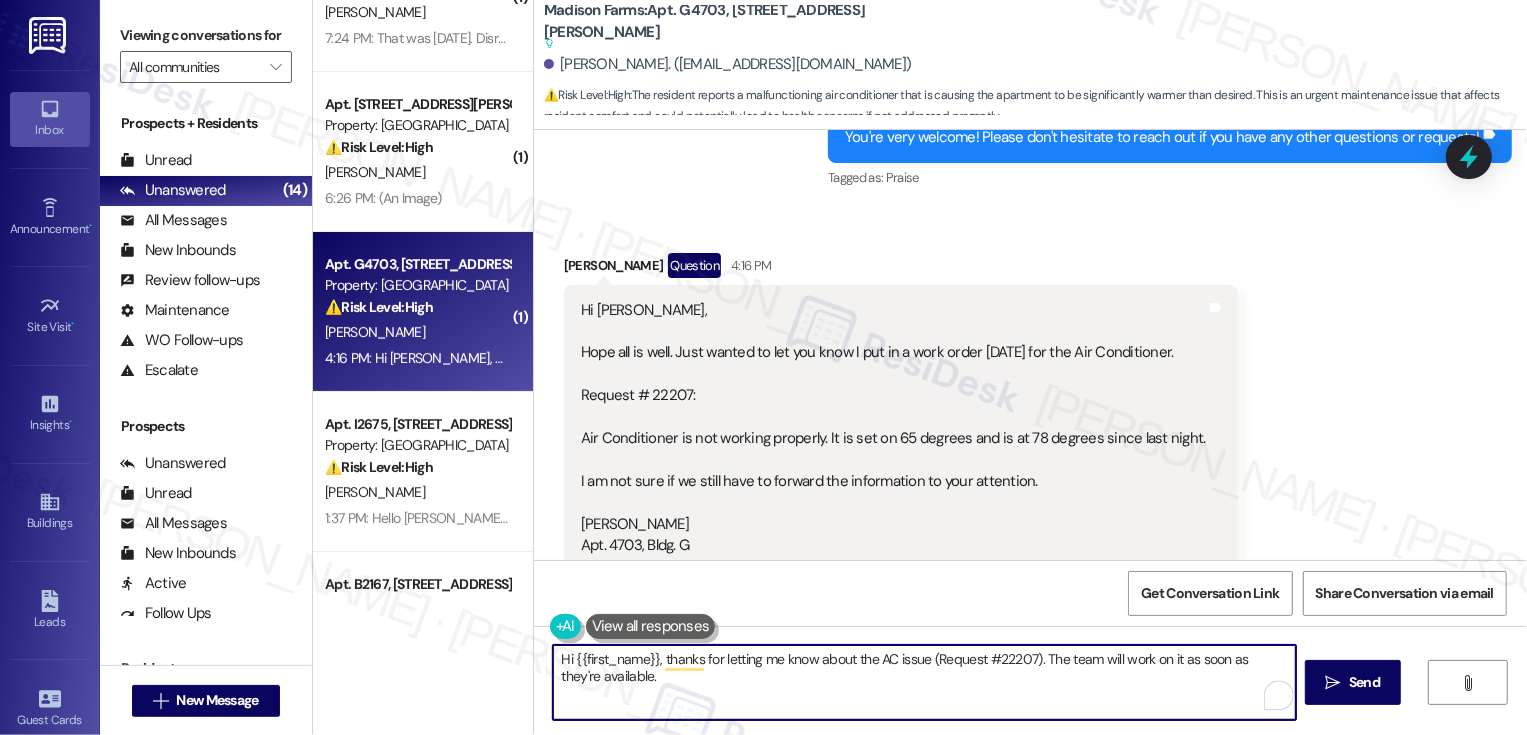click on "Hi {{first_name}}, thanks for letting me know about the AC issue (Request #22207). The team will work on it as soon as they're available." at bounding box center (924, 682) 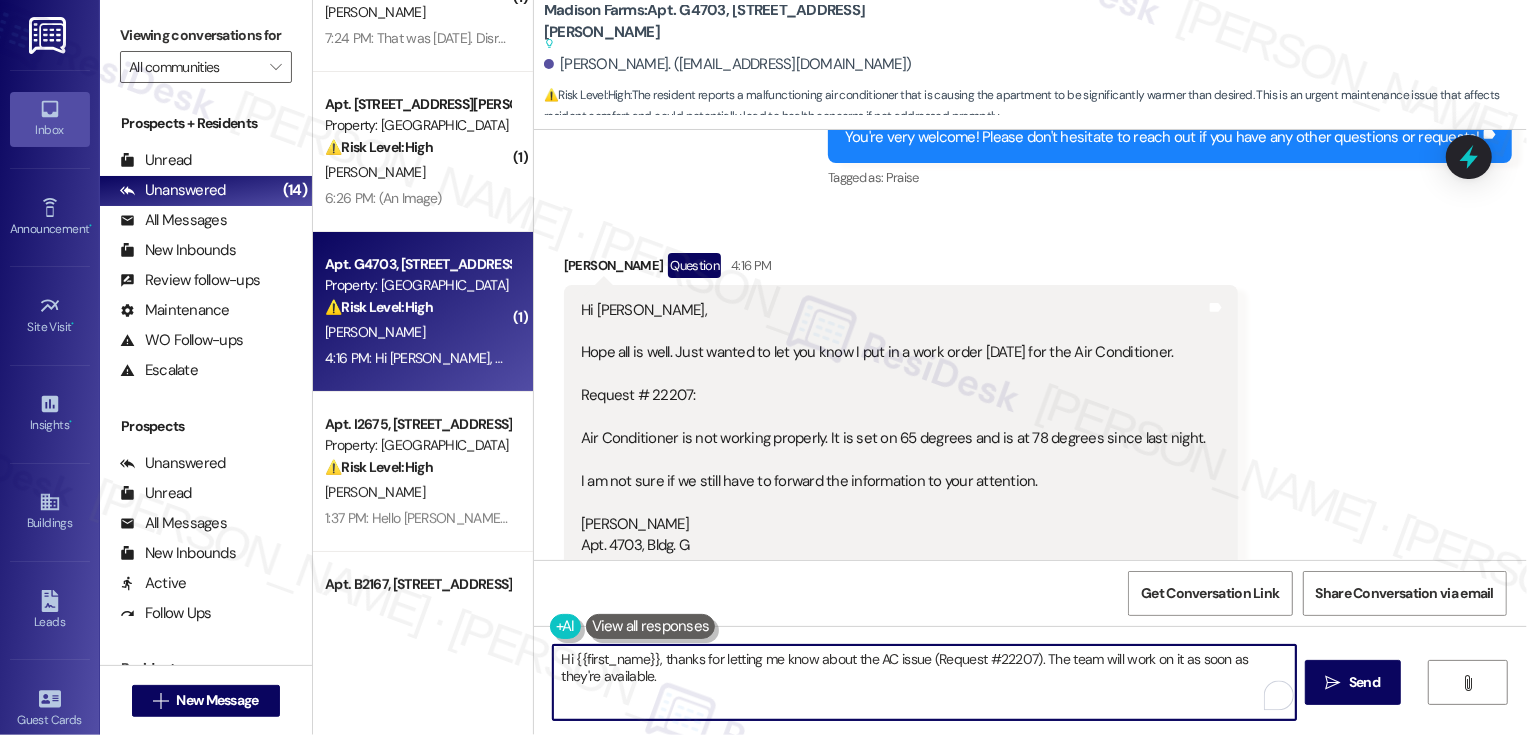 click on "Hi {{first_name}}, thanks for letting me know about the AC issue (Request #22207). The team will work on it as soon as they're available." at bounding box center [924, 682] 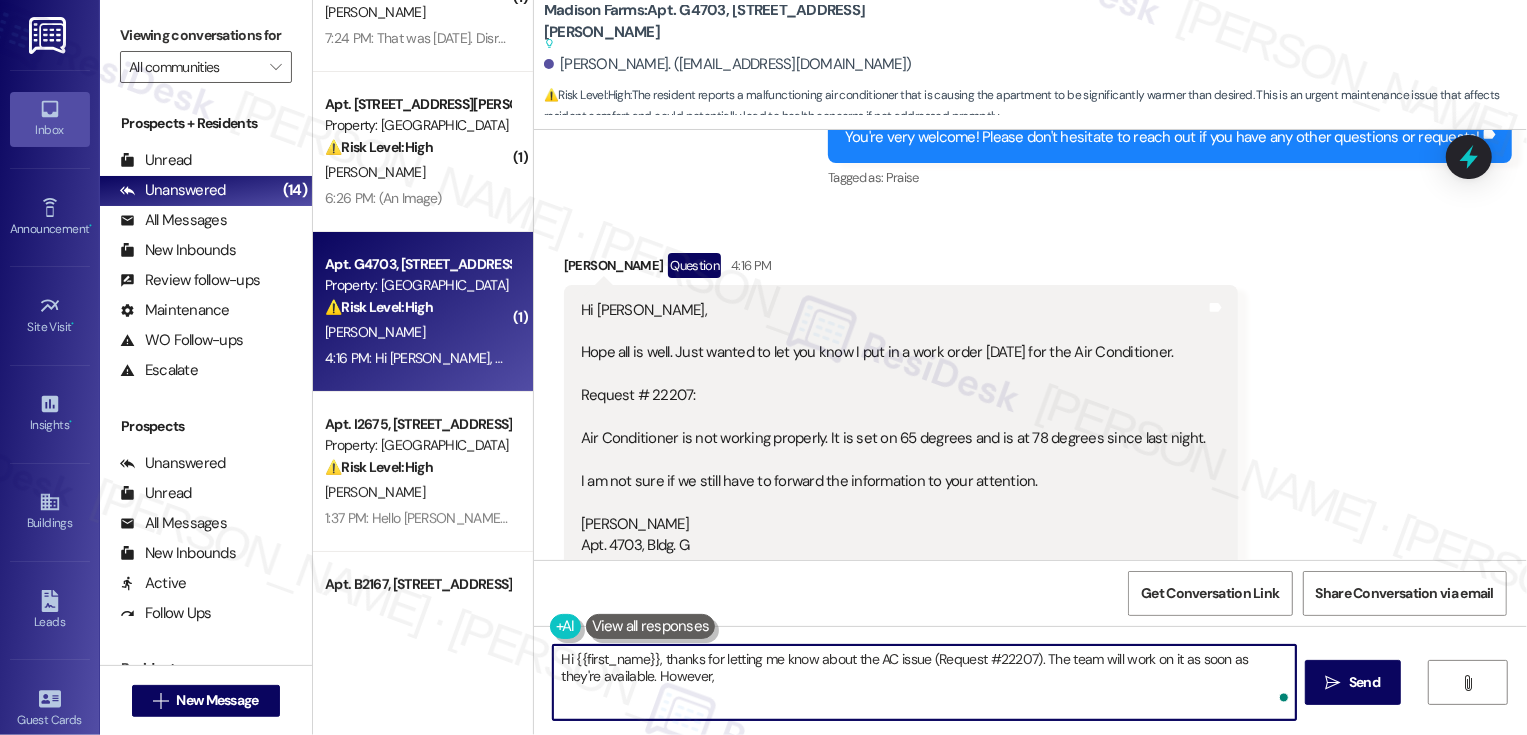 paste on "a maintenance emergency, please contact [PHONE_NUMBER]
Any other maintenance calls outside of the provided list should be submitted as a maintenance request
through Building Link. Our maintenance team will then address each request in the order it was
received." 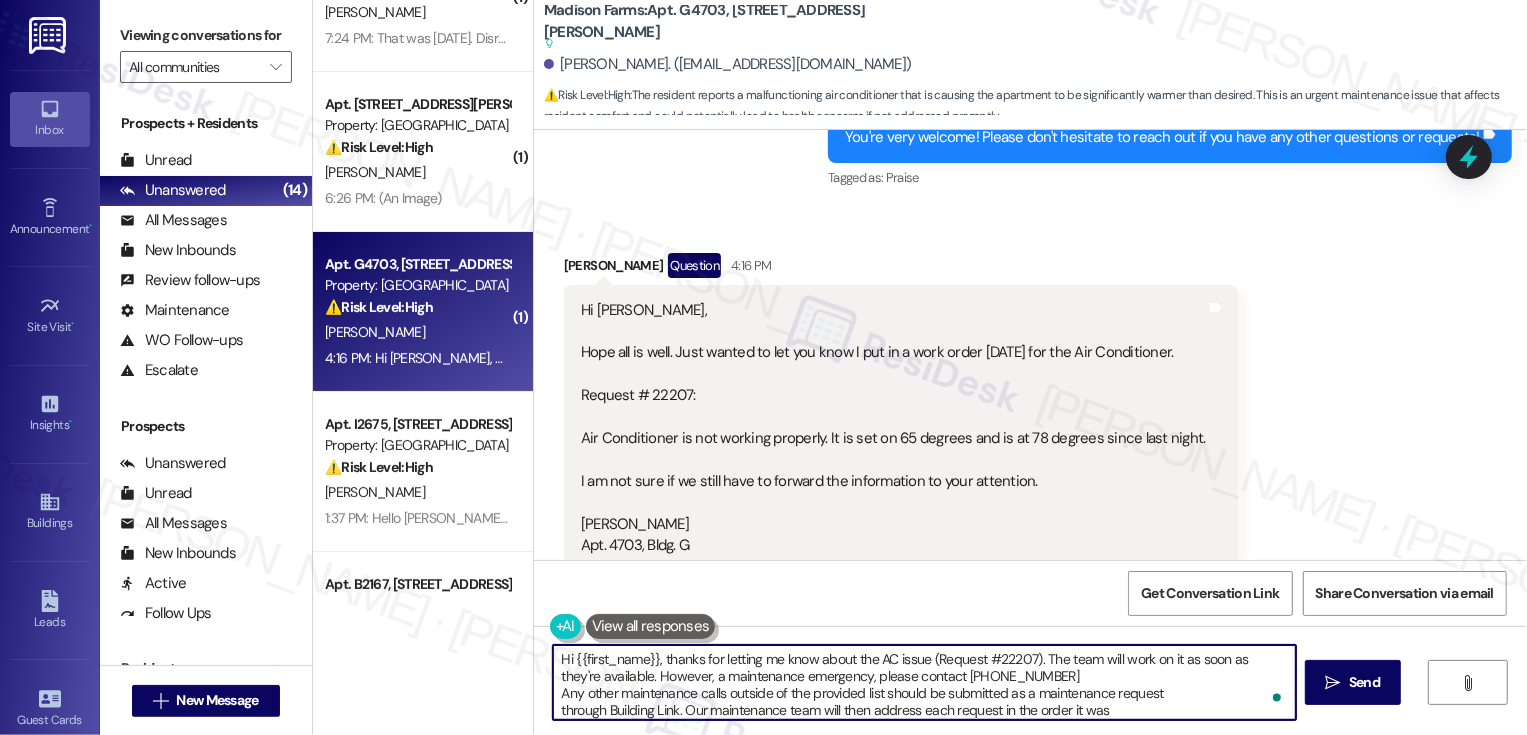 scroll, scrollTop: 17, scrollLeft: 0, axis: vertical 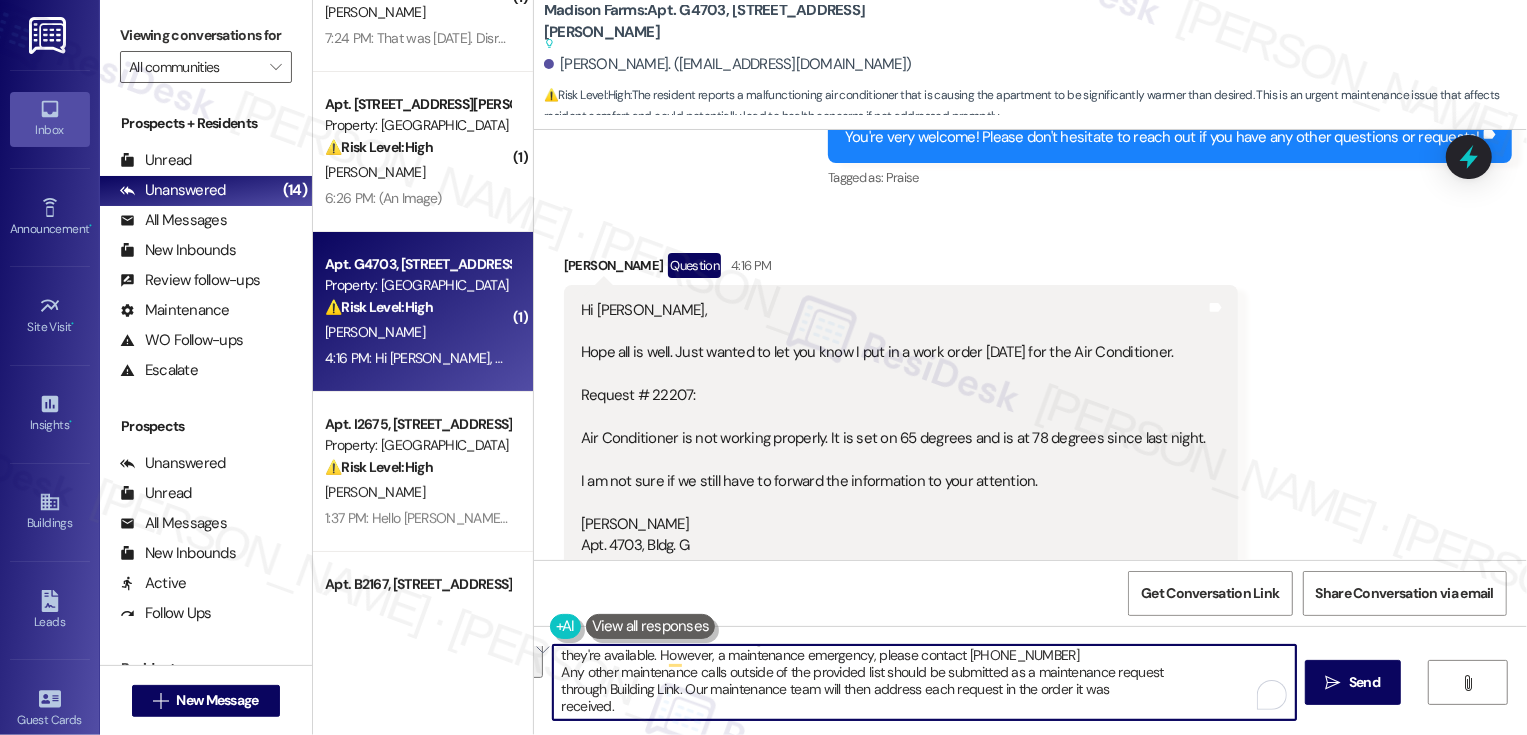 drag, startPoint x: 548, startPoint y: 693, endPoint x: 577, endPoint y: 737, distance: 52.69725 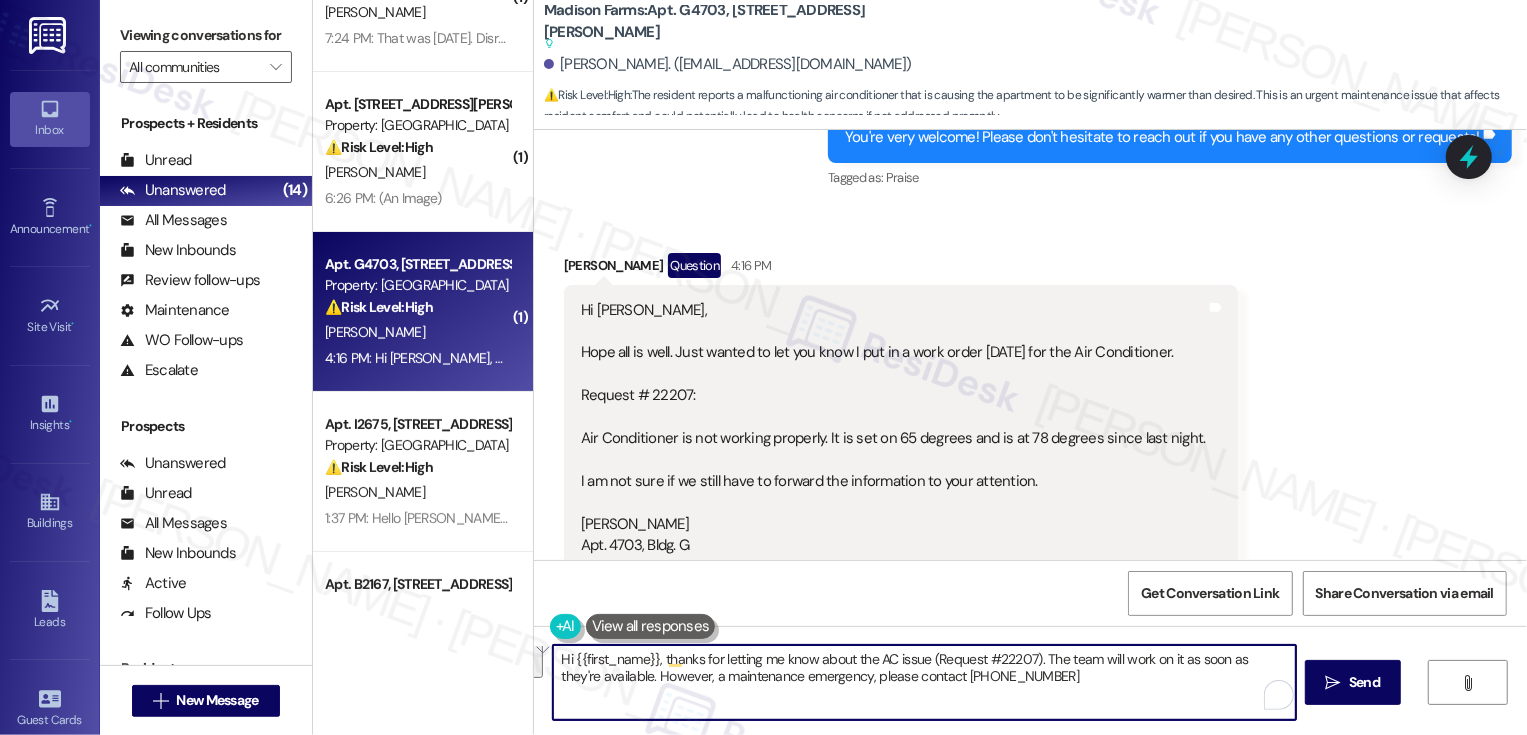 scroll, scrollTop: 0, scrollLeft: 0, axis: both 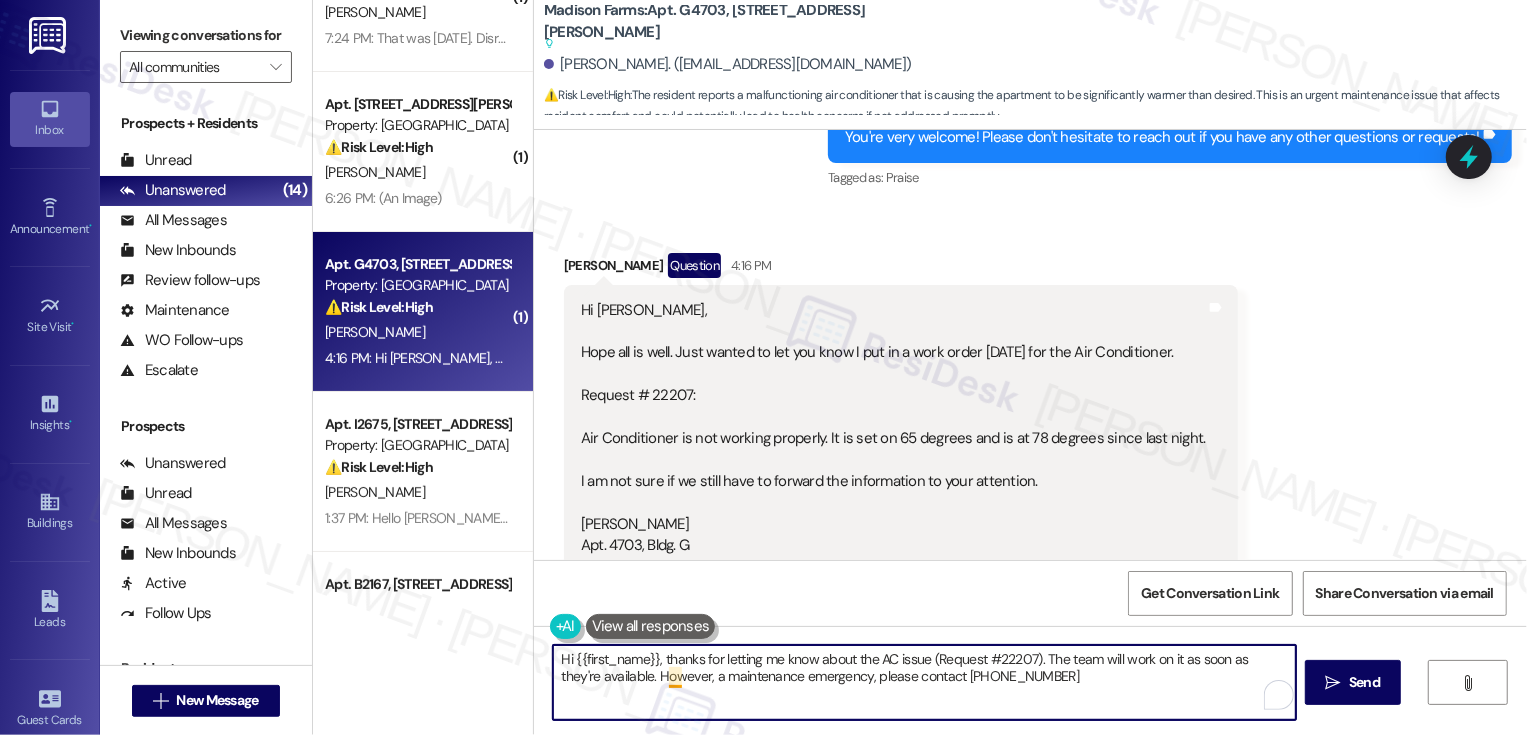 click on "Hi {{first_name}}, thanks for letting me know about the AC issue (Request #22207). The team will work on it as soon as they're available. However, a maintenance emergency, please contact [PHONE_NUMBER]" at bounding box center (924, 682) 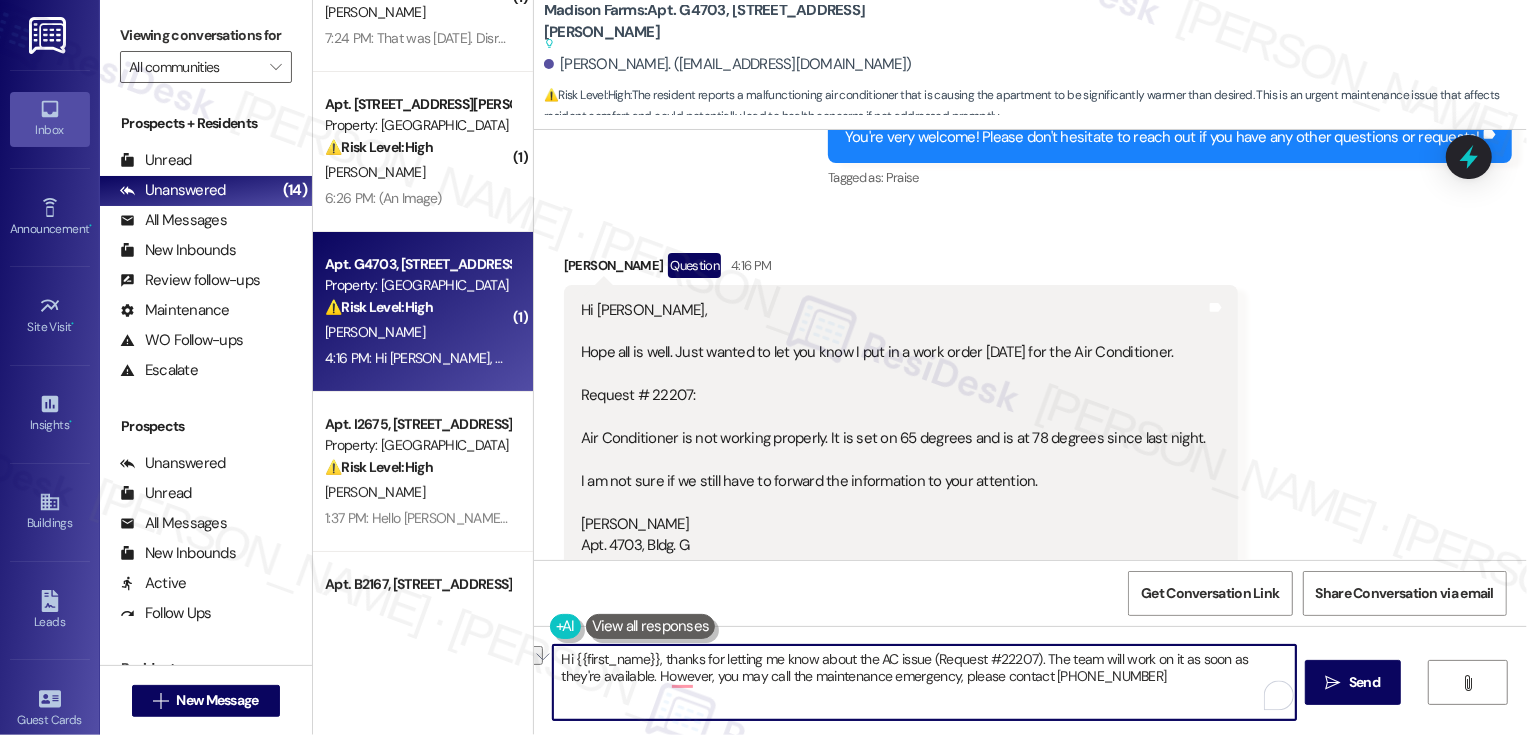 drag, startPoint x: 904, startPoint y: 679, endPoint x: 993, endPoint y: 672, distance: 89.27486 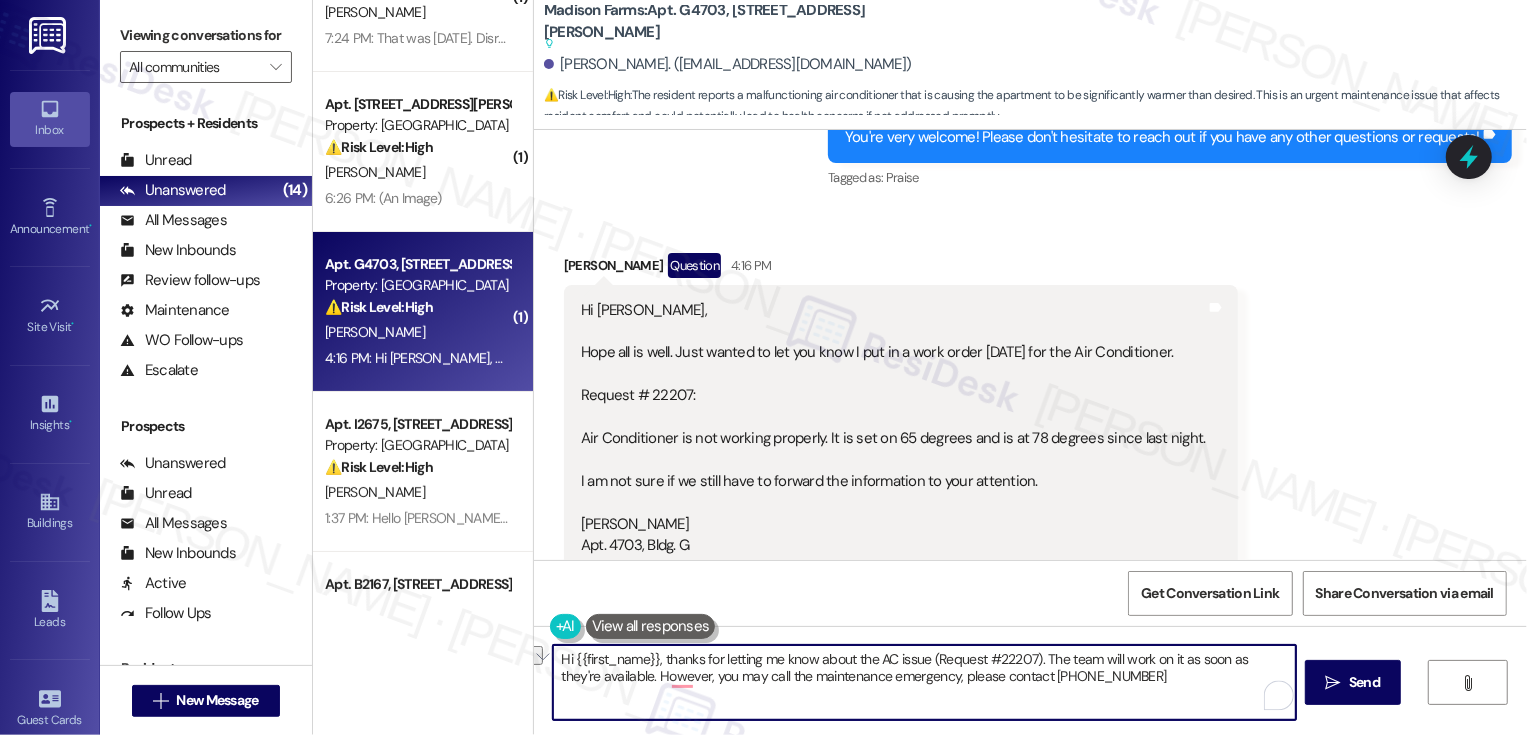 click on "Hi {{first_name}}, thanks for letting me know about the AC issue (Request #22207). The team will work on it as soon as they're available. However, you may call the maintenance emergency, please contact [PHONE_NUMBER]" at bounding box center [924, 682] 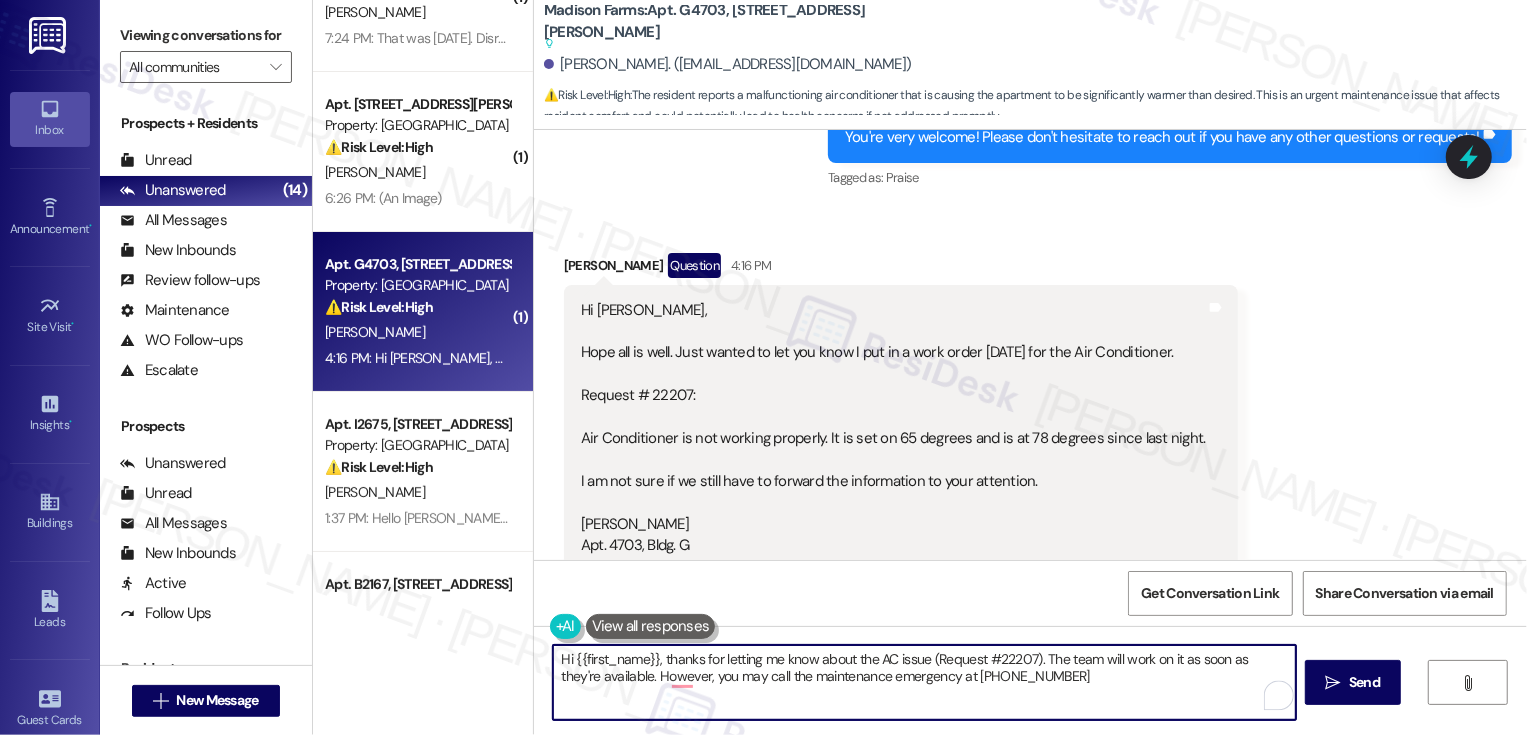 click on "Hi {{first_name}}, thanks for letting me know about the AC issue (Request #22207). The team will work on it as soon as they're available. However, you may call the maintenance emergency at [PHONE_NUMBER]" at bounding box center [924, 682] 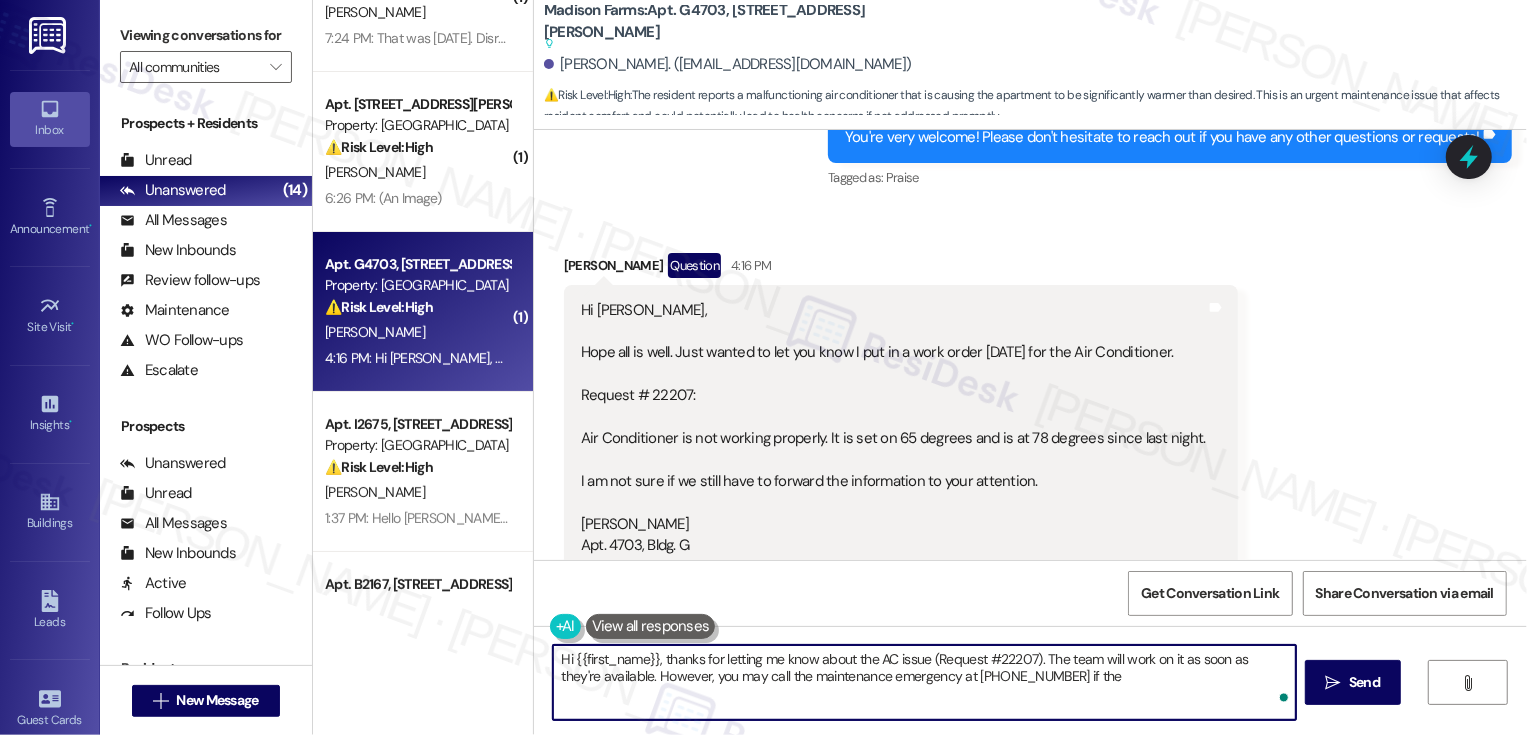 paste on "75 degrees" 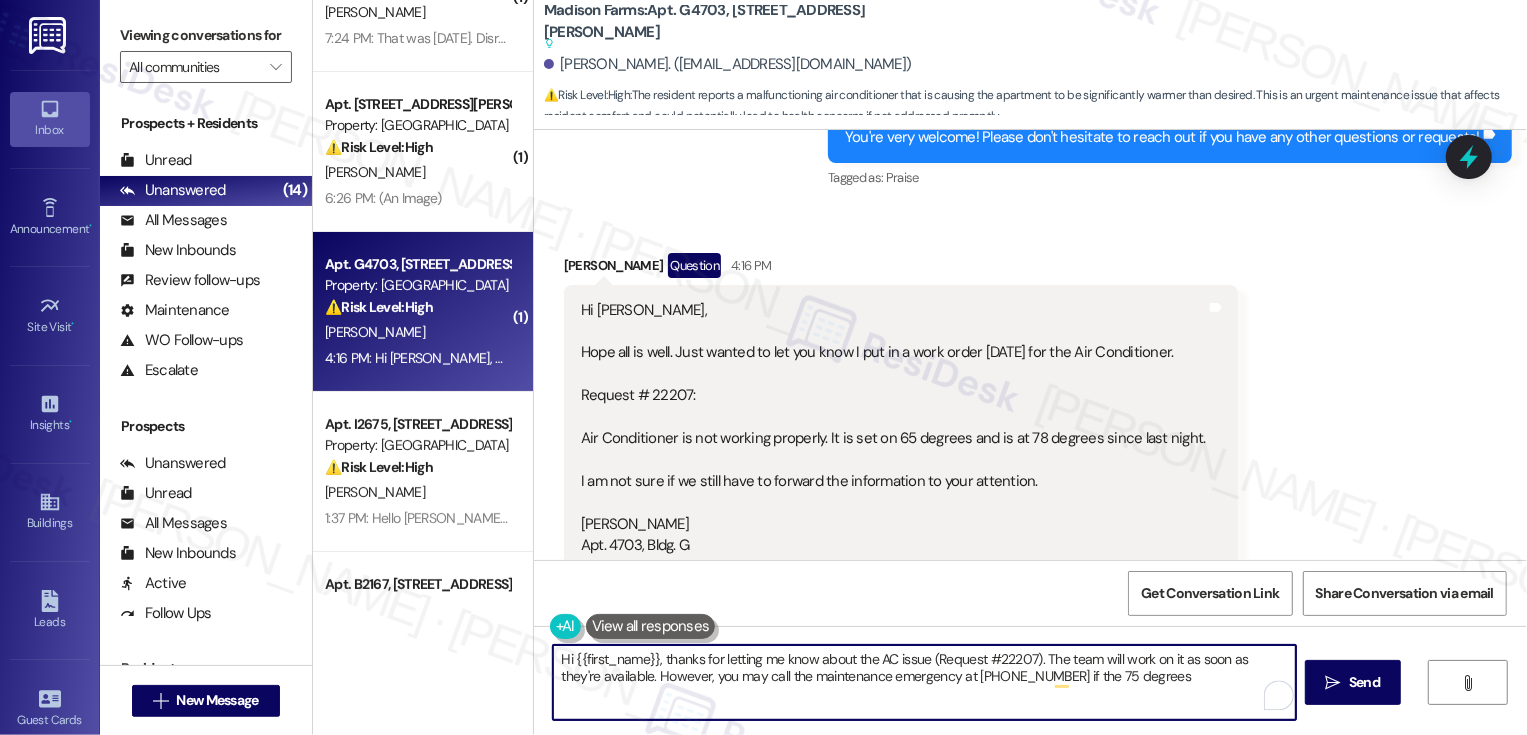 click on "Hi {{first_name}}, thanks for letting me know about the AC issue (Request #22207). The team will work on it as soon as they're available. However, you may call the maintenance emergency at [PHONE_NUMBER] if the 75 degrees" at bounding box center [924, 682] 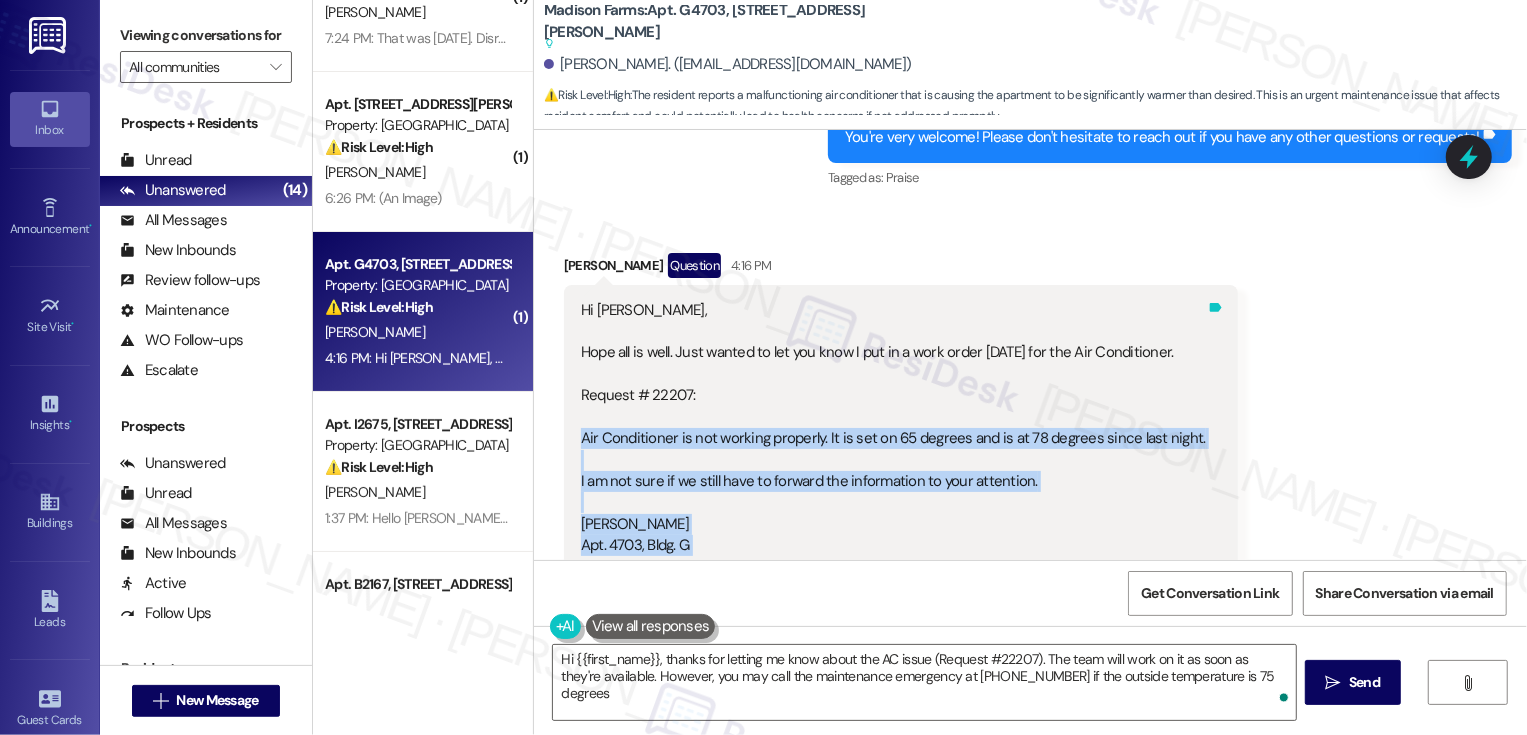 drag, startPoint x: 567, startPoint y: 414, endPoint x: 1177, endPoint y: 402, distance: 610.11804 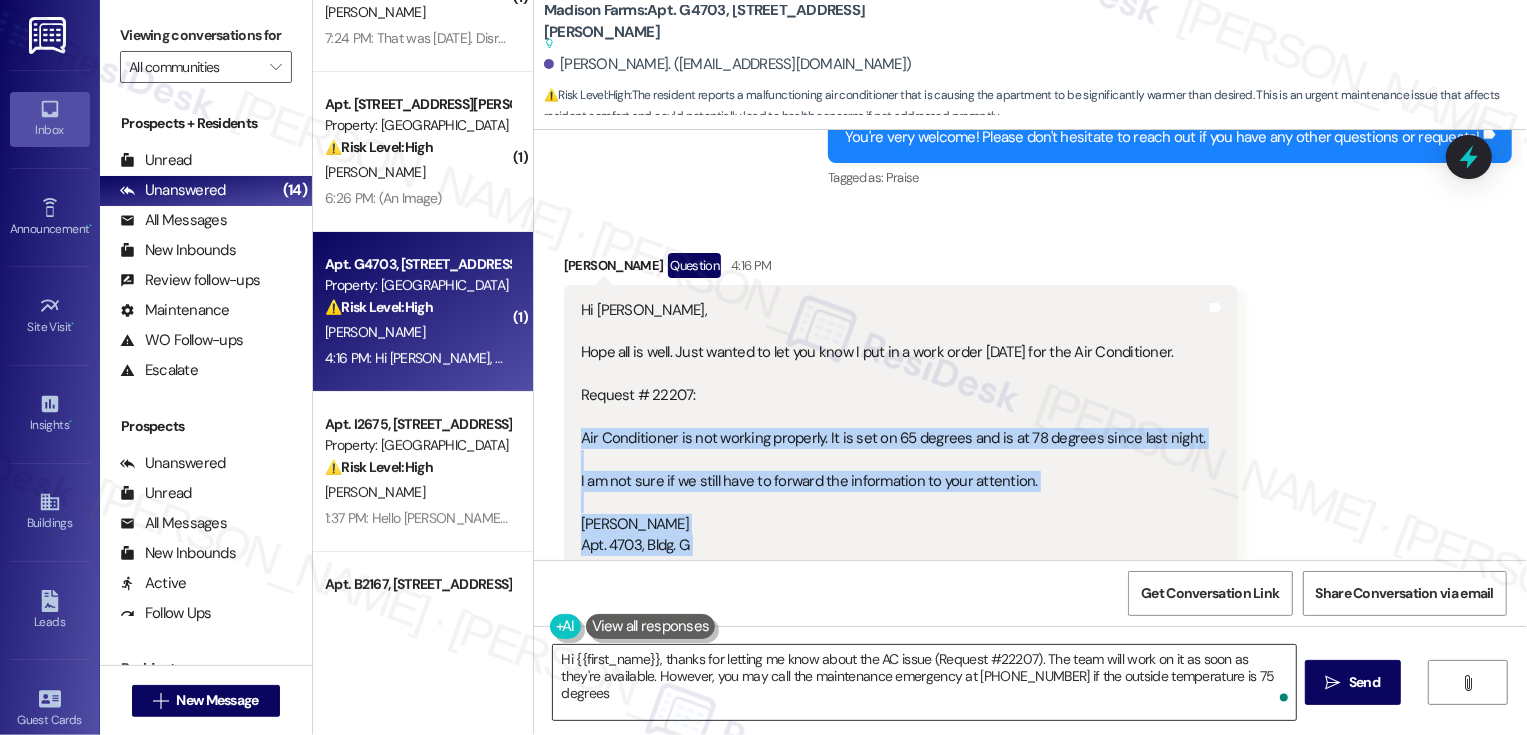 click on "Hi {{first_name}}, thanks for letting me know about the AC issue (Request #22207). The team will work on it as soon as they're available. However, you may call the maintenance emergency at [PHONE_NUMBER] if the outside temperature is 75 degrees" at bounding box center [924, 682] 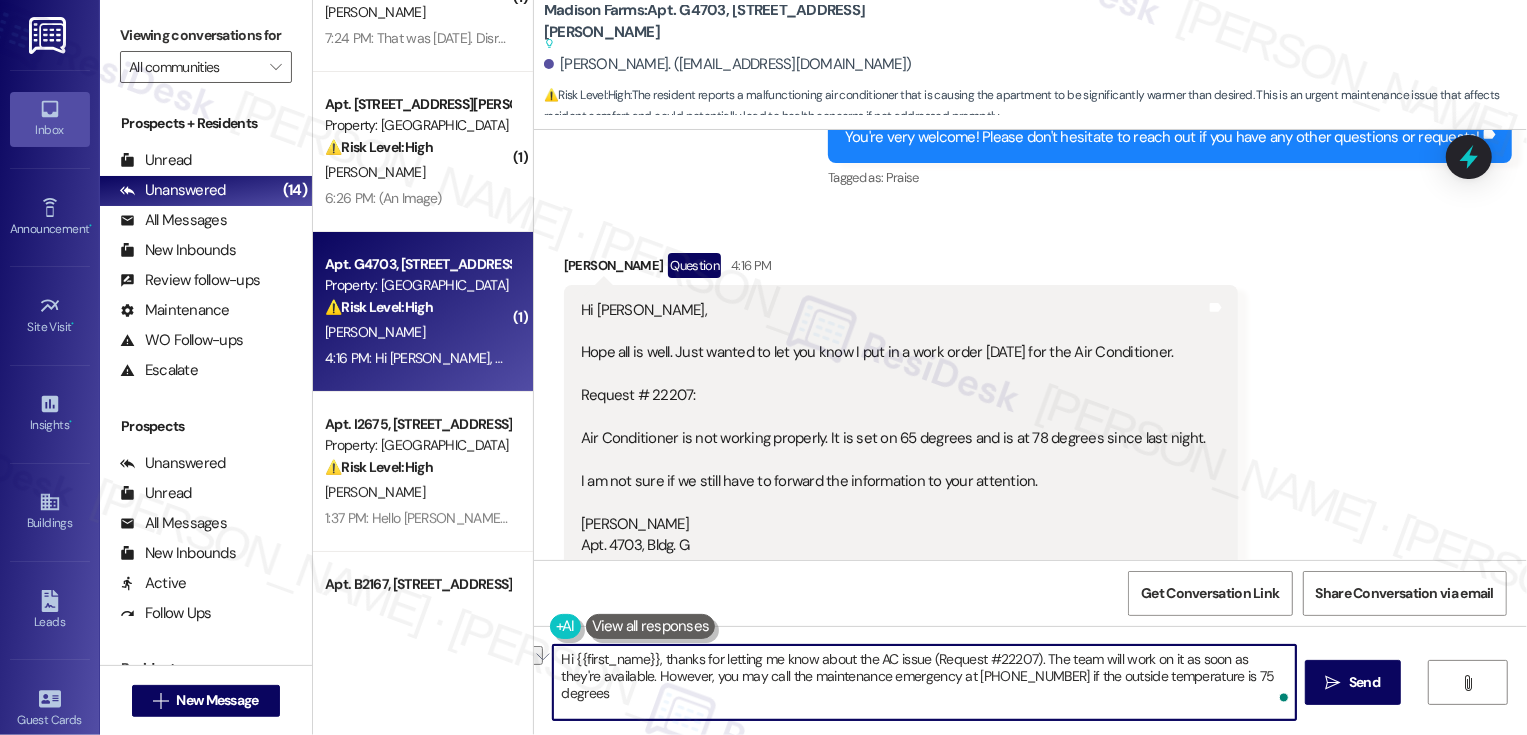 drag, startPoint x: 713, startPoint y: 678, endPoint x: 816, endPoint y: 695, distance: 104.393486 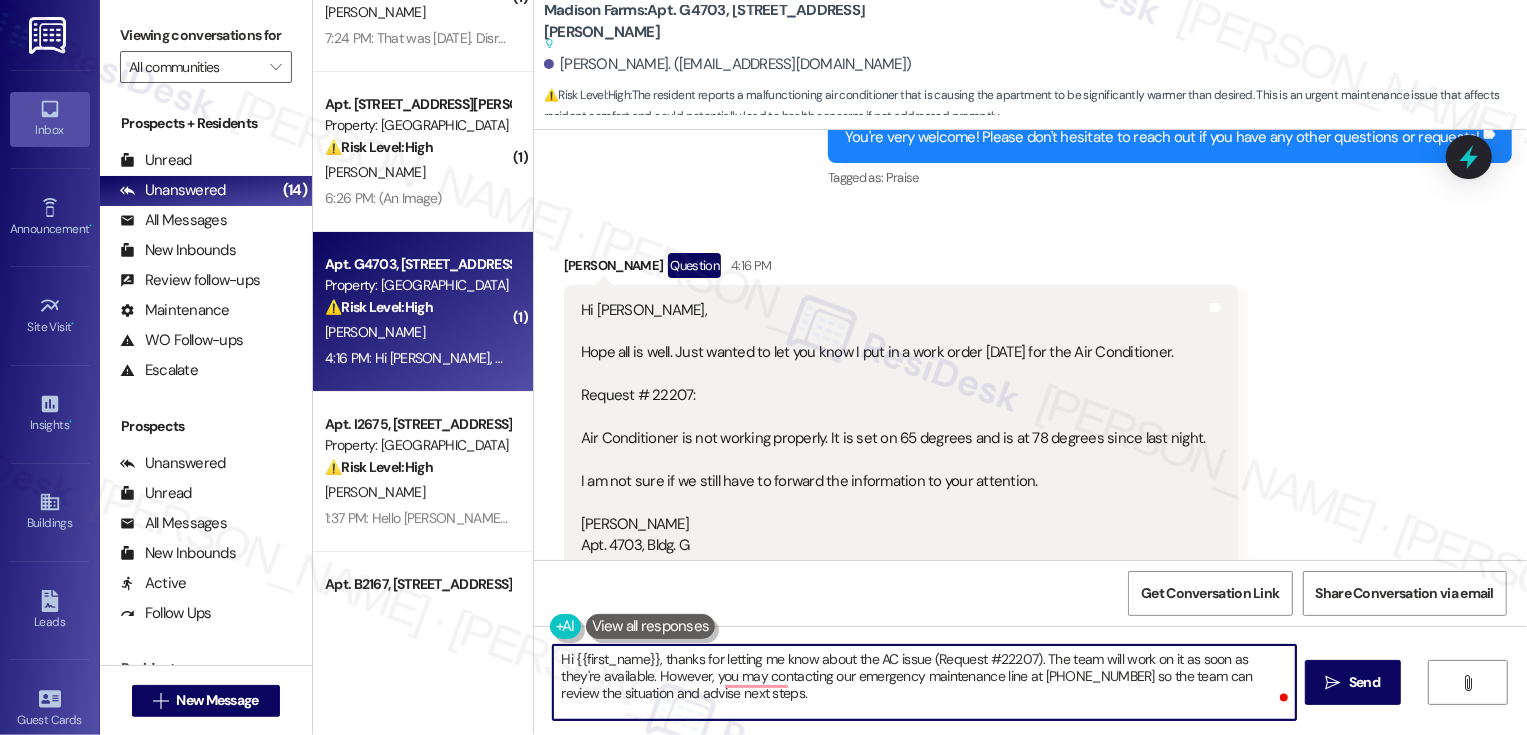 click on "Hi {{first_name}}, thanks for letting me know about the AC issue (Request #22207). The team will work on it as soon as they're available. However, you may contacting our emergency maintenance line at [PHONE_NUMBER] so the team can review the situation and advise next steps." at bounding box center [924, 682] 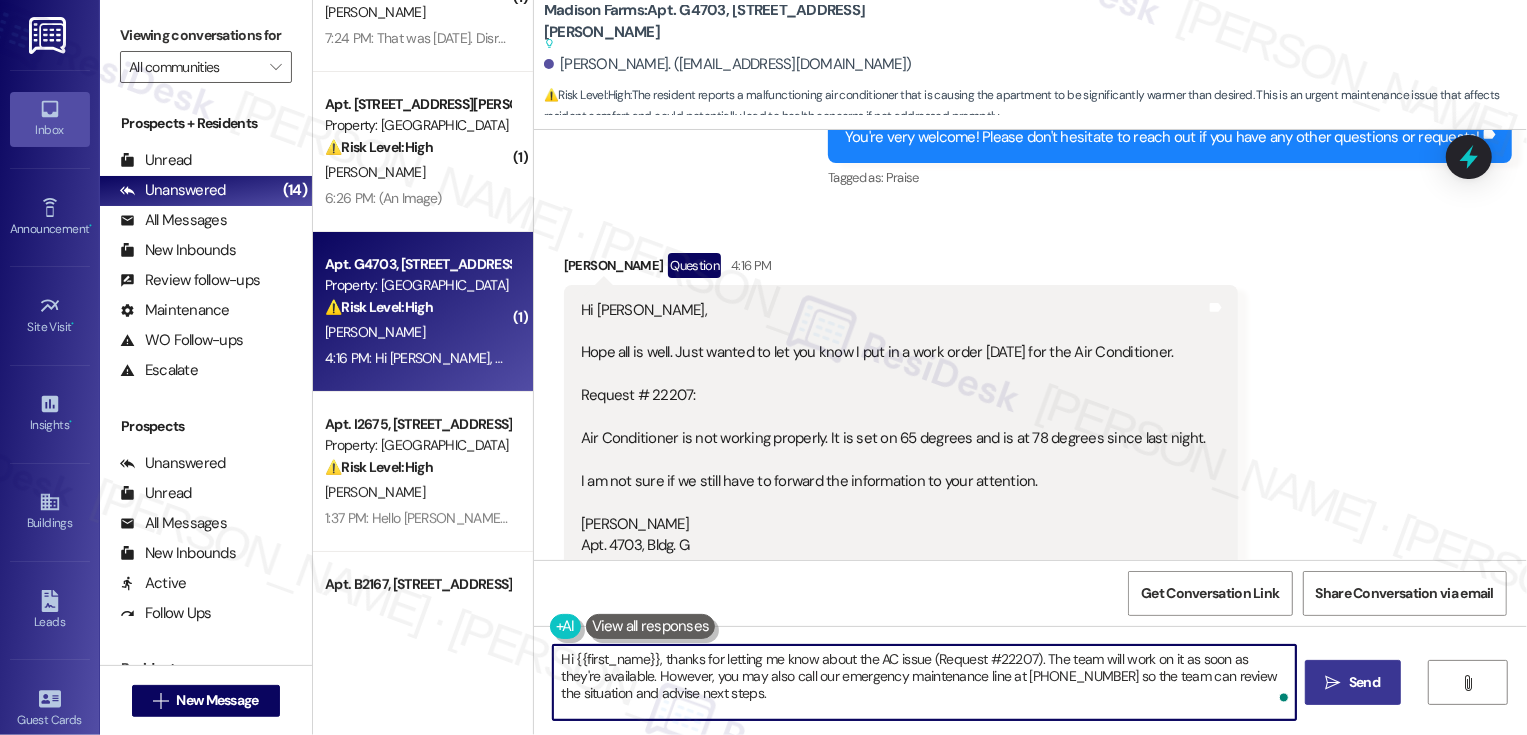 type on "Hi {{first_name}}, thanks for letting me know about the AC issue (Request #22207). The team will work on it as soon as they're available. However, you may also call our emergency maintenance line at [PHONE_NUMBER] so the team can review the situation and advise next steps." 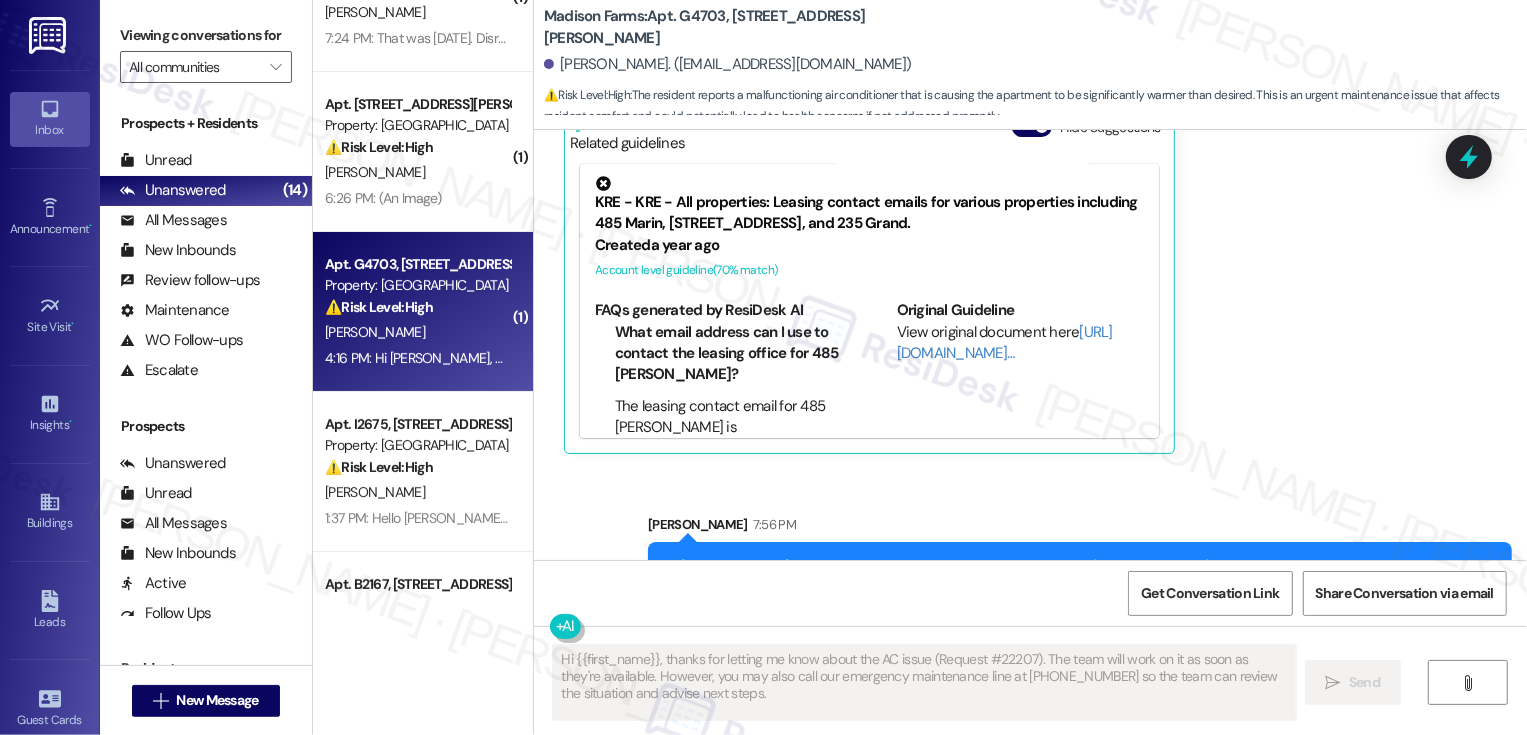 scroll, scrollTop: 2922, scrollLeft: 0, axis: vertical 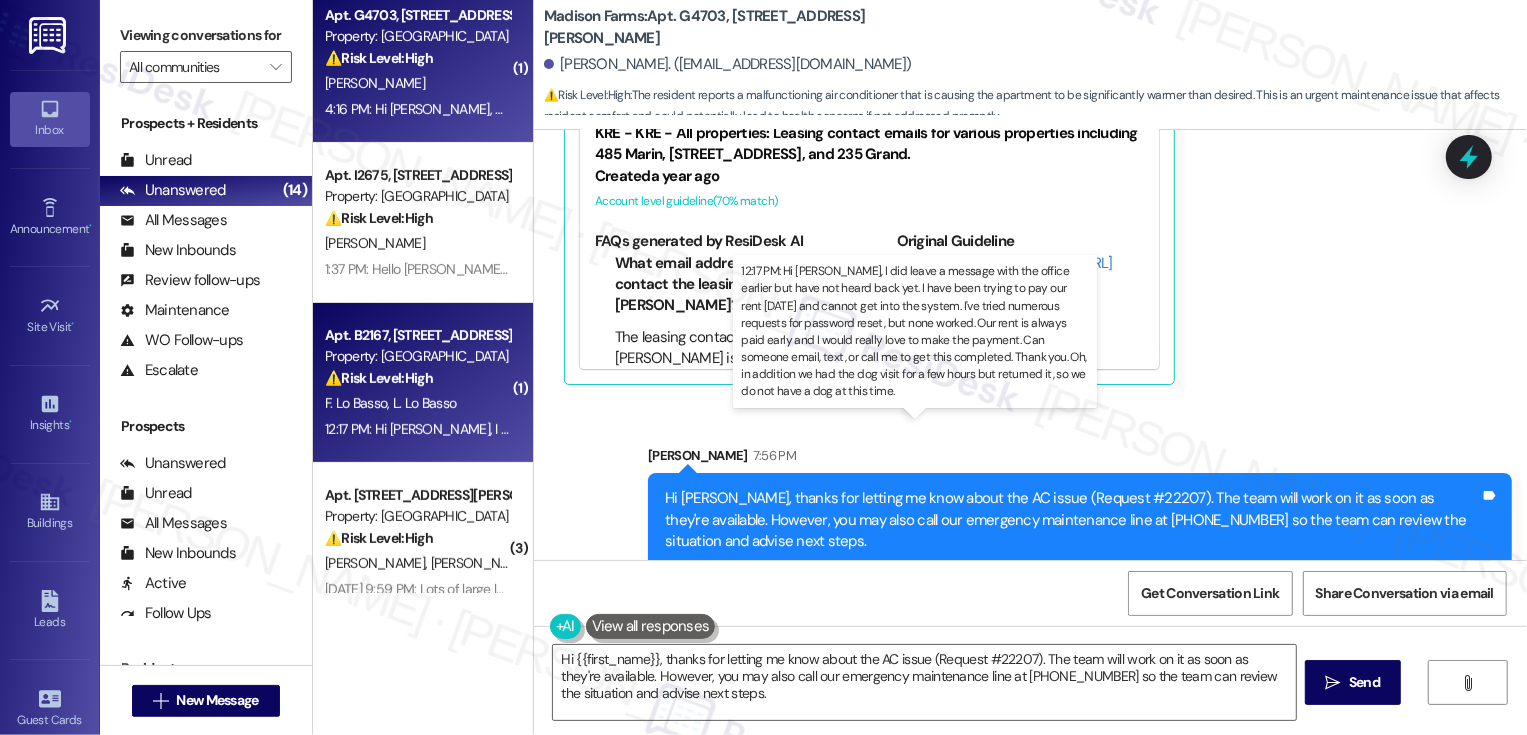 click on "12:17 PM: Hi [PERSON_NAME], I did leave a message with the office earlier but have not heard back yet. I have been trying to pay our rent [DATE] and cannot get into the system. I've tried numerous requests for password reset, but none worked. Our rent is always paid early and I would really love to make the payment. Can someone email, text, or call me to get this completed. Thank you.
Oh, in addition we had the dog visit for a few hours but returned it, so we do not have a dog at this time. 12:17 PM: Hi [PERSON_NAME], I did leave a message with the office earlier but have not heard back yet. I have been trying to pay our rent [DATE] and cannot get into the system. I've tried numerous requests for password reset, but none worked. Our rent is always paid early and I would really love to make the payment. Can someone email, text, or call me to get this completed. Thank you.
Oh, in addition we had the dog visit for a few hours but returned it, so we do not have a dog at this time." at bounding box center (1746, 429) 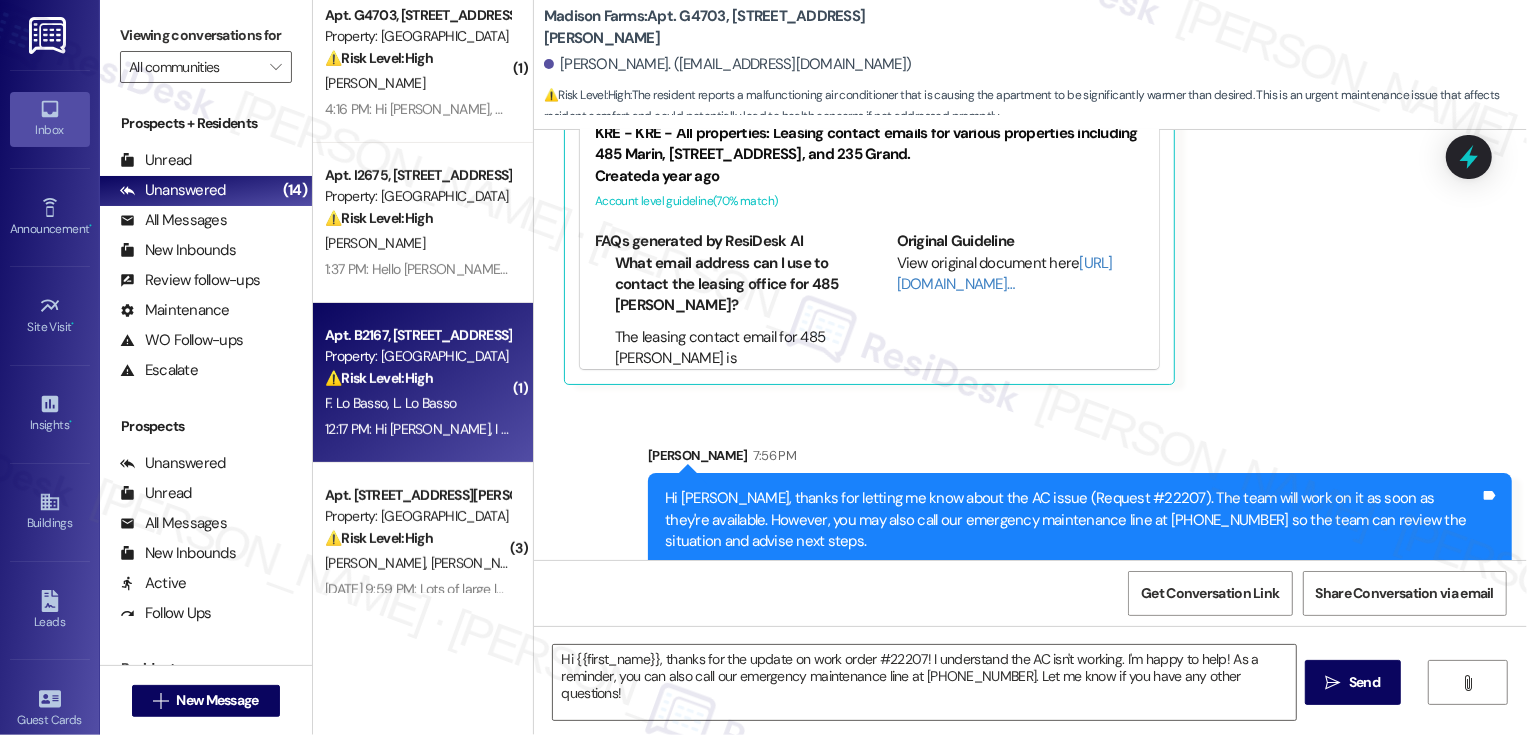 click on "12:17 PM: Hi [PERSON_NAME], I did leave a message with the office earlier but have not heard back yet. I have been trying to pay our rent [DATE] and cannot get into the system. I've tried numerous requests for password reset, but none worked. Our rent is always paid early and I would really love to make the payment. Can someone email, text, or call me to get this completed. Thank you.
Oh, in addition we had the dog visit for a few hours but returned it, so we do not have a dog at this time. 12:17 PM: Hi [PERSON_NAME], I did leave a message with the office earlier but have not heard back yet. I have been trying to pay our rent [DATE] and cannot get into the system. I've tried numerous requests for password reset, but none worked. Our rent is always paid early and I would really love to make the payment. Can someone email, text, or call me to get this completed. Thank you.
Oh, in addition we had the dog visit for a few hours but returned it, so we do not have a dog at this time." at bounding box center (1746, 429) 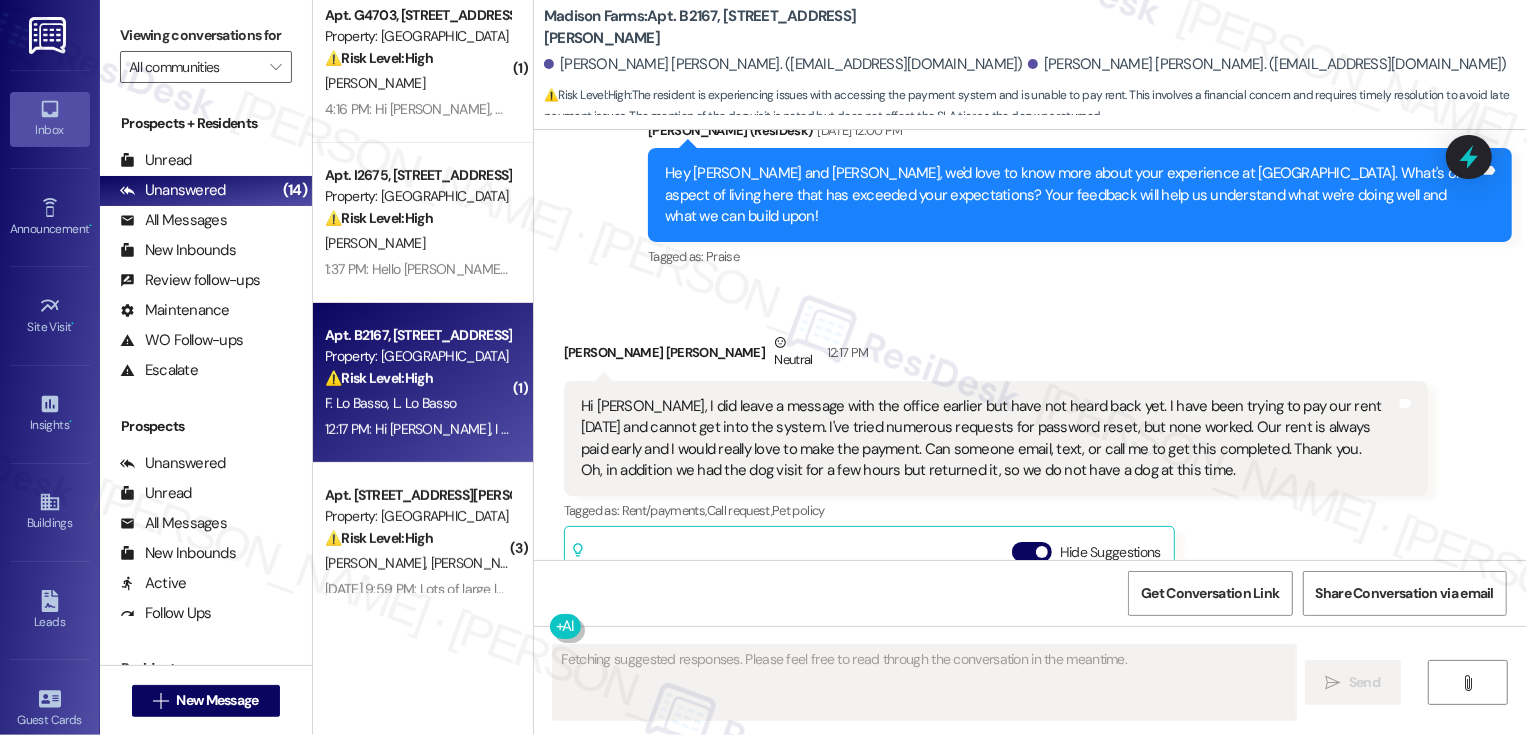 scroll, scrollTop: 712, scrollLeft: 0, axis: vertical 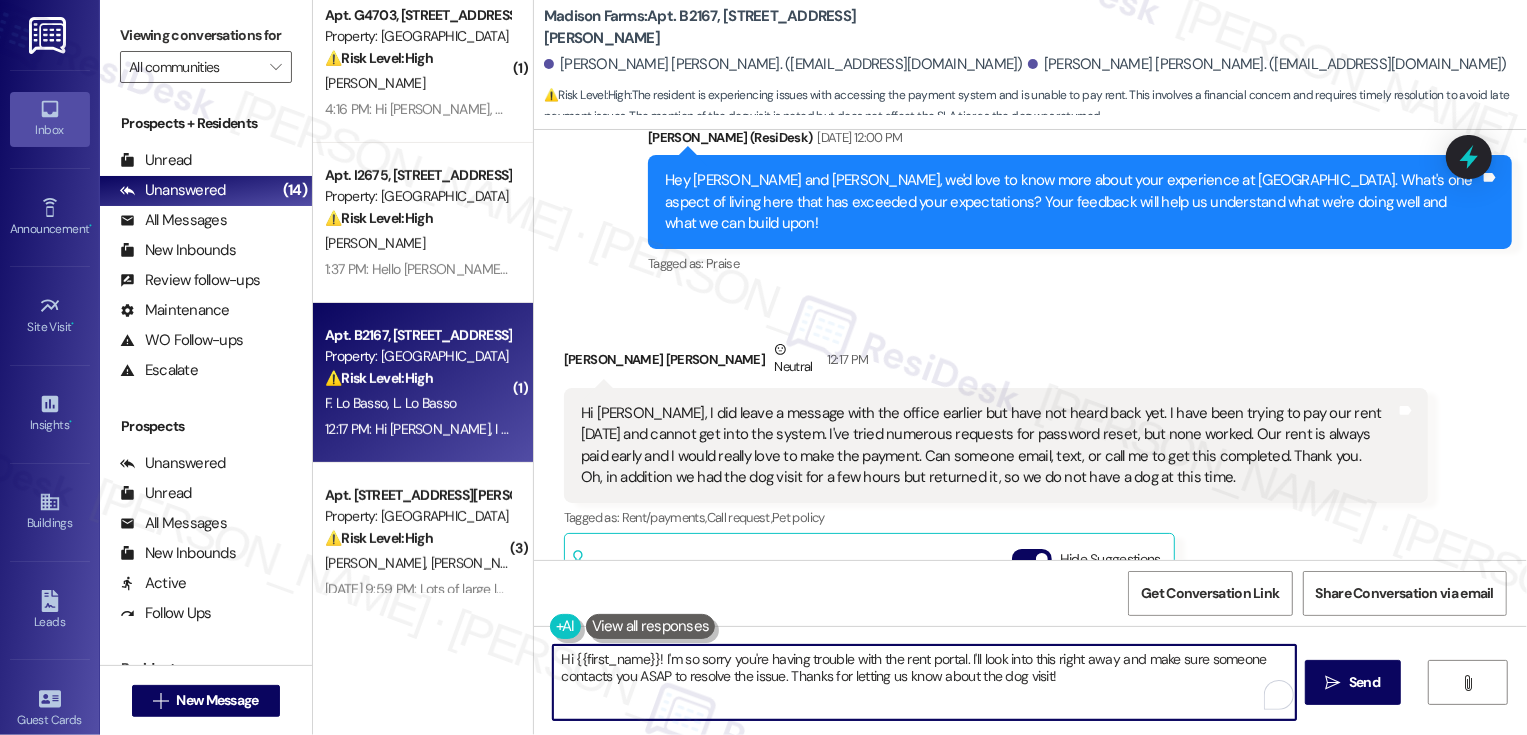 drag, startPoint x: 963, startPoint y: 659, endPoint x: 1080, endPoint y: 692, distance: 121.5648 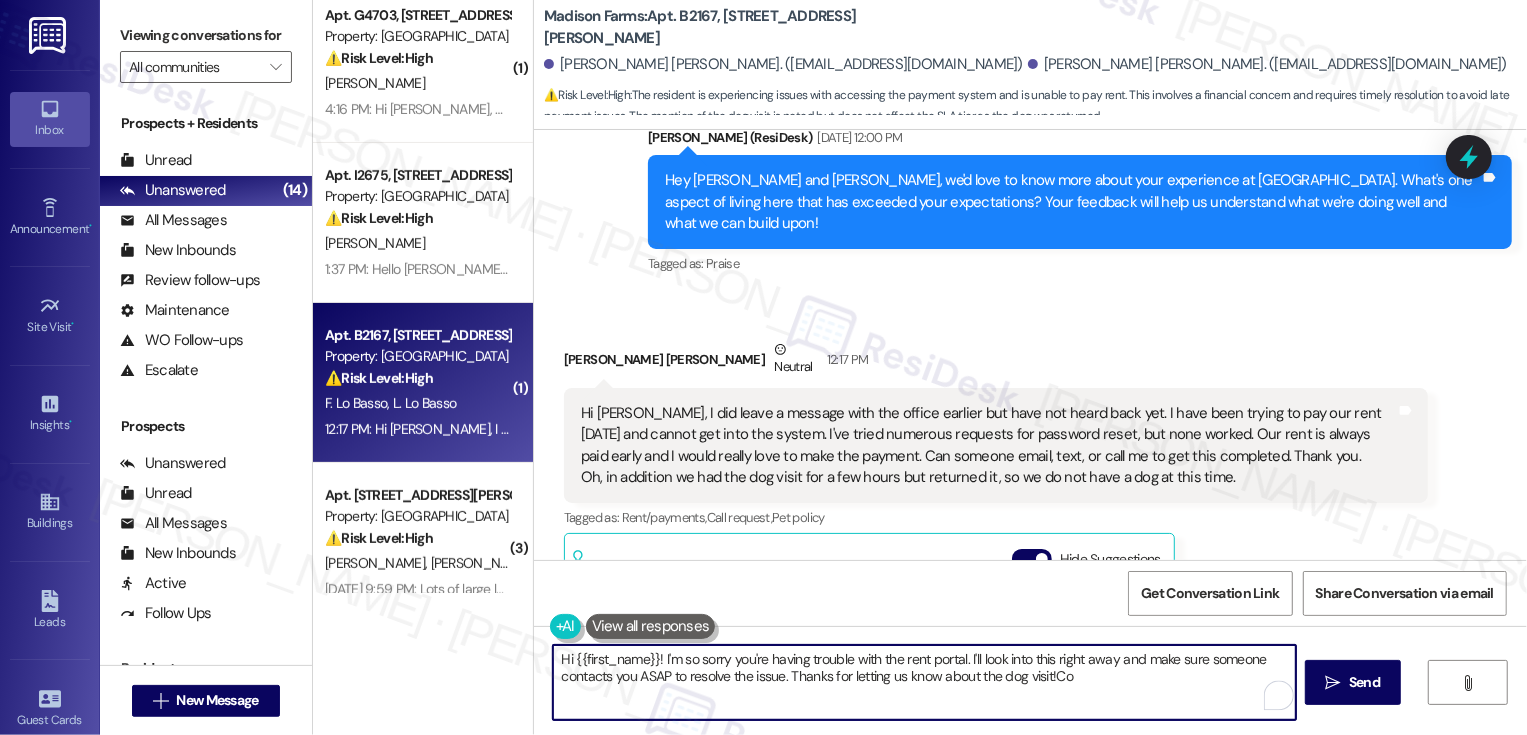 drag, startPoint x: 959, startPoint y: 659, endPoint x: 1080, endPoint y: 688, distance: 124.42668 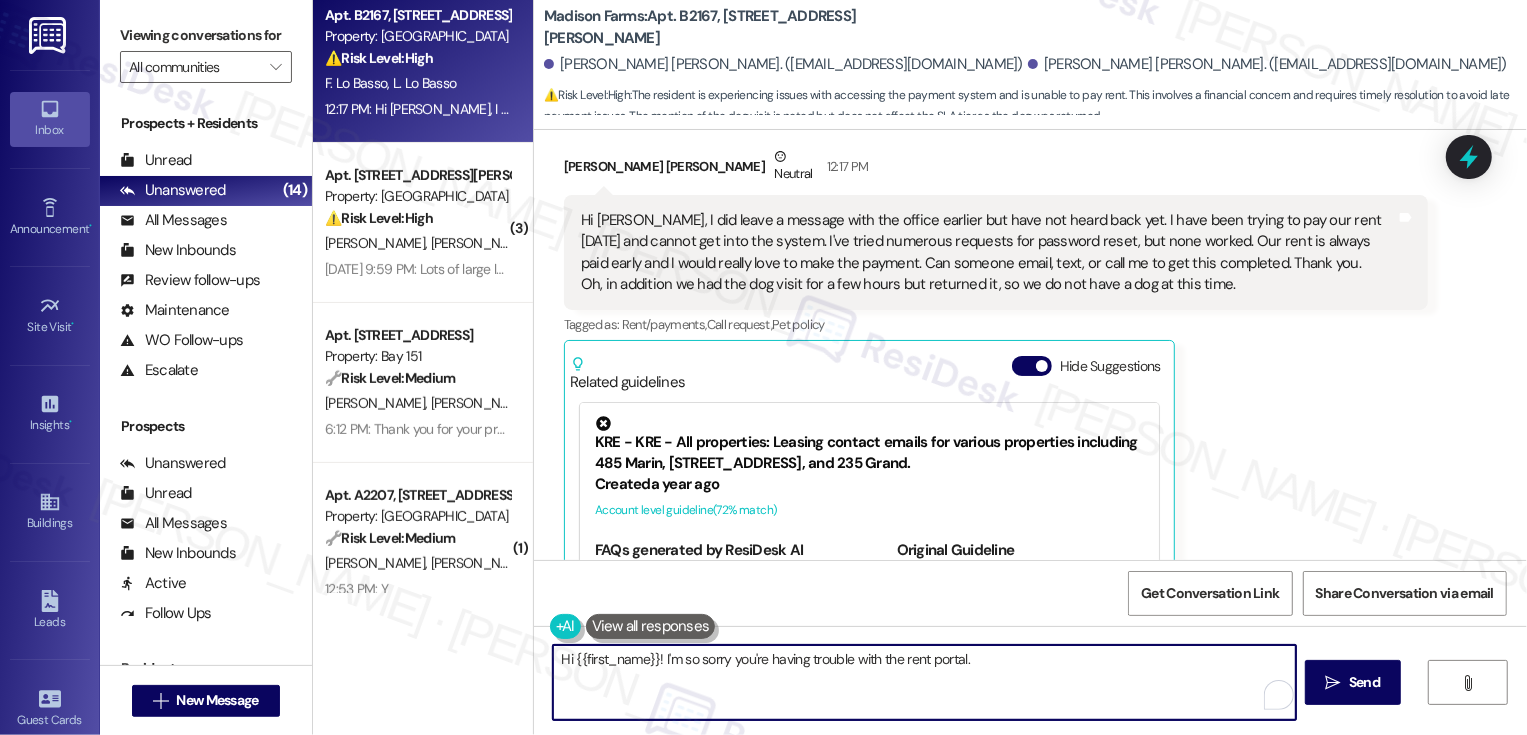 scroll, scrollTop: 1032, scrollLeft: 0, axis: vertical 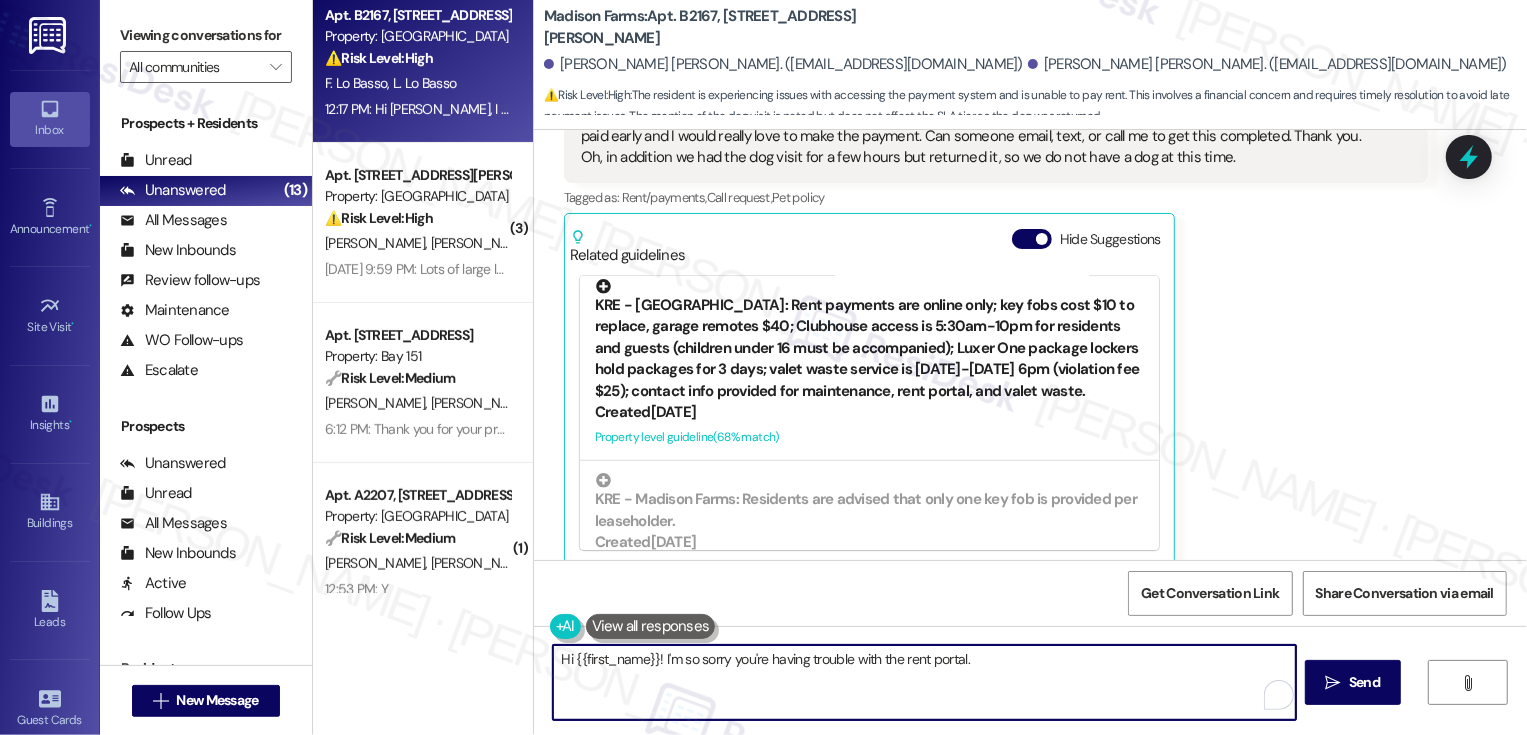 click on "KRE - [GEOGRAPHIC_DATA]:  Rent payments are online only; key fobs cost $10 to replace, garage remotes $40; Clubhouse access is 5:30am-10pm for residents and guests (children under 16 must be accompanied);  Luxer One package lockers hold packages for 3 days; valet waste service is [DATE]-[DATE] 6pm (violation fee $25);  contact info provided for maintenance, rent portal, and valet waste." at bounding box center [869, 340] 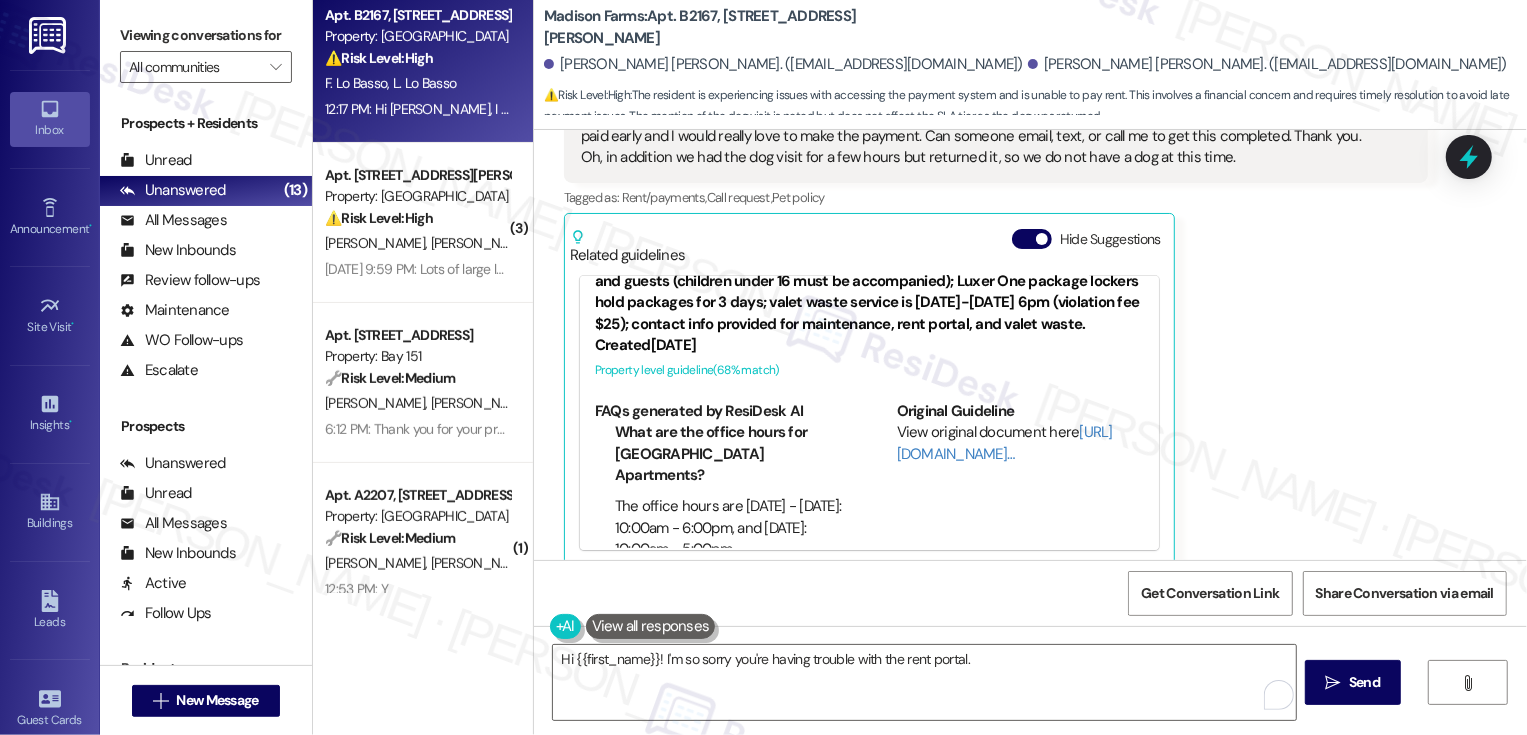 scroll, scrollTop: 880, scrollLeft: 0, axis: vertical 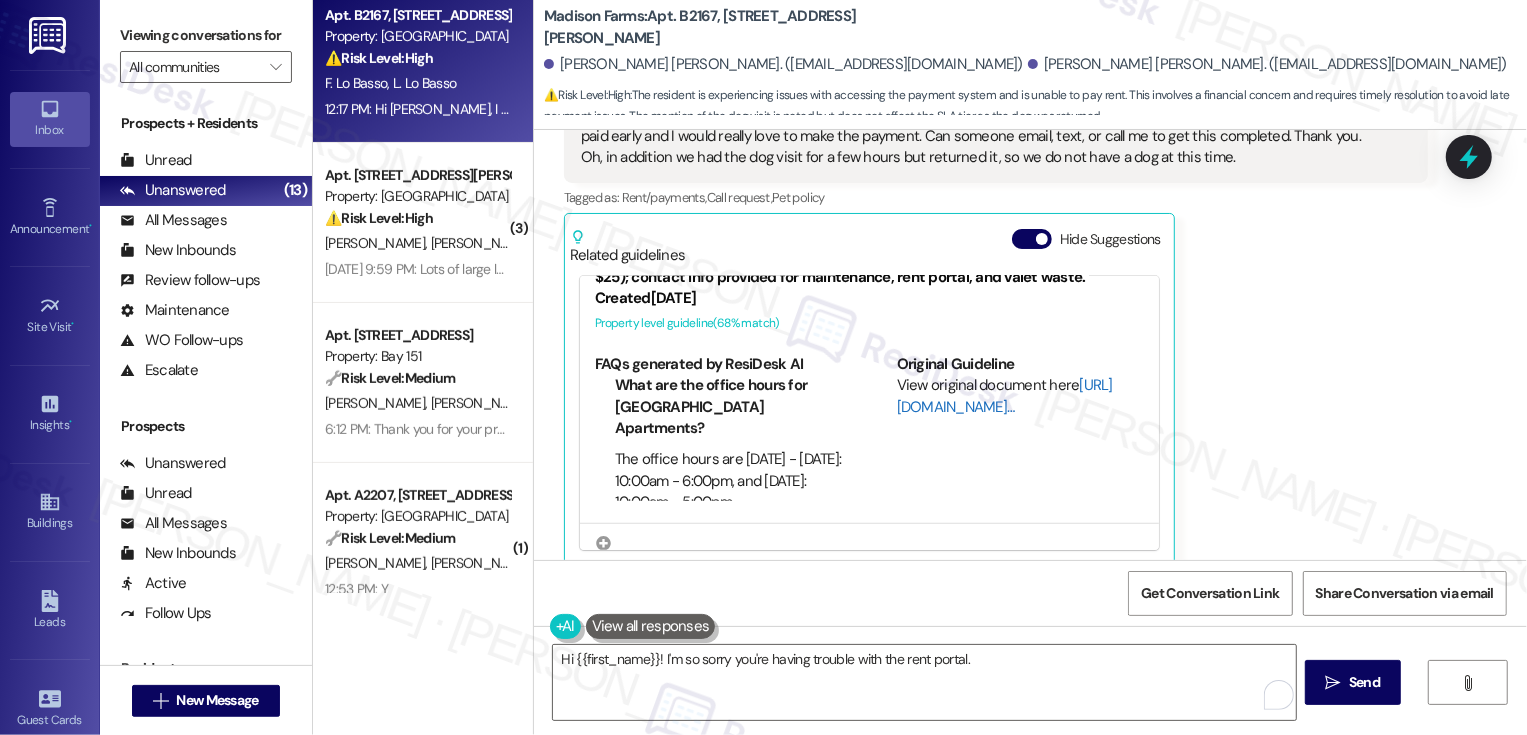 click on "[URL][DOMAIN_NAME]…" at bounding box center [1005, 395] 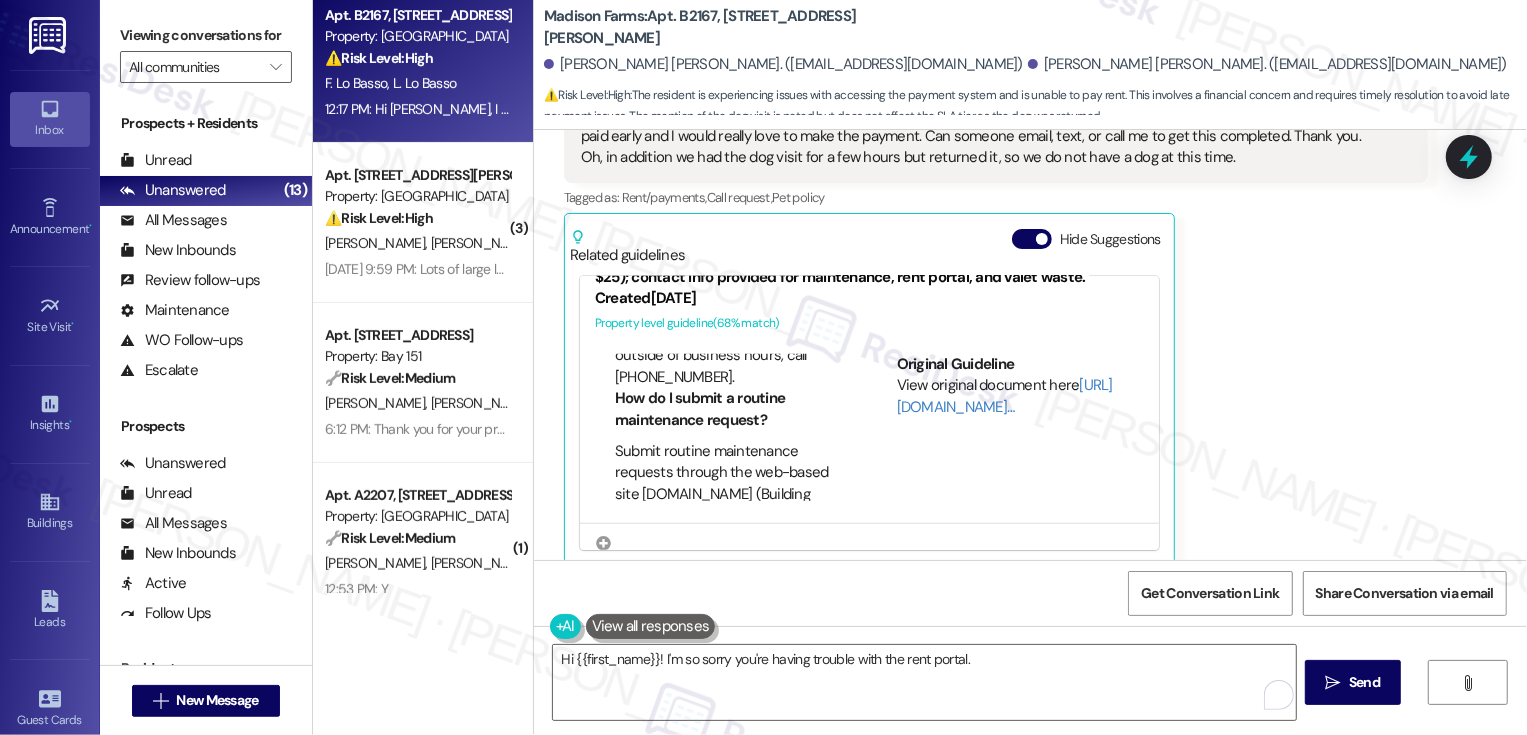 scroll, scrollTop: 272, scrollLeft: 0, axis: vertical 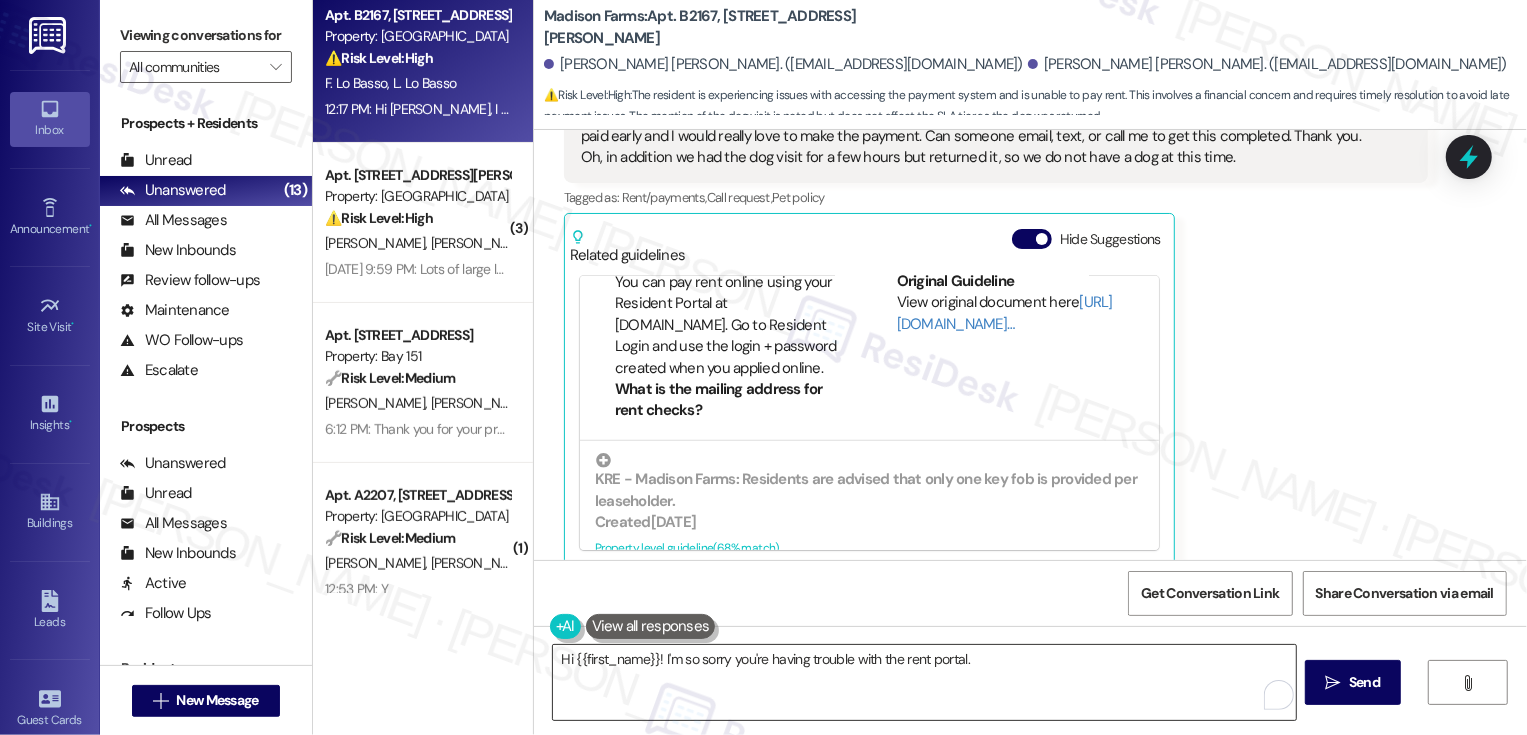 click on "Hi {{first_name}}! I'm so sorry you're having trouble with the rent portal." at bounding box center (924, 682) 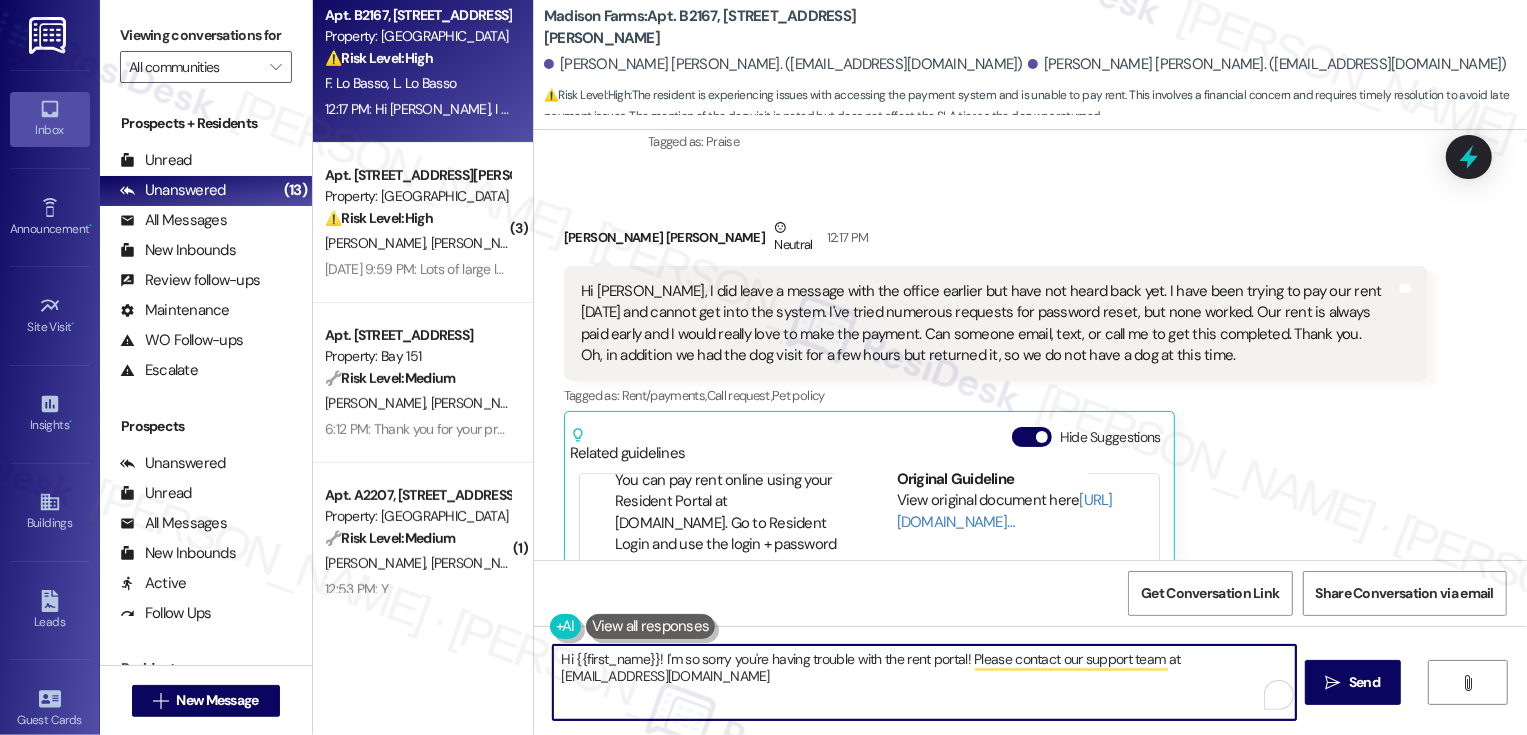 scroll, scrollTop: 825, scrollLeft: 0, axis: vertical 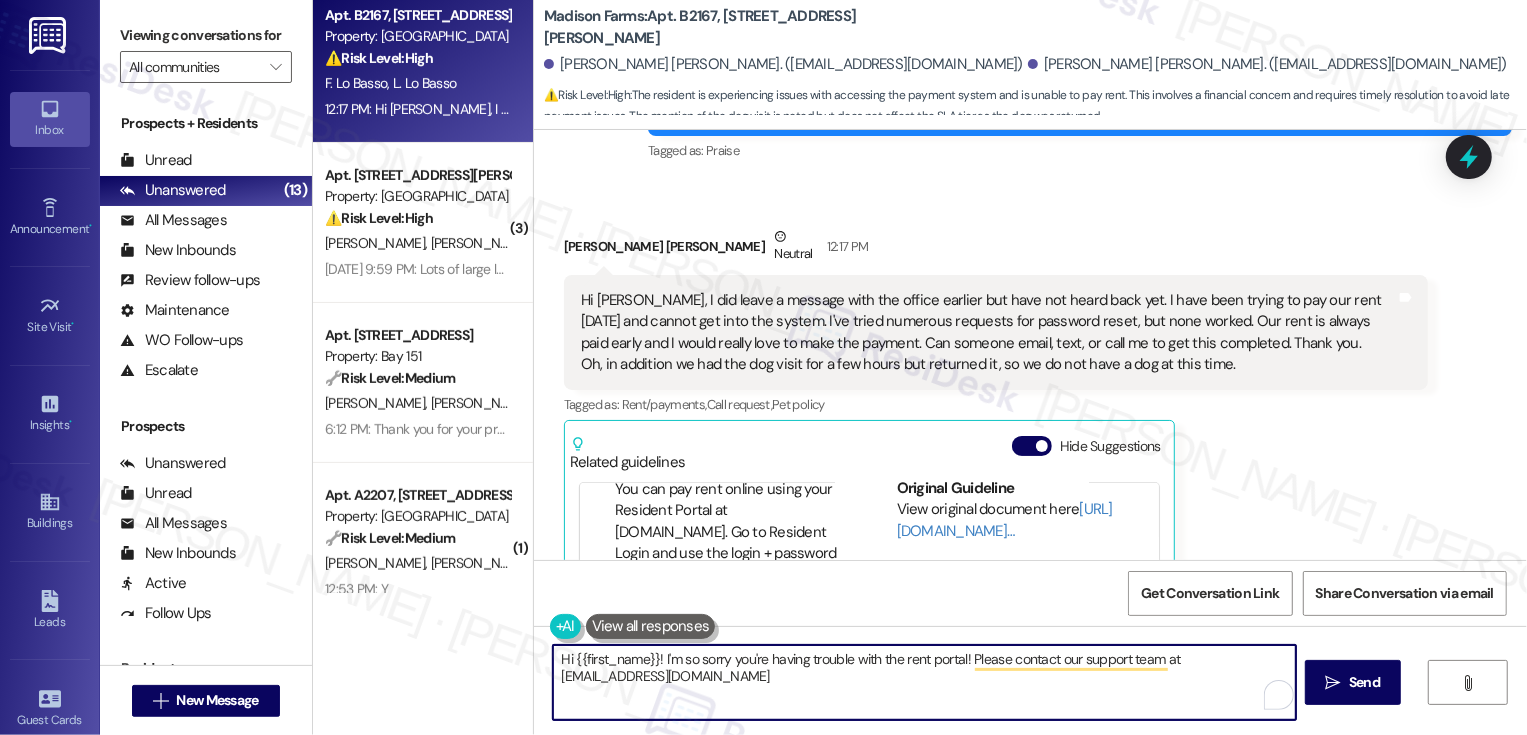 click on "[PERSON_NAME] [PERSON_NAME]   Neutral 12:17 PM" at bounding box center (996, 250) 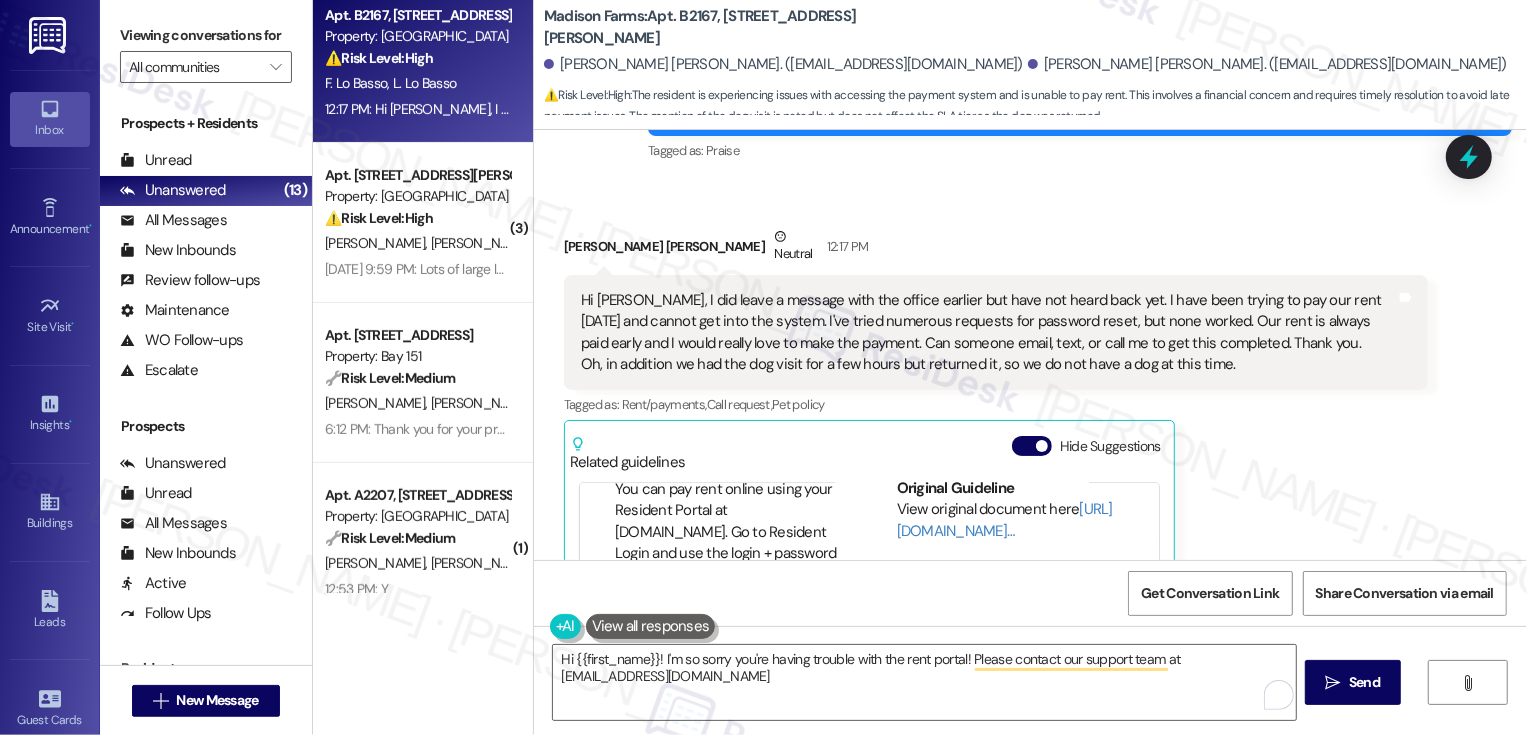 click on "[PERSON_NAME] [PERSON_NAME]   Neutral 12:17 PM" at bounding box center (996, 250) 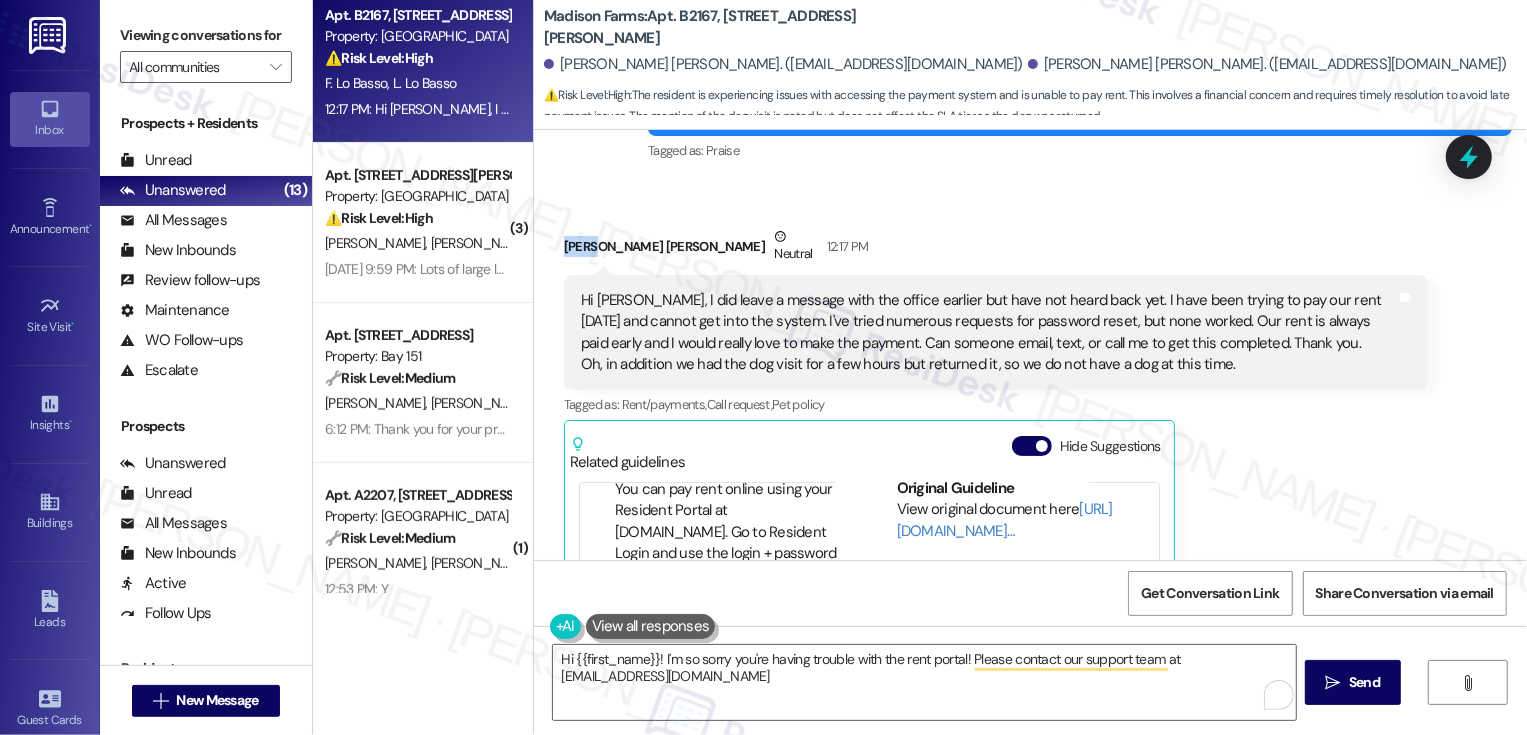 copy on "[PERSON_NAME]" 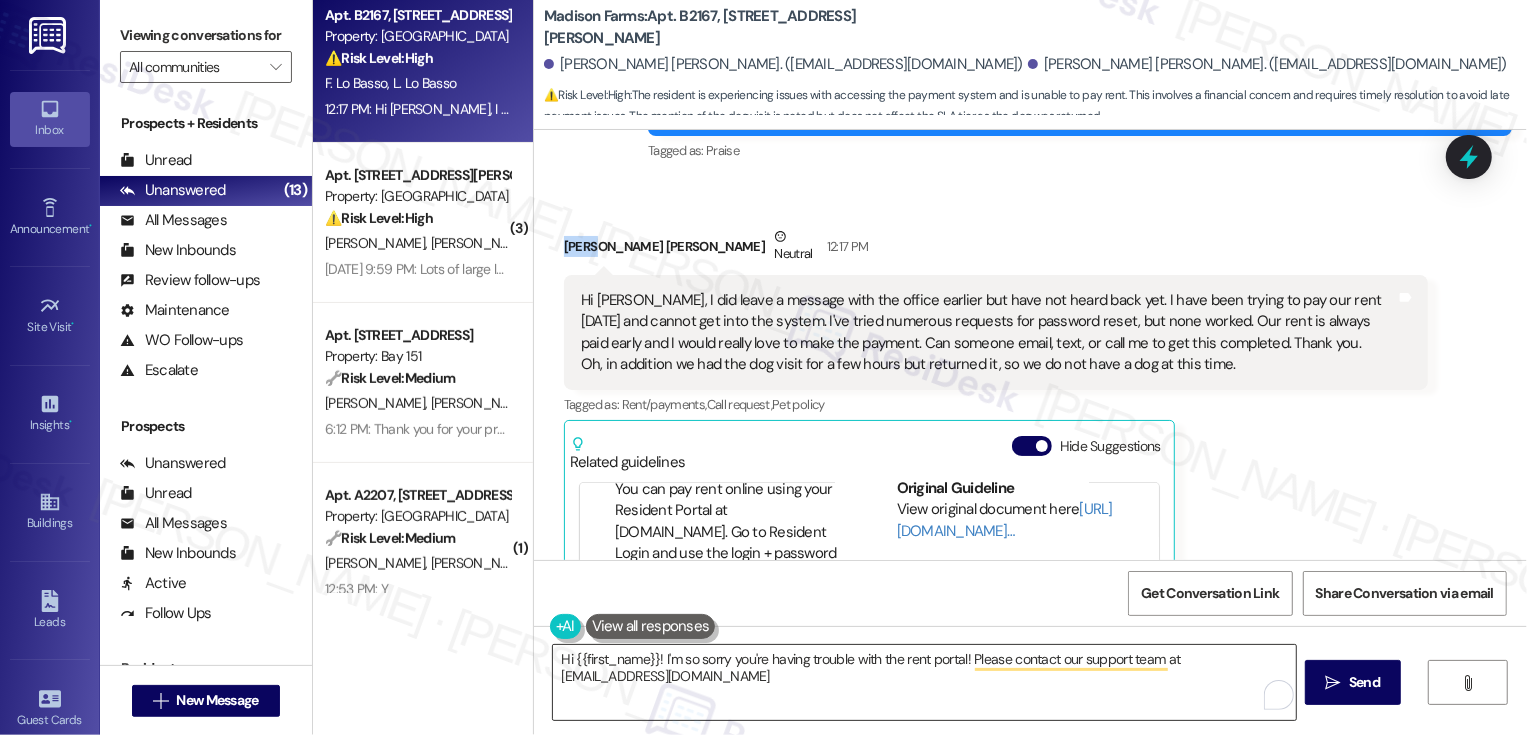 click on "Hi {{first_name}}! I'm so sorry you're having trouble with the rent portal! Please contact our support team at [EMAIL_ADDRESS][DOMAIN_NAME]" at bounding box center [924, 682] 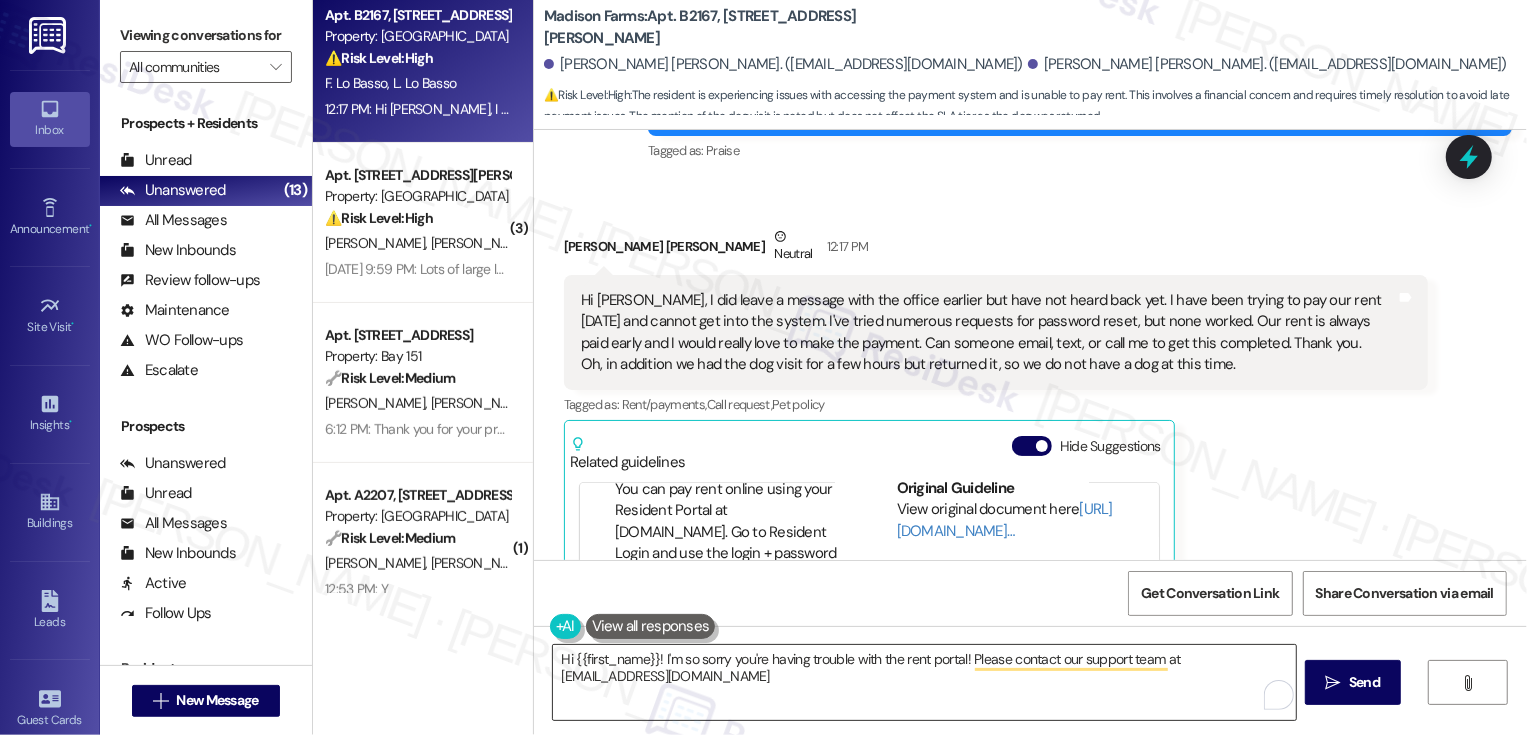 click on "Hi {{first_name}}! I'm so sorry you're having trouble with the rent portal! Please contact our support team at [EMAIL_ADDRESS][DOMAIN_NAME]" at bounding box center (924, 682) 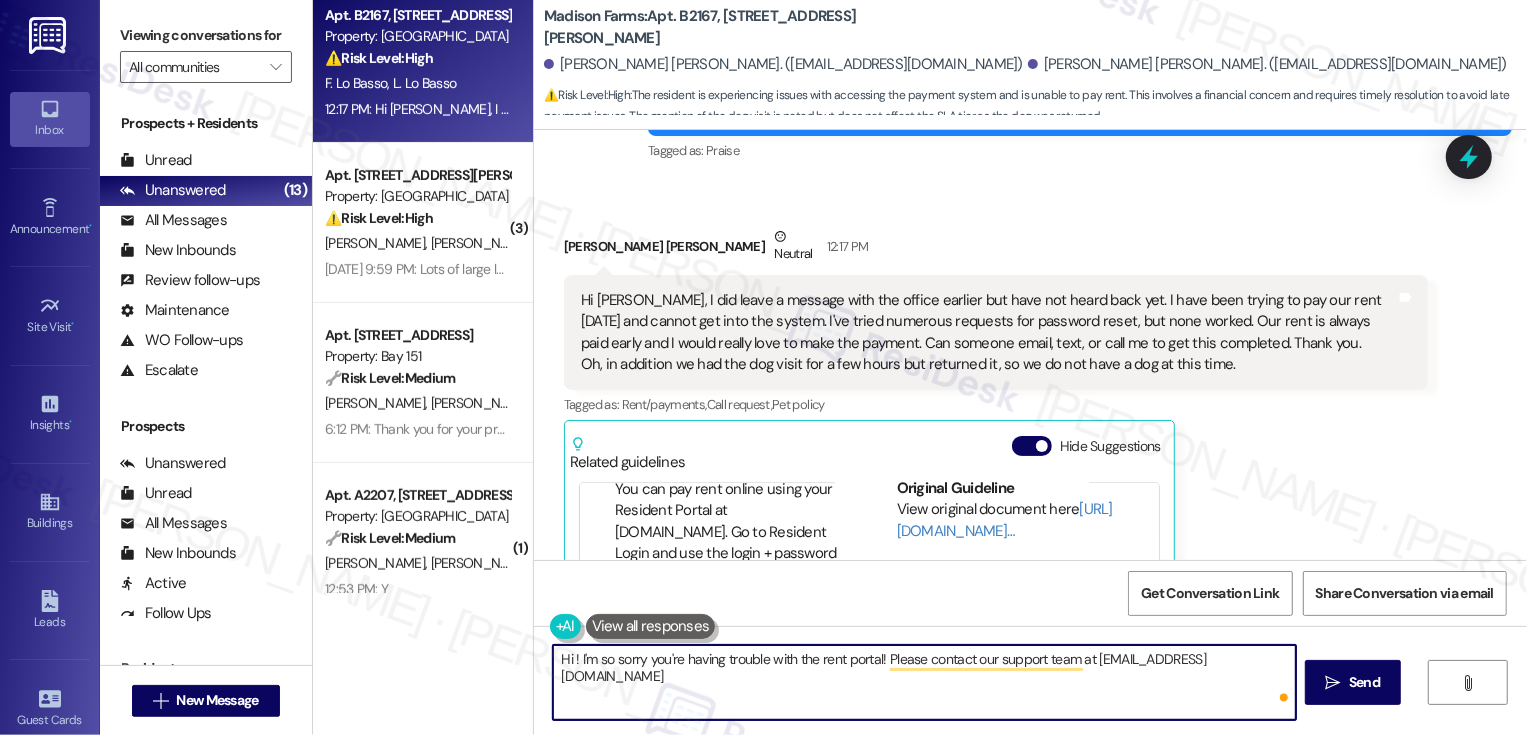 paste on "[PERSON_NAME]" 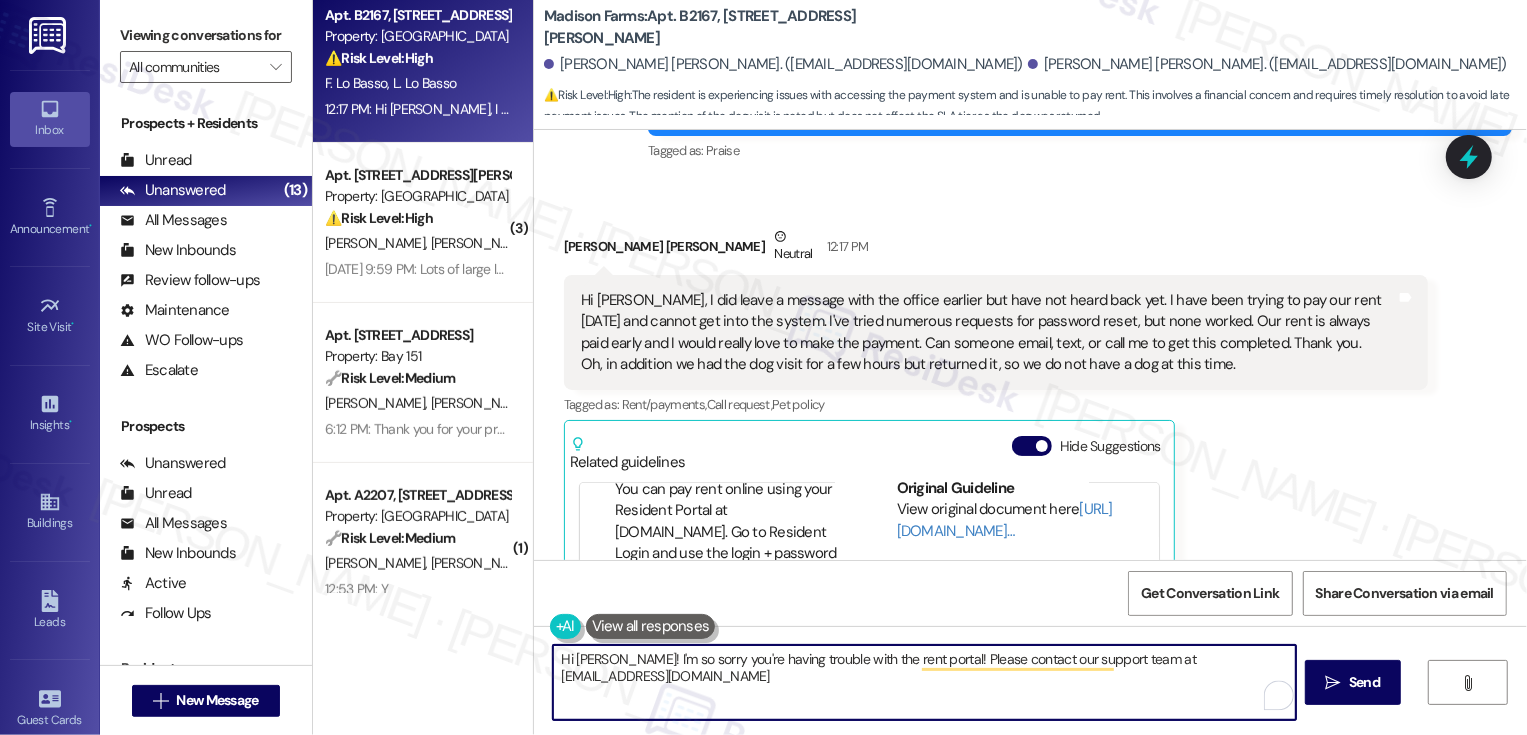 click on "Hi [PERSON_NAME]! I'm so sorry you're having trouble with the rent portal! Please contact our support team at [EMAIL_ADDRESS][DOMAIN_NAME]" at bounding box center (924, 682) 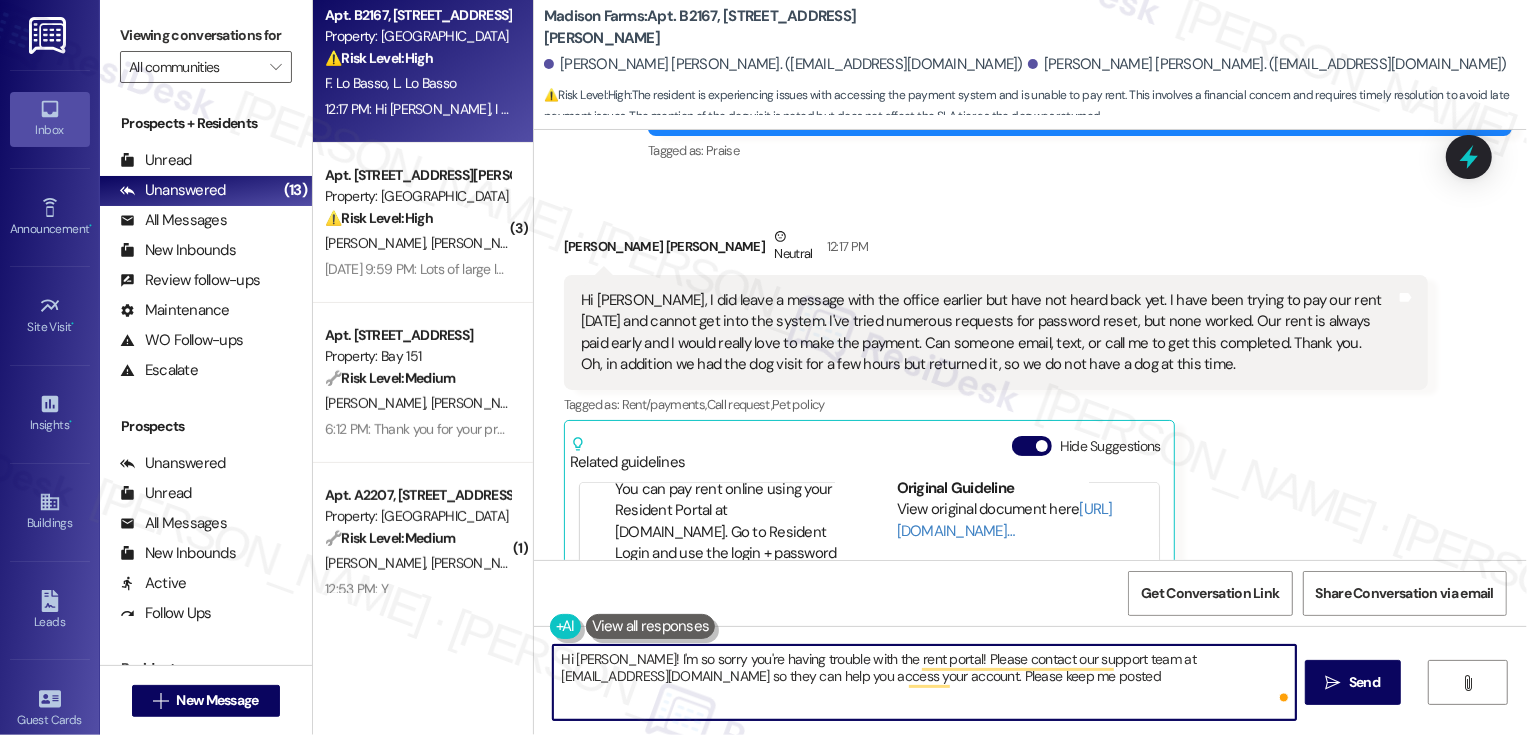 type on "Hi [PERSON_NAME]! I'm so sorry you're having trouble with the rent portal! Please contact our support team at [EMAIL_ADDRESS][DOMAIN_NAME] so they can help you access your account. Please keep me posted!" 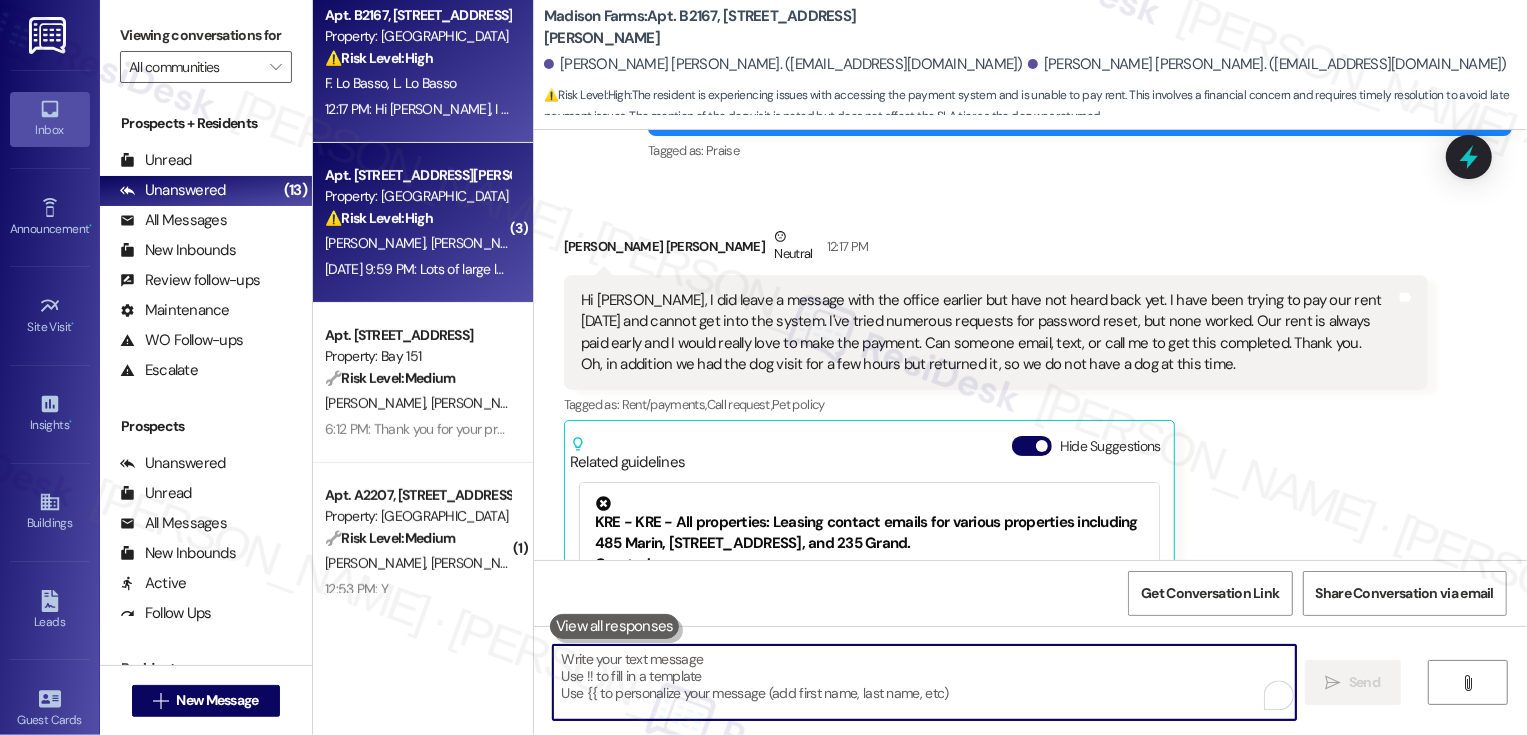 click on "[DATE] 9:59 PM: Lots of large late night parties in the area by the pool and it looks like some are also in the pool area and maybe in the water as there's splashing. [DATE] 9:59 PM: Lots of large late night parties in the area by the pool and it looks like some are also in the pool area and maybe in the water as there's splashing." at bounding box center [788, 269] 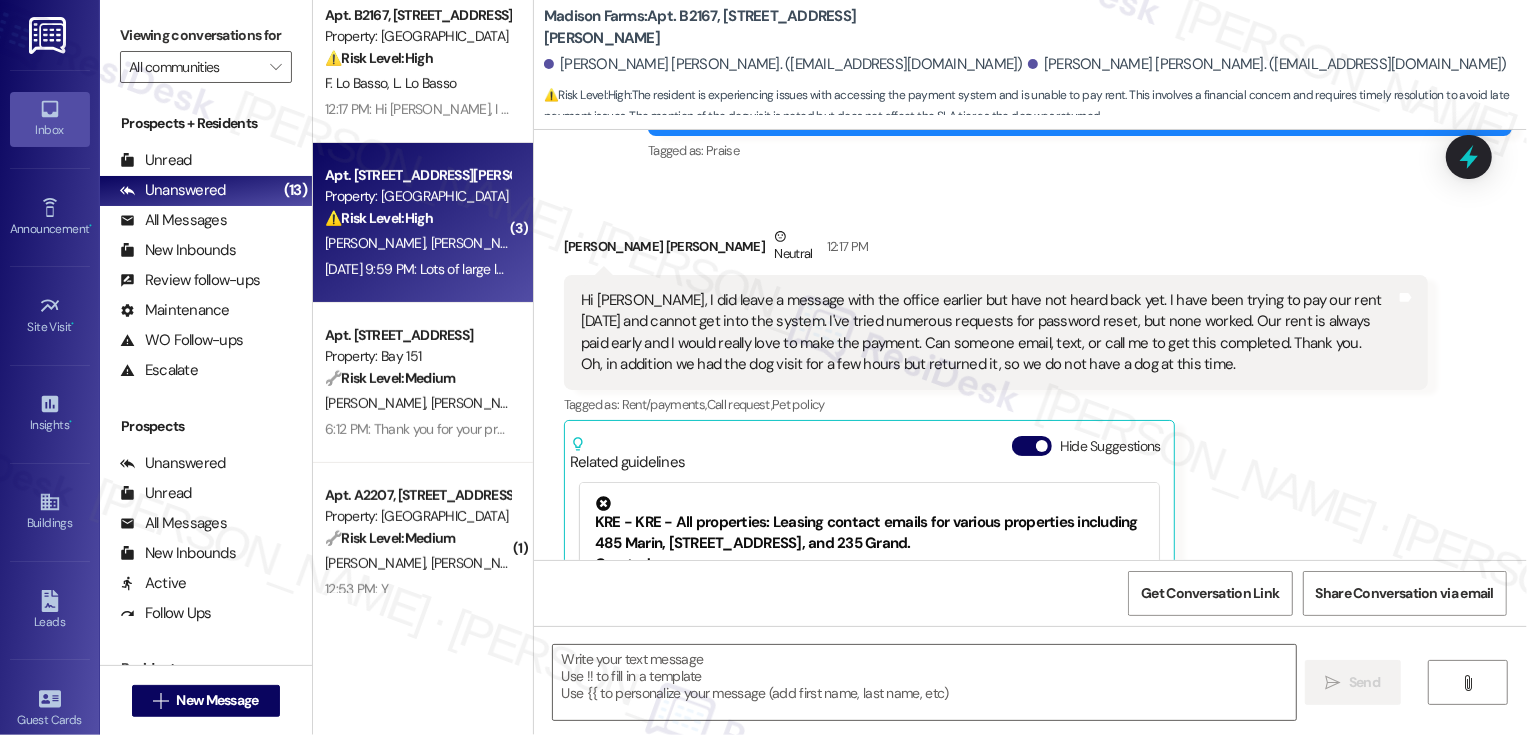 scroll, scrollTop: 1031, scrollLeft: 0, axis: vertical 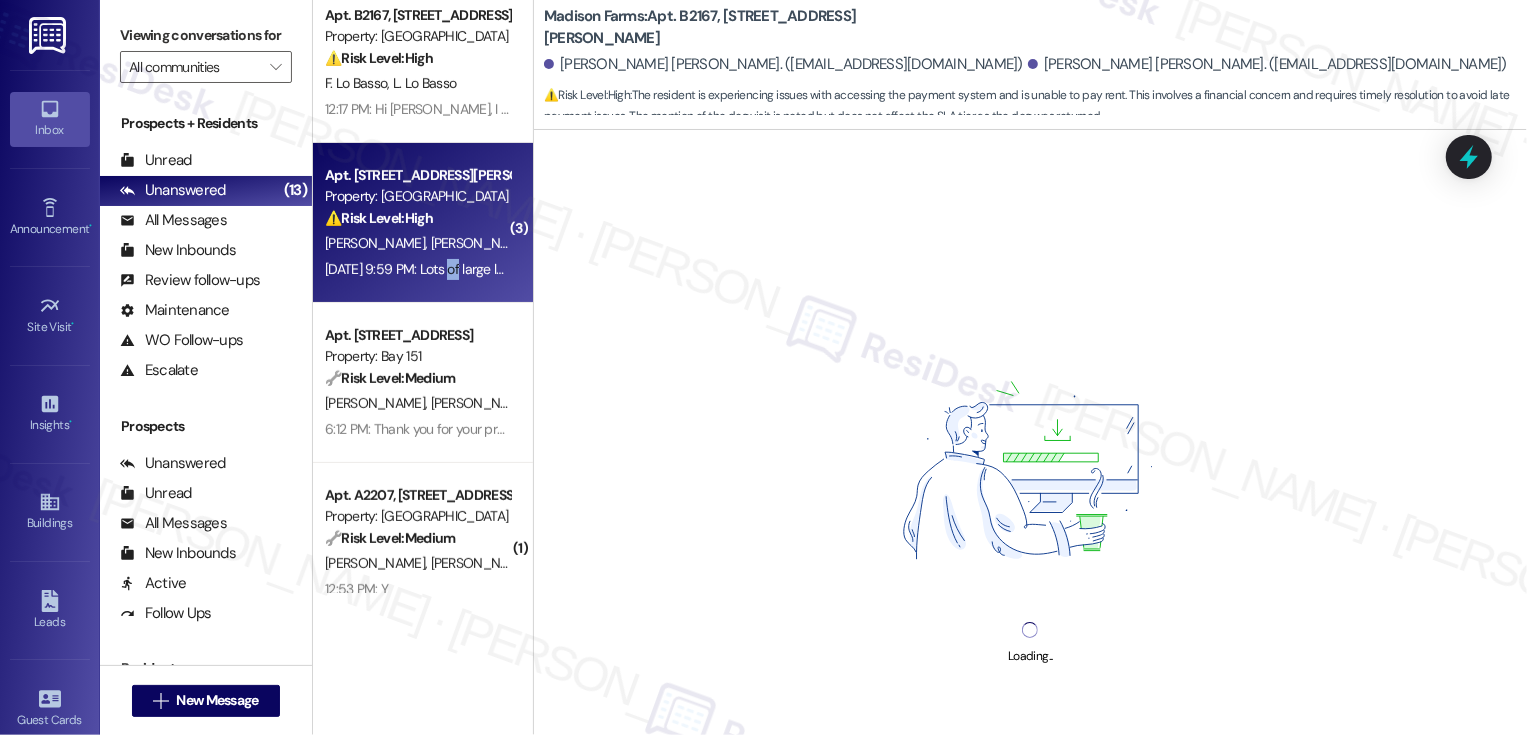 click on "[PERSON_NAME] [PERSON_NAME]" at bounding box center [417, 243] 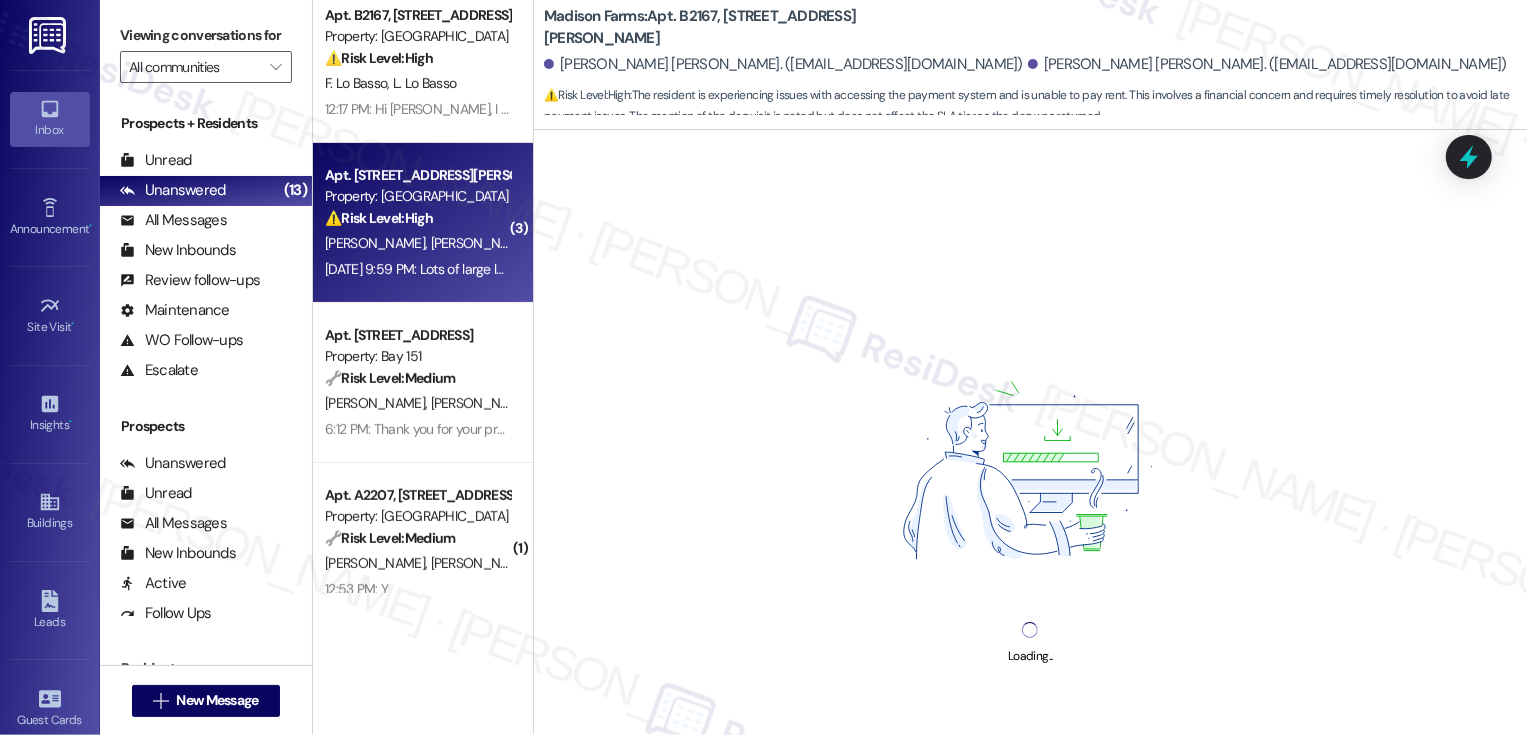 click on "[PERSON_NAME] [PERSON_NAME]" at bounding box center [417, 243] 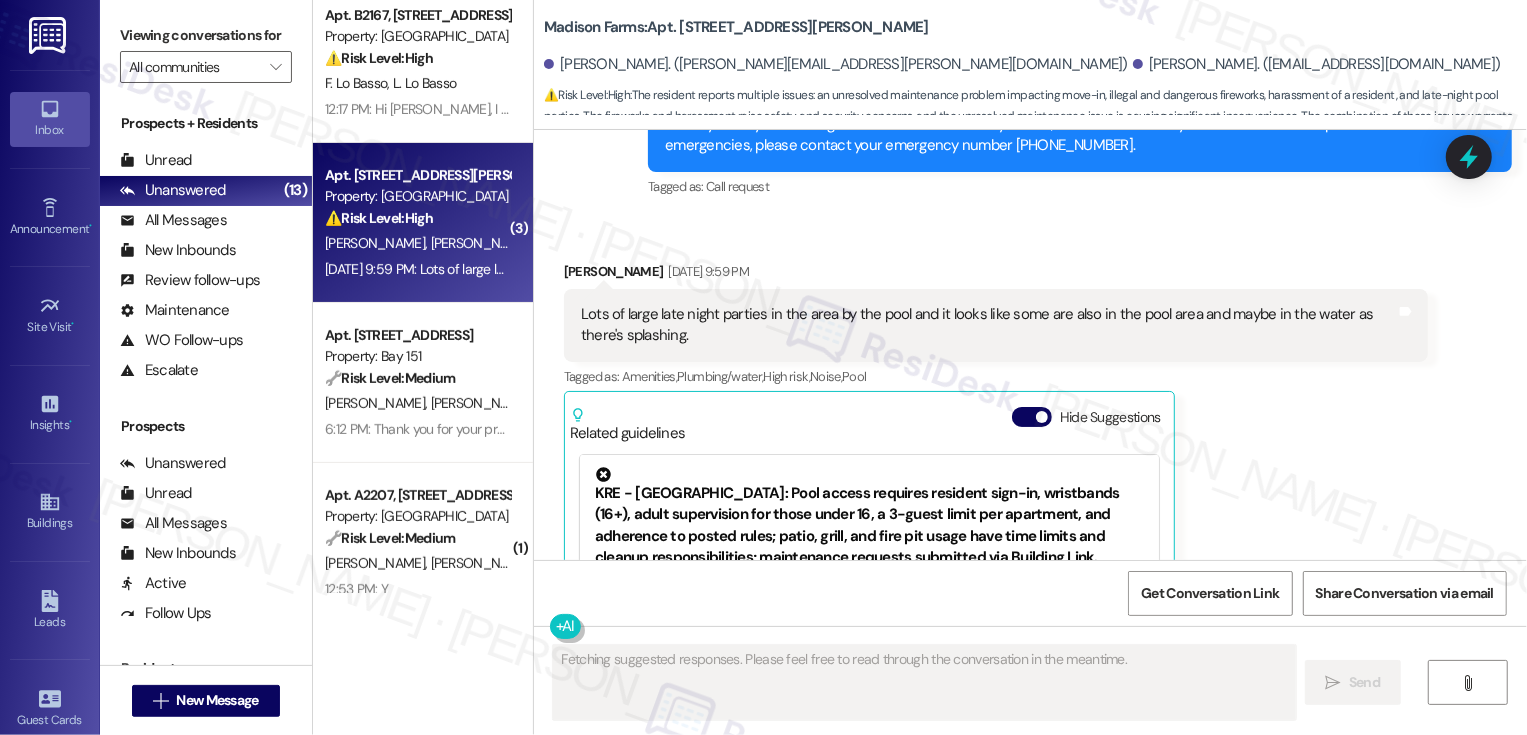 scroll, scrollTop: 7495, scrollLeft: 0, axis: vertical 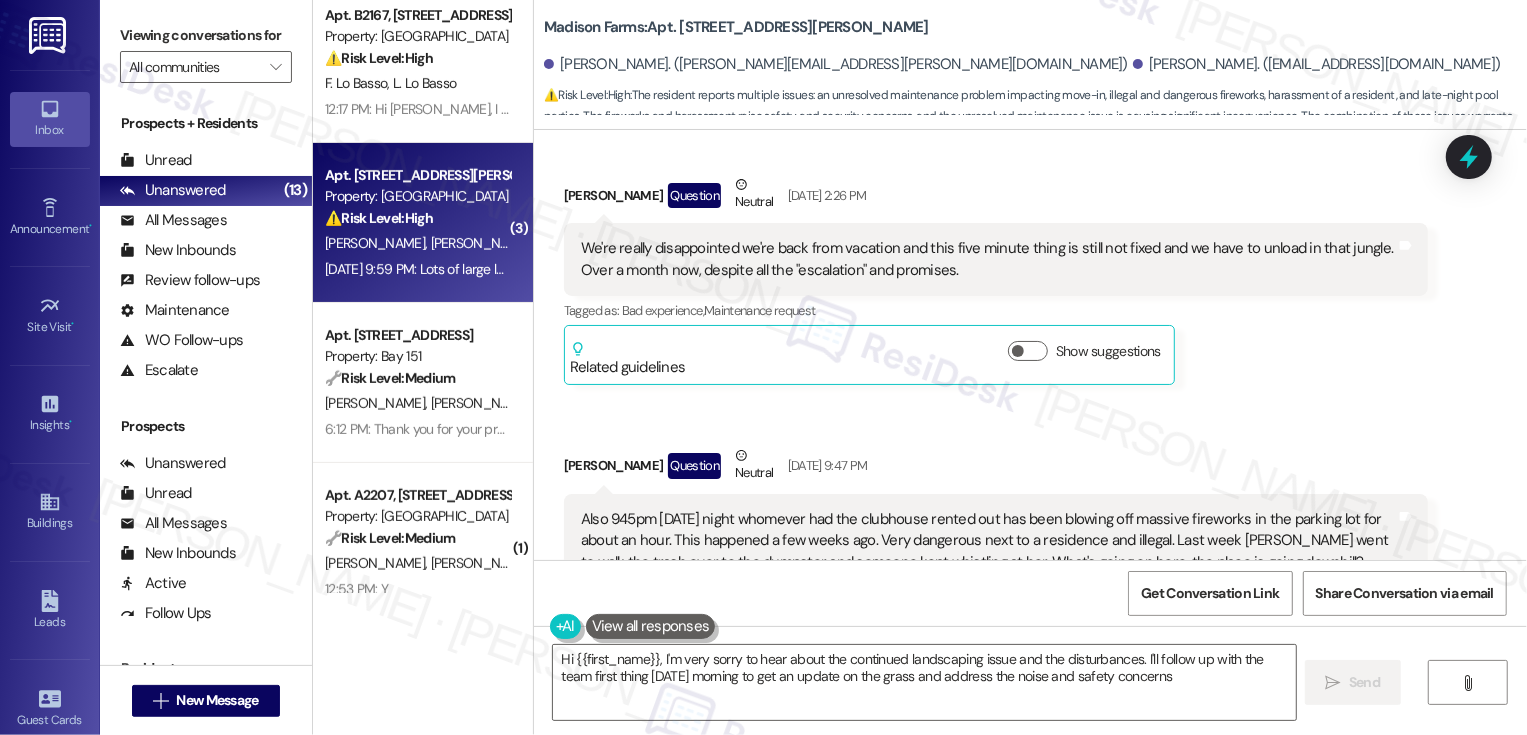 type on "Hi {{first_name}}, I'm very sorry to hear about the continued landscaping issue and the disturbances. I'll follow up with the team first thing [DATE] morning to get an update on the grass and address the noise and safety concerns." 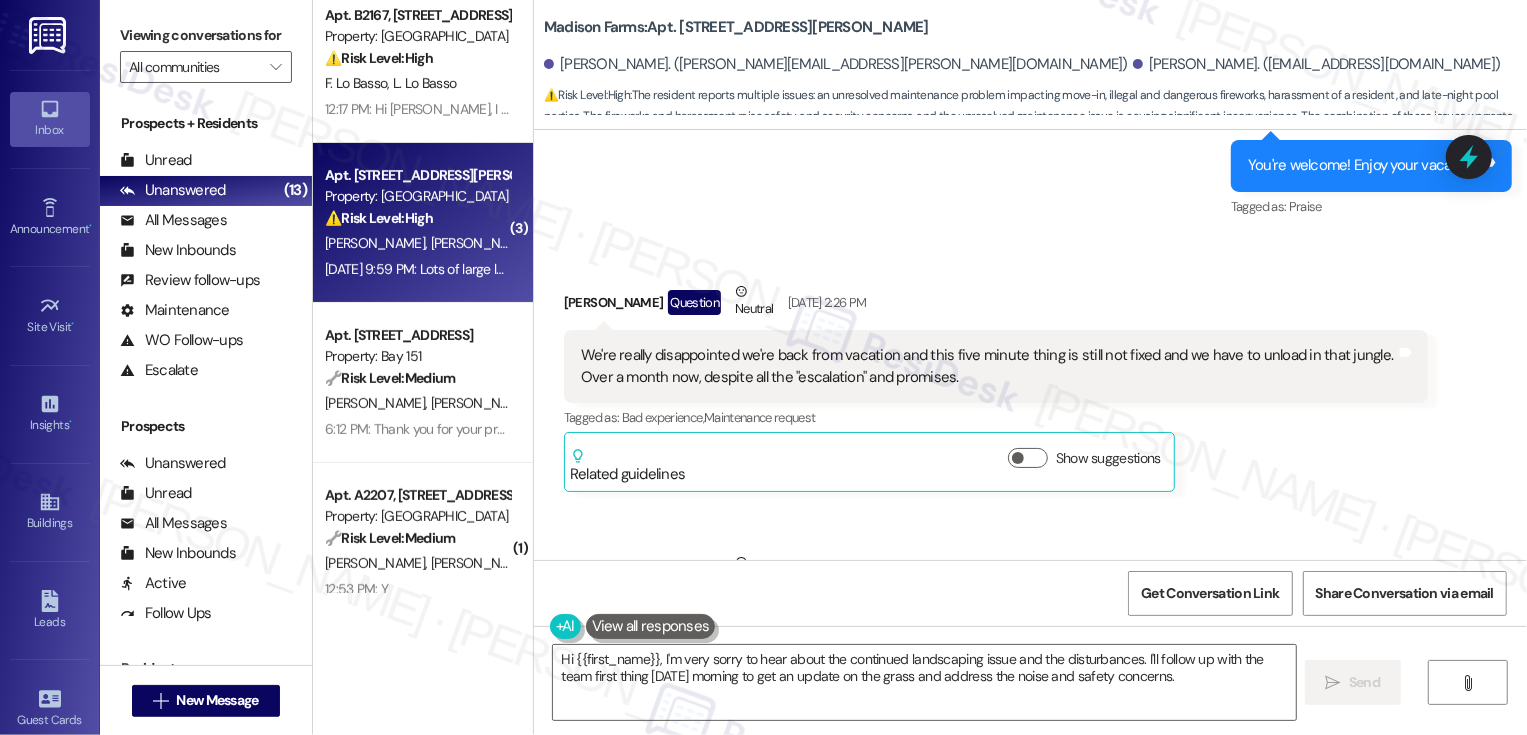 scroll, scrollTop: 6746, scrollLeft: 0, axis: vertical 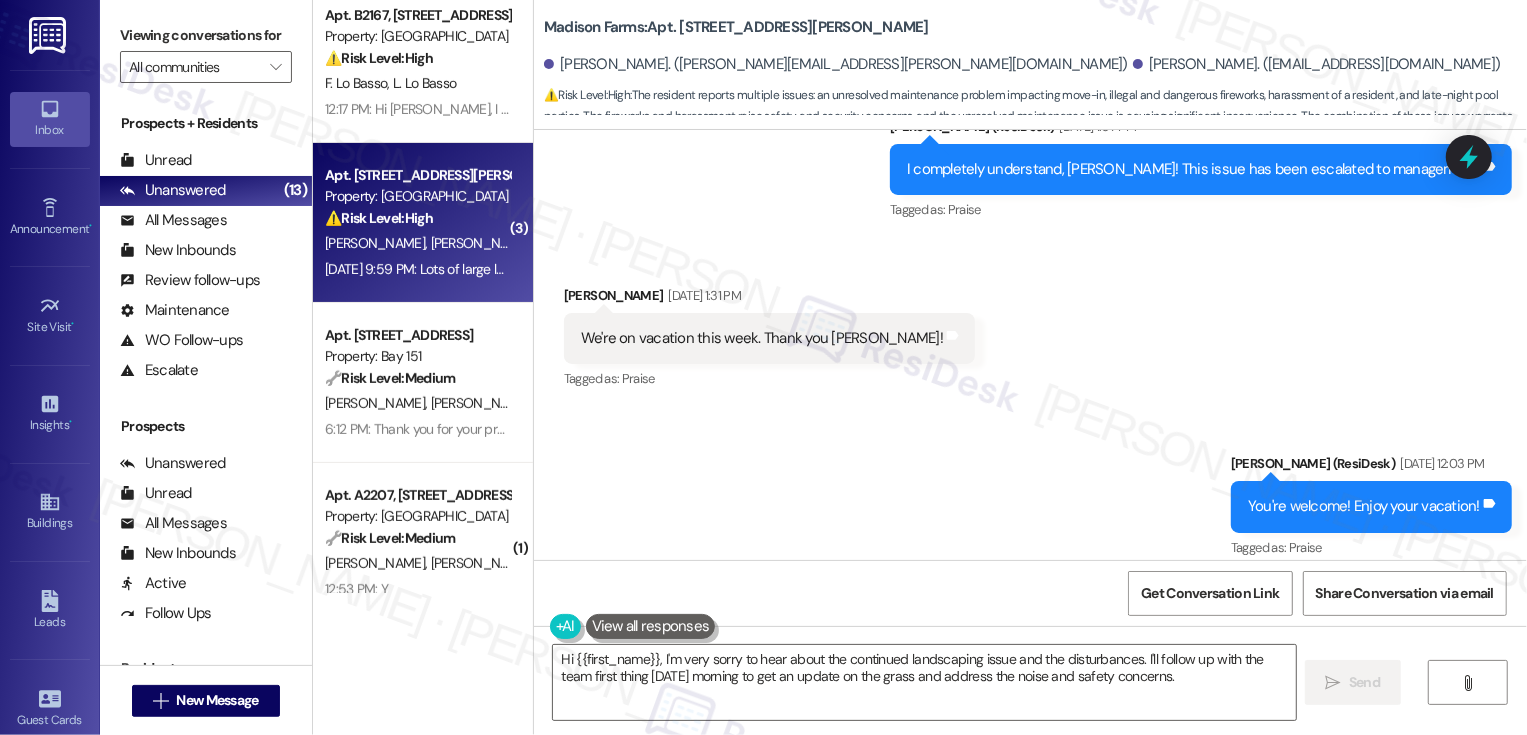 type 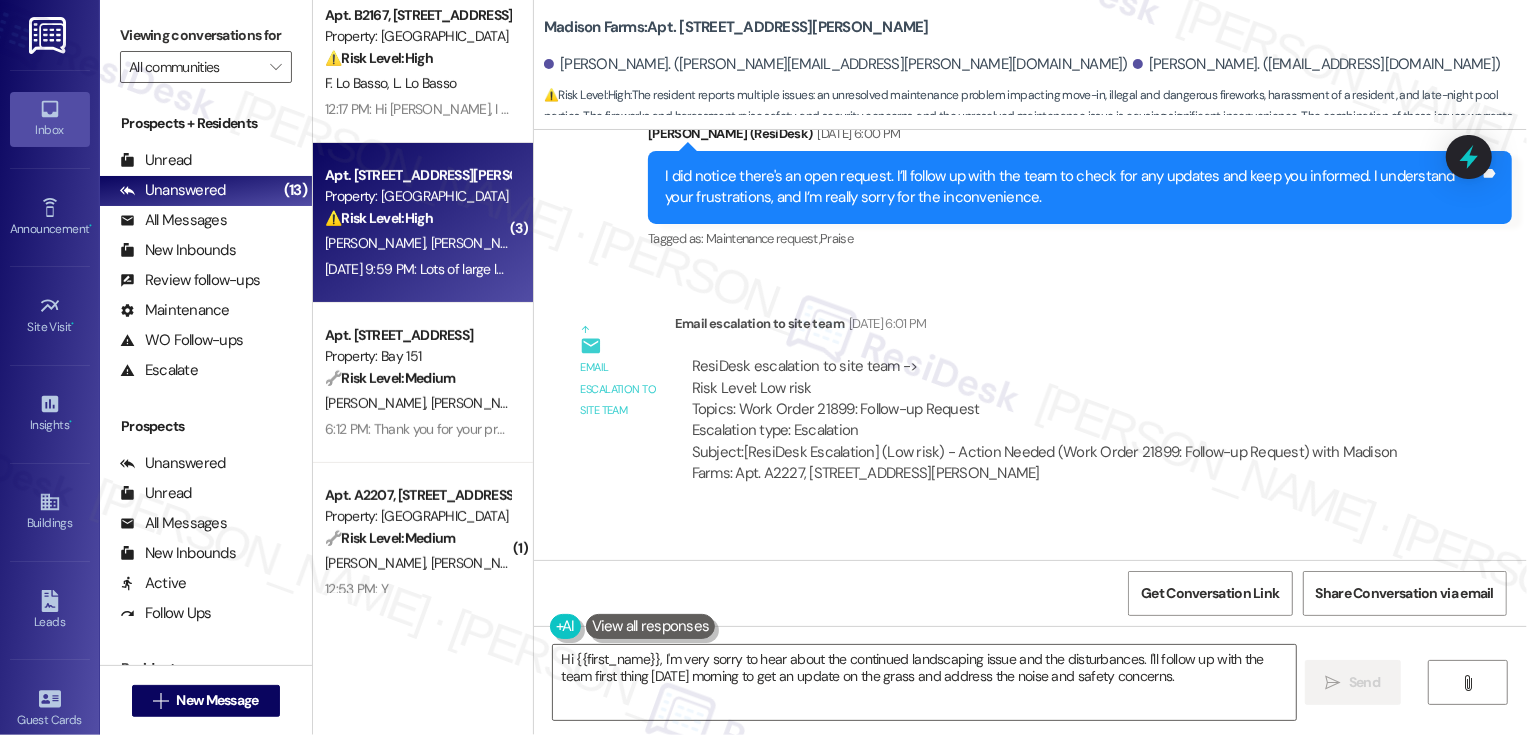 scroll, scrollTop: 5825, scrollLeft: 0, axis: vertical 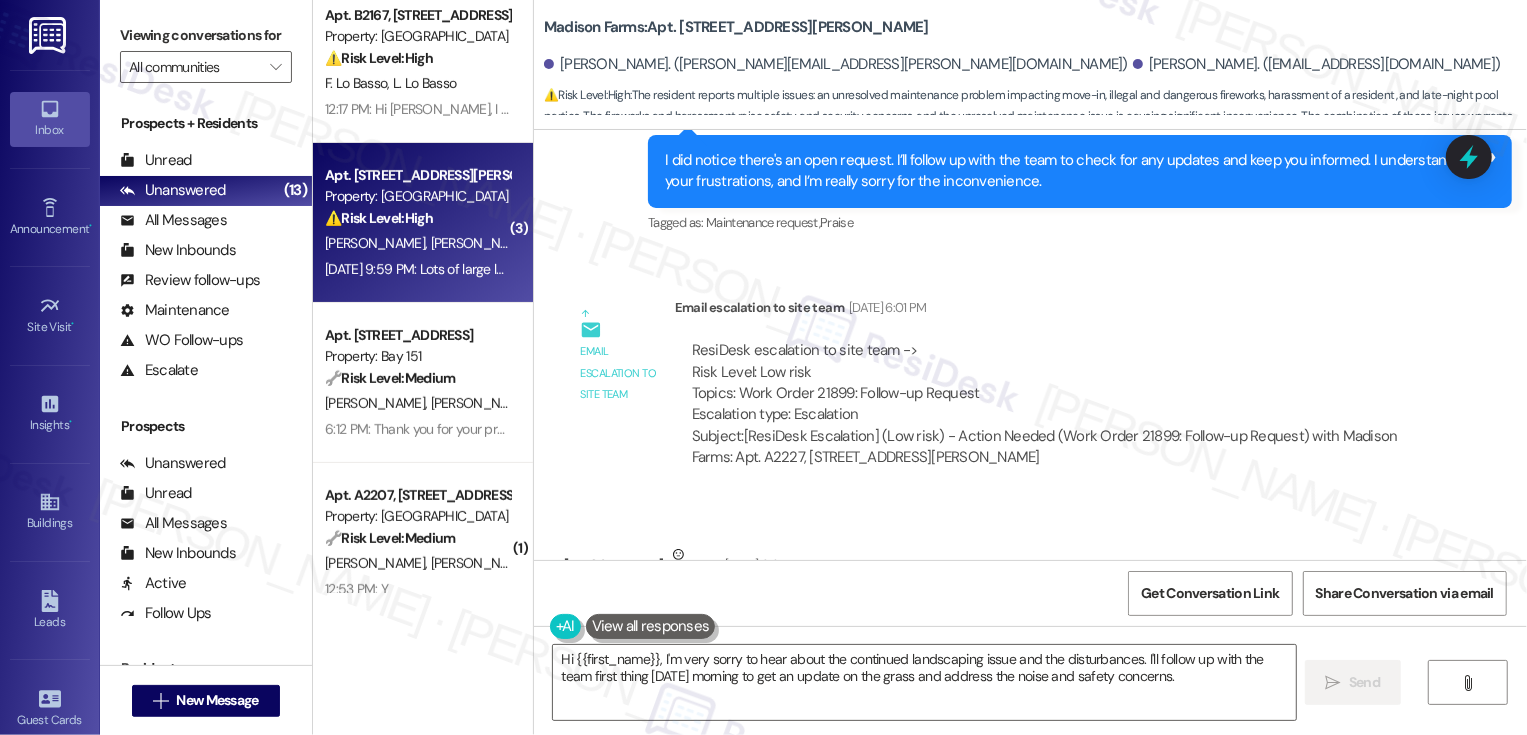 click on "Subject:  [ResiDesk Escalation] (Low risk) - Action Needed (Work Order 21899: Follow-up Request) with Madison Farms: Apt. A2227, [STREET_ADDRESS][PERSON_NAME]" at bounding box center (1051, 447) 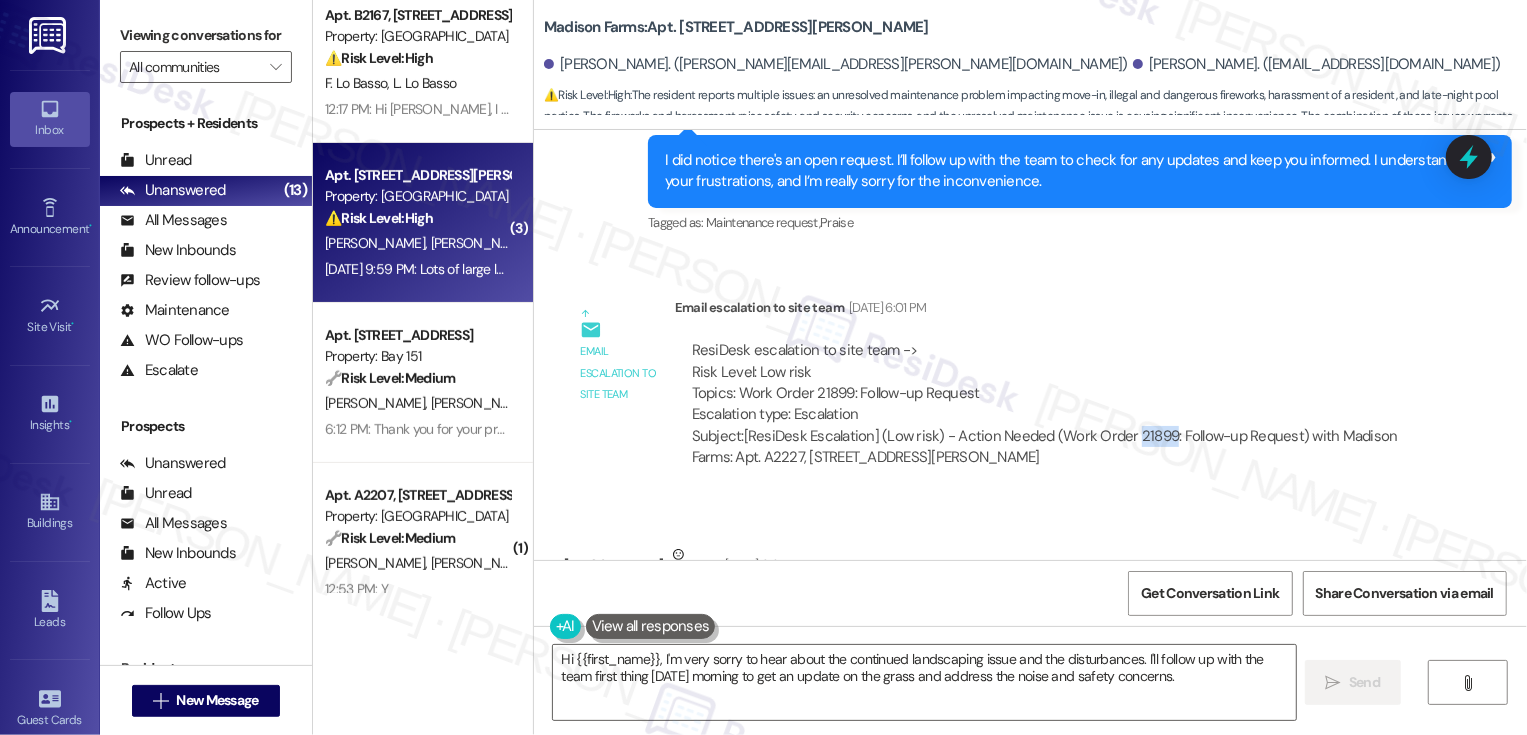copy on "21899" 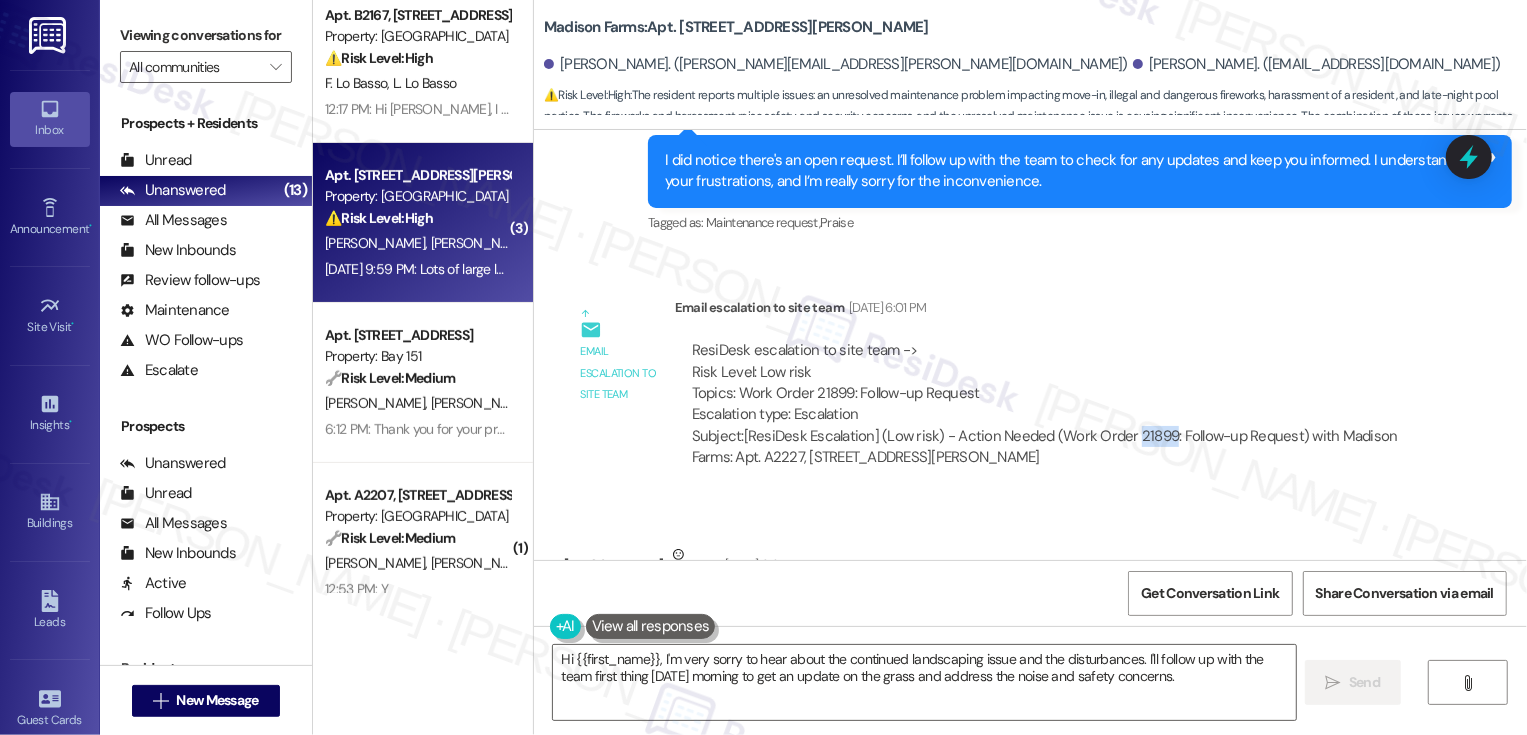 click on "Madison Farms:  Apt. [STREET_ADDRESS][PERSON_NAME]" at bounding box center [736, 27] 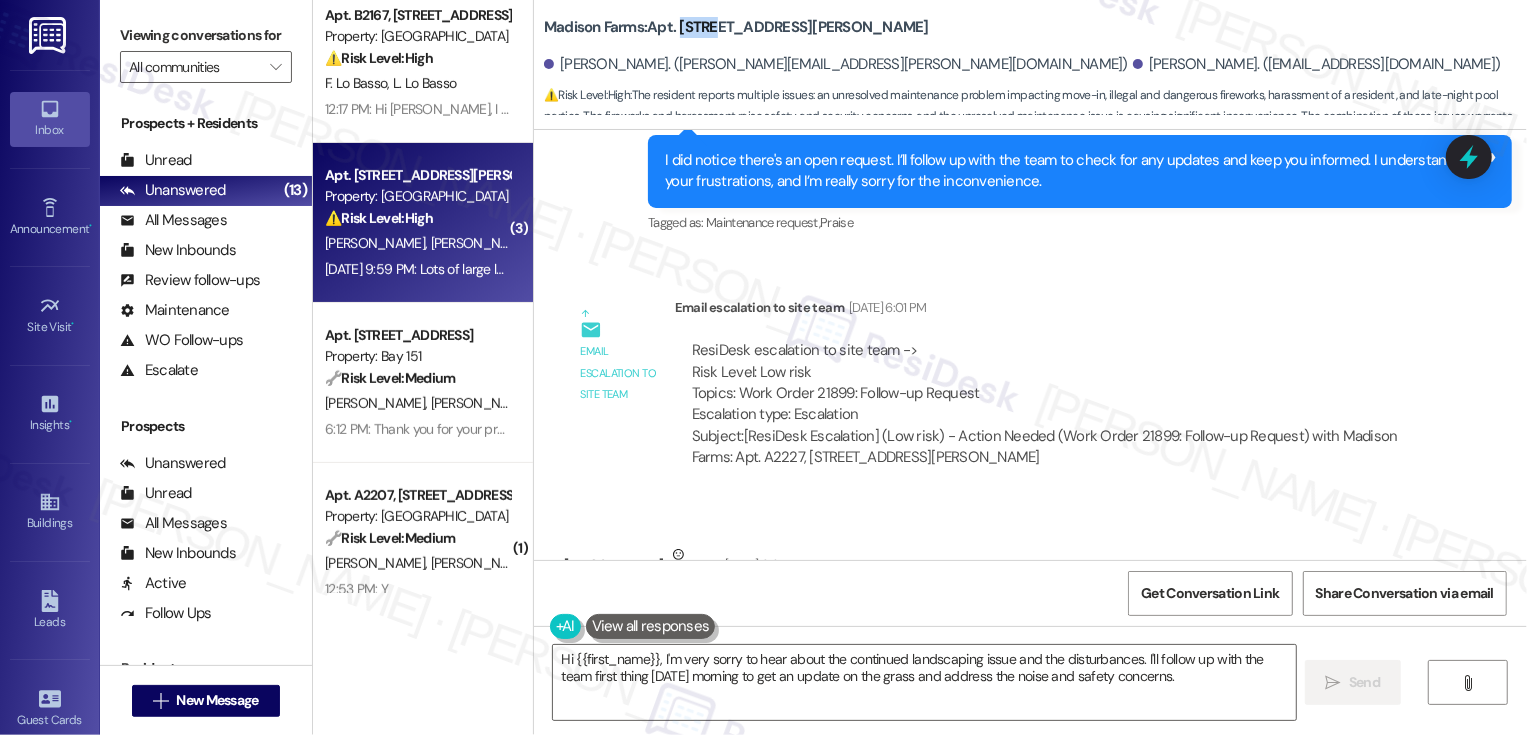 copy on "A2227" 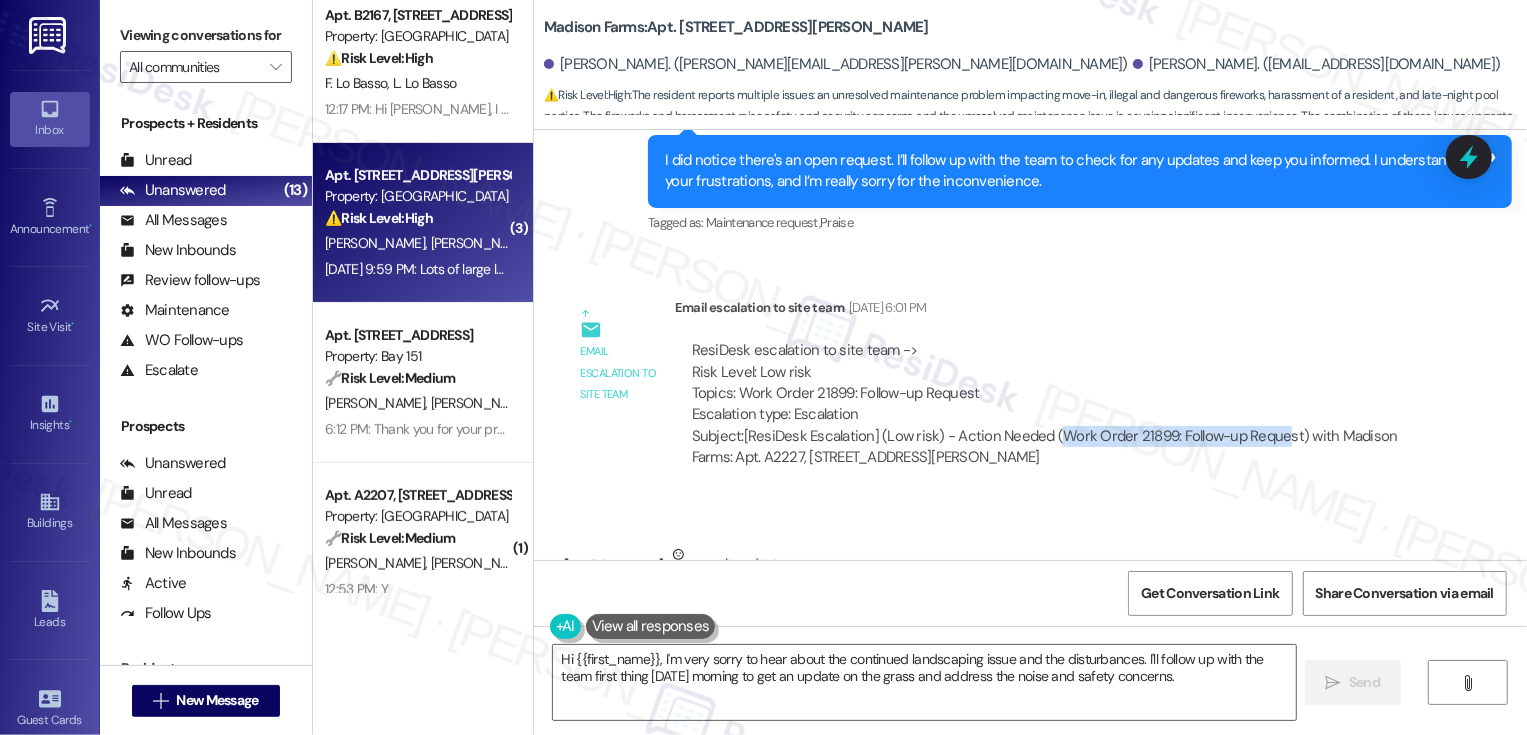 drag, startPoint x: 1043, startPoint y: 413, endPoint x: 1279, endPoint y: 412, distance: 236.00212 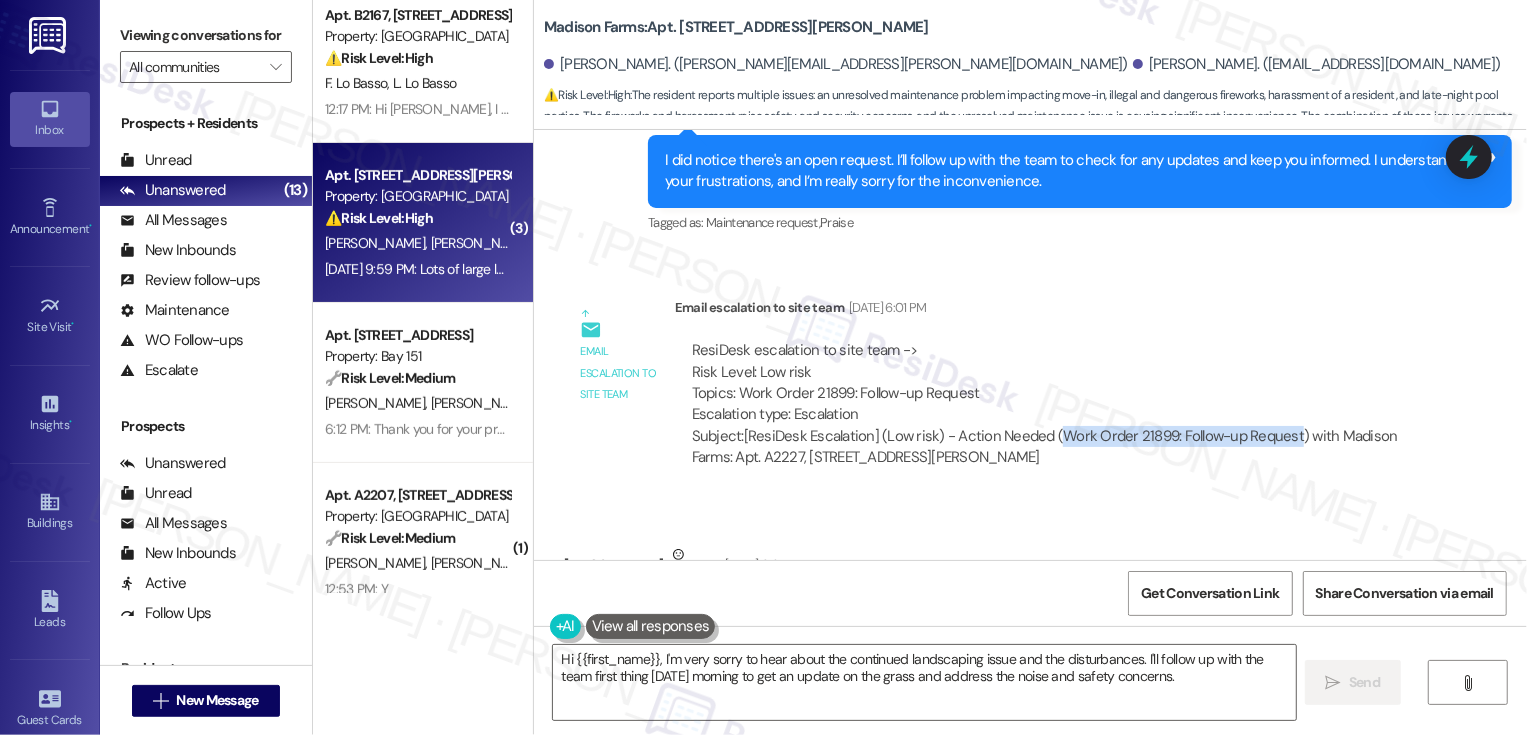 copy on "Work Order 21899: Follow-up Request" 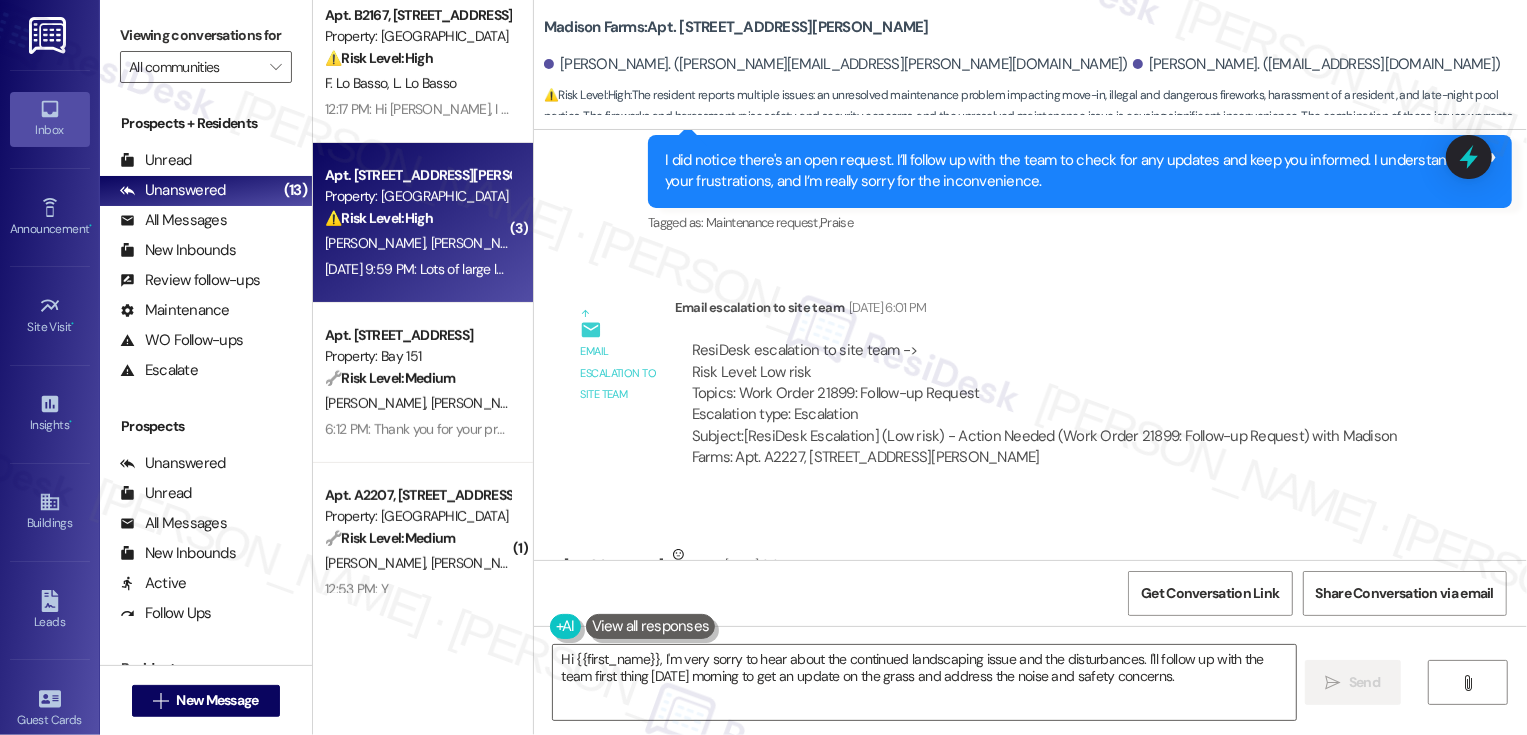 click on "Madison Farms:  Apt. [STREET_ADDRESS][PERSON_NAME]" at bounding box center (736, 27) 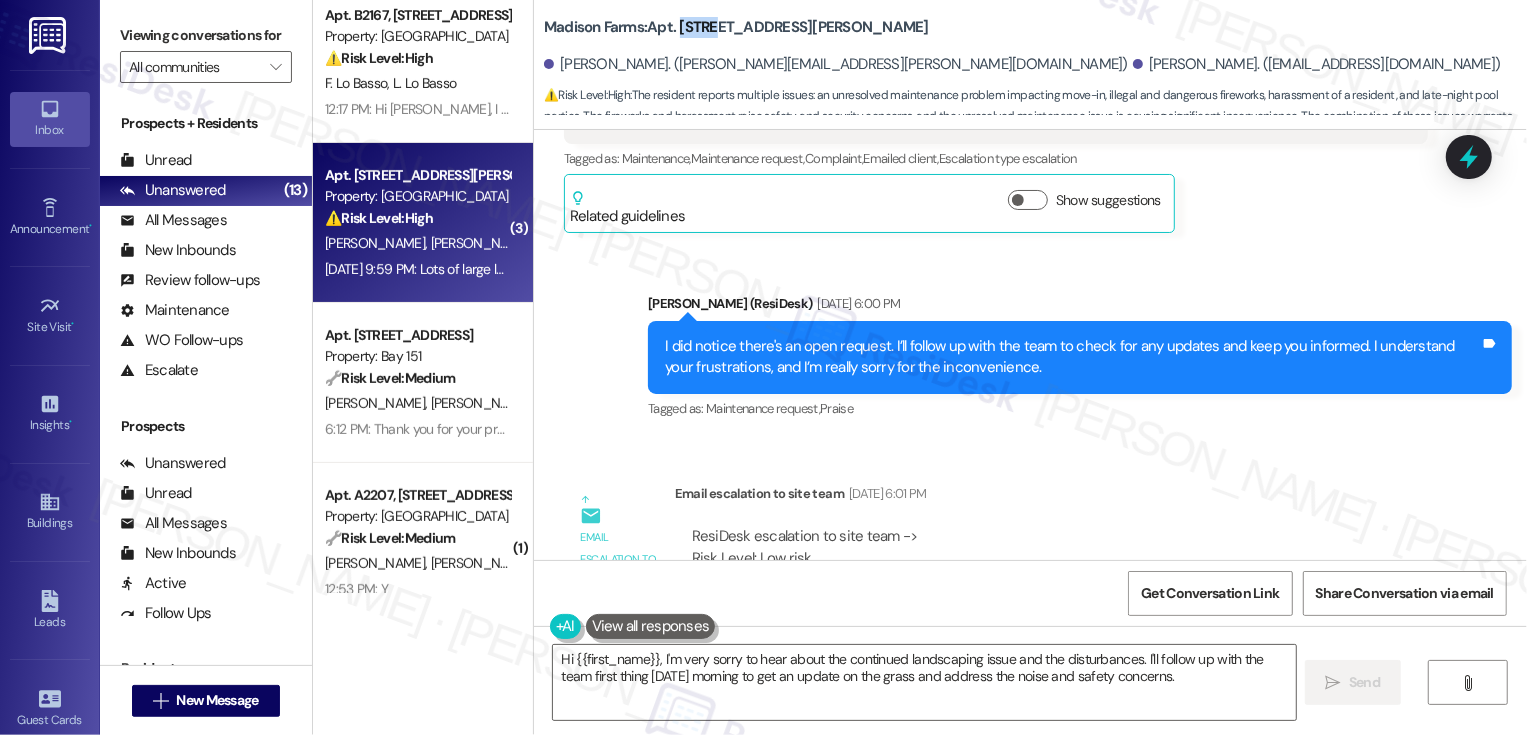 scroll, scrollTop: 5617, scrollLeft: 0, axis: vertical 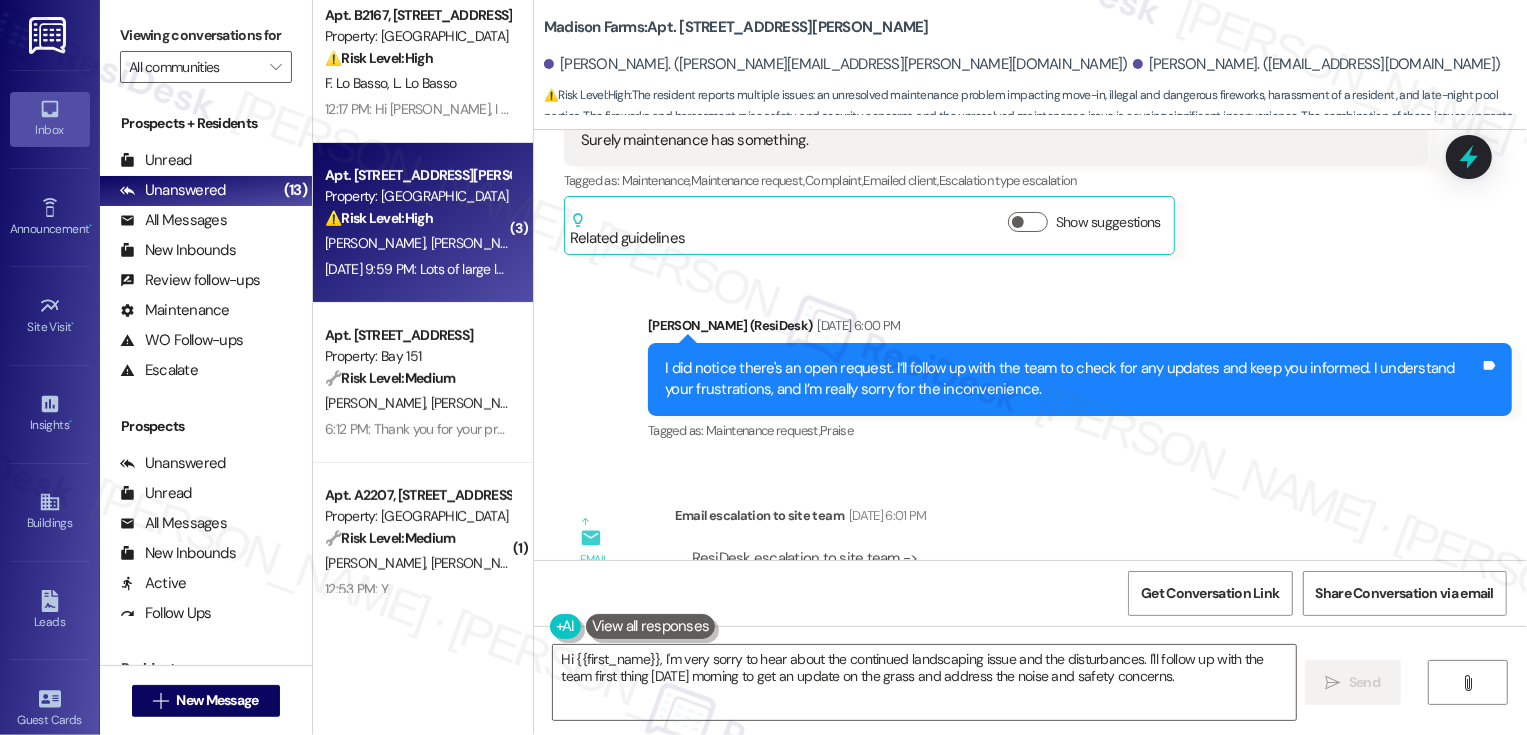 click on "Lease started [DATE] 7:00 PM Announcement, sent via SMS [PERSON_NAME]  (ResiDesk) [DATE] 3:52 PM Hi [PERSON_NAME] and [PERSON_NAME], Im on the new offsite Resident Support Team for Madison Farms! My job is to work with your on-site management team to improve your experience at the property. Text us here at any time for assistance or questions. We will also reach out periodically for feedback. (You can always reply STOP to opt out of future messages) Tags and notes Tagged as:   Launch message ,  Click to highlight conversations about Launch message Praise ,  Click to highlight conversations about Praise Amenities Click to highlight conversations about Amenities Received via SMS [PERSON_NAME] [DATE] 5:21 PM Welcome and thank you! Tags and notes Tagged as:   Praise Click to highlight conversations about Praise Sent via SMS [PERSON_NAME]  (ResiDesk) [DATE] 1:04 PM It's nice to meet you, [PERSON_NAME]! I'm happy to help with anything you need. Feel free to reach out! Tags and notes Tagged as:   Praise Tags and notes" at bounding box center (1030, 345) 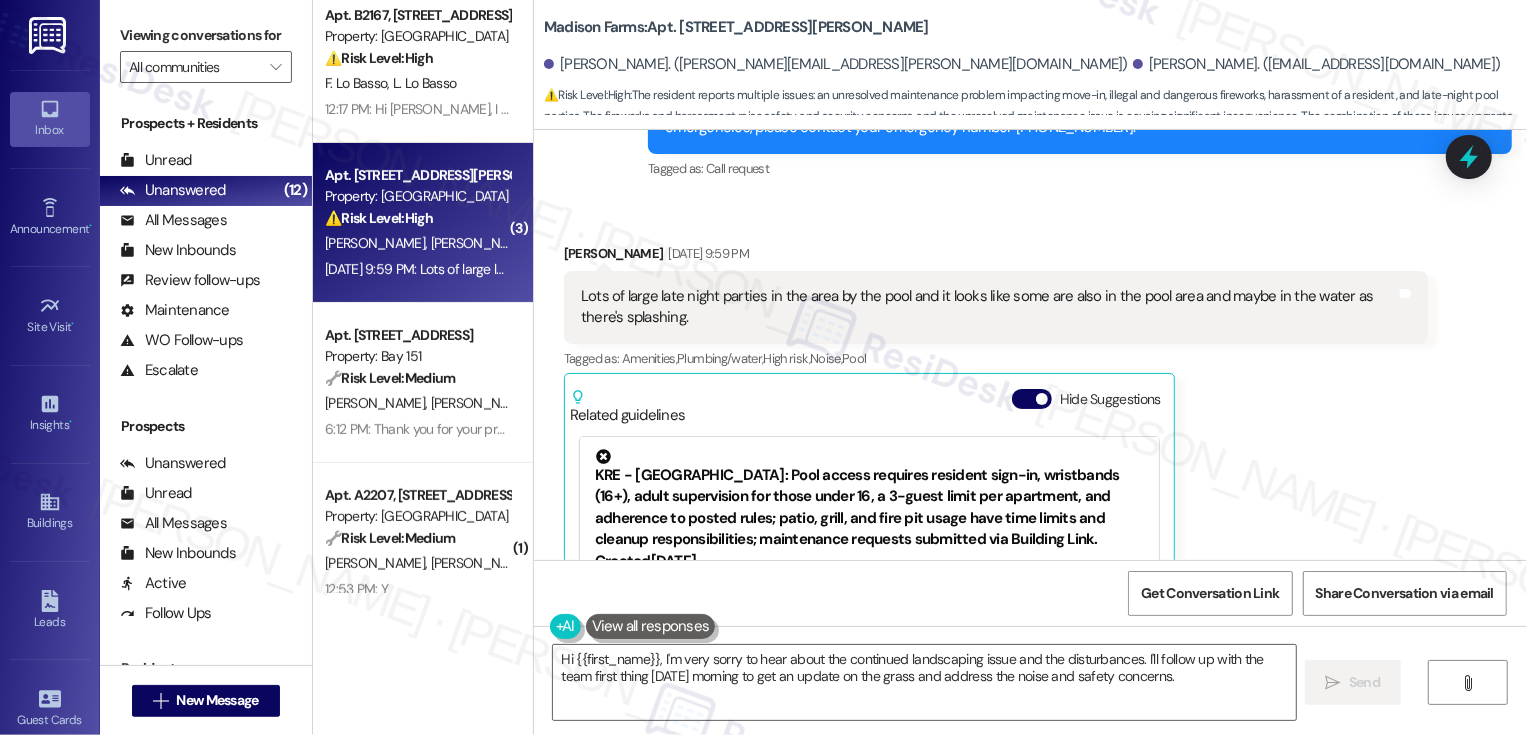 scroll, scrollTop: 7645, scrollLeft: 0, axis: vertical 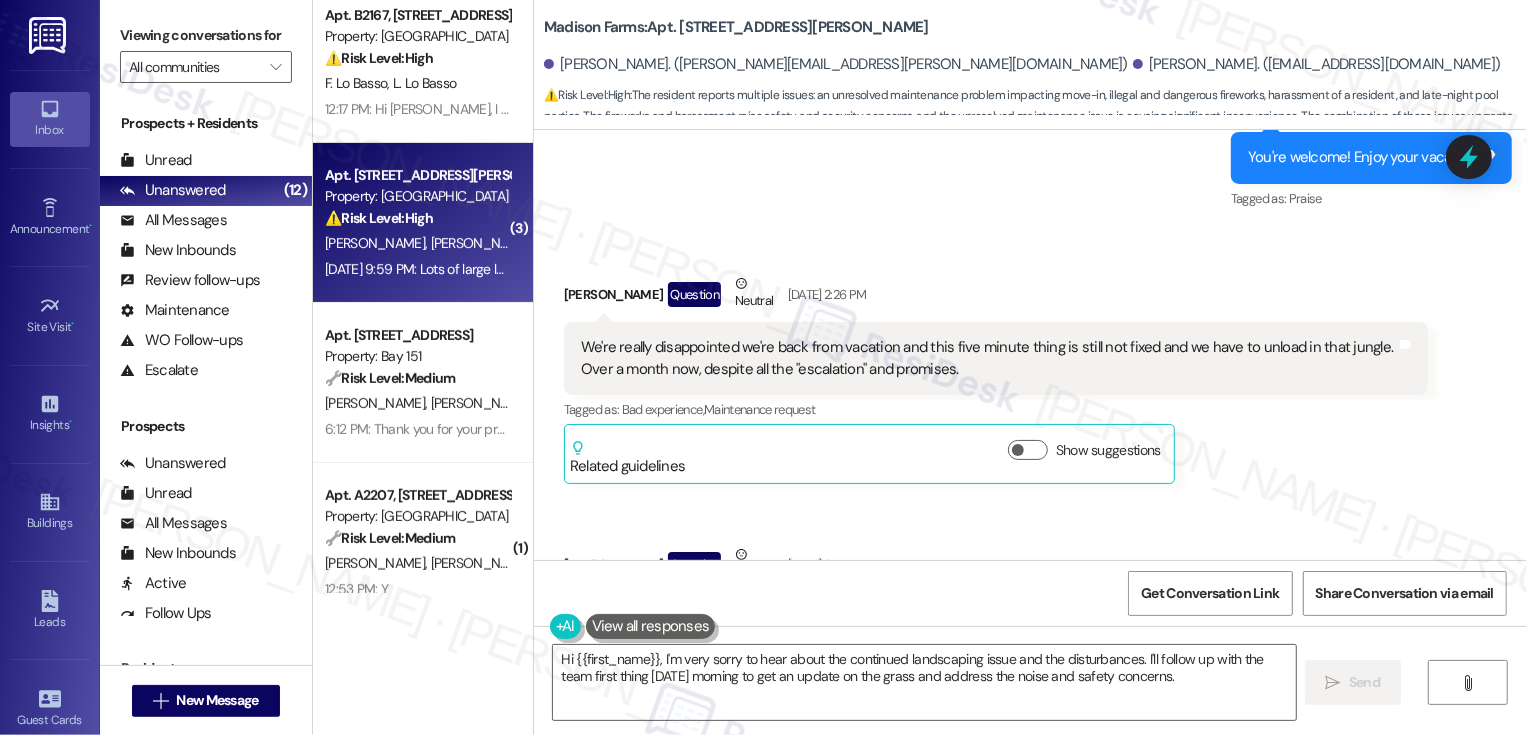 click on "[PERSON_NAME] Question   Neutral [DATE] 2:26 PM" at bounding box center [996, 297] 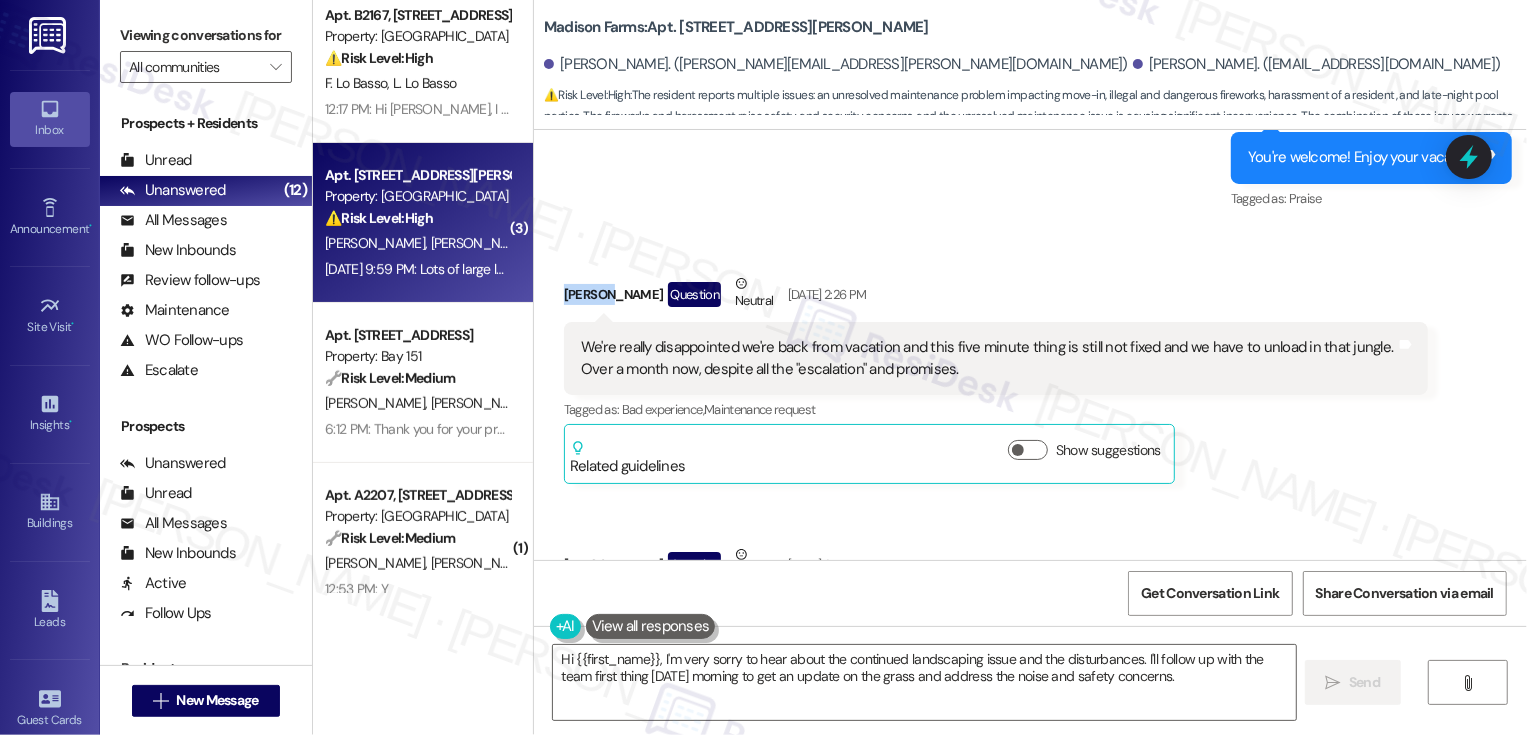 copy on "[PERSON_NAME]" 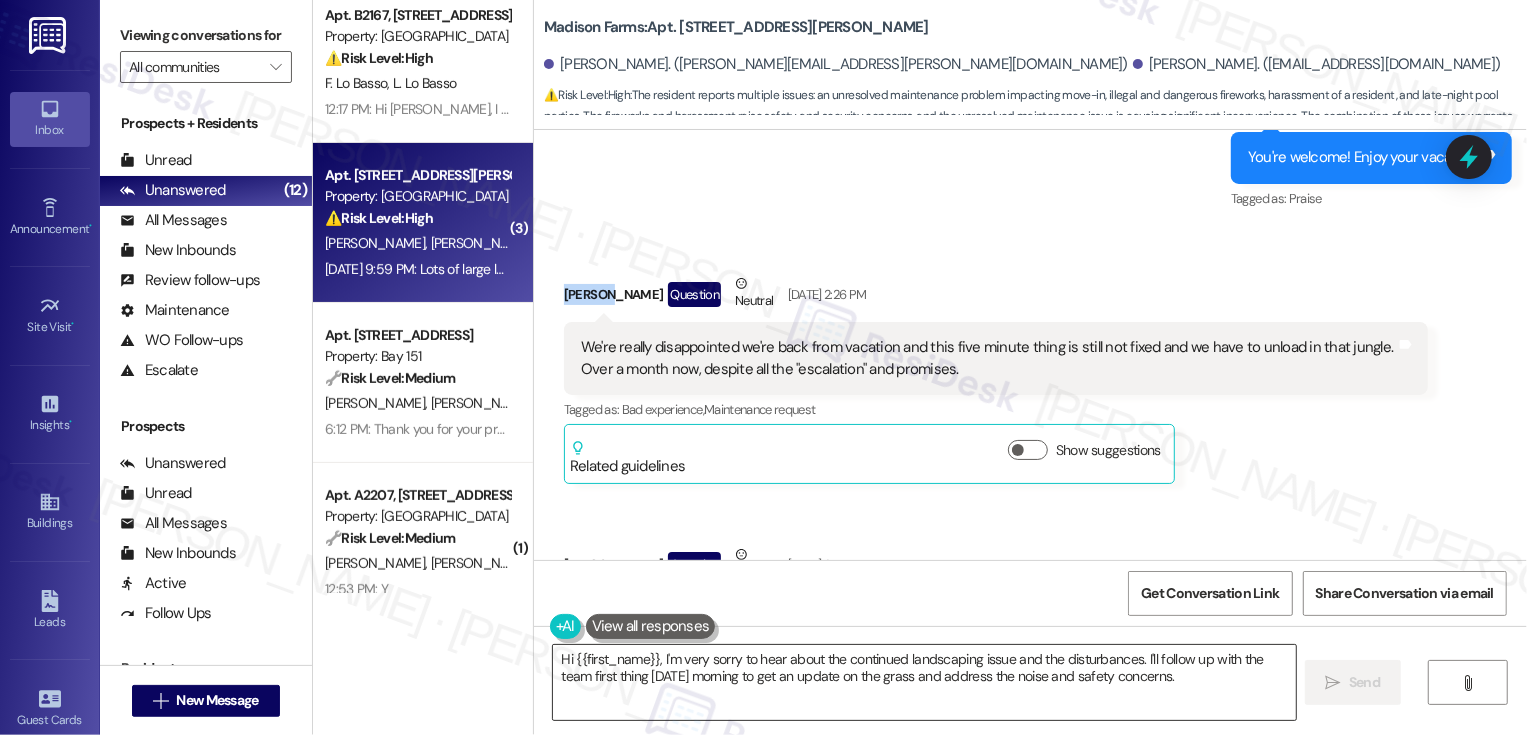 click on "Hi {{first_name}}, I'm very sorry to hear about the continued landscaping issue and the disturbances. I'll follow up with the team first thing [DATE] morning to get an update on the grass and address the noise and safety concerns." at bounding box center [924, 682] 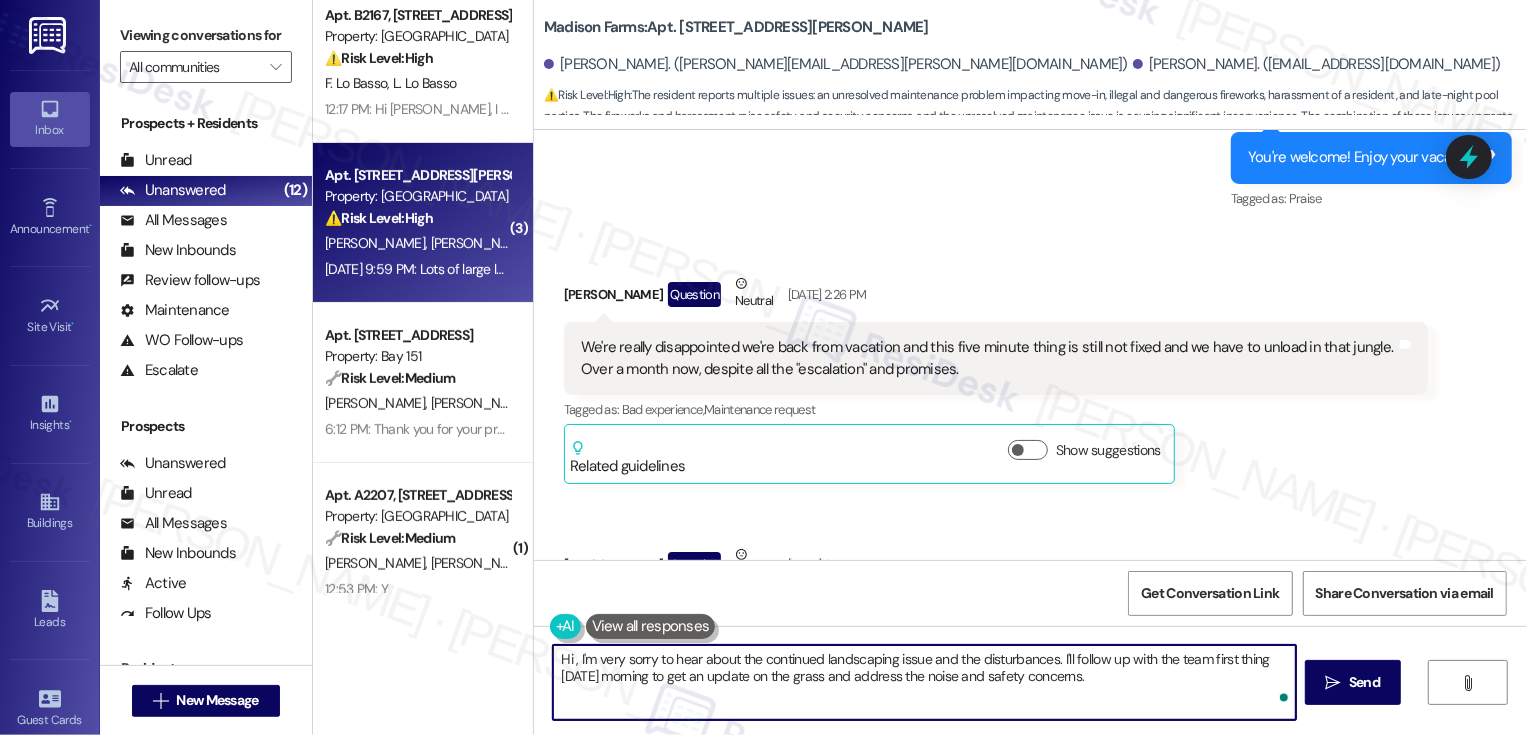 paste on "[PERSON_NAME]" 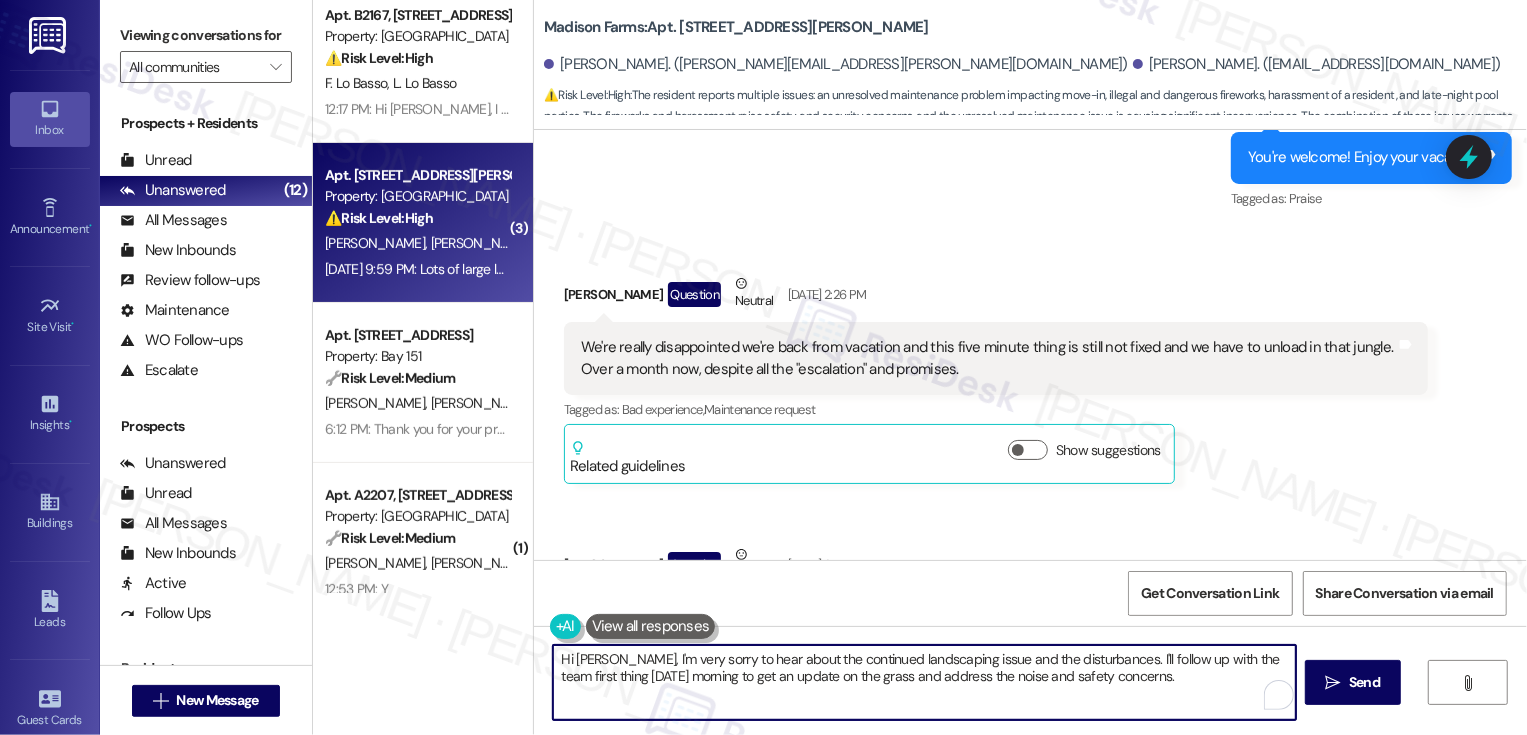 drag, startPoint x: 1091, startPoint y: 658, endPoint x: 1138, endPoint y: 684, distance: 53.712196 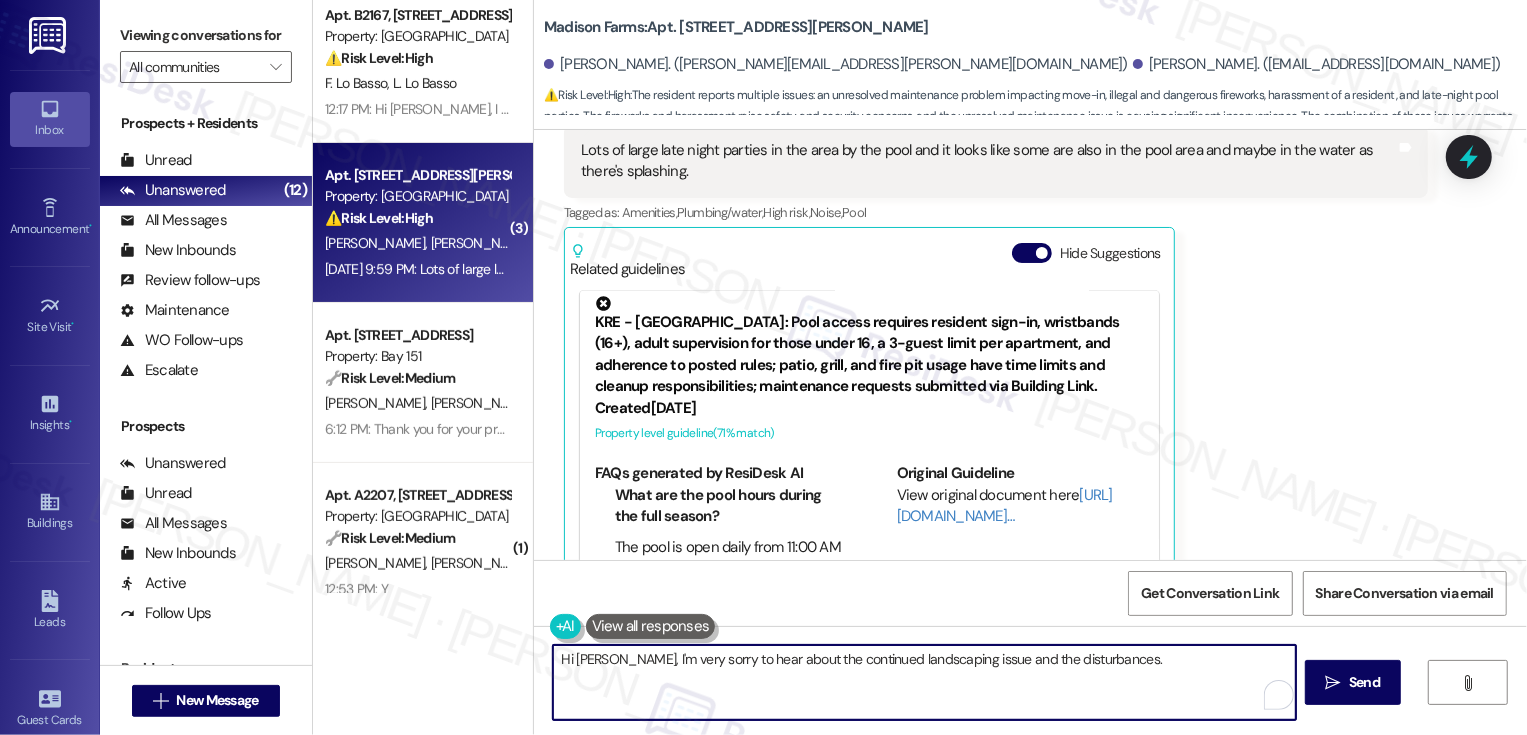 scroll, scrollTop: 7733, scrollLeft: 0, axis: vertical 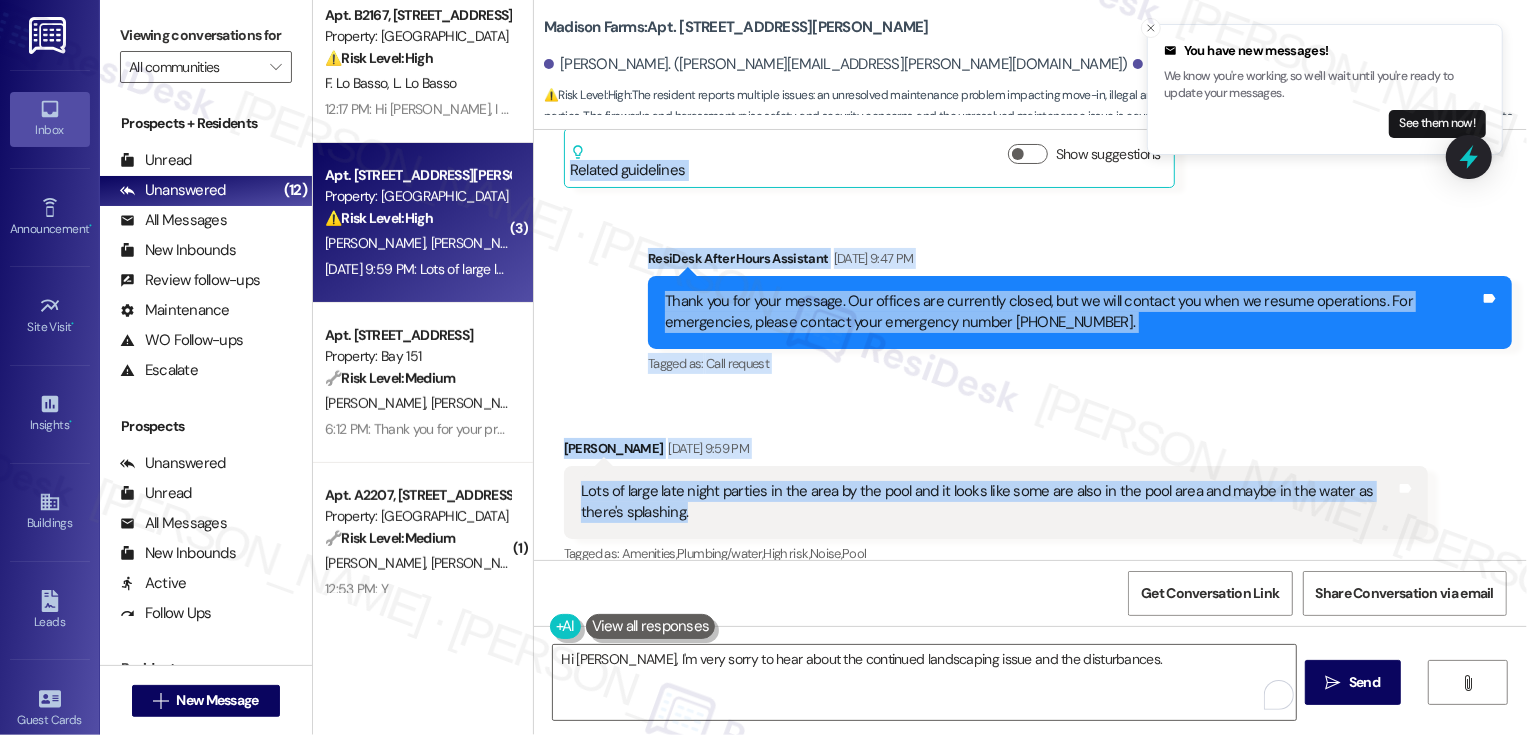 drag, startPoint x: 552, startPoint y: 199, endPoint x: 1212, endPoint y: 485, distance: 719.3024 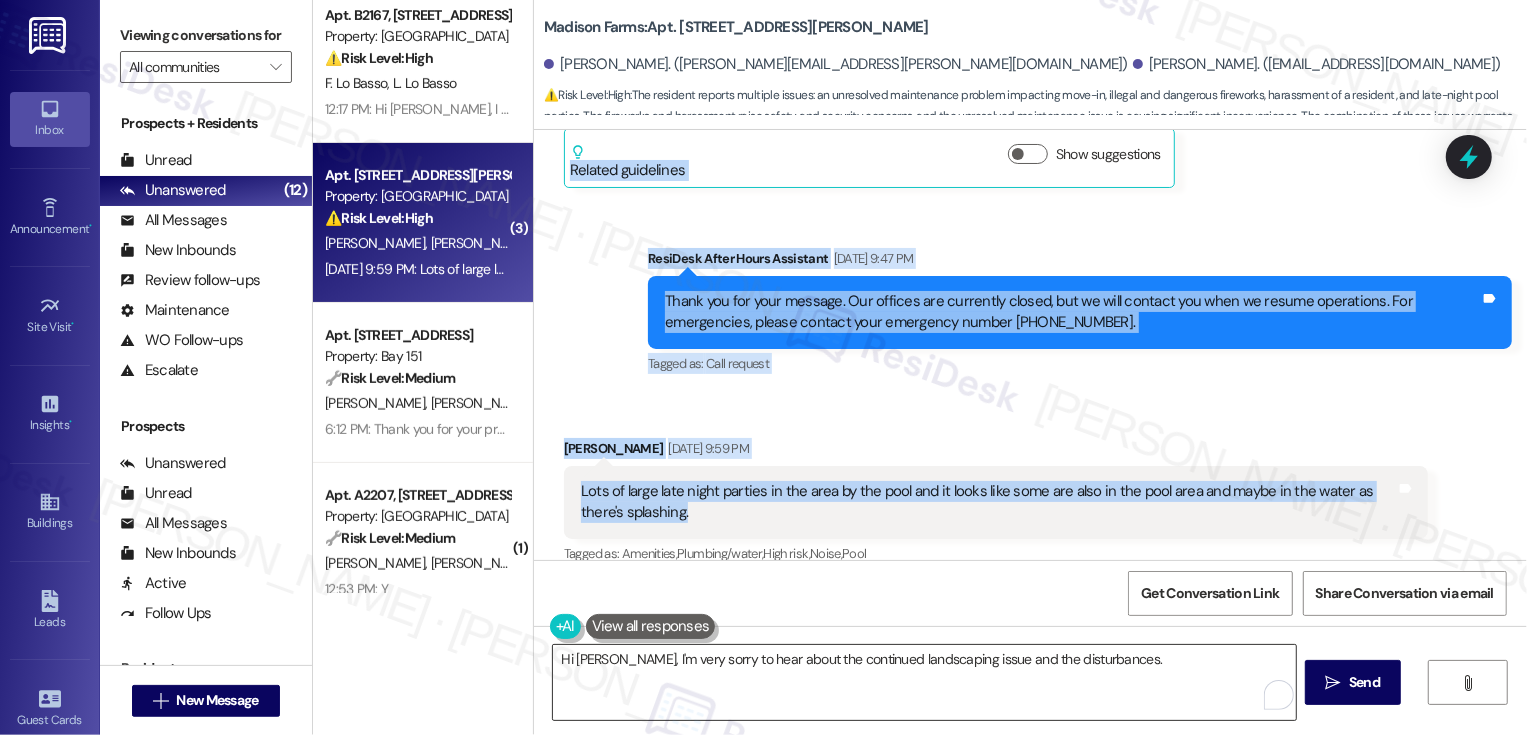 click on "Hi [PERSON_NAME], I'm very sorry to hear about the continued landscaping issue and the disturbances." at bounding box center [924, 682] 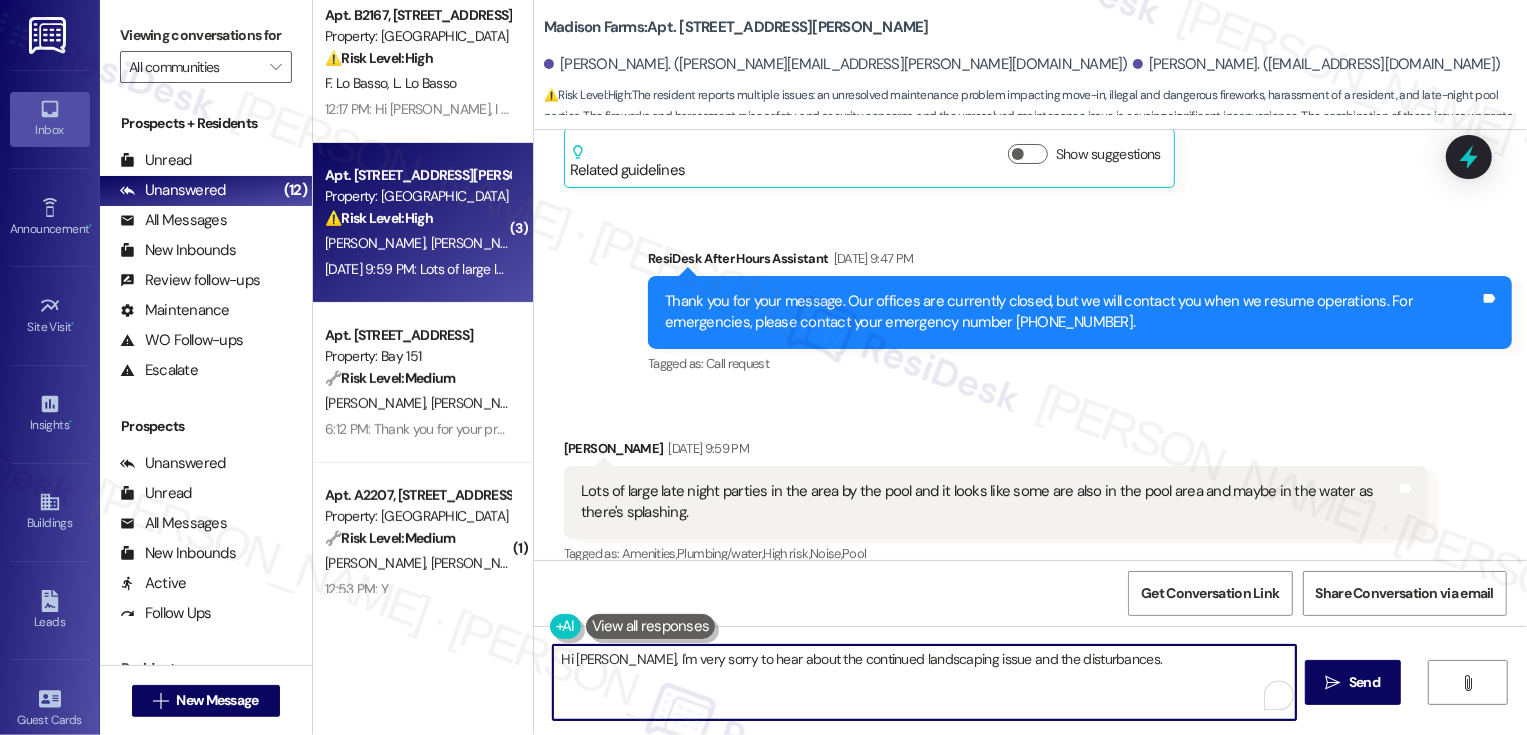 paste on "with the late-night pool activity, does it tend to happen on certain nights or around a specific time?" 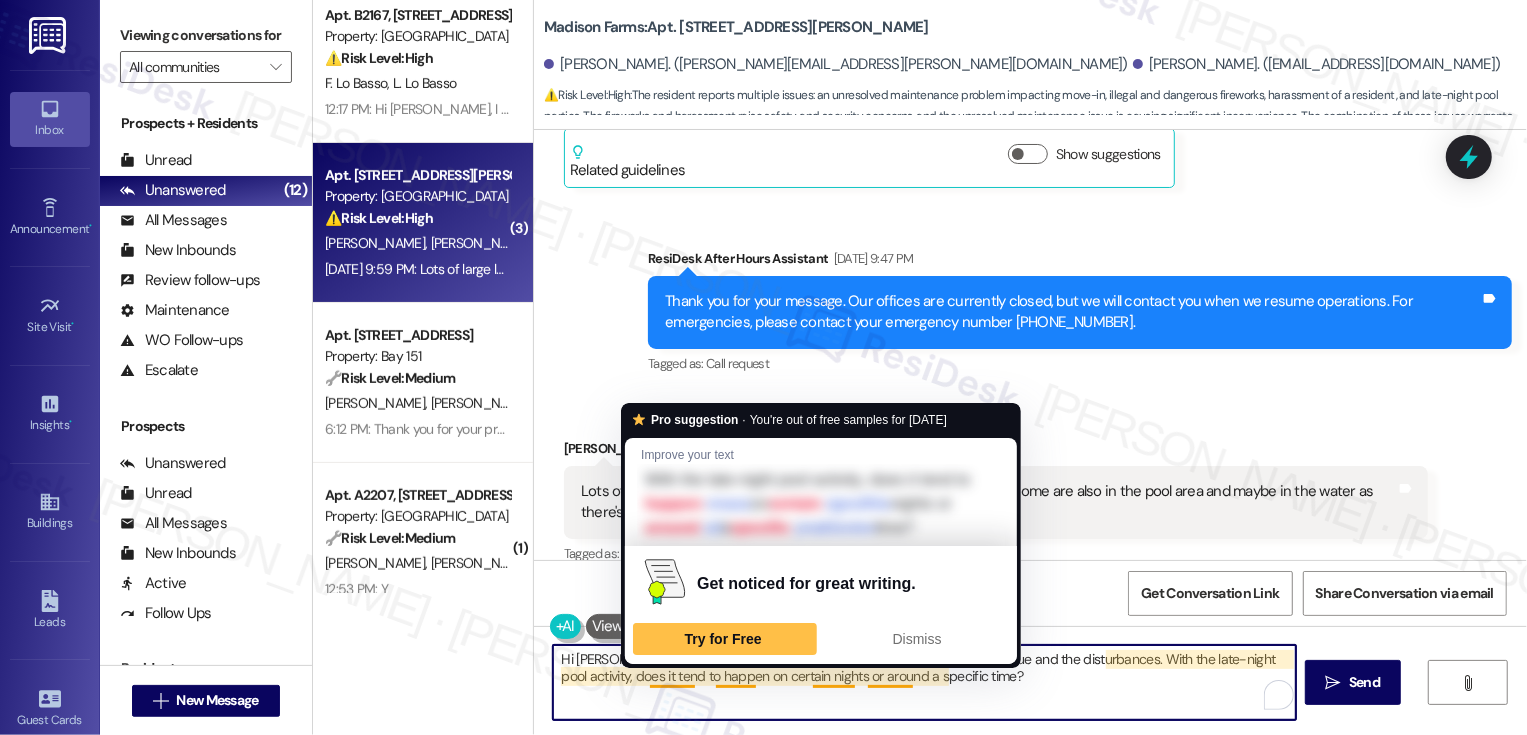 click on "Hi [PERSON_NAME], I'm very sorry to hear about the continued landscaping issue and the disturbances. With the late-night pool activity, does it tend to happen on certain nights or around a specific time?" at bounding box center [924, 682] 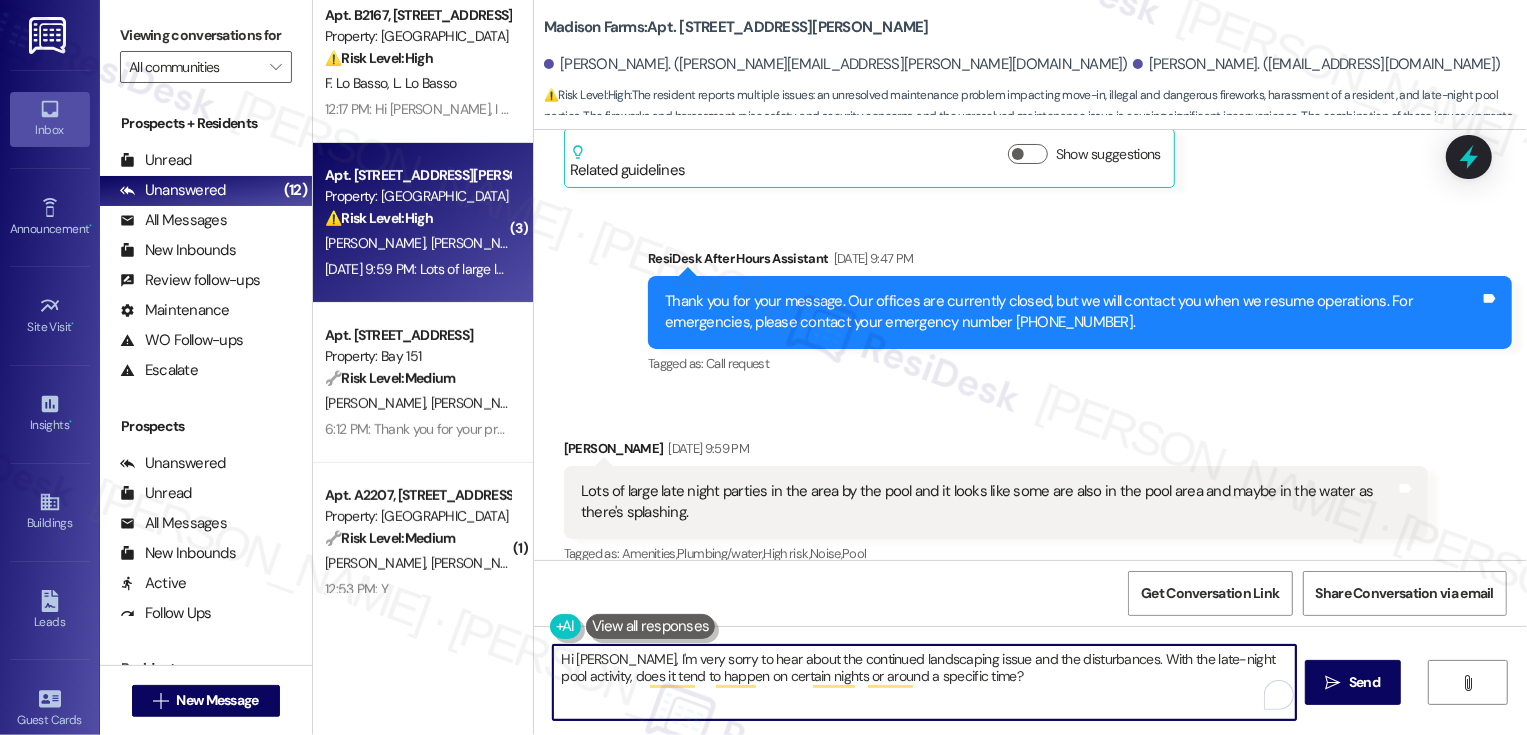 click on "Hi [PERSON_NAME], I'm very sorry to hear about the continued landscaping issue and the disturbances. With the late-night pool activity, does it tend to happen on certain nights or around a specific time?" at bounding box center [924, 682] 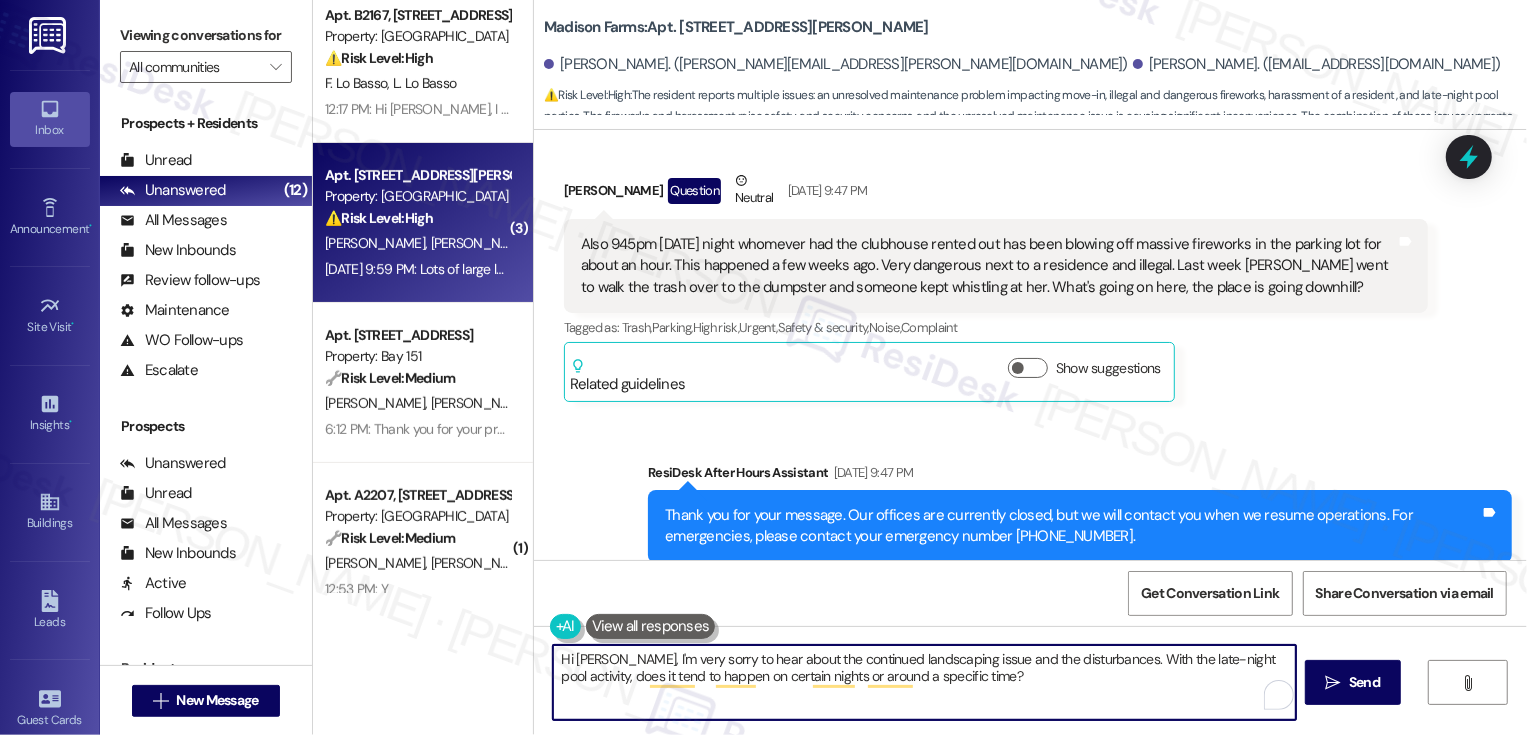 scroll, scrollTop: 7215, scrollLeft: 0, axis: vertical 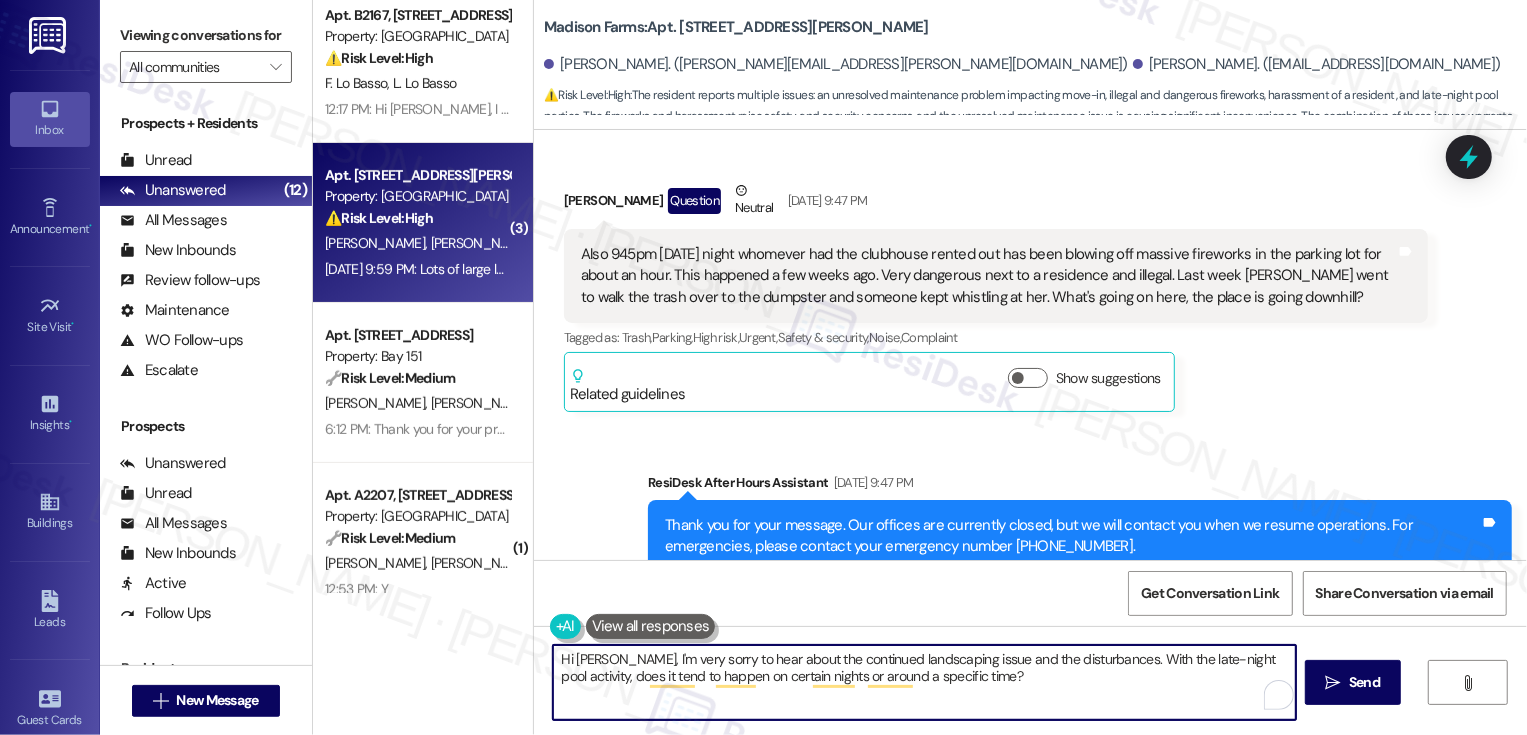 click on "Hi [PERSON_NAME], I'm very sorry to hear about the continued landscaping issue and the disturbances. With the late-night pool activity, does it tend to happen on certain nights or around a specific time?" at bounding box center (924, 682) 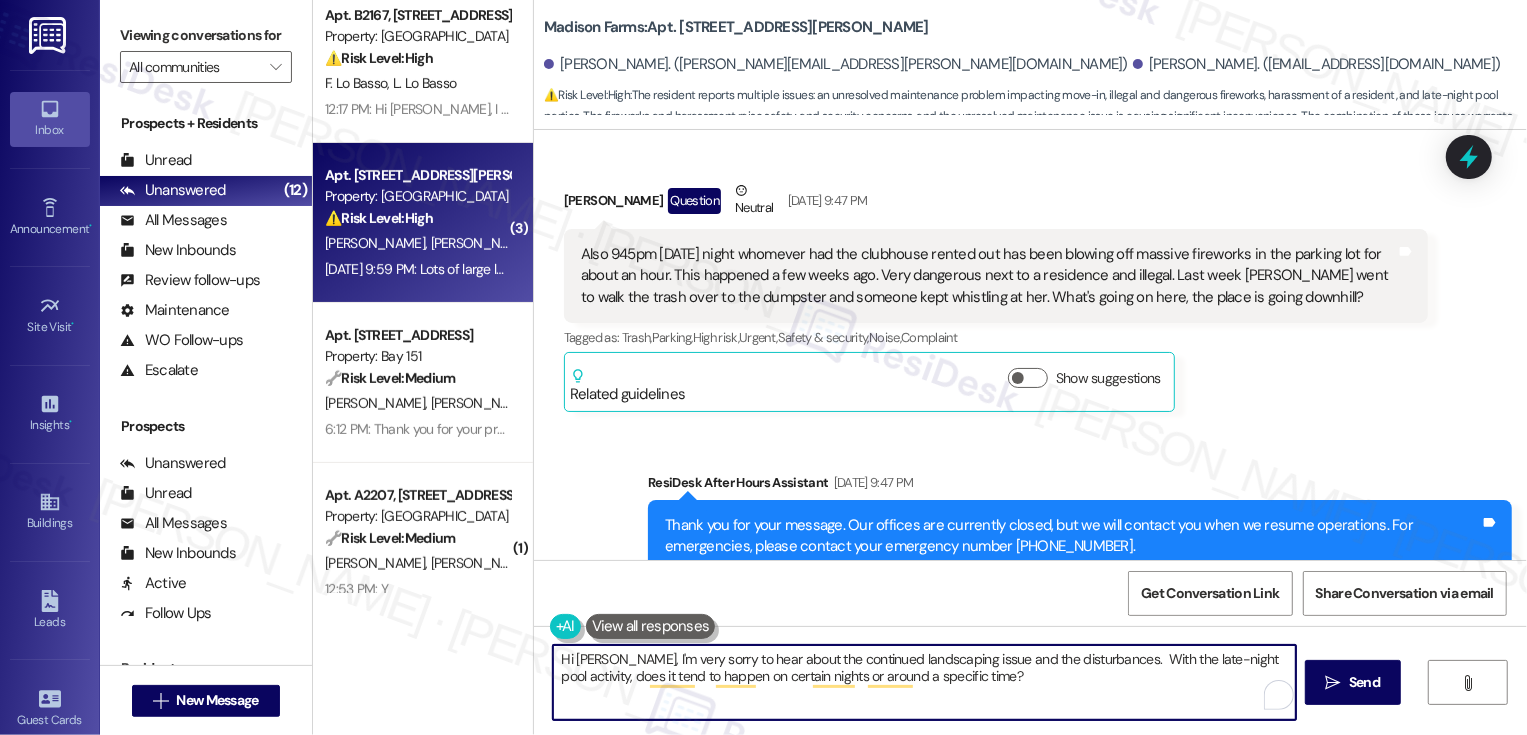 paste on "I’m also really sorry to hear about [PERSON_NAME]’s experience when taking out the trash" 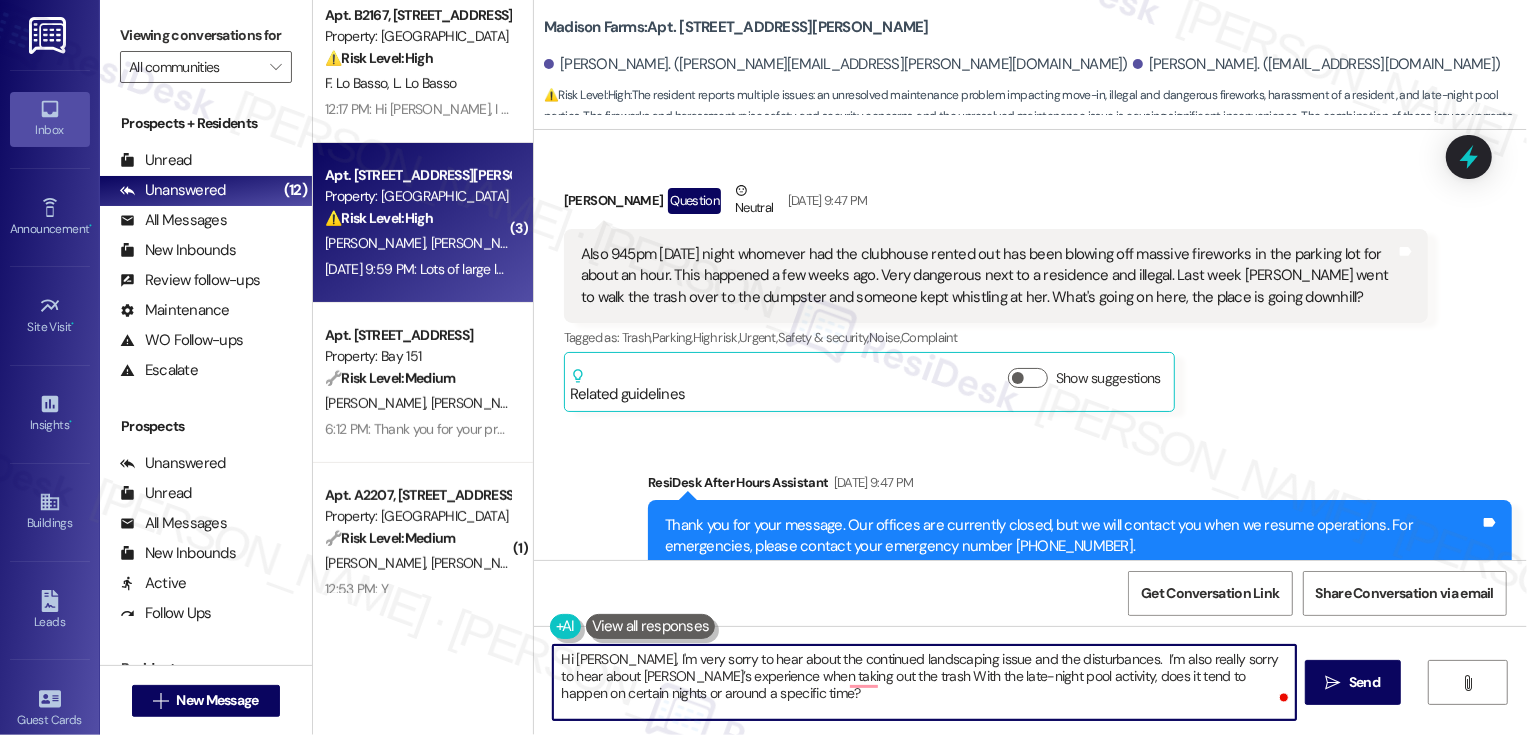 click on "Hi [PERSON_NAME], I'm very sorry to hear about the continued landscaping issue and the disturbances.  I’m also really sorry to hear about [PERSON_NAME]’s experience when taking out the trash With the late-night pool activity, does it tend to happen on certain nights or around a specific time?" at bounding box center (924, 682) 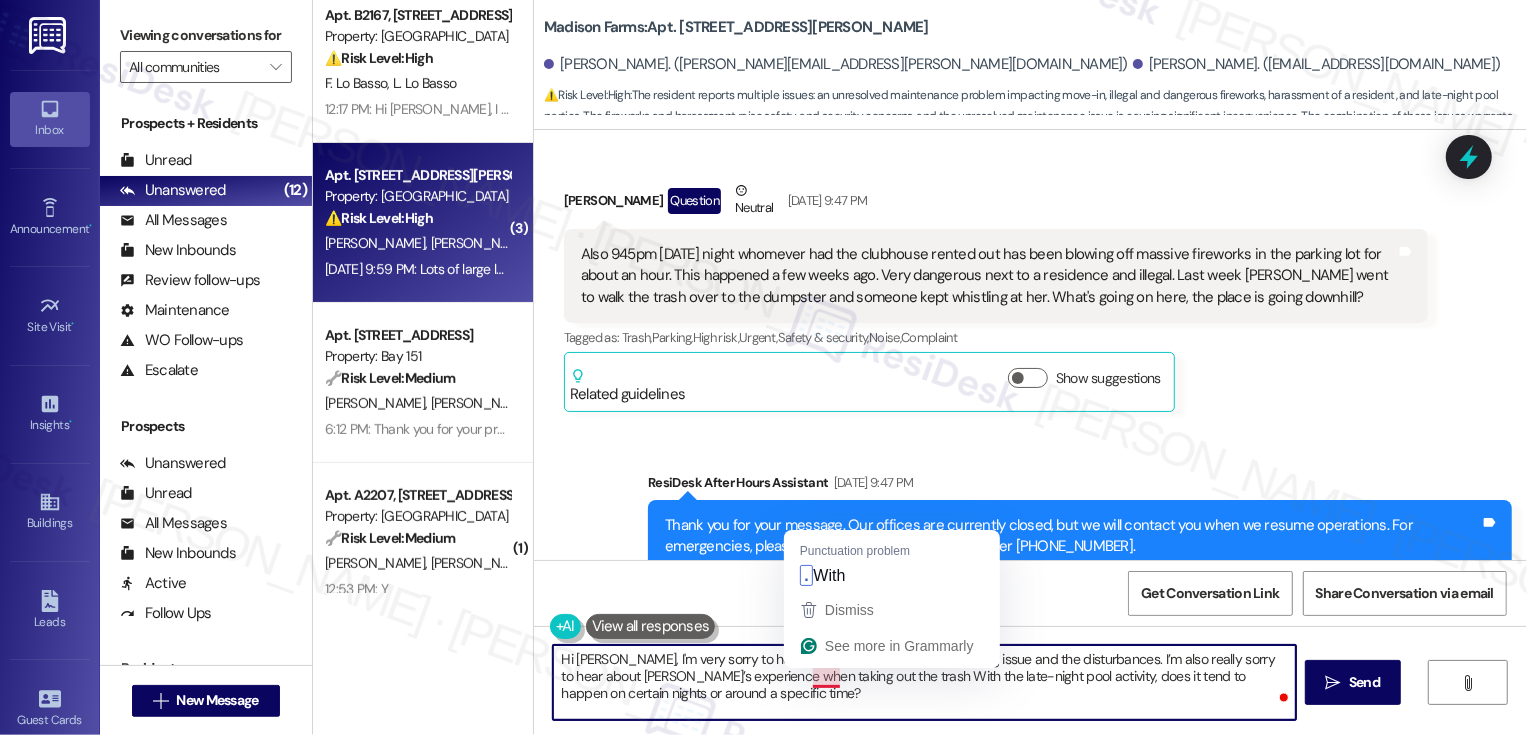 click on "Hi [PERSON_NAME], I'm very sorry to hear about the continued landscaping issue and the disturbances. I’m also really sorry to hear about [PERSON_NAME]’s experience when taking out the trash With the late-night pool activity, does it tend to happen on certain nights or around a specific time?" at bounding box center (924, 682) 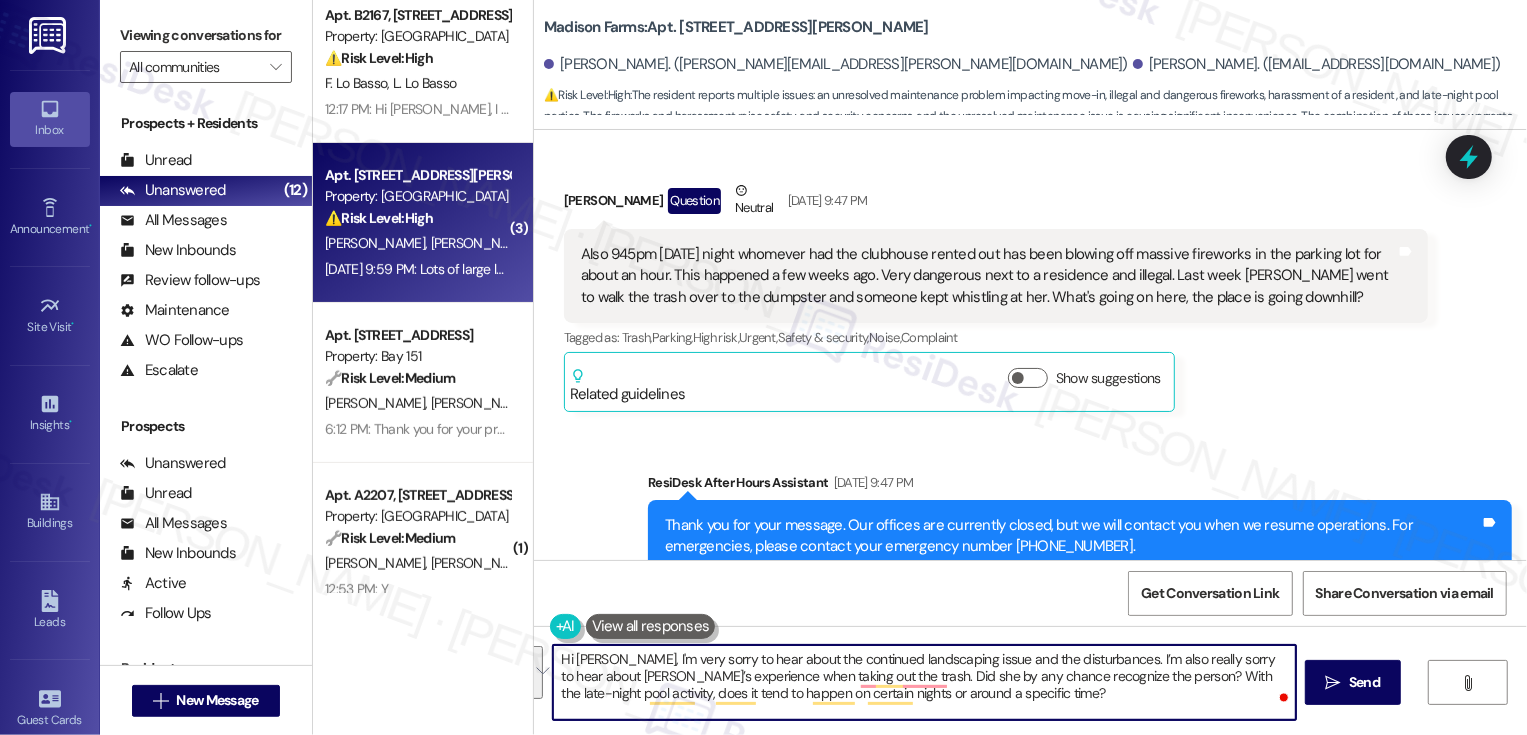 paste on "’m so sorry to hear about the ongoing landscaping issues and the disturbances. I’m also truly sorry to hear about [PERSON_NAME]’s experience while taking out the trash. Did she happen to recognize the person involved?
Regarding the late-night pool activity, have you noticed if it tends to happen on certain nights or around a specific time? This will help me share clearer details with the team." 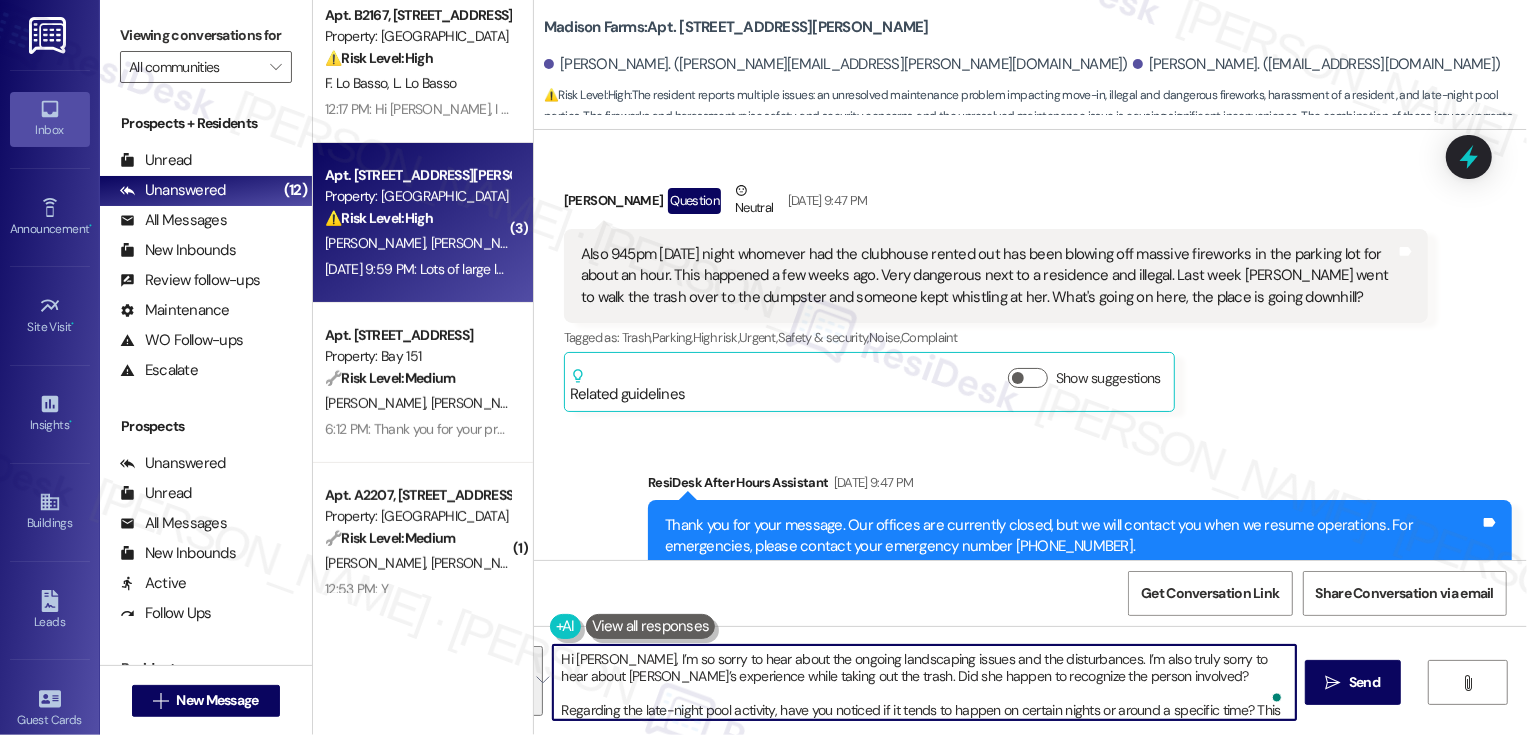 scroll, scrollTop: 50, scrollLeft: 0, axis: vertical 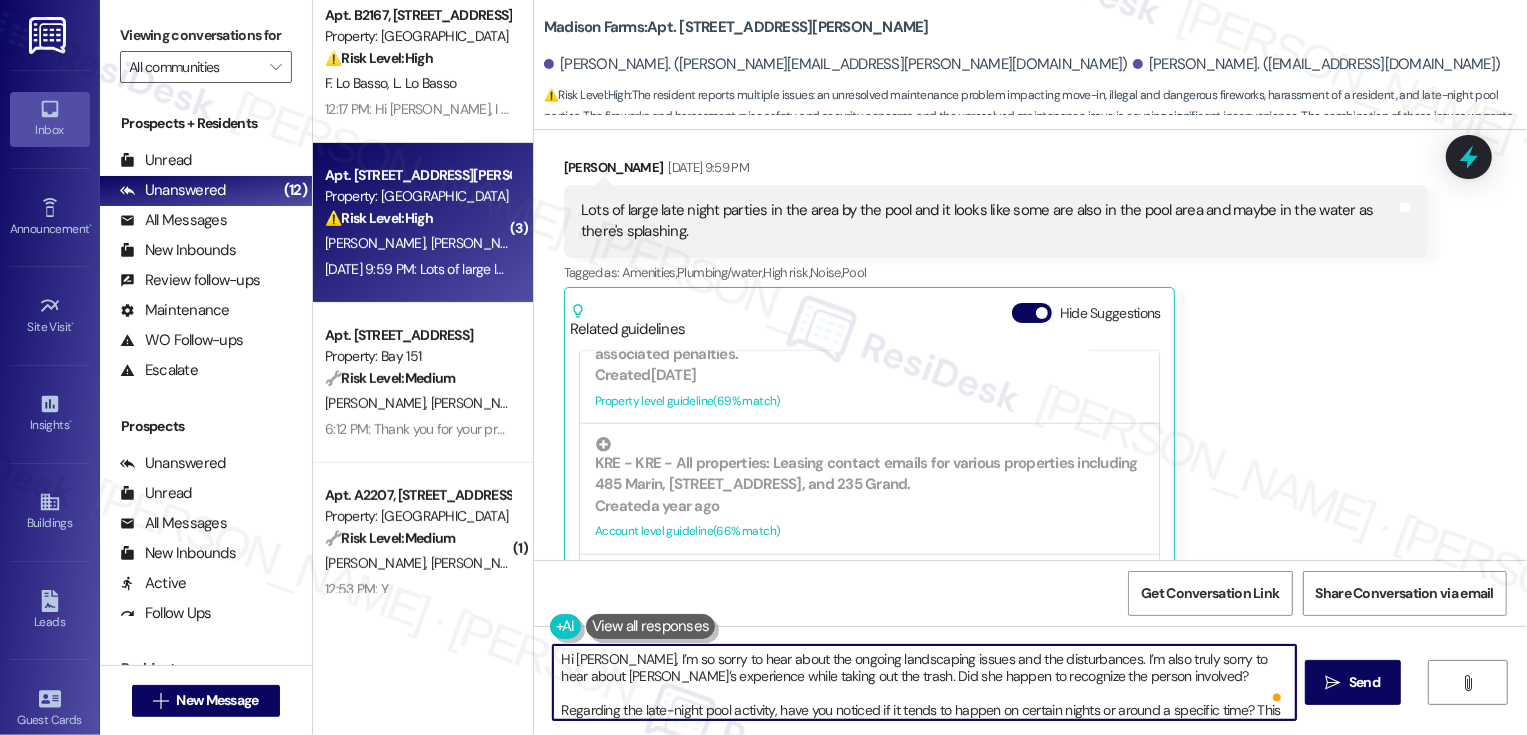 click on "Hi [PERSON_NAME], I’m so sorry to hear about the ongoing landscaping issues and the disturbances. I’m also truly sorry to hear about [PERSON_NAME]’s experience while taking out the trash. Did she happen to recognize the person involved?
Regarding the late-night pool activity, have you noticed if it tends to happen on certain nights or around a specific time? This will help me share clearer details with the team." at bounding box center (924, 682) 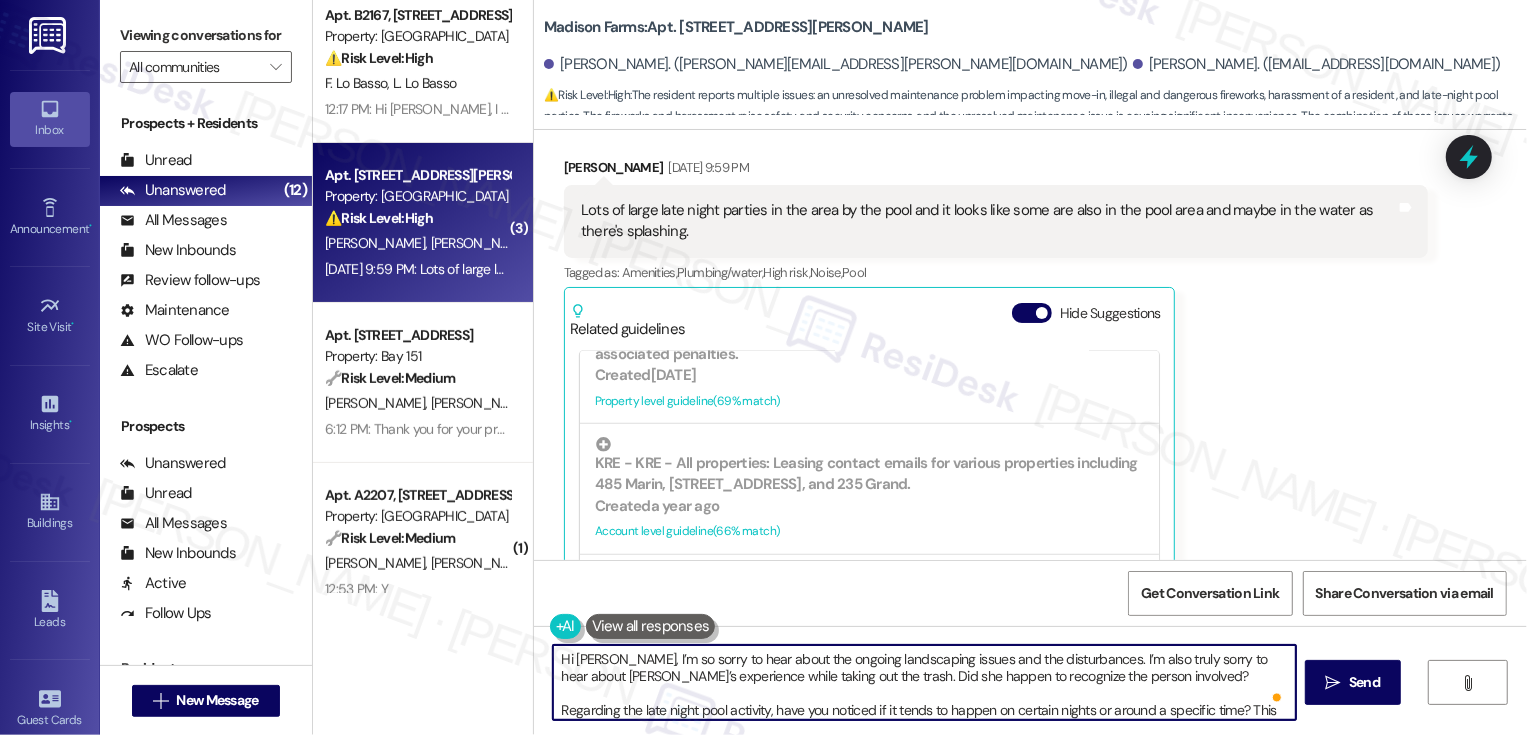 click on "Hi [PERSON_NAME], I’m so sorry to hear about the ongoing landscaping issues and the disturbances. I’m also truly sorry to hear about [PERSON_NAME]’s experience while taking out the trash. Did she happen to recognize the person involved?
Regarding the late night pool activity, have you noticed if it tends to happen on certain nights or around a specific time? This will help me share clearer details with the team." at bounding box center (924, 682) 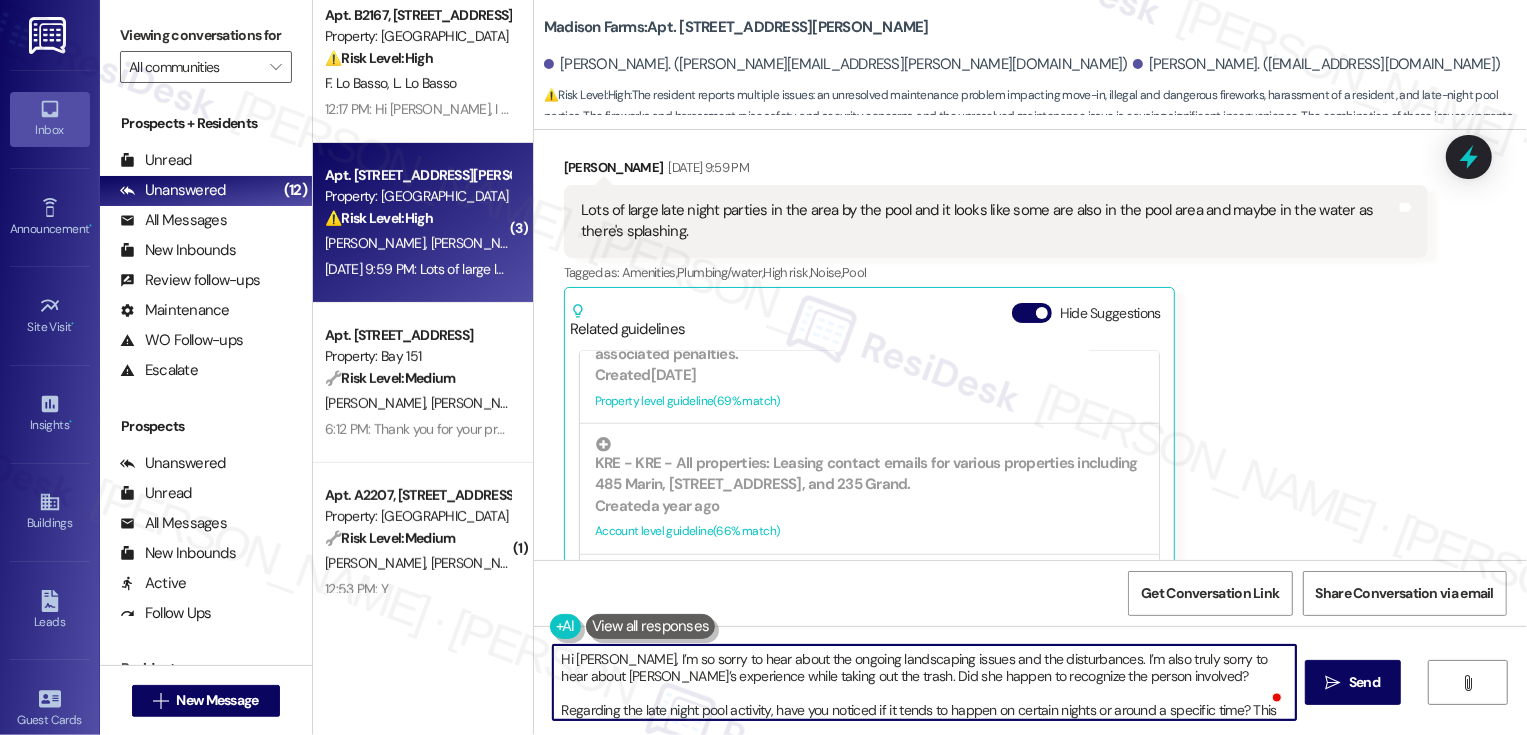 click on "Hi [PERSON_NAME], I’m so sorry to hear about the ongoing landscaping issues and the disturbances. I’m also truly sorry to hear about [PERSON_NAME]’s experience while taking out the trash. Did she happen to recognize the person involved?
Regarding the late night pool activity, have you noticed if it tends to happen on certain nights or around a specific time? This will help me share clearer details with the team." at bounding box center [924, 682] 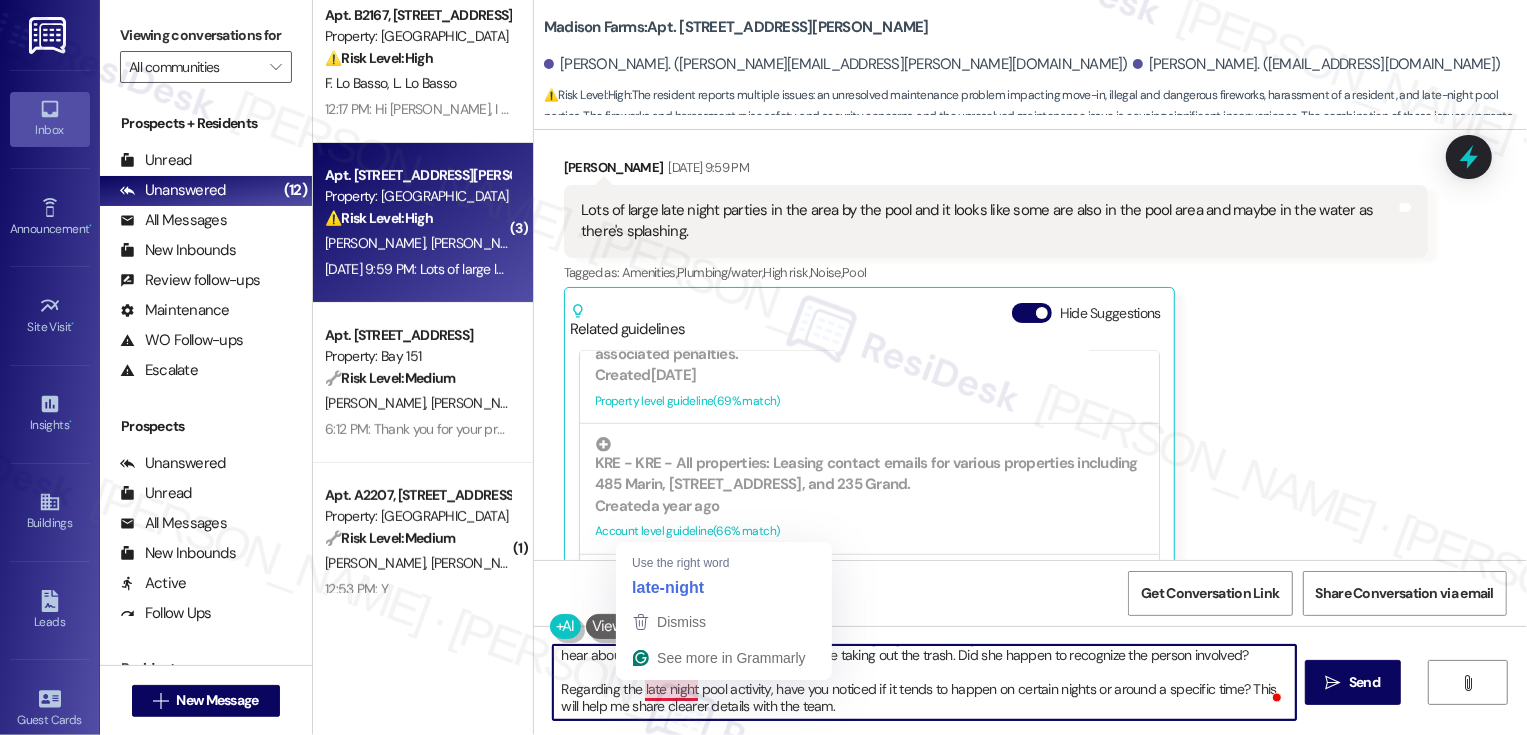 click on "Hi [PERSON_NAME], I’m so sorry to hear about the ongoing landscaping issues and the disturbances. I’m also truly sorry to hear about [PERSON_NAME]’s experience while taking out the trash. Did she happen to recognize the person involved?
Regarding the late night pool activity, have you noticed if it tends to happen on certain nights or around a specific time? This will help me share clearer details with the team." at bounding box center [924, 682] 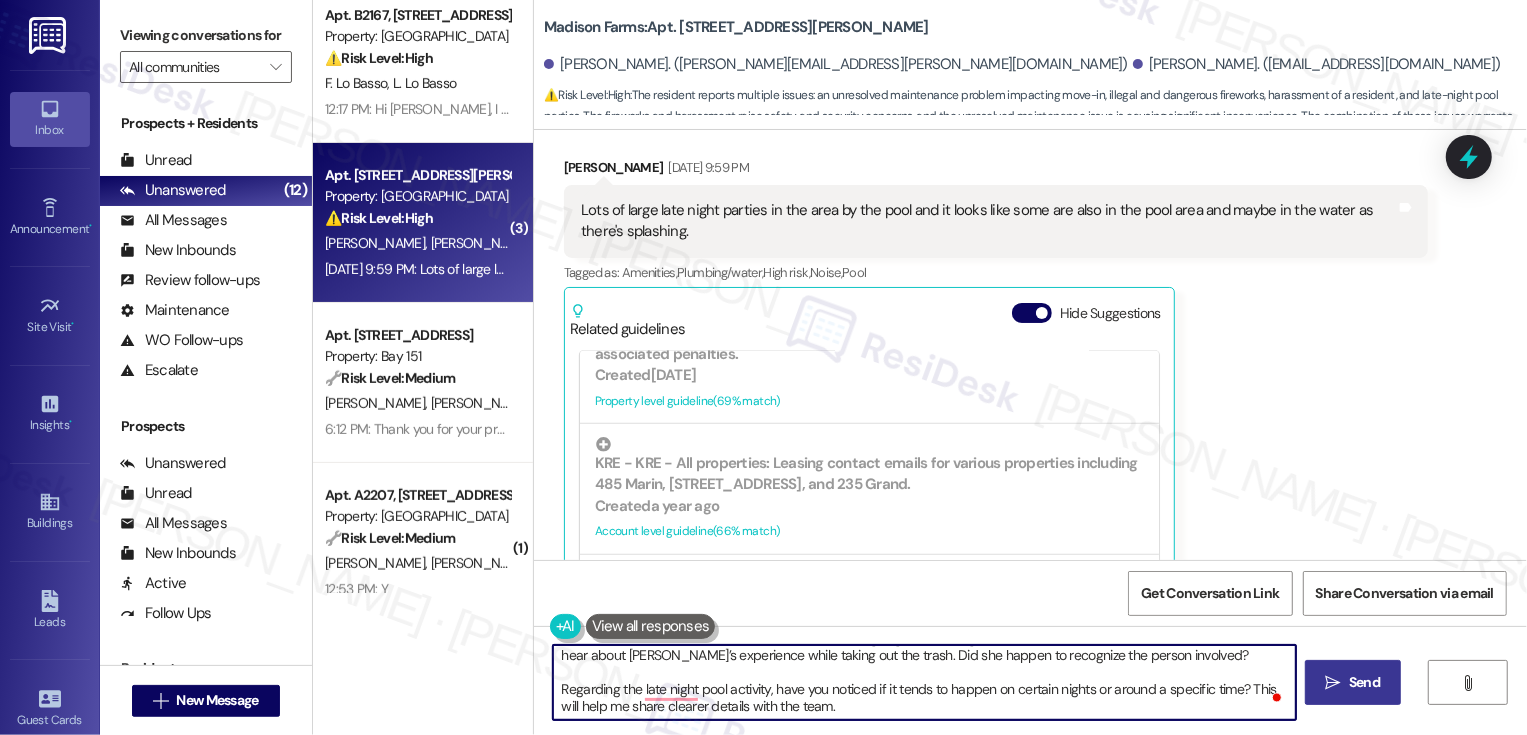 type on "Hi [PERSON_NAME], I’m so sorry to hear about the ongoing landscaping issues and the disturbances. I’m also truly sorry to hear about [PERSON_NAME]’s experience while taking out the trash. Did she happen to recognize the person involved?
Regarding the late night pool activity, have you noticed if it tends to happen on certain nights or around a specific time? This will help me share clearer details with the team." 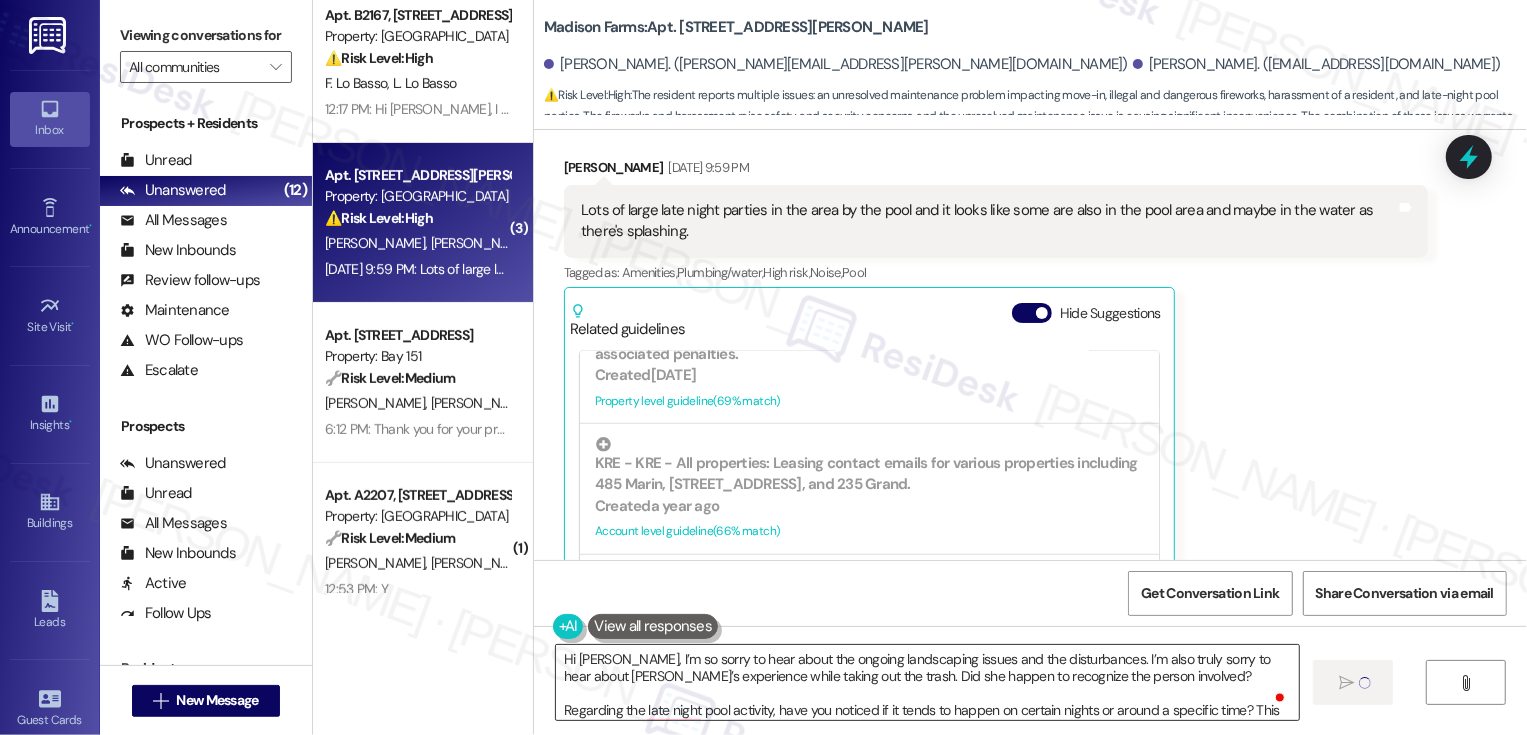 type 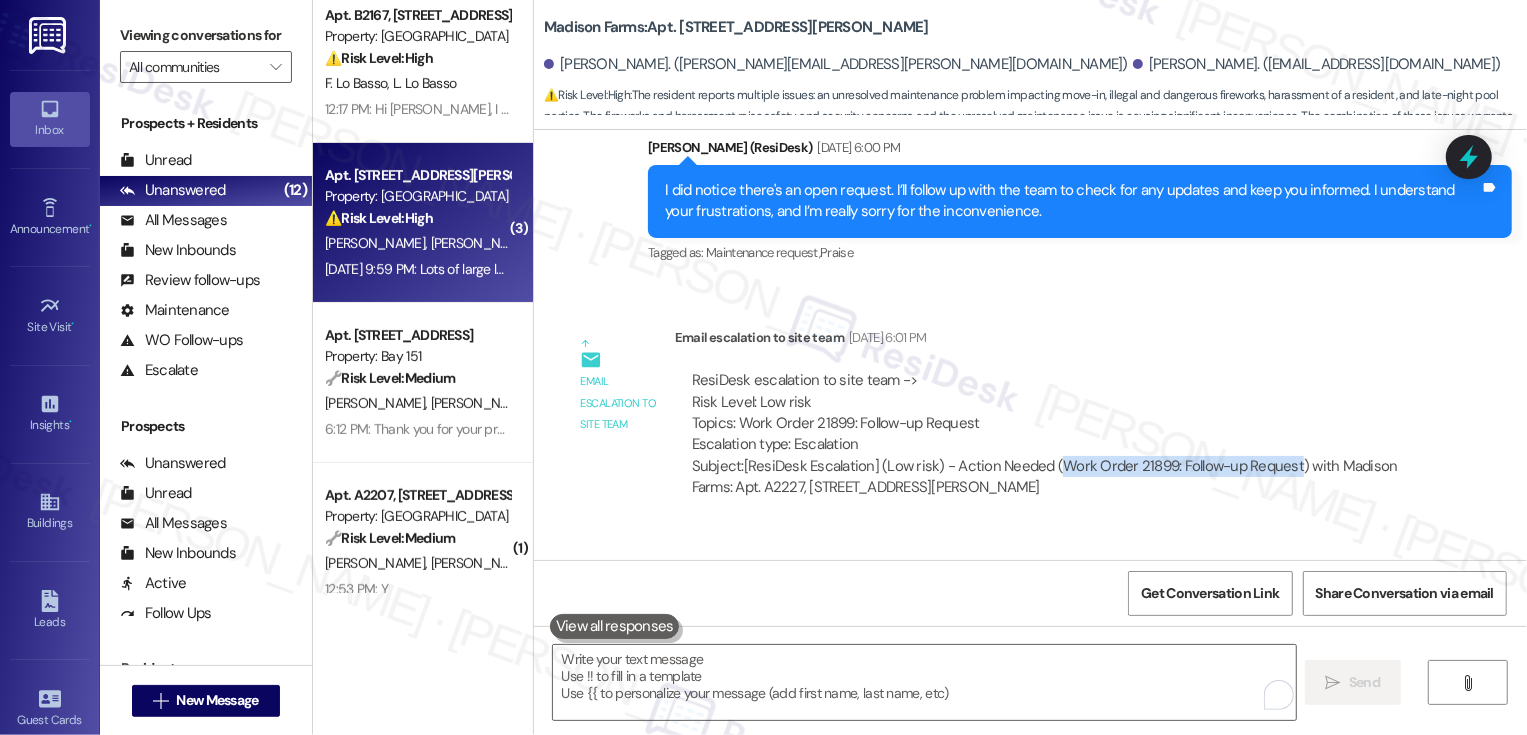drag, startPoint x: 1042, startPoint y: 443, endPoint x: 1276, endPoint y: 445, distance: 234.00854 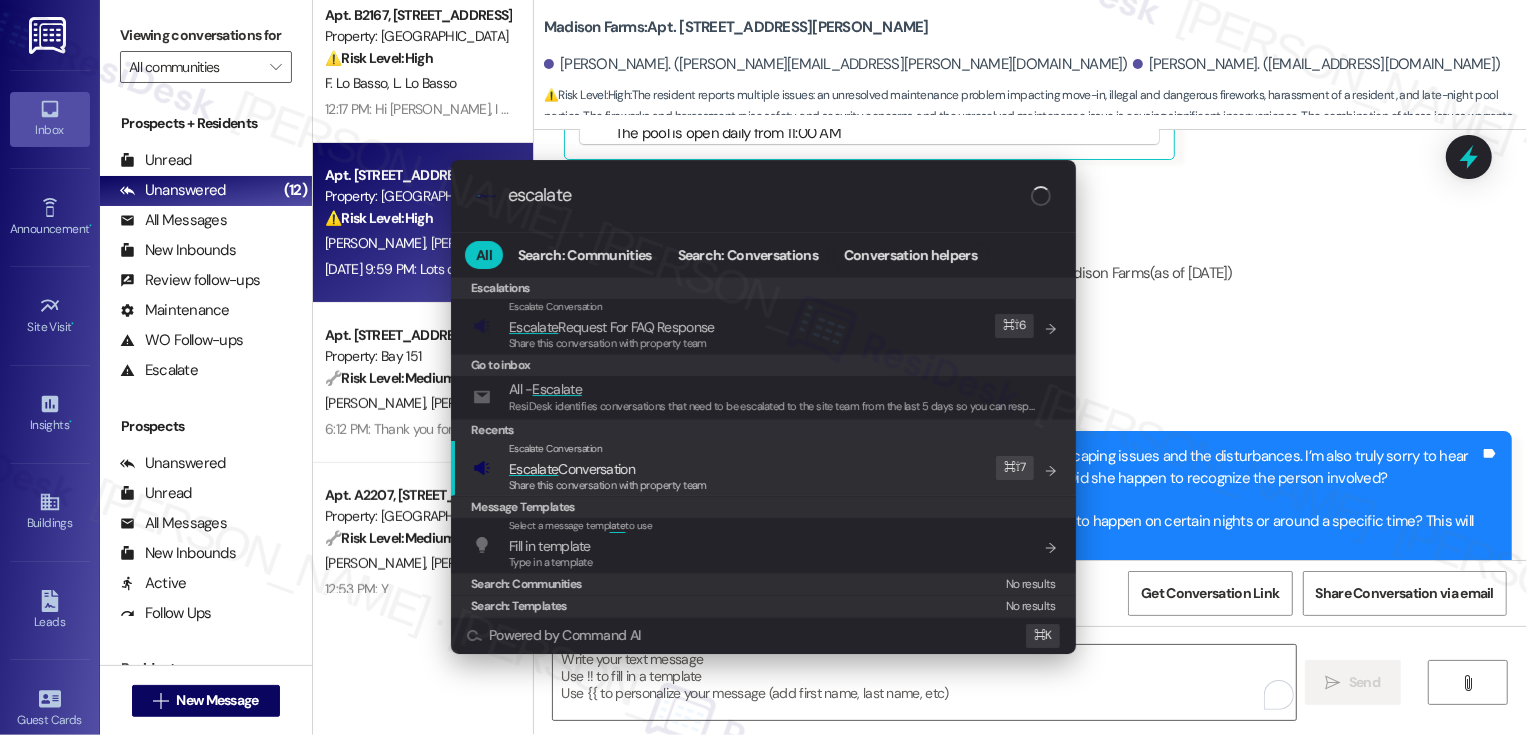 type on "escalate" 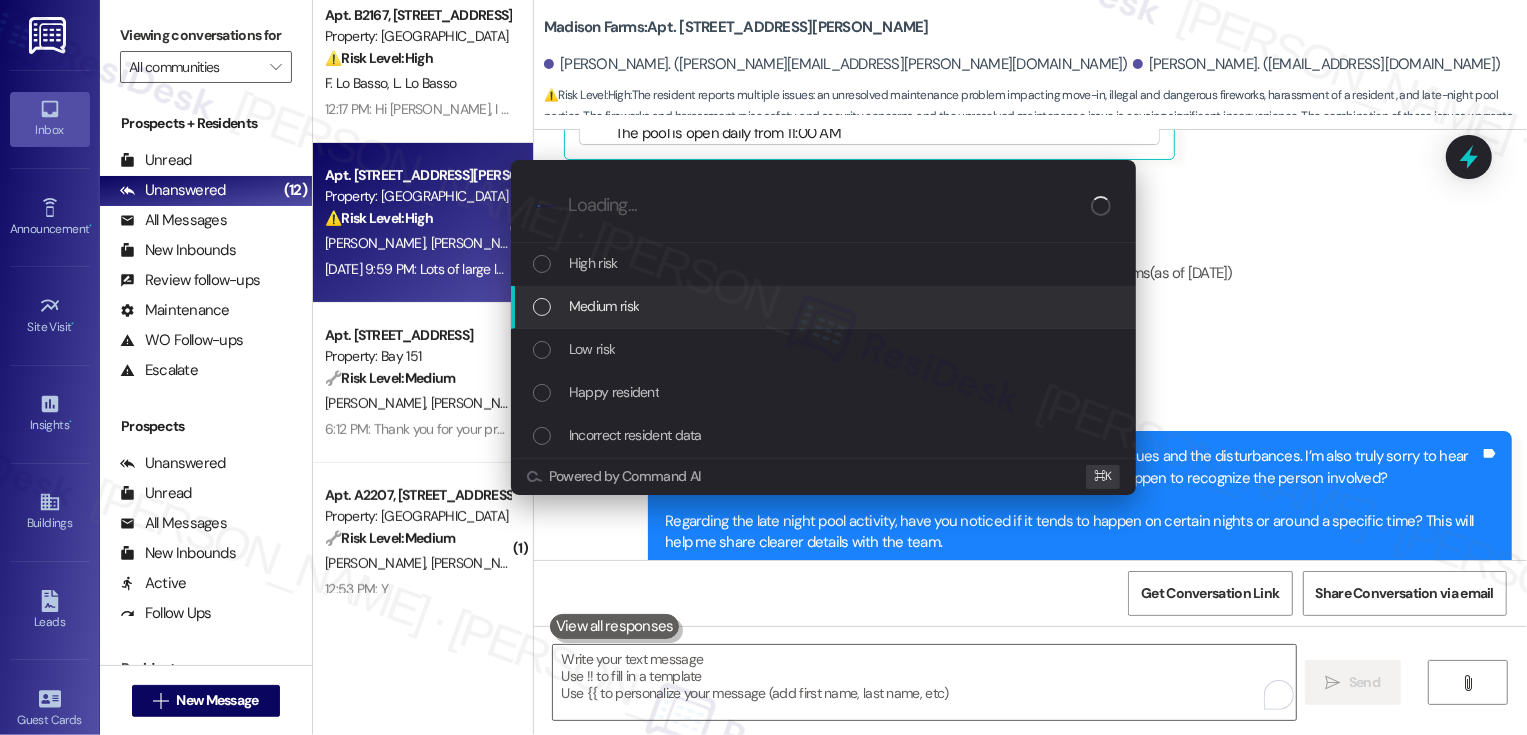 click on "Medium risk" at bounding box center [825, 306] 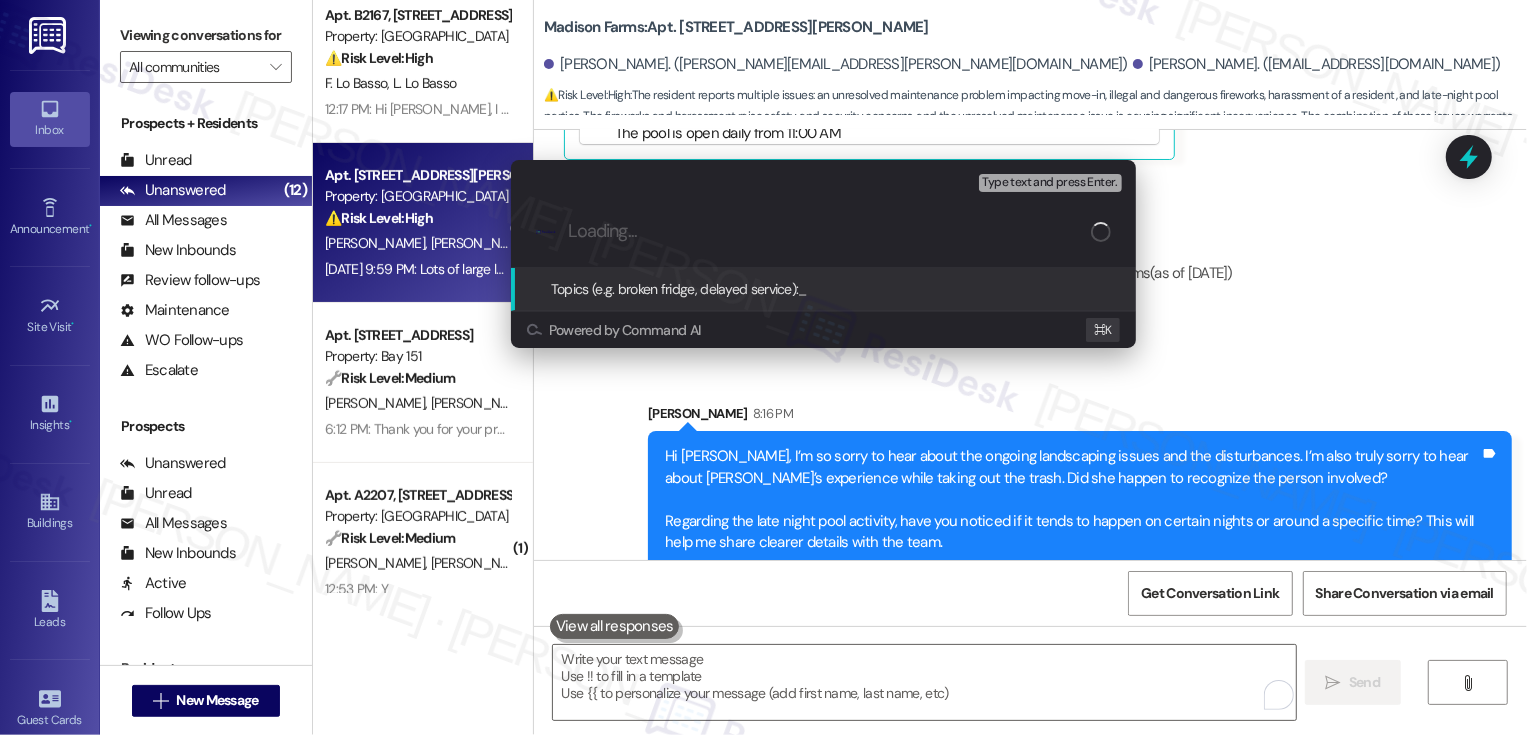 paste on "Work Order 21899: Follow-up Request" 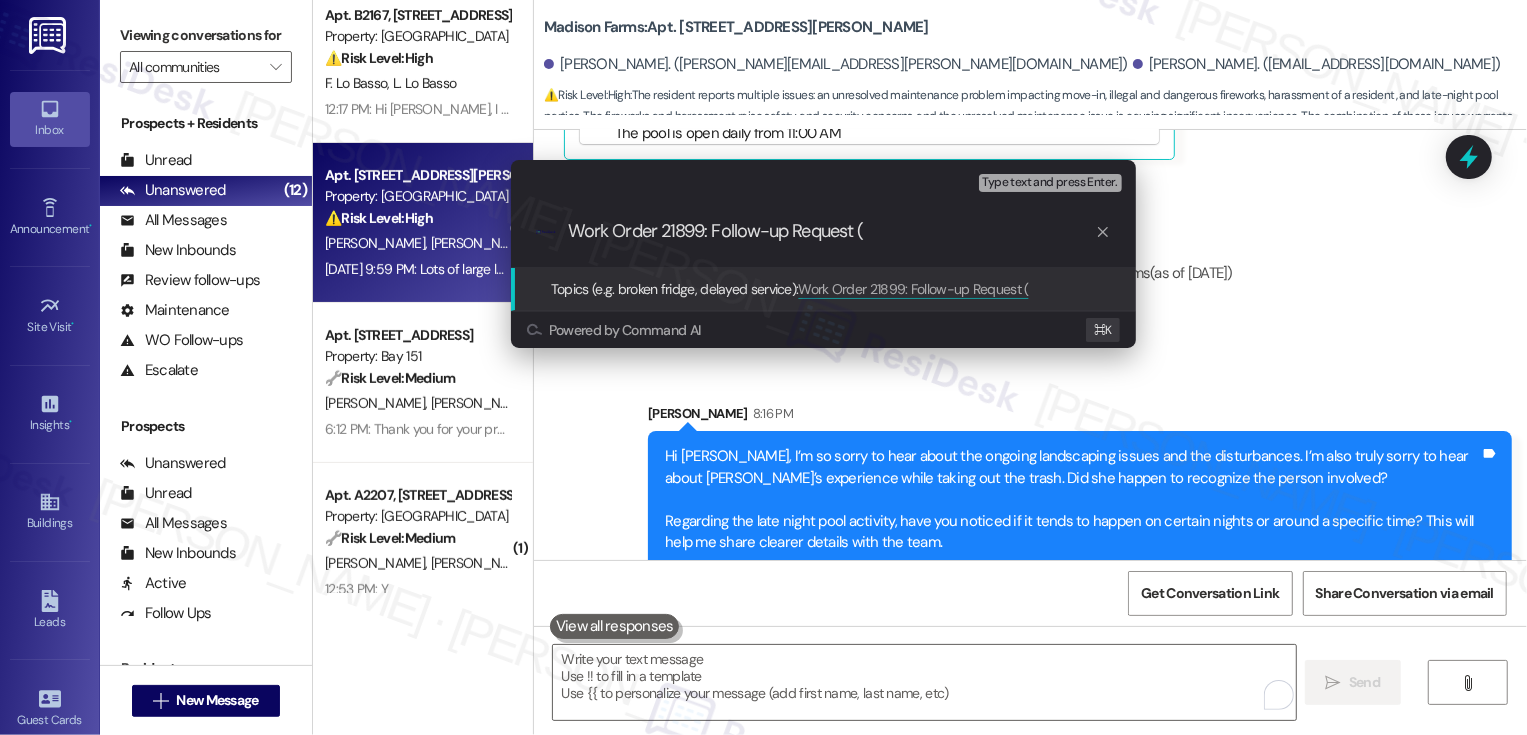 type on "Work Order 21899: Follow-up Request" 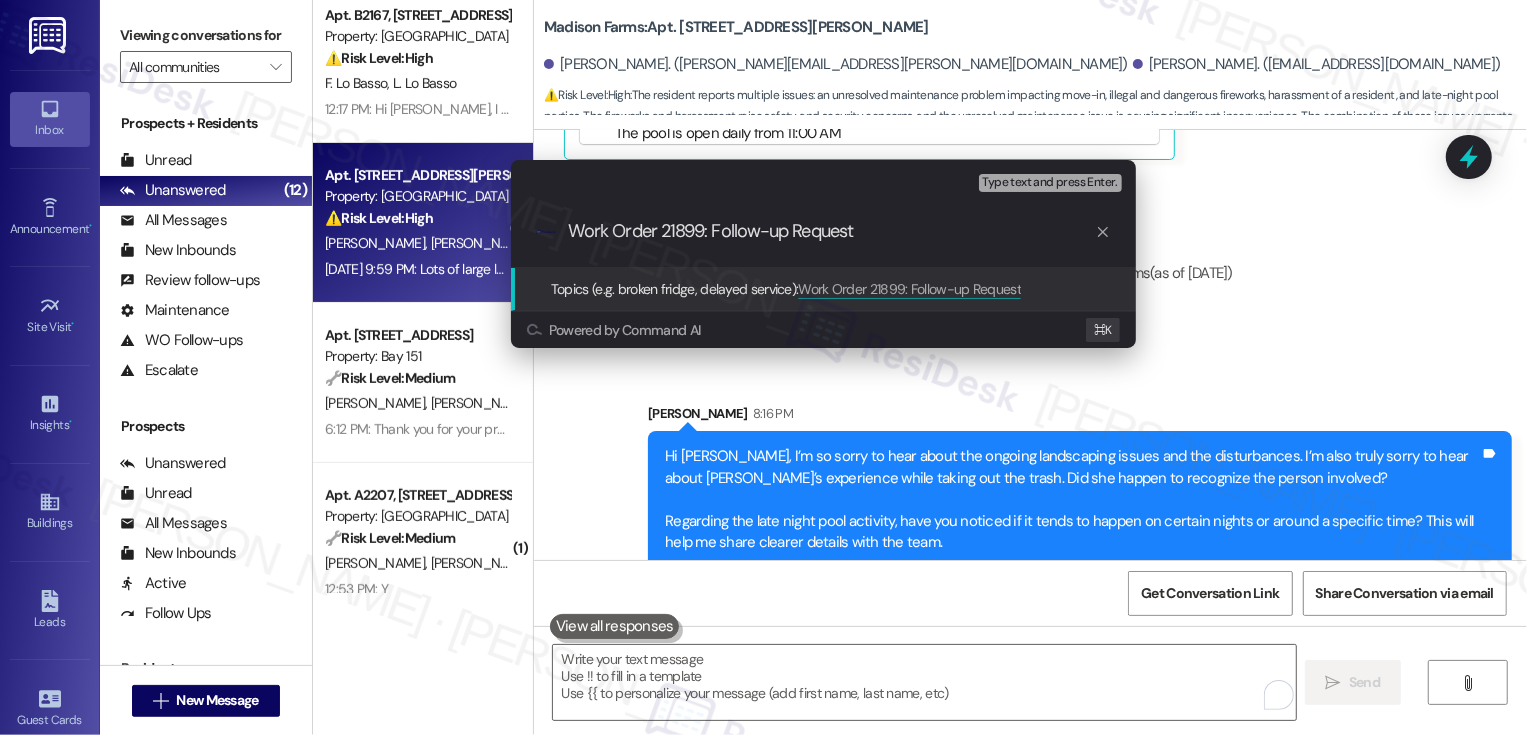 type 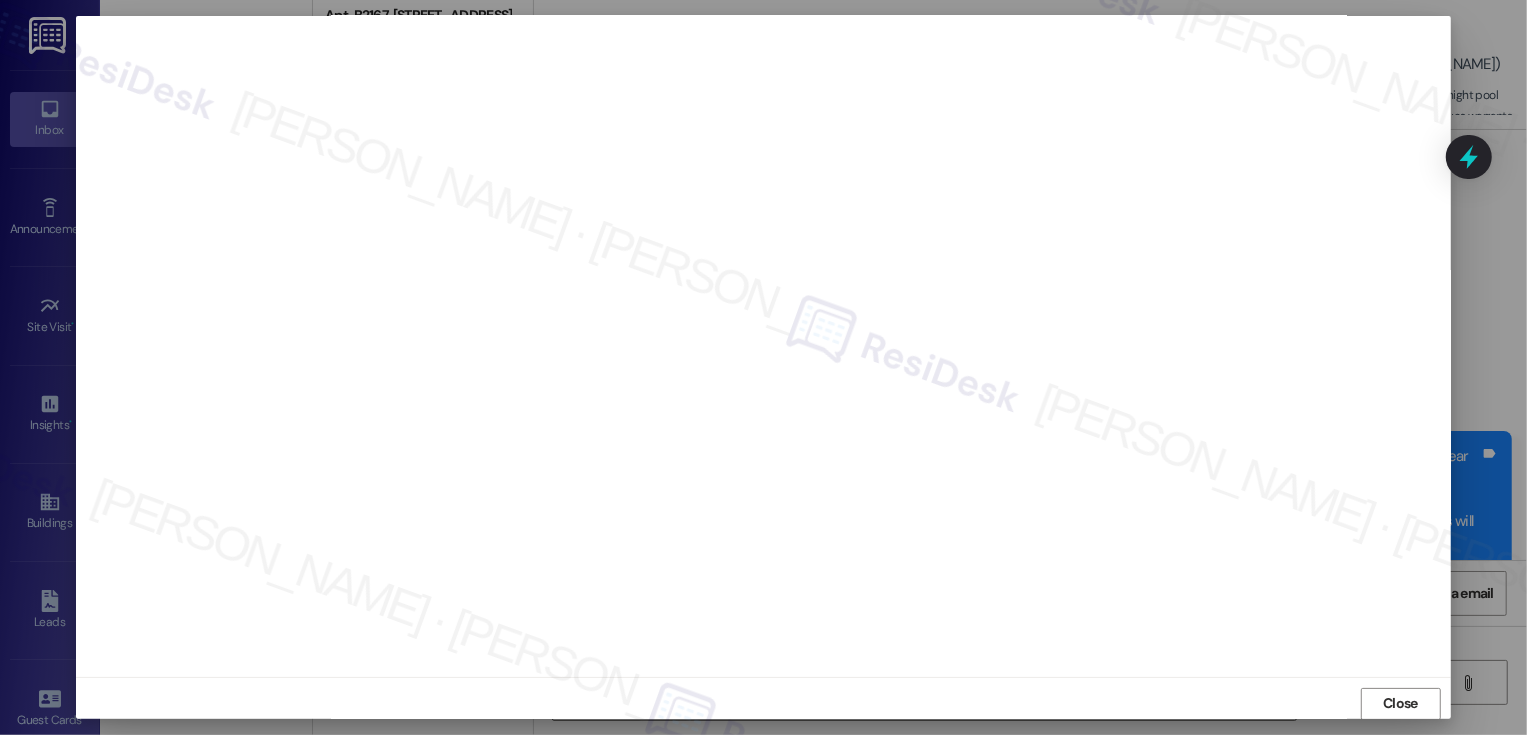 scroll, scrollTop: 11, scrollLeft: 0, axis: vertical 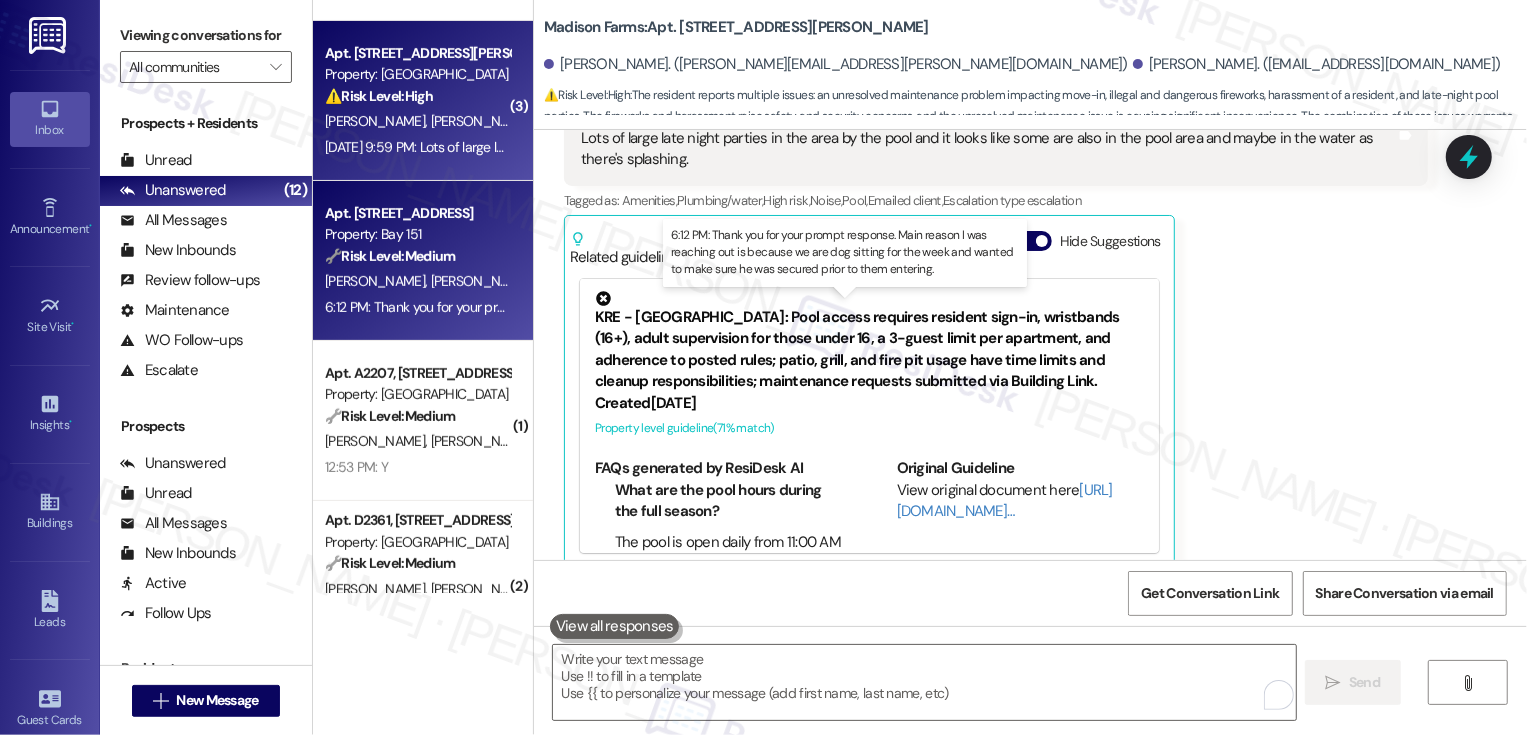 click on "6:12 PM: Thank you for your prompt response. Main reason I was reaching out is because we are dog sitting for the week and wanted to make sure he was secured prior to them entering.  6:12 PM: Thank you for your prompt response. Main reason I was reaching out is because we are dog sitting for the week and wanted to make sure he was secured prior to them entering." at bounding box center (862, 307) 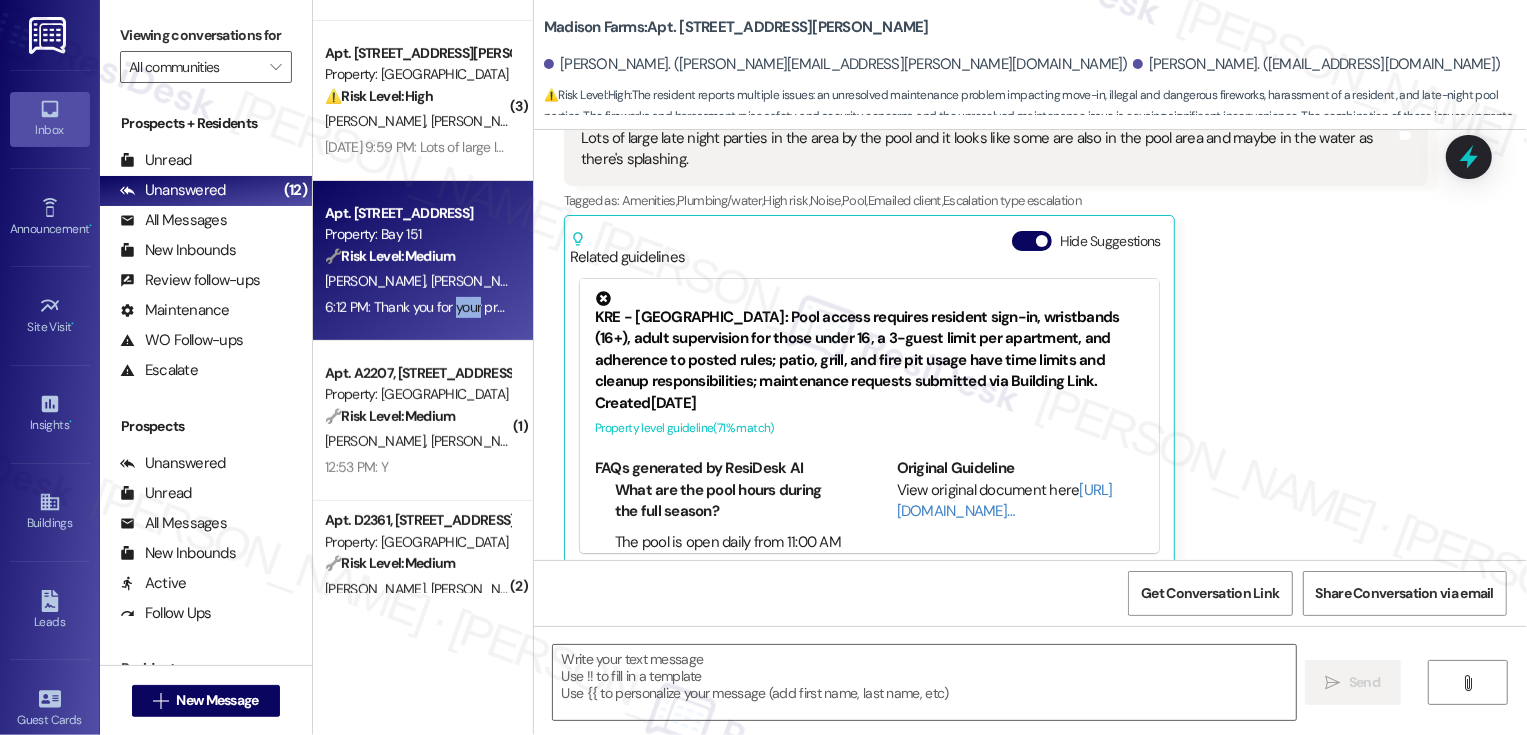 click on "6:12 PM: Thank you for your prompt response. Main reason I was reaching out is because we are dog sitting for the week and wanted to make sure he was secured prior to them entering.  6:12 PM: Thank you for your prompt response. Main reason I was reaching out is because we are dog sitting for the week and wanted to make sure he was secured prior to them entering." at bounding box center [862, 307] 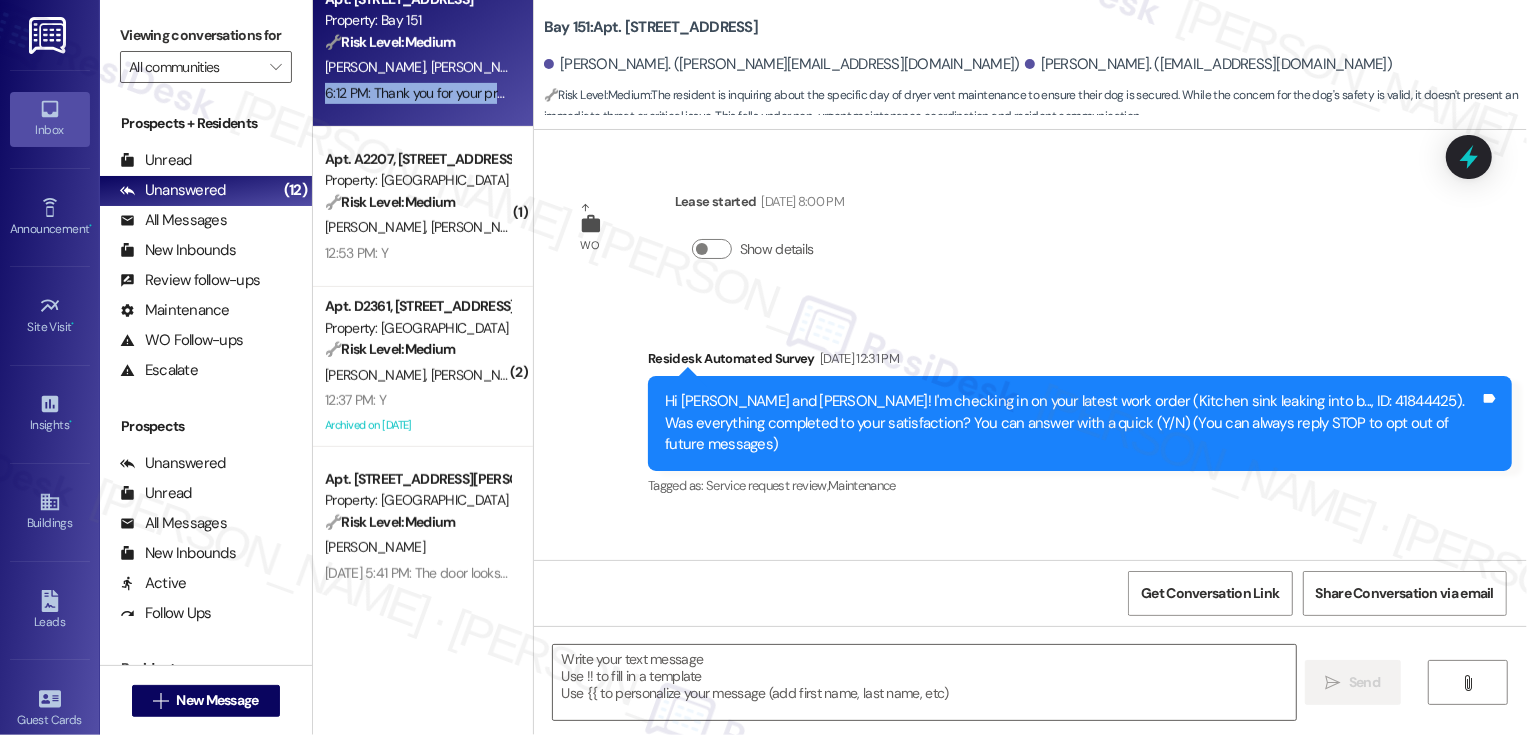 scroll, scrollTop: 780, scrollLeft: 0, axis: vertical 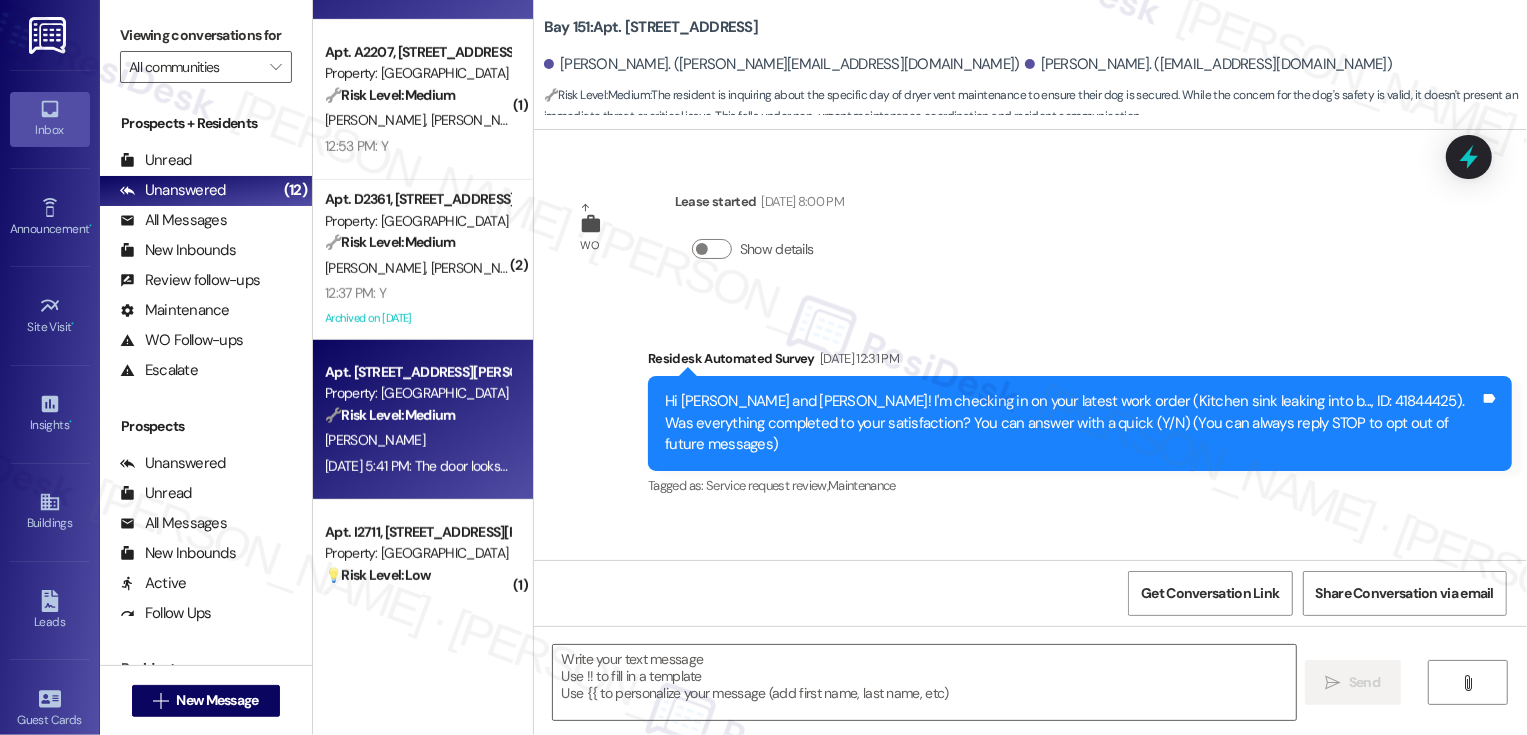 click on "🔧  Risk Level:  Medium The resident is reporting a dirty garage and a damaged door. While the damaged door could potentially be a security concern, the description suggests more cosmetic damage ('looks like it has been kicked open') rather than a security breach. This falls under non-urgent maintenance and asset preservation." at bounding box center (417, 415) 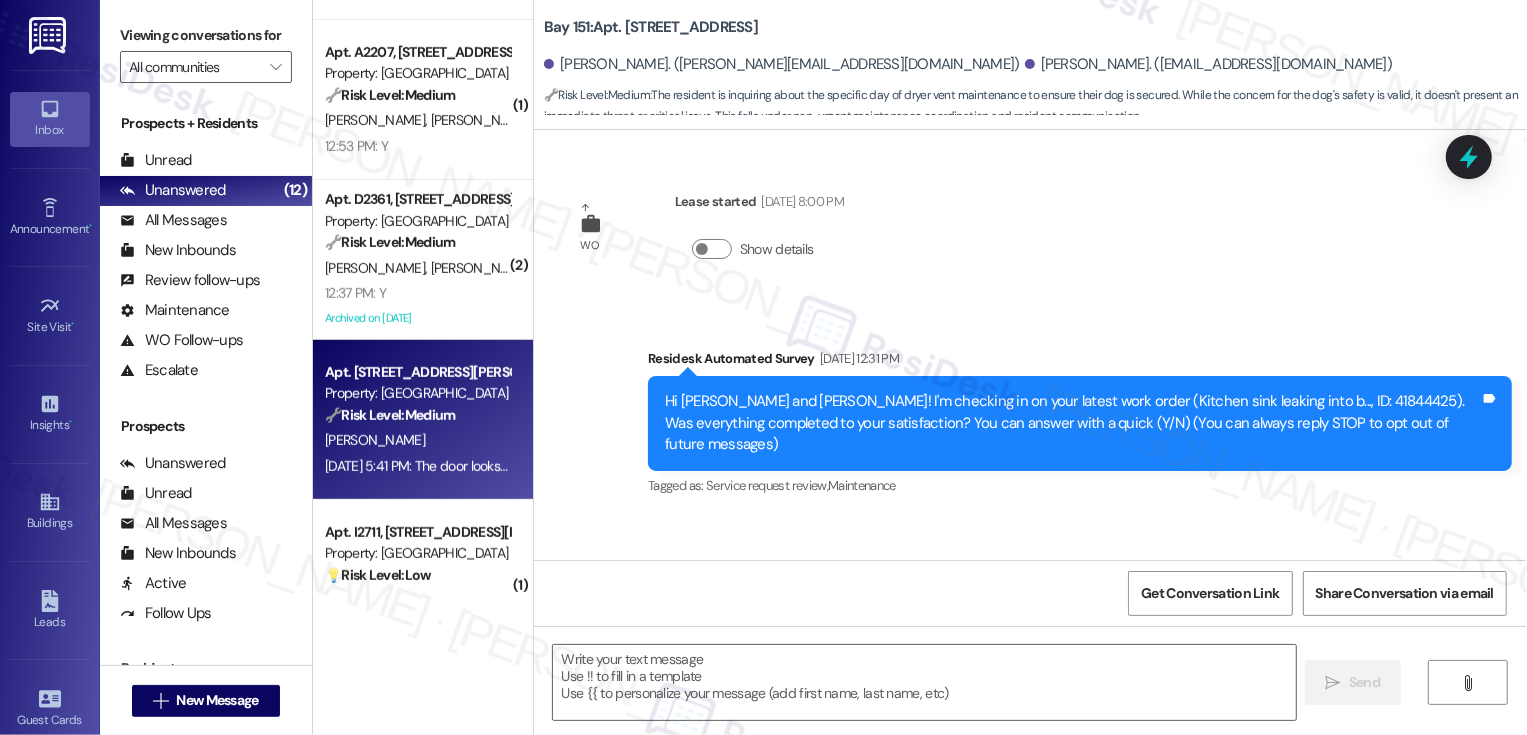 click on "🔧  Risk Level:  Medium The resident is reporting a dirty garage and a damaged door. While the damaged door could potentially be a security concern, the description suggests more cosmetic damage ('looks like it has been kicked open') rather than a security breach. This falls under non-urgent maintenance and asset preservation." at bounding box center (417, 415) 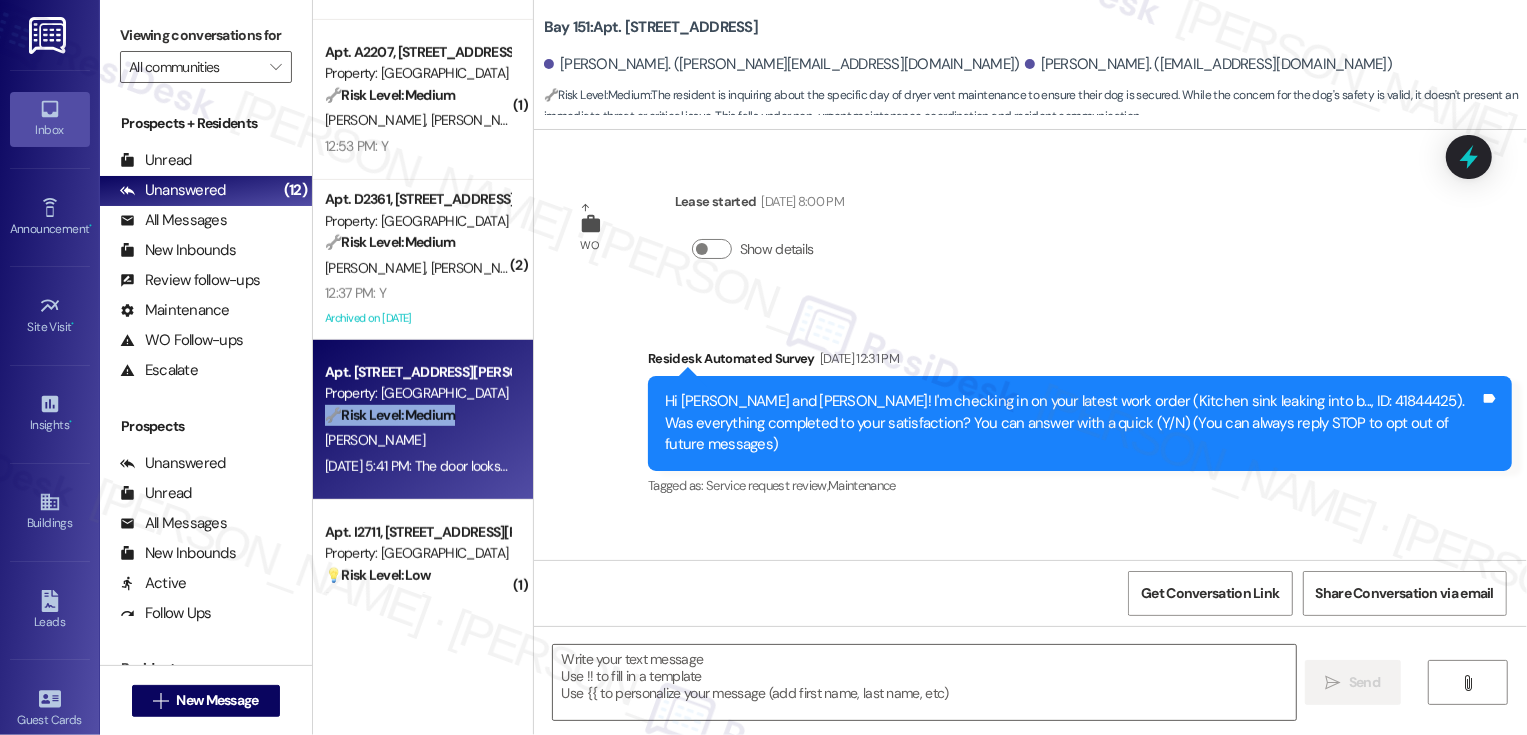 scroll, scrollTop: 987, scrollLeft: 0, axis: vertical 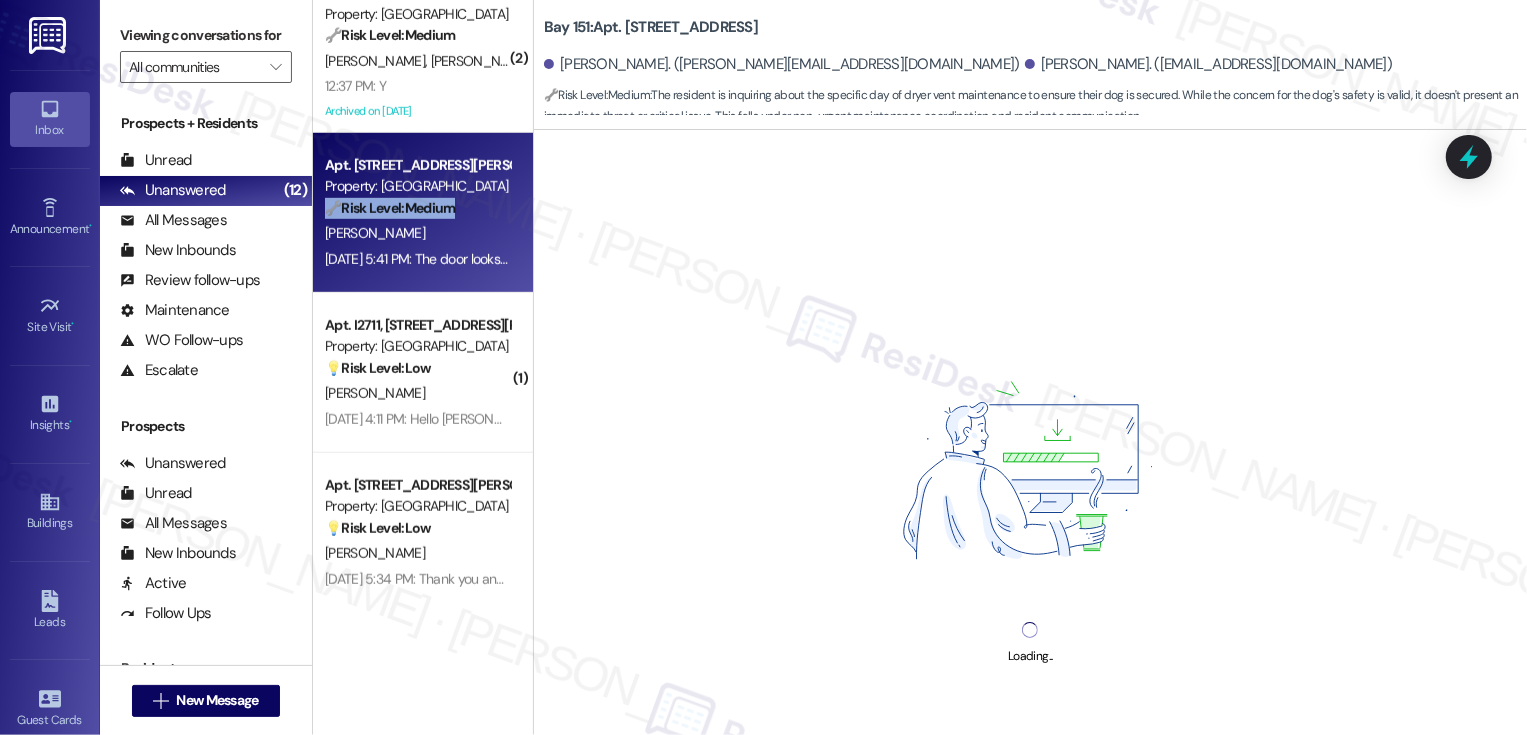 click on "[PERSON_NAME]" at bounding box center (417, 233) 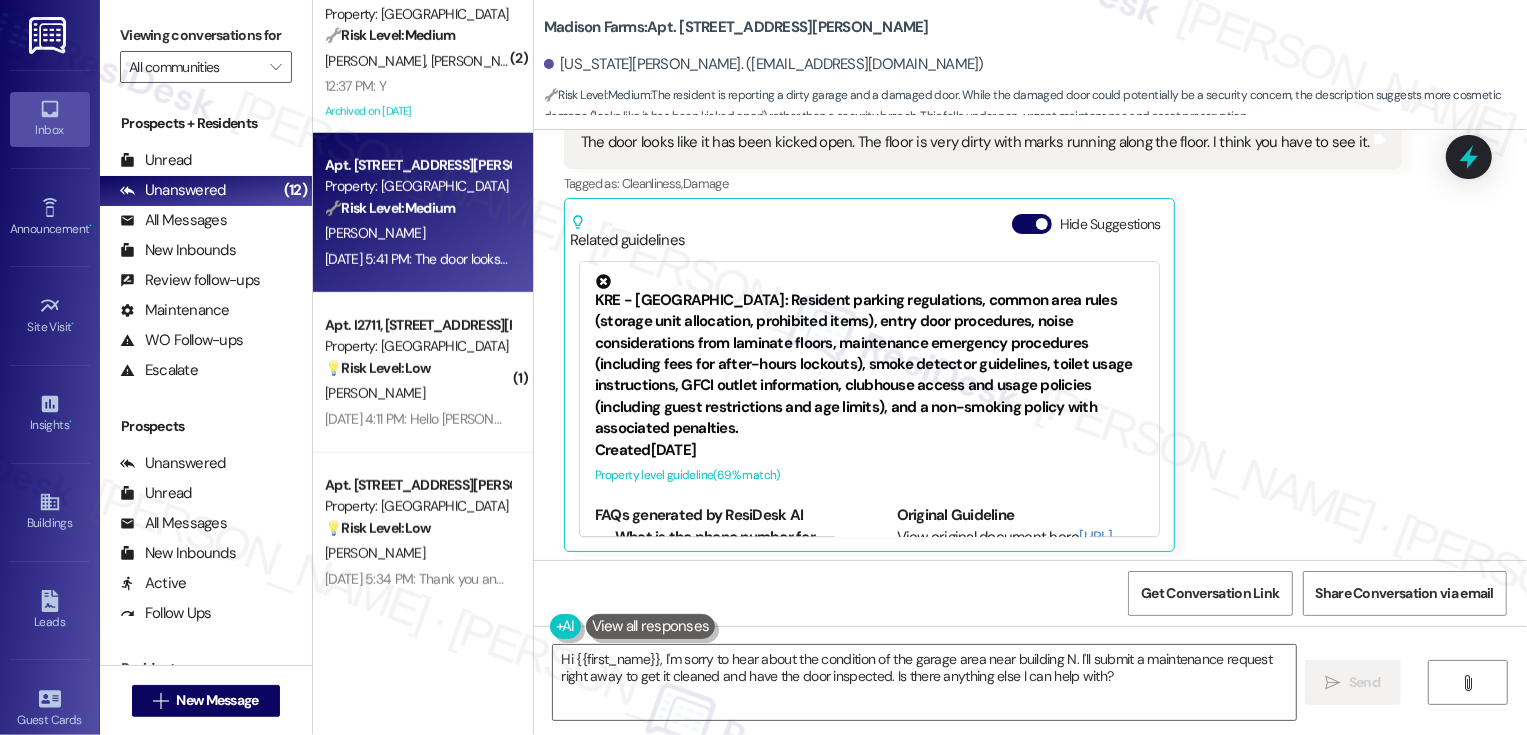 scroll, scrollTop: 3630, scrollLeft: 0, axis: vertical 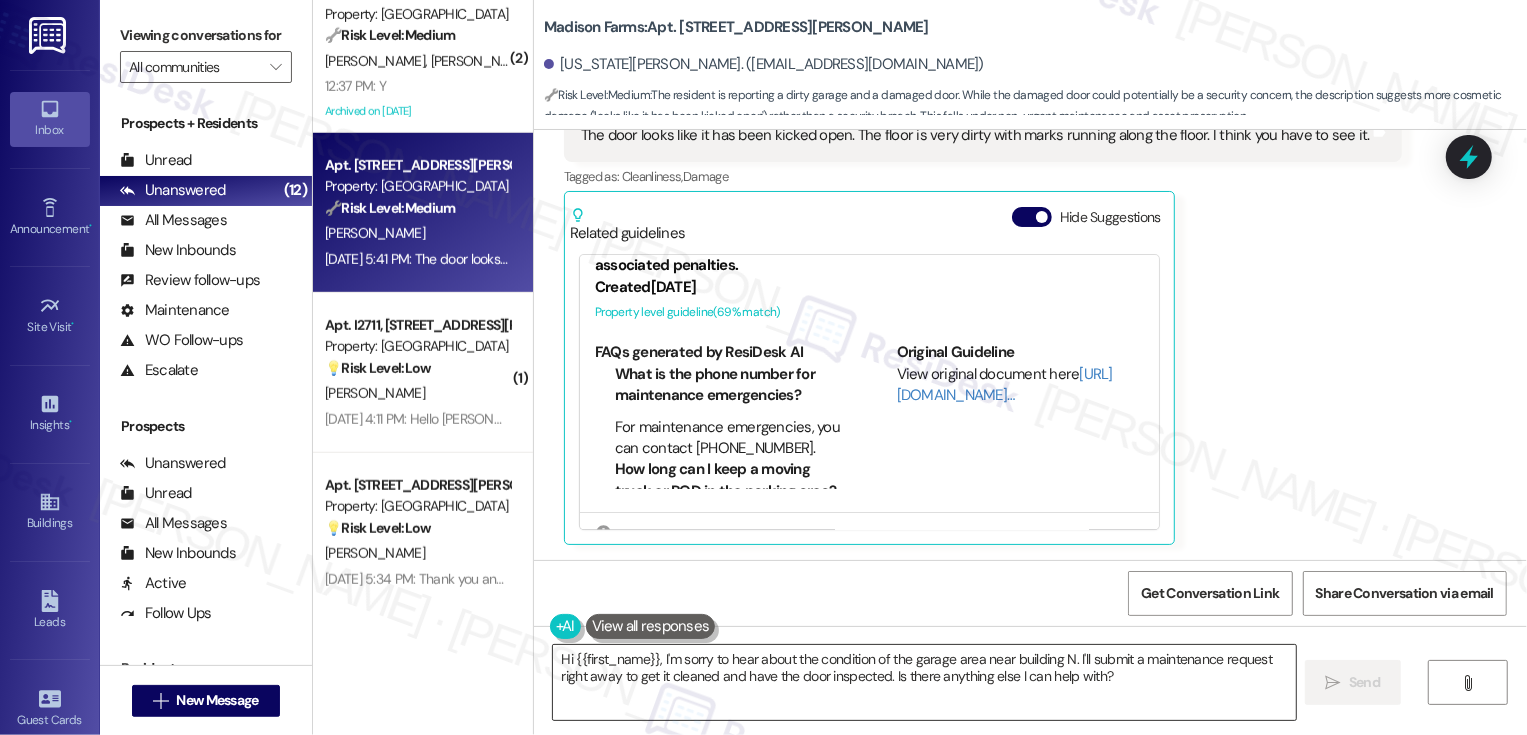 click on "Hi {{first_name}}, I'm sorry to hear about the condition of the garage area near building N. I'll submit a maintenance request right away to get it cleaned and have the door inspected. Is there anything else I can help with?" at bounding box center [924, 682] 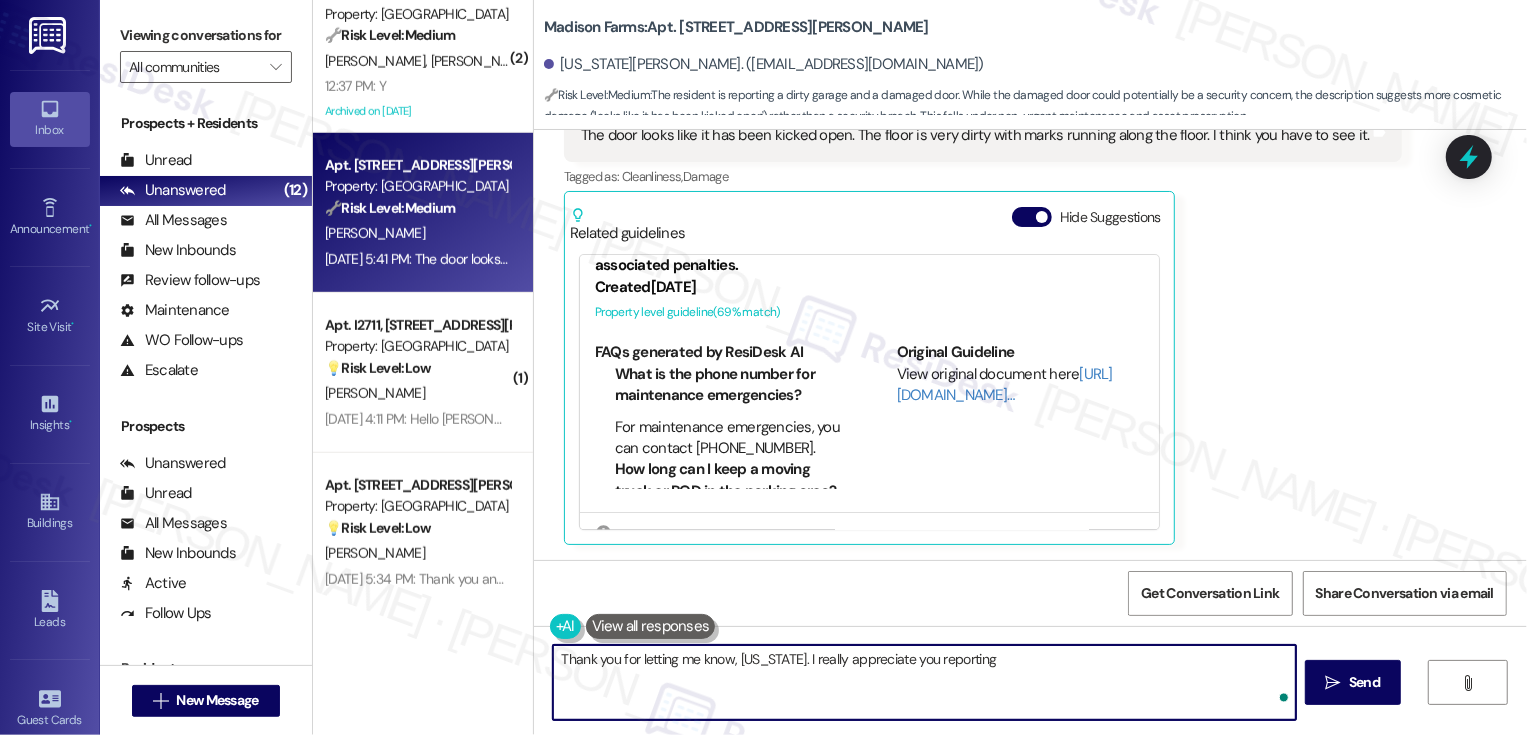 type on "Thank you for letting me know, [US_STATE]. I really appreciate you reporting" 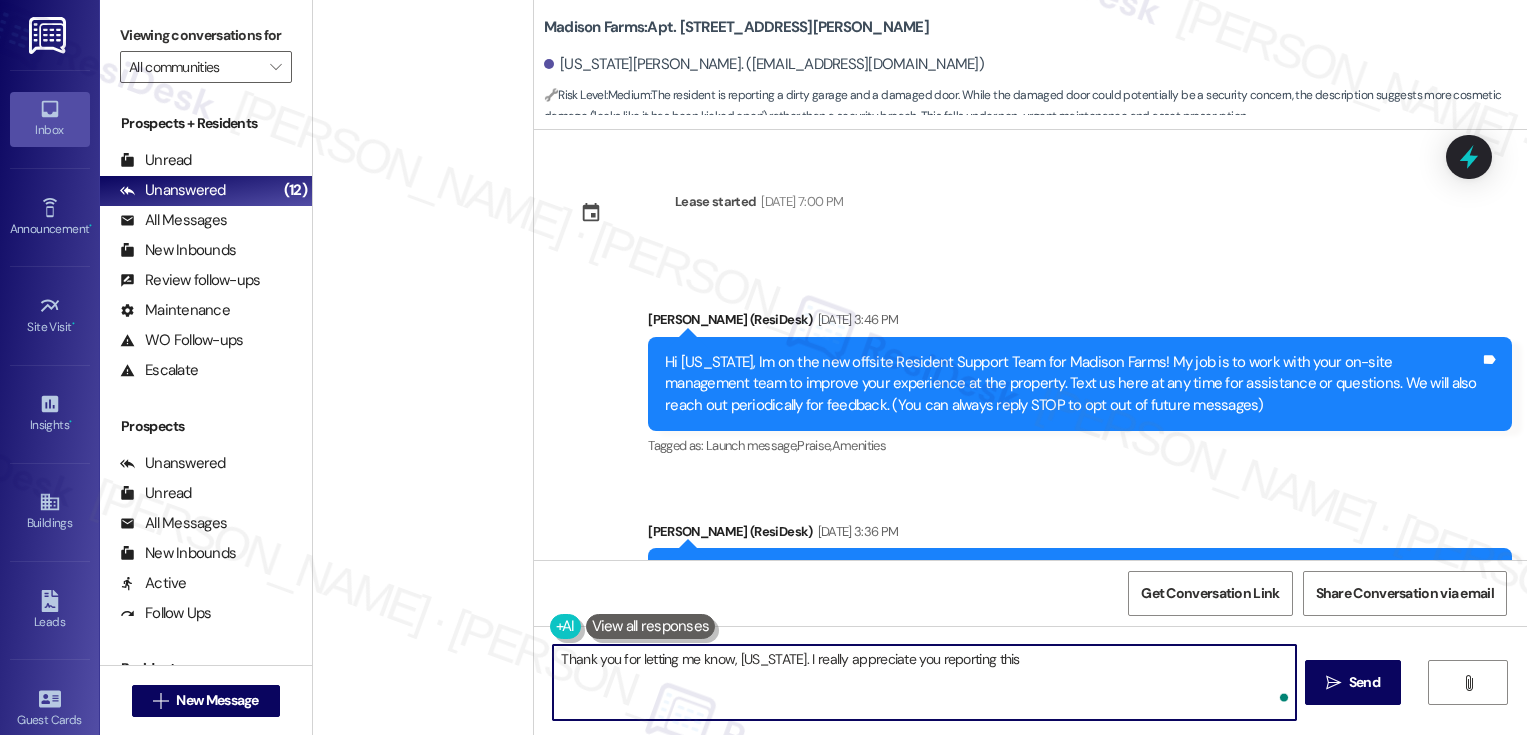 scroll, scrollTop: 0, scrollLeft: 0, axis: both 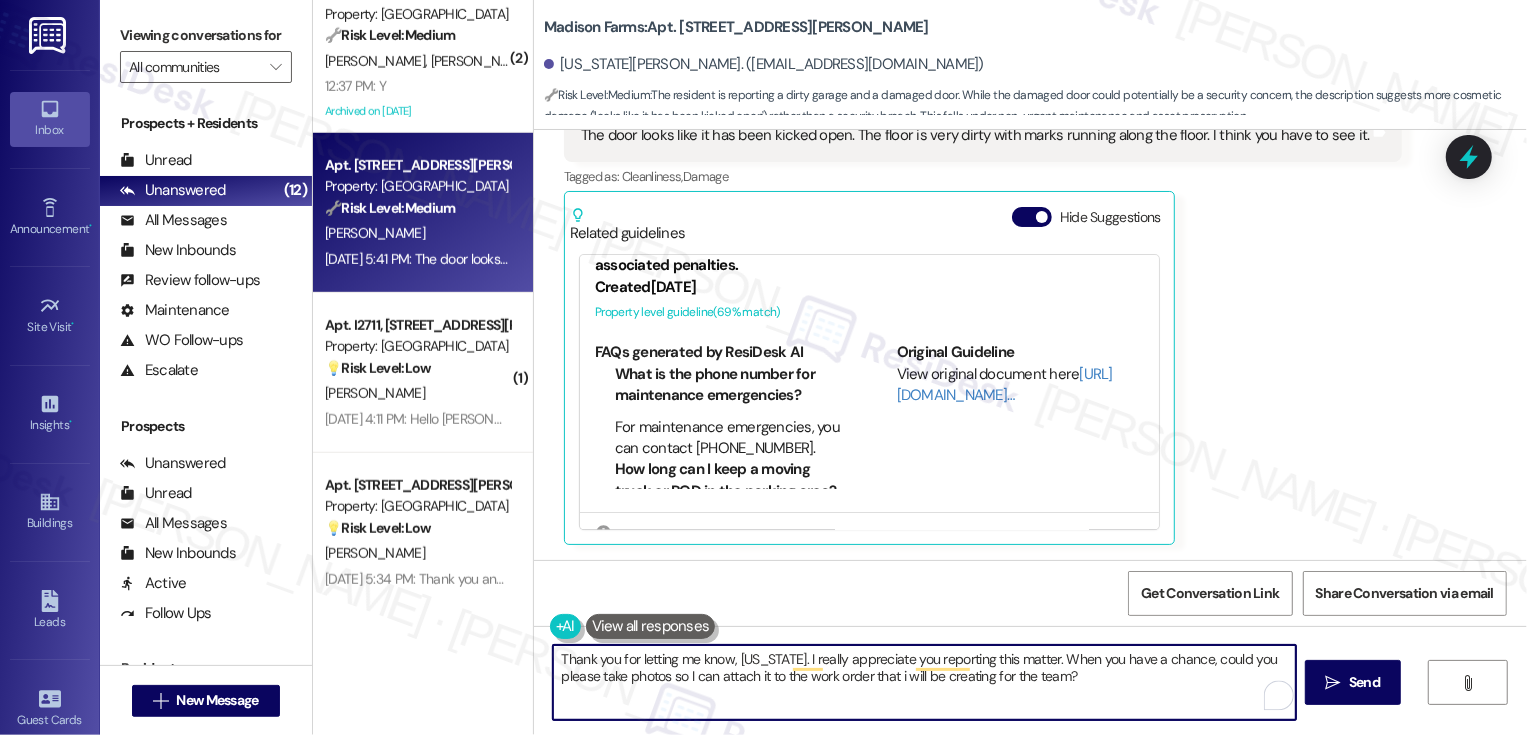 click on "Thank you for letting me know, Virginia. I really appreciate you reporting this matter. When you have a chance, could you please take photos so I can attach it to the work order that i will be creating for the team?" at bounding box center (924, 682) 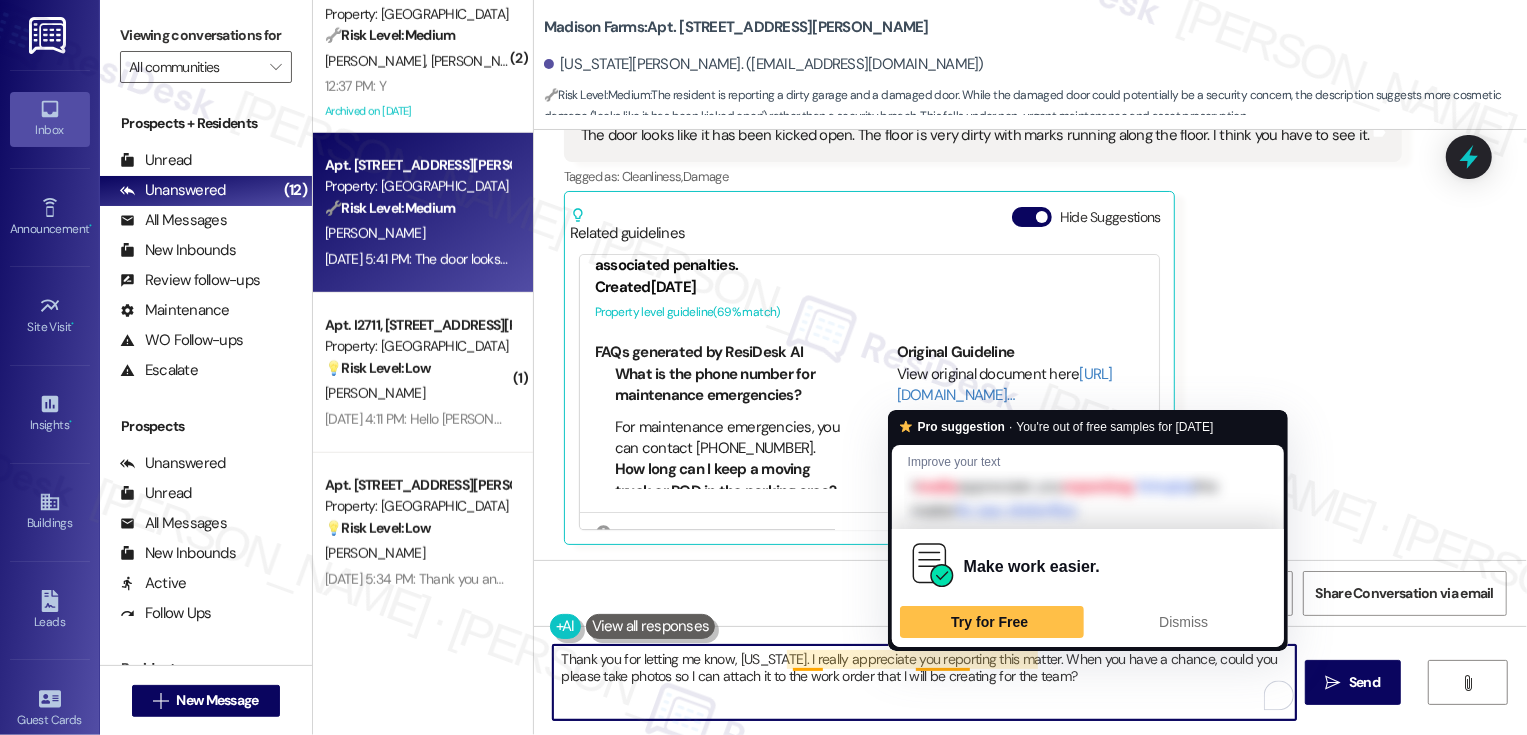 click on "Thank you for letting me know, Virginia. I really appreciate you reporting this matter. When you have a chance, could you please take photos so I can attach it to the work order that I will be creating for the team?" at bounding box center [924, 682] 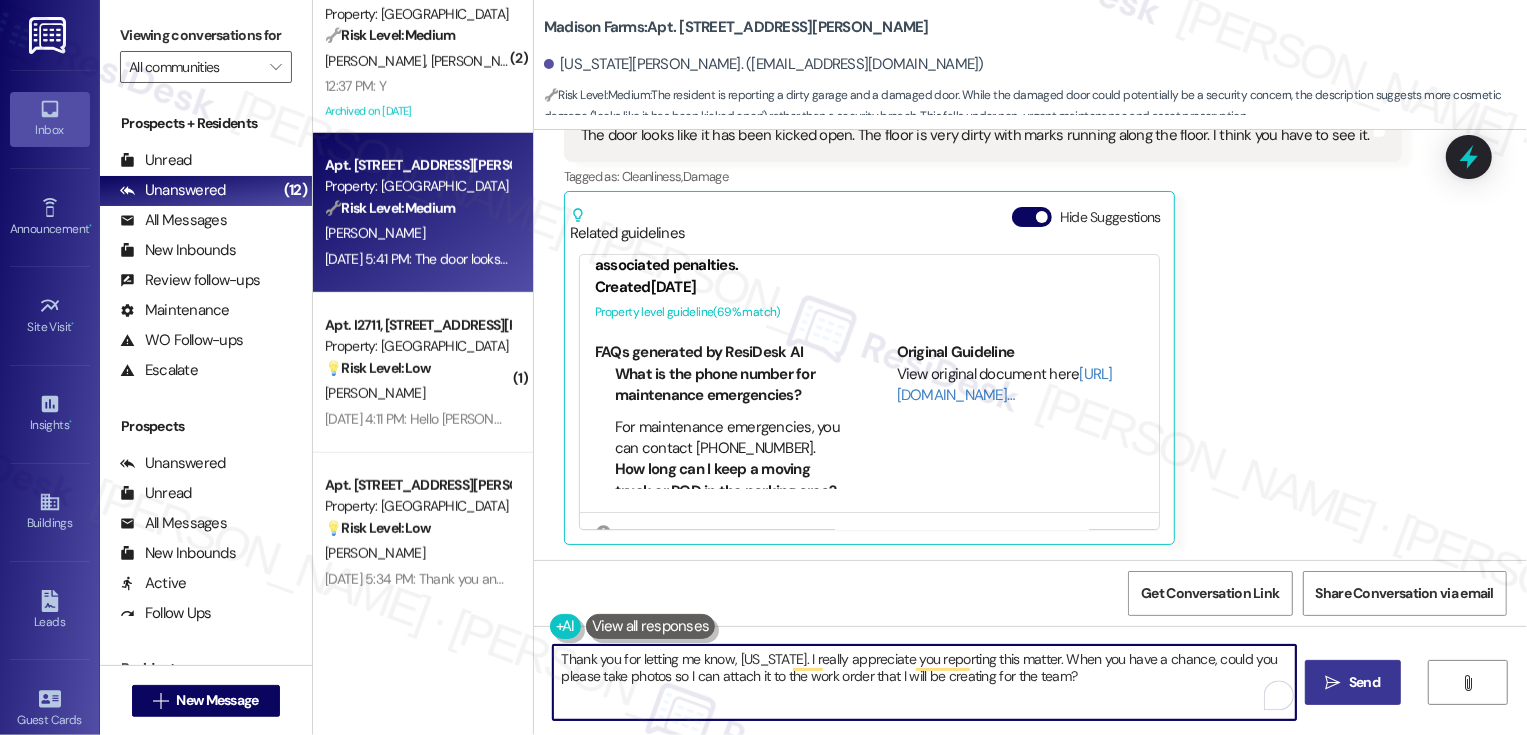 type on "Thank you for letting me know, Virginia. I really appreciate you reporting this matter. When you have a chance, could you please take photos so I can attach it to the work order that I will be creating for the team?" 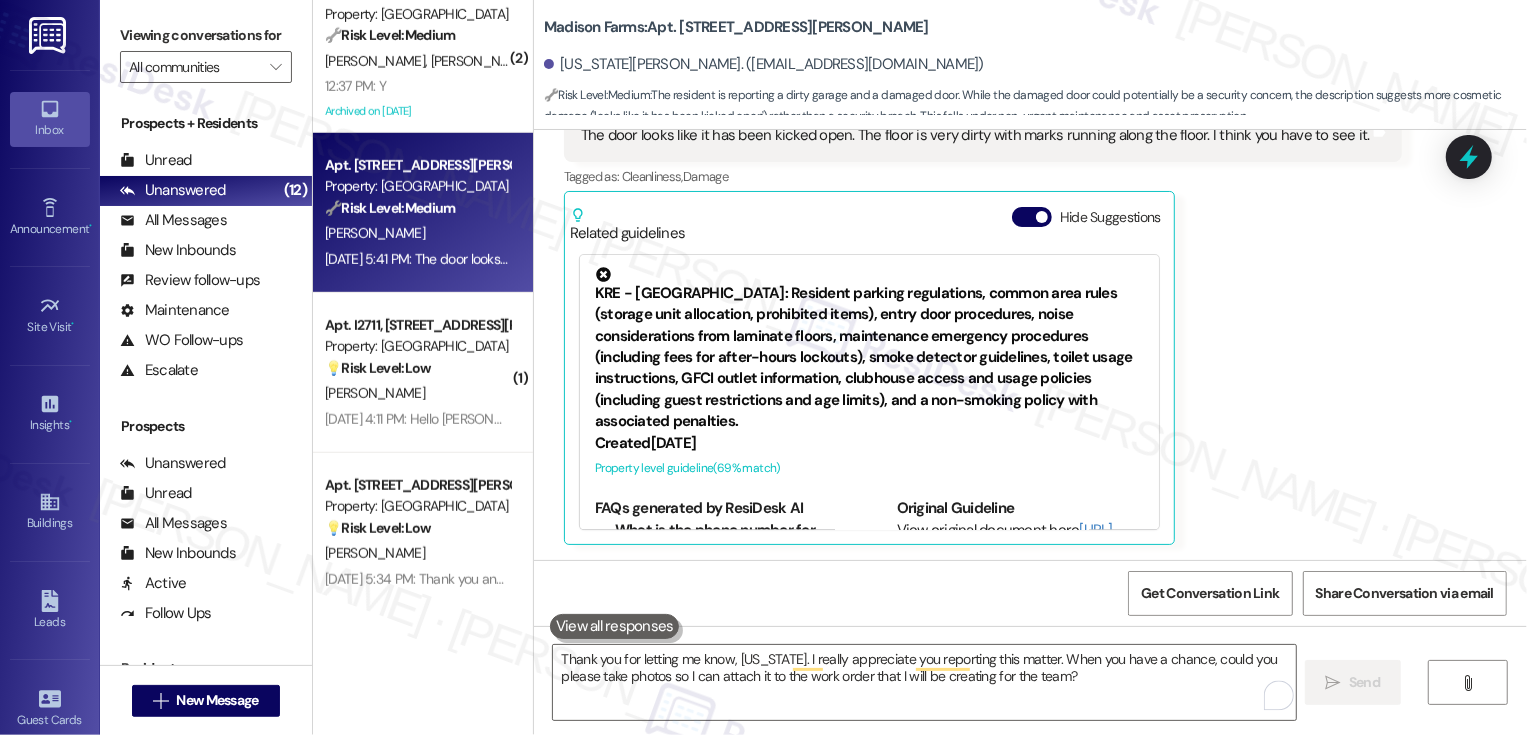scroll, scrollTop: 3629, scrollLeft: 0, axis: vertical 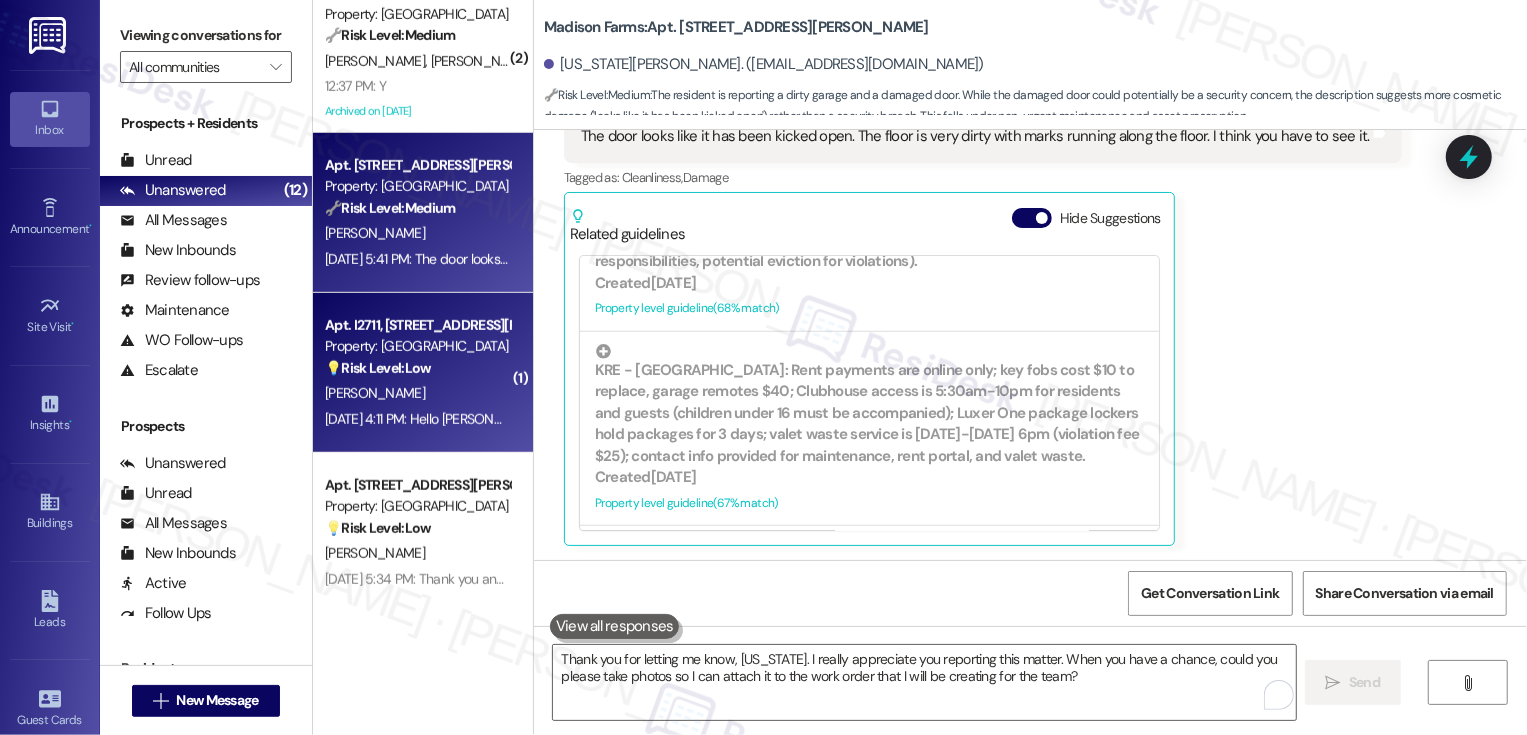 click on "Jul 26, 2025 at 4:11 PM: Hello Jane thanks for your previous help how do I access building link for Madison farms apartments Jul 26, 2025 at 4:11 PM: Hello Jane thanks for your previous help how do I access building link for Madison farms apartments" at bounding box center [677, 419] 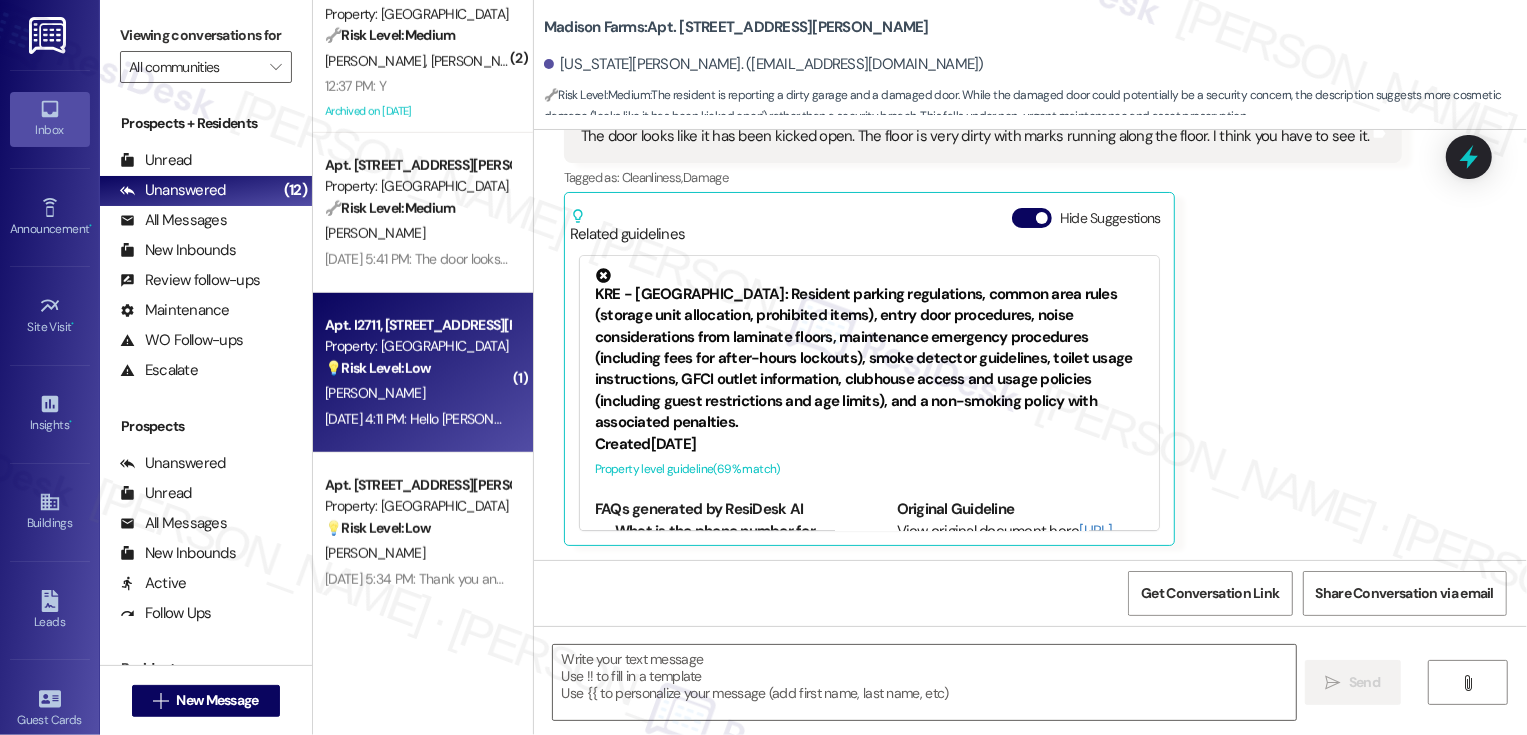 type on "Fetching suggested responses. Please feel free to read through the conversation in the meantime." 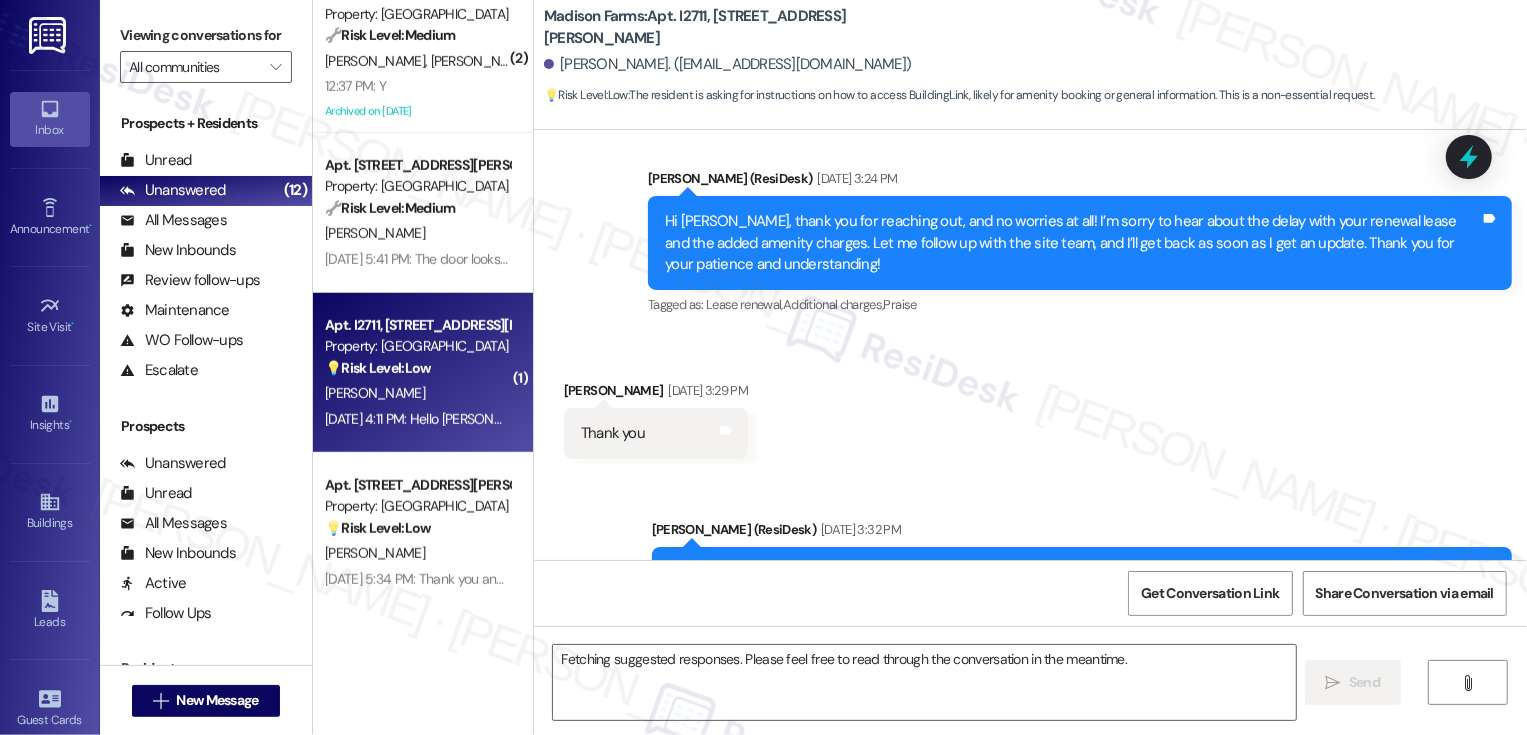 scroll, scrollTop: 6014, scrollLeft: 0, axis: vertical 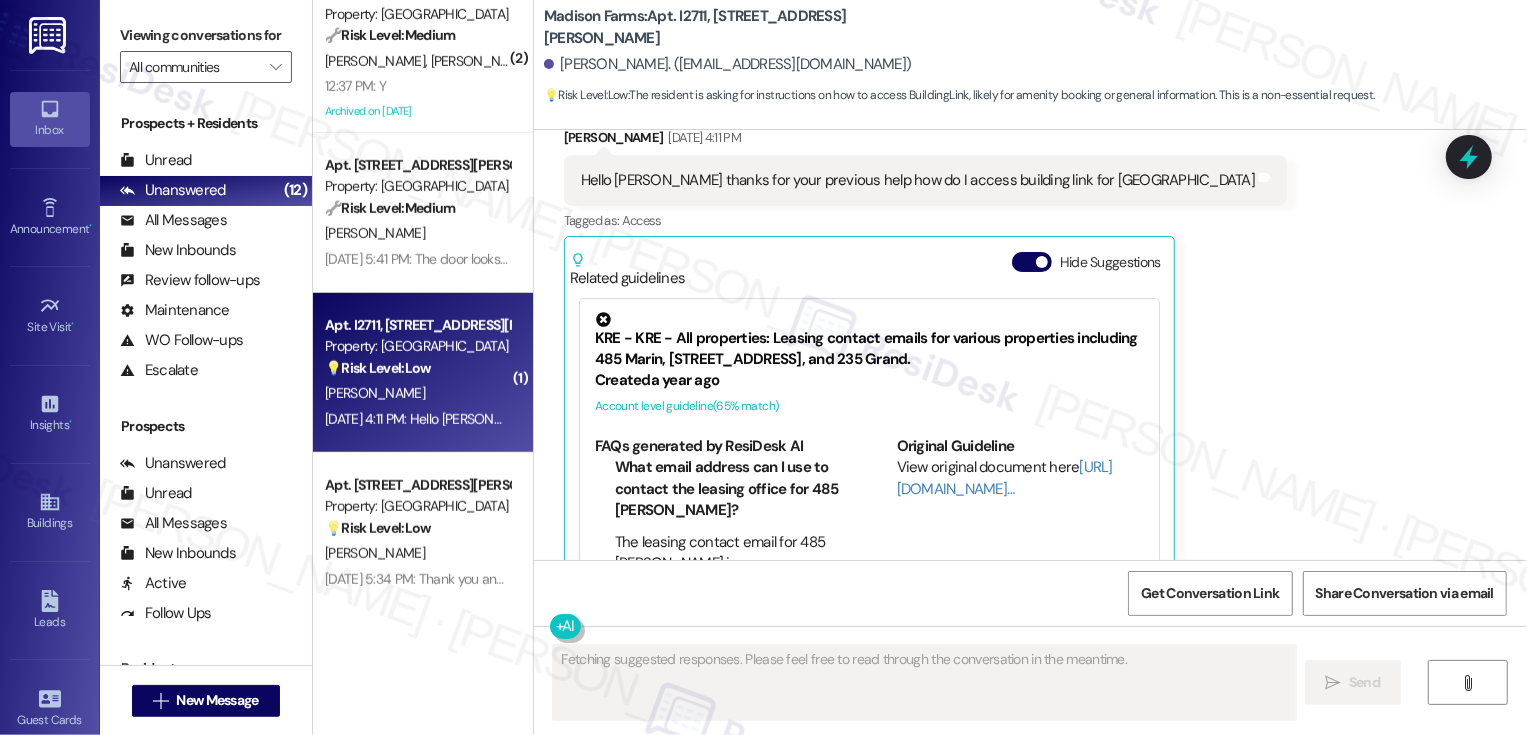 click on "Jul 26, 2025 at 4:11 PM: Hello Jane thanks for your previous help how do I access building link for Madison farms apartments Jul 26, 2025 at 4:11 PM: Hello Jane thanks for your previous help how do I access building link for Madison farms apartments" at bounding box center (677, 419) 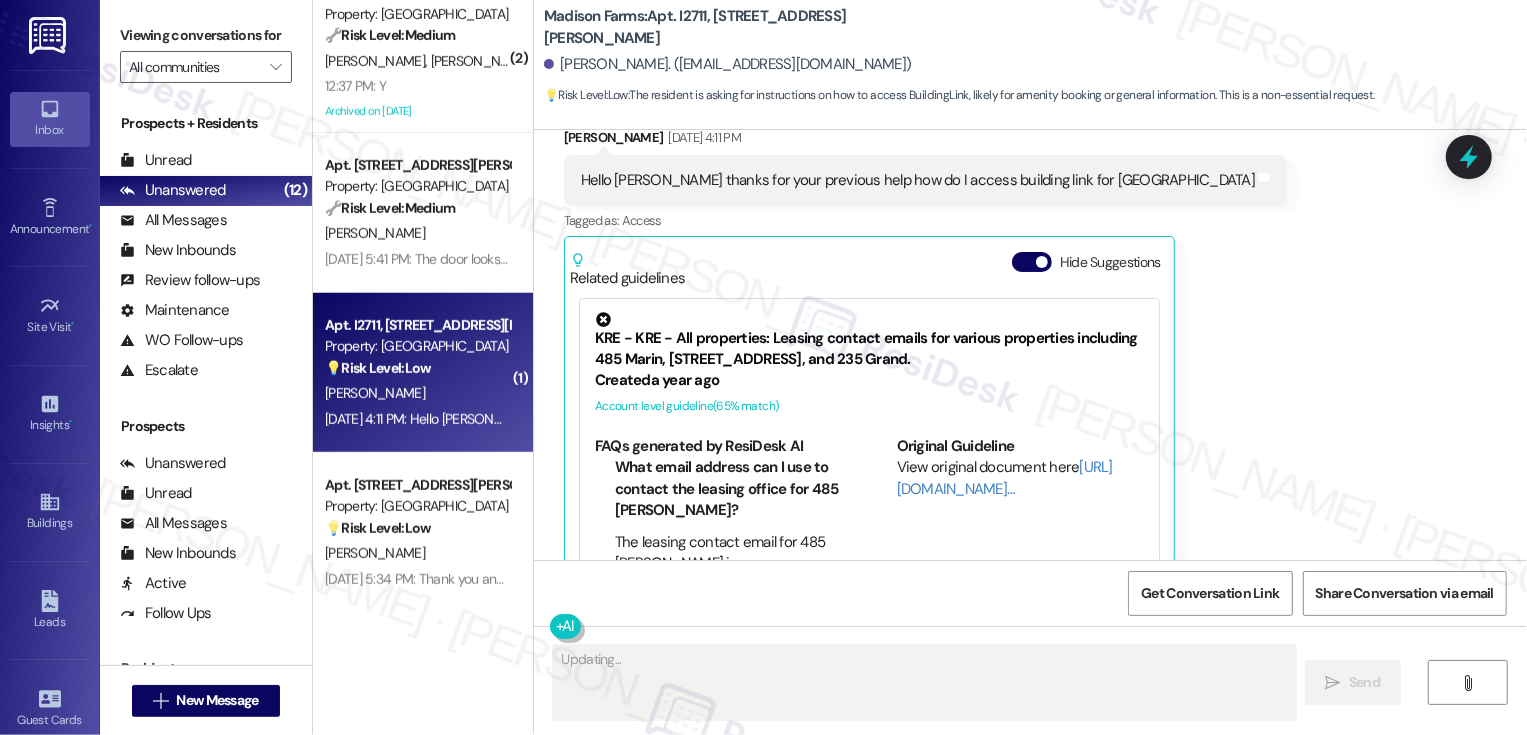 click on "[PERSON_NAME]" at bounding box center (417, 393) 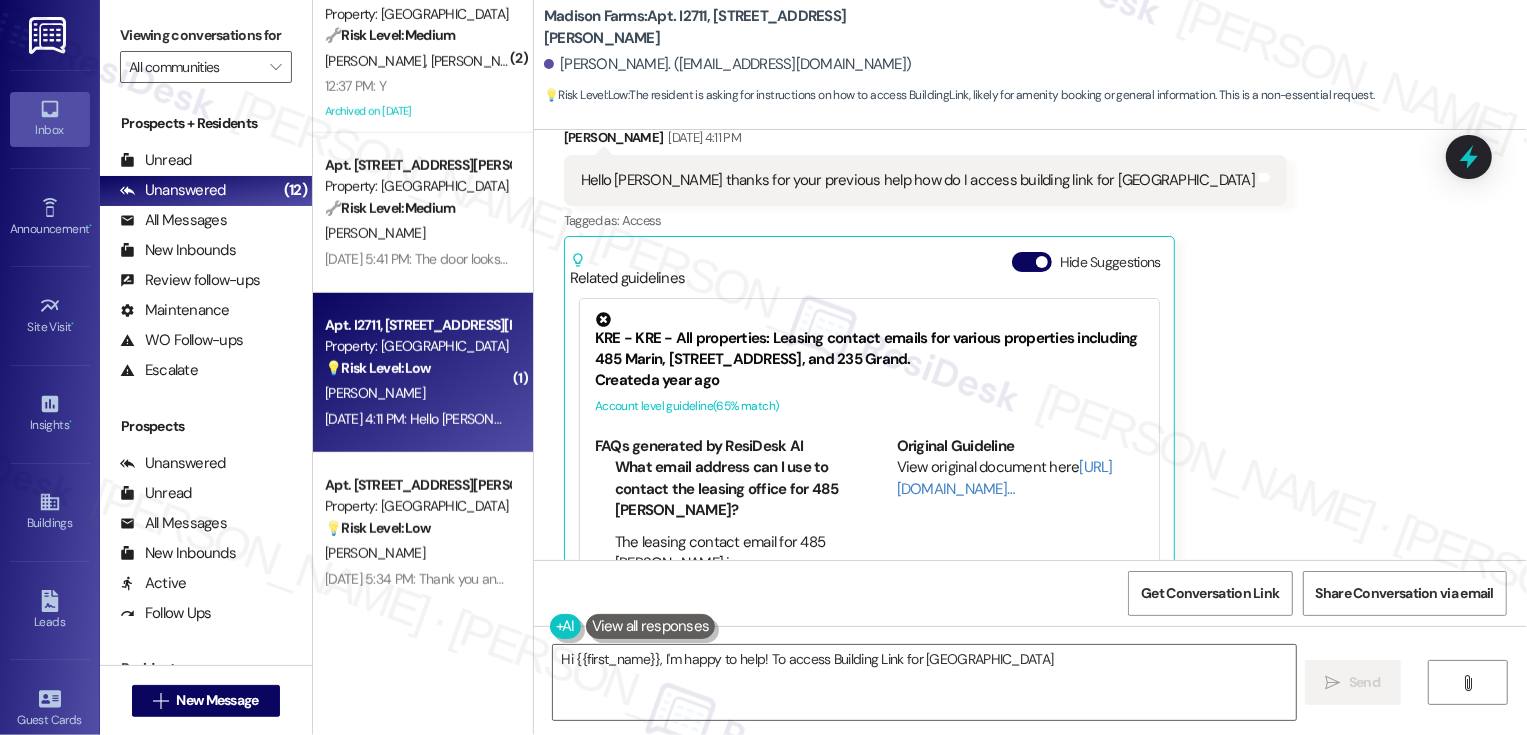 click on "[PERSON_NAME]" at bounding box center (417, 393) 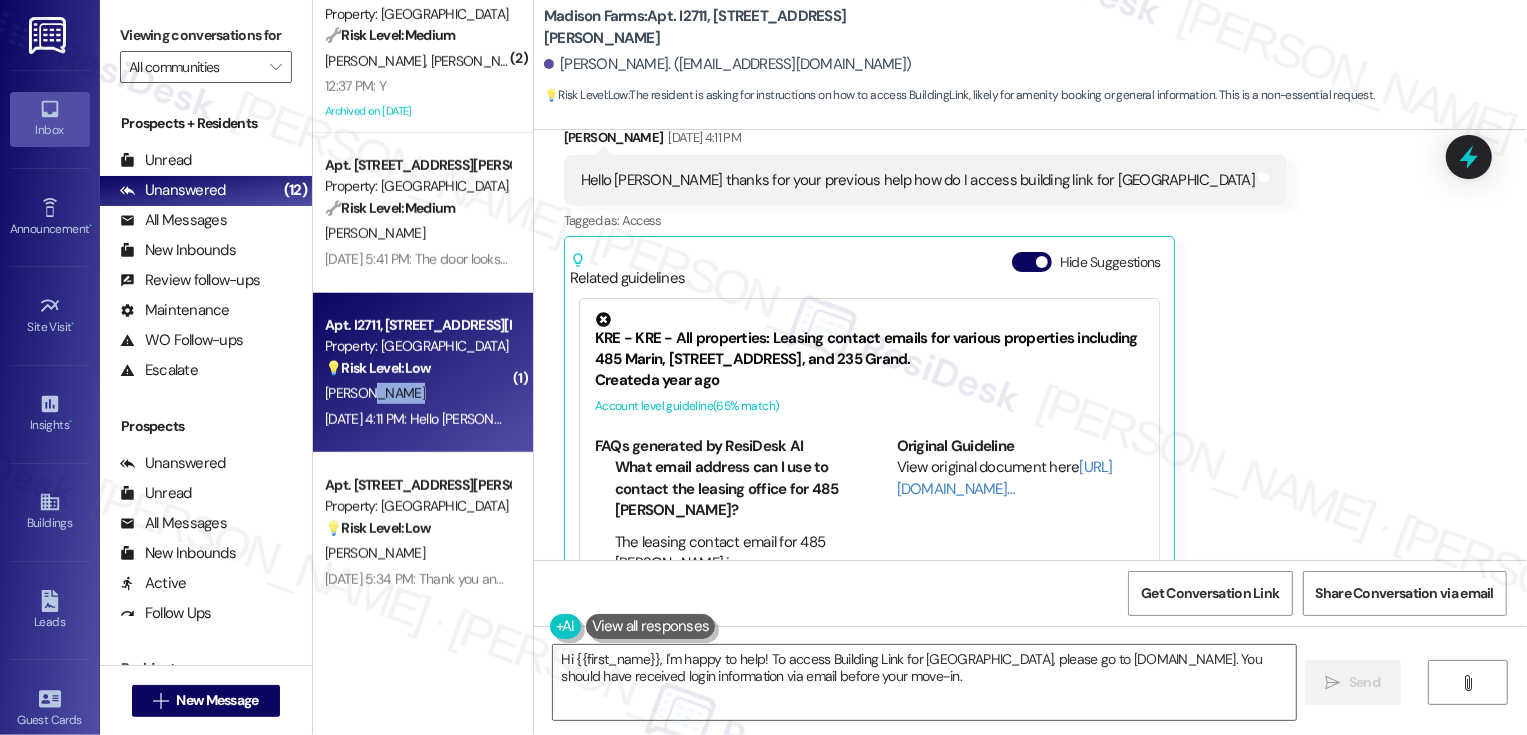 scroll, scrollTop: 5803, scrollLeft: 0, axis: vertical 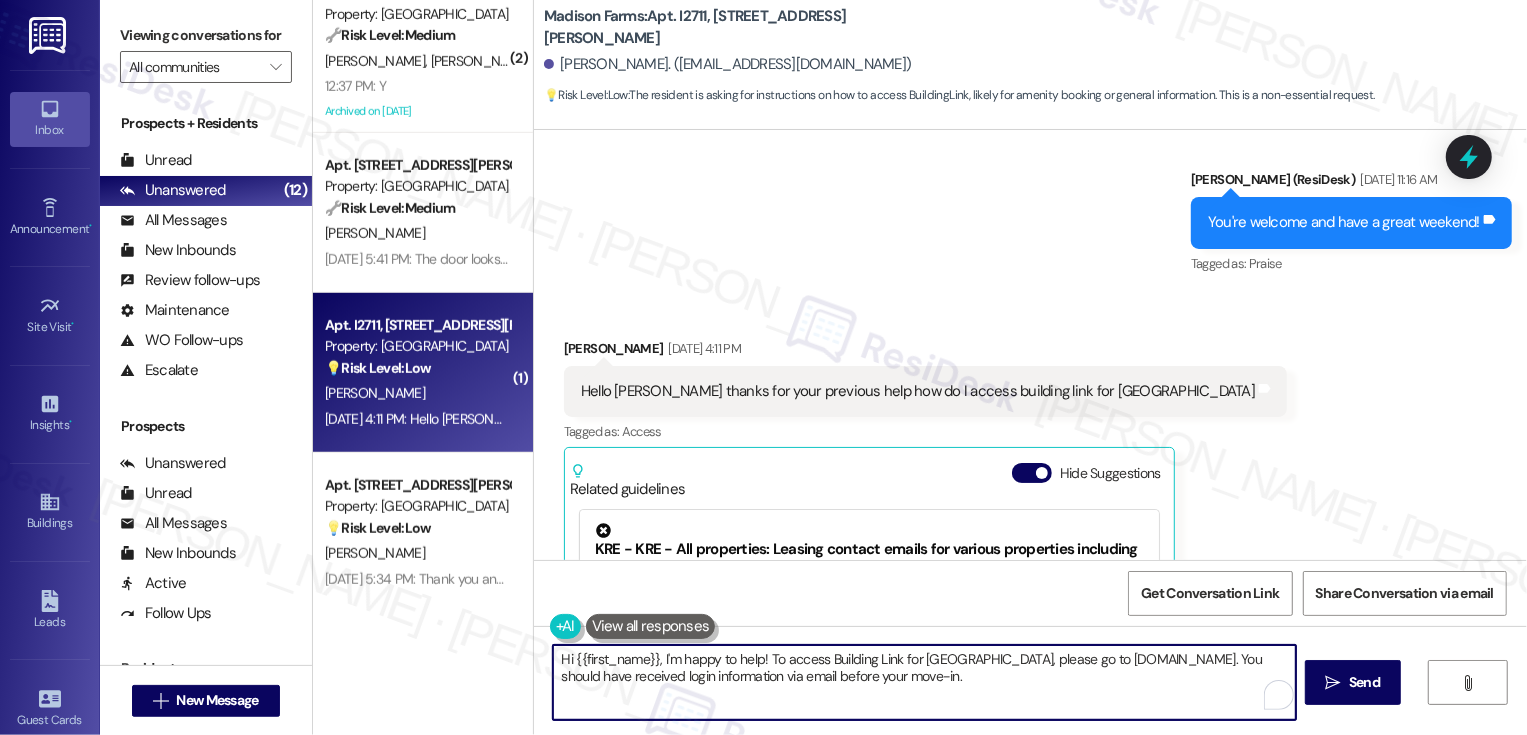 drag, startPoint x: 985, startPoint y: 659, endPoint x: 999, endPoint y: 659, distance: 14 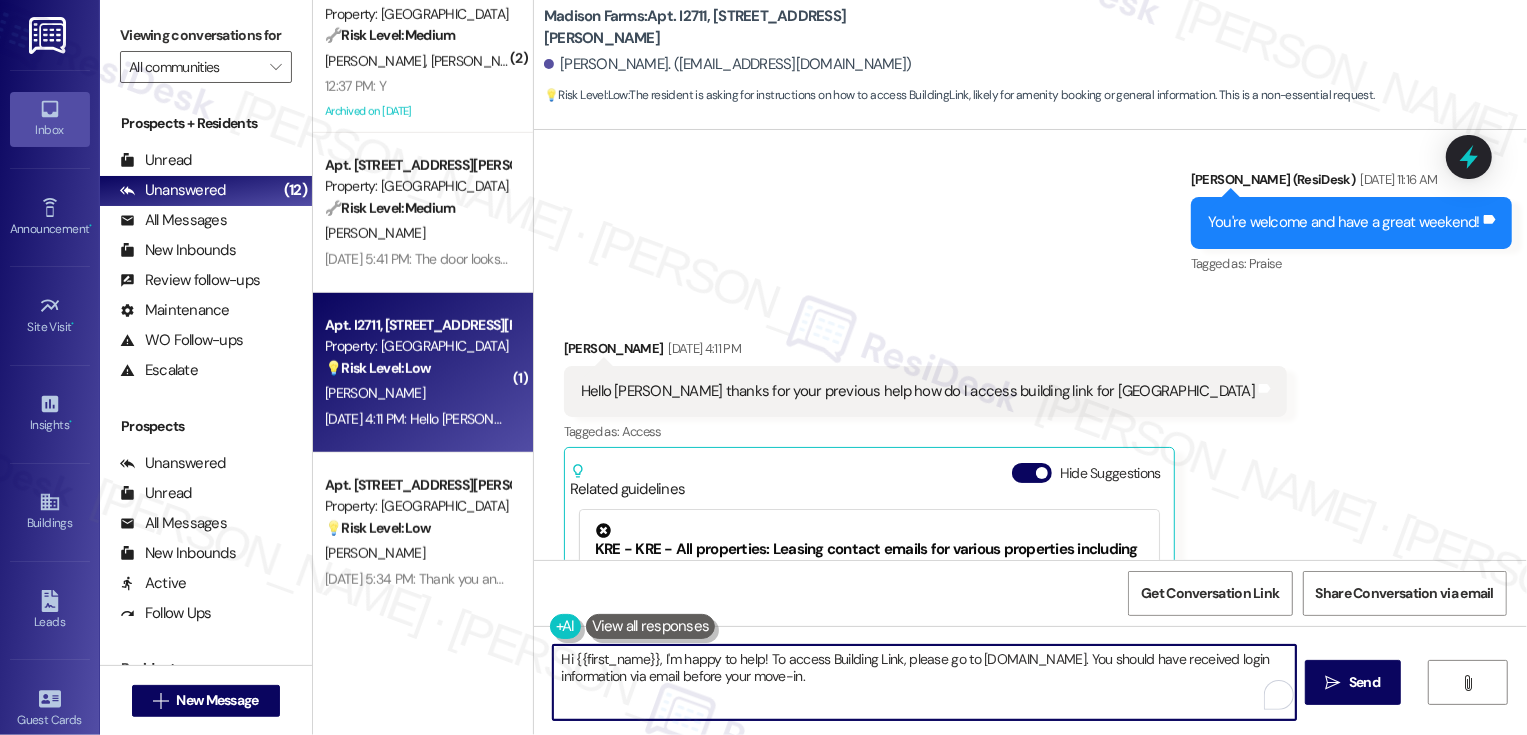 click on "Hi {{first_name}}, I'm happy to help! To access Building Link, please go to www.madisonfarmsresidents.com. You should have received login information via email before your move-in." at bounding box center (924, 682) 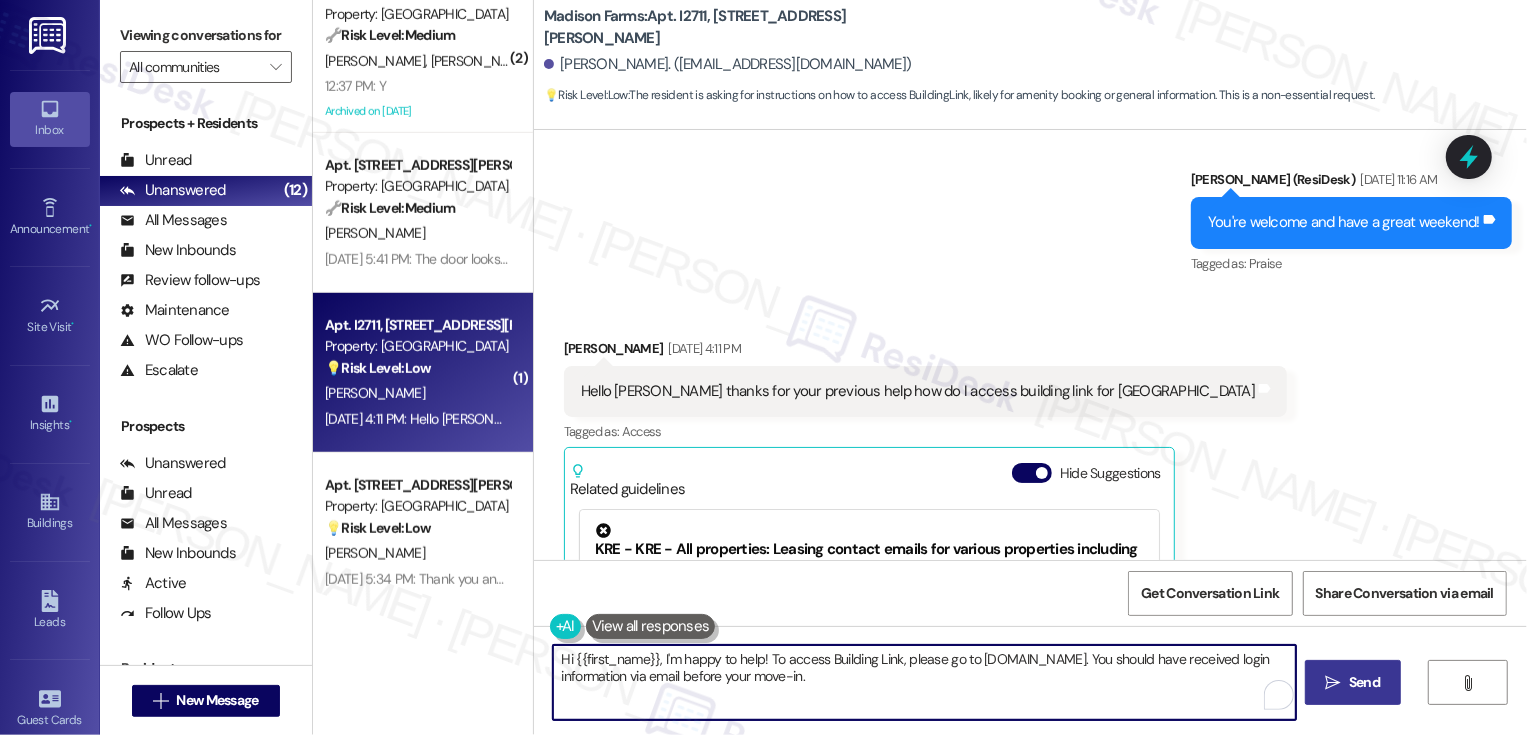 type on "Hi {{first_name}}, I'm happy to help! To access Building Link, please go to www.madisonfarmsresidents.com. You should have received login information via email before your move-in." 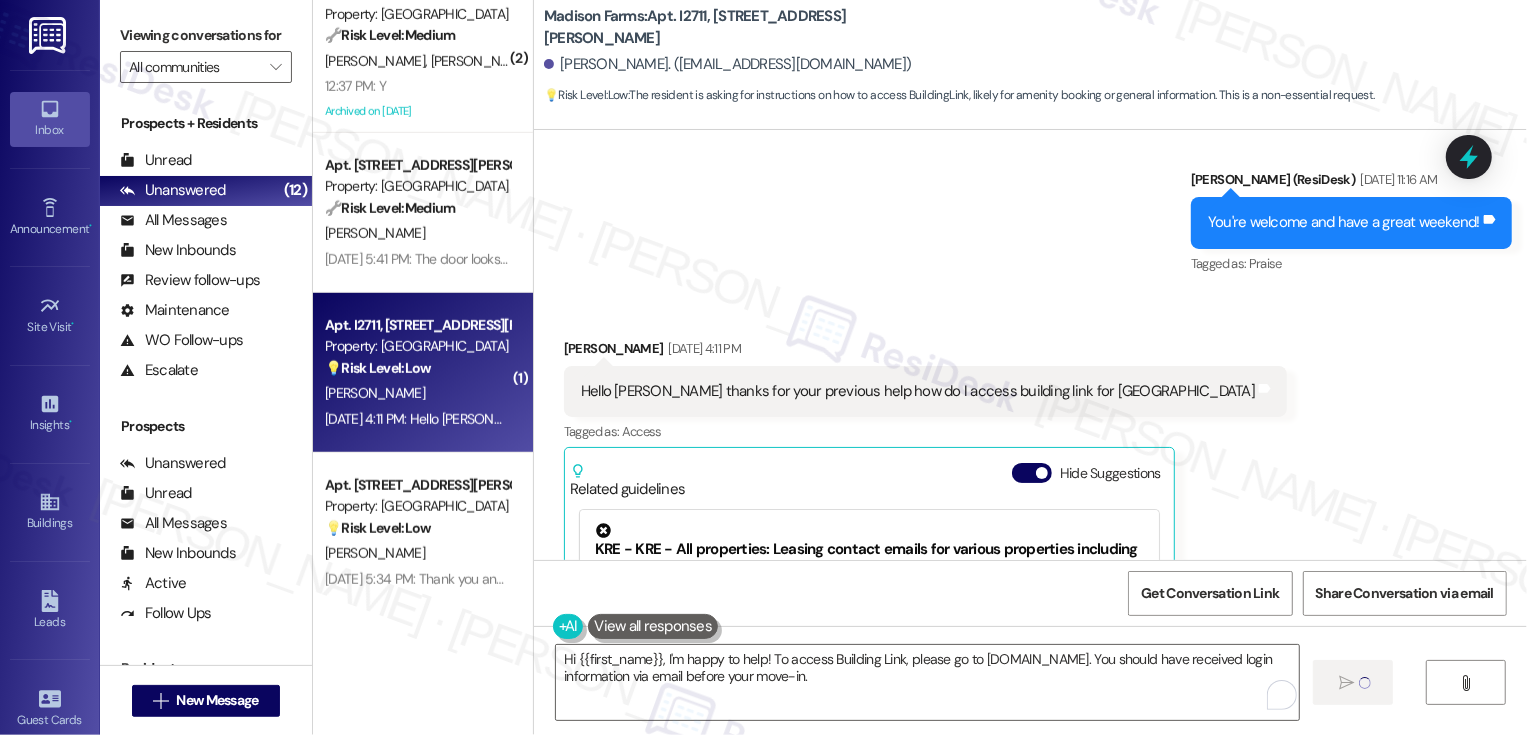 type 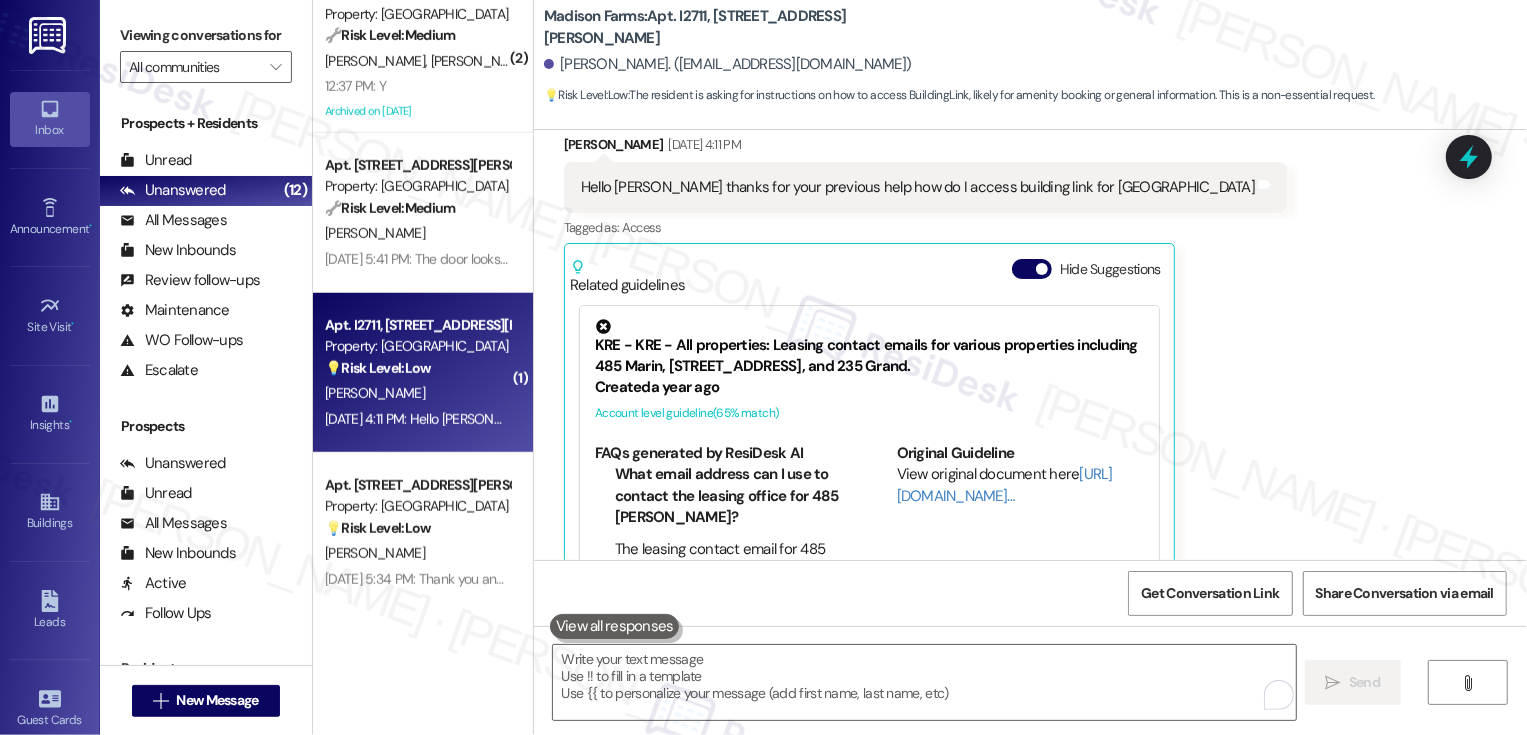 scroll, scrollTop: 6013, scrollLeft: 0, axis: vertical 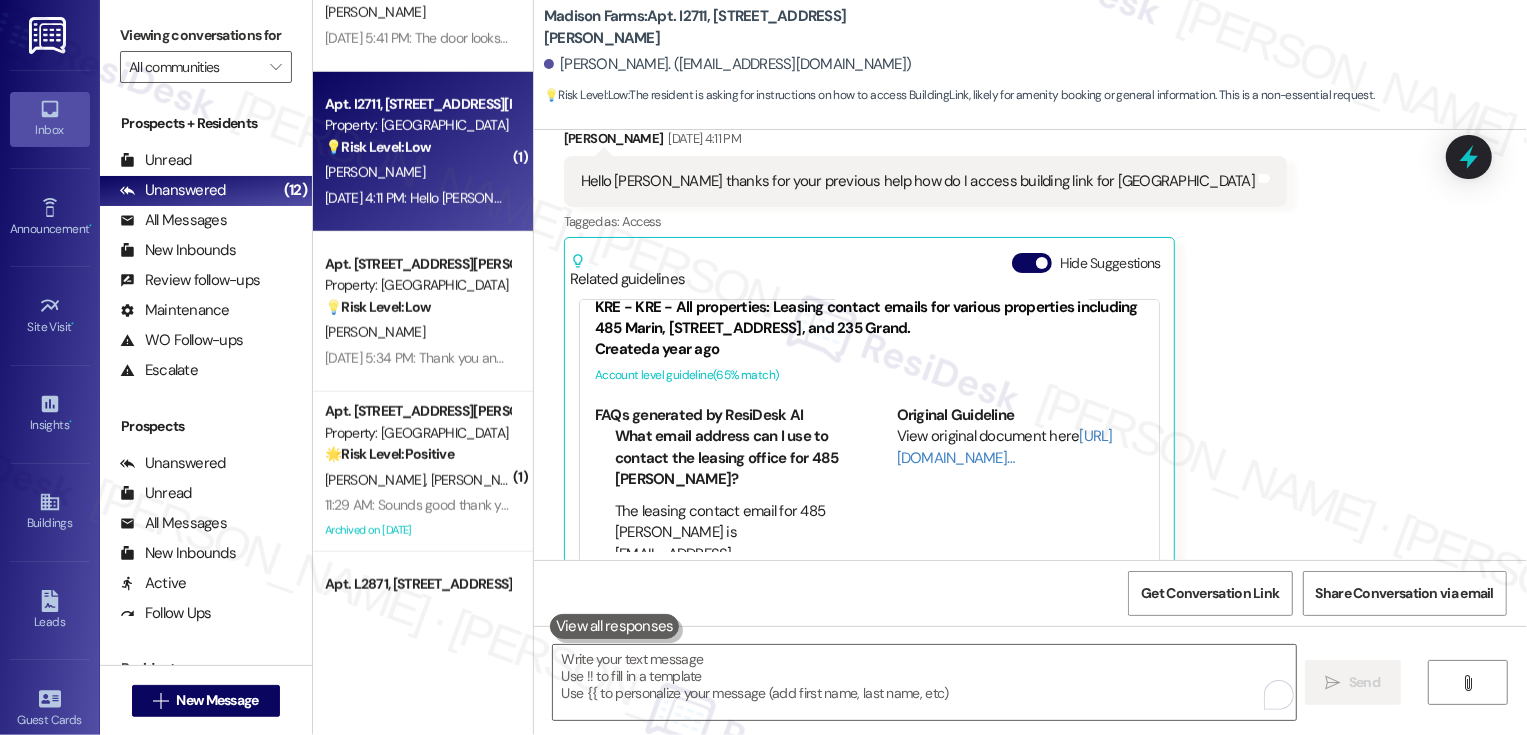 click on "Apt. F2282, 4883 Riley Road Property: Madison Farms 💡  Risk Level:  Low The resident is inquiring about the possibility of having a garage sale or community sale day. This is a non-essential request related to community engagement and resident satisfaction." at bounding box center [417, 286] 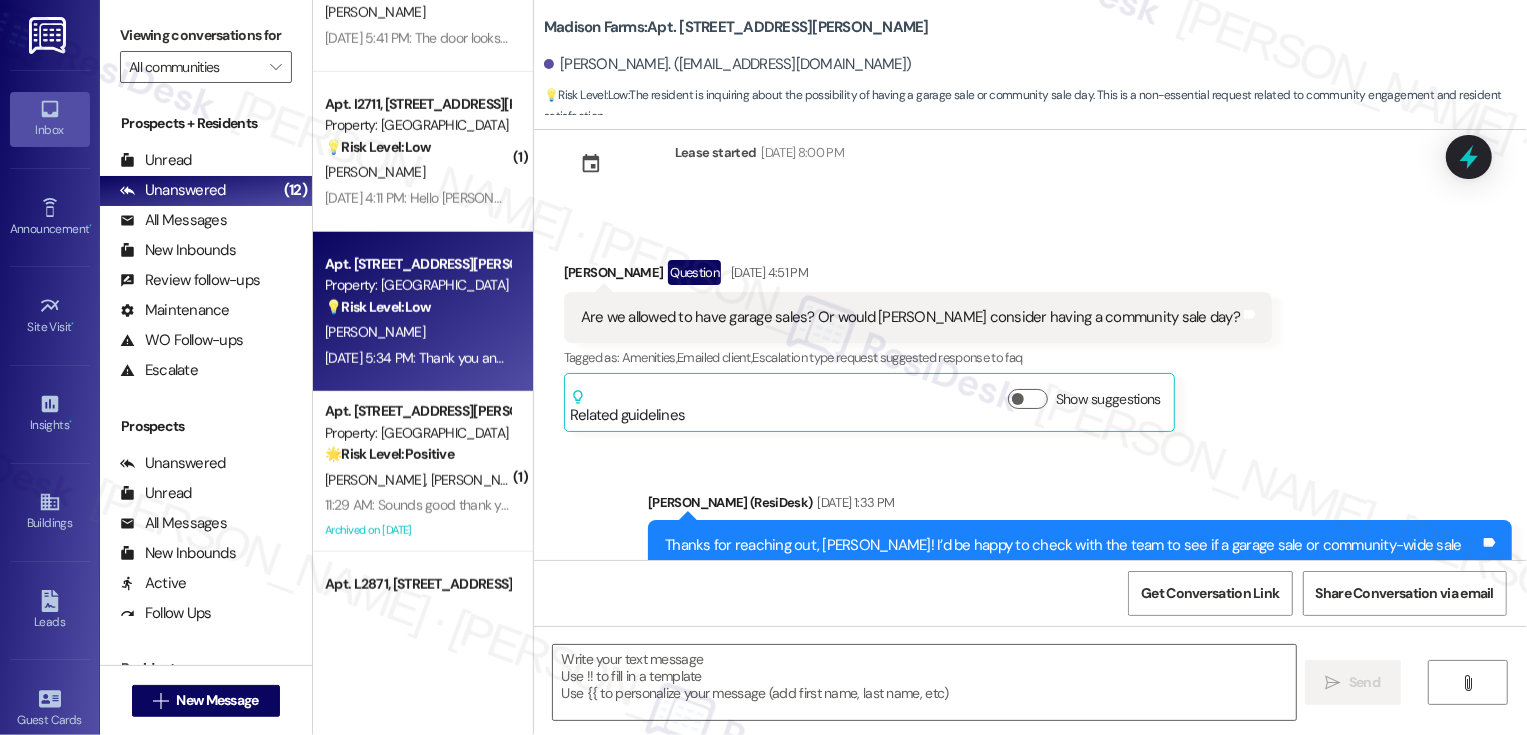 click on "Apt. F2282, 4883 Riley Road Property: Madison Farms 💡  Risk Level:  Low The resident is inquiring about the possibility of having a garage sale or community sale day. This is a non-essential request related to community engagement and resident satisfaction." at bounding box center [417, 286] 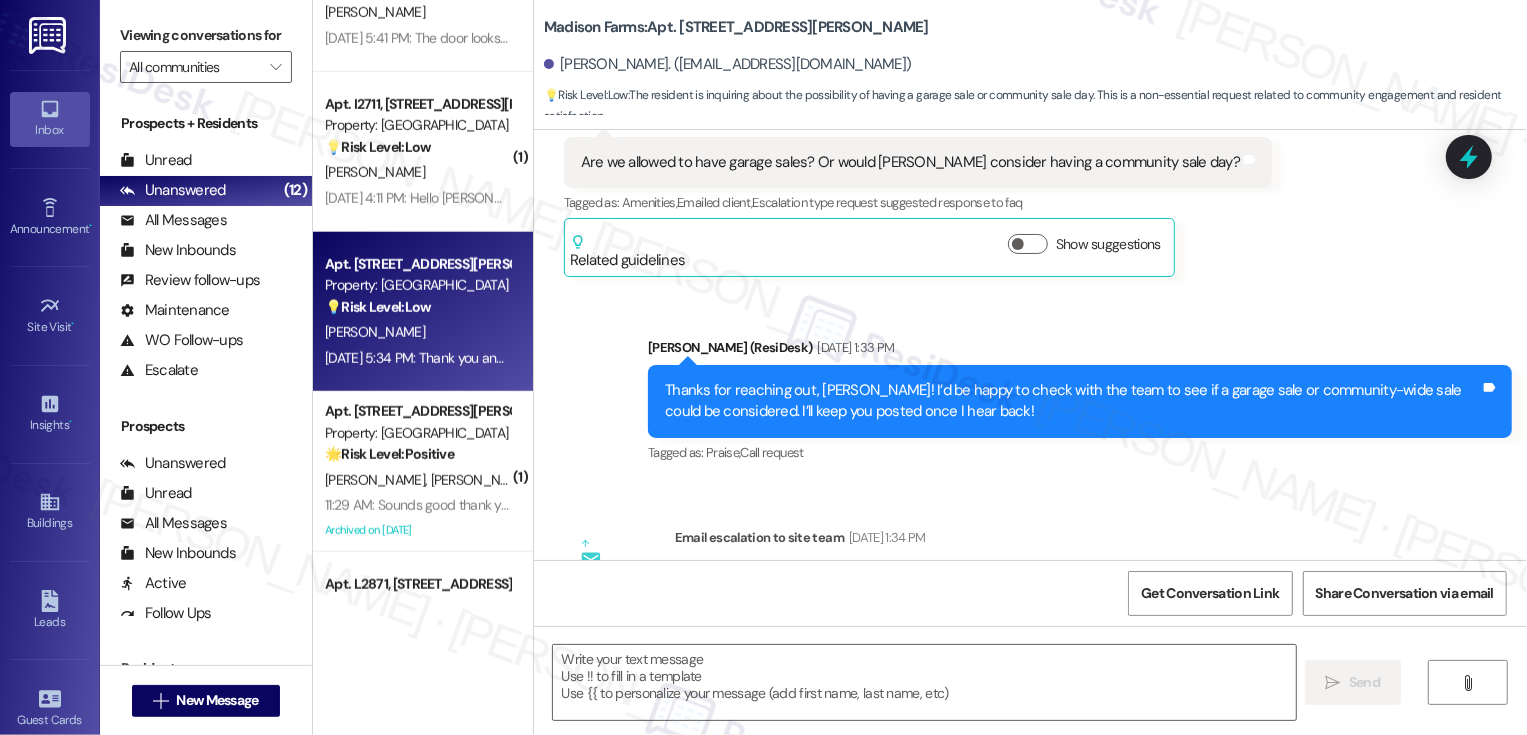 type on "Fetching suggested responses. Please feel free to read through the conversation in the meantime." 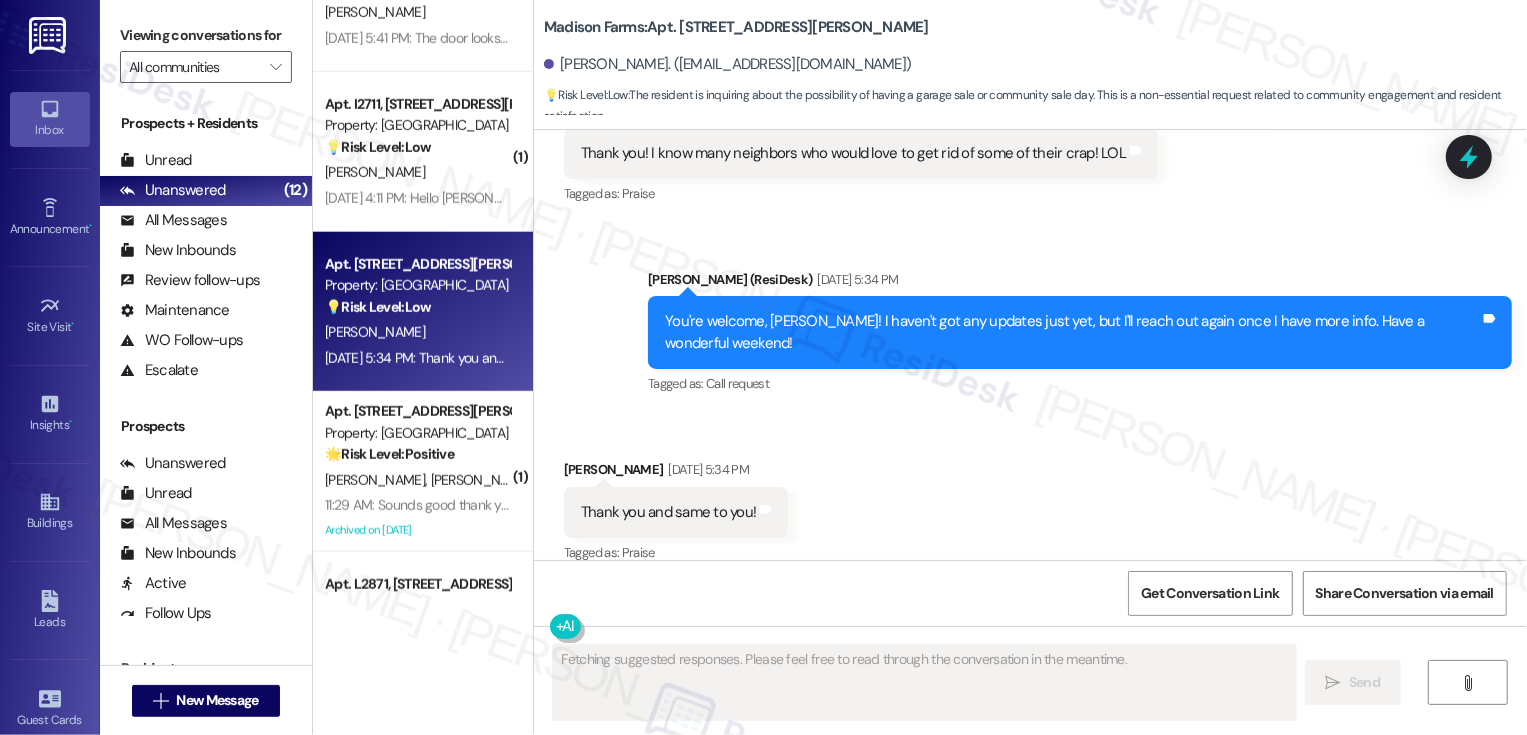 type 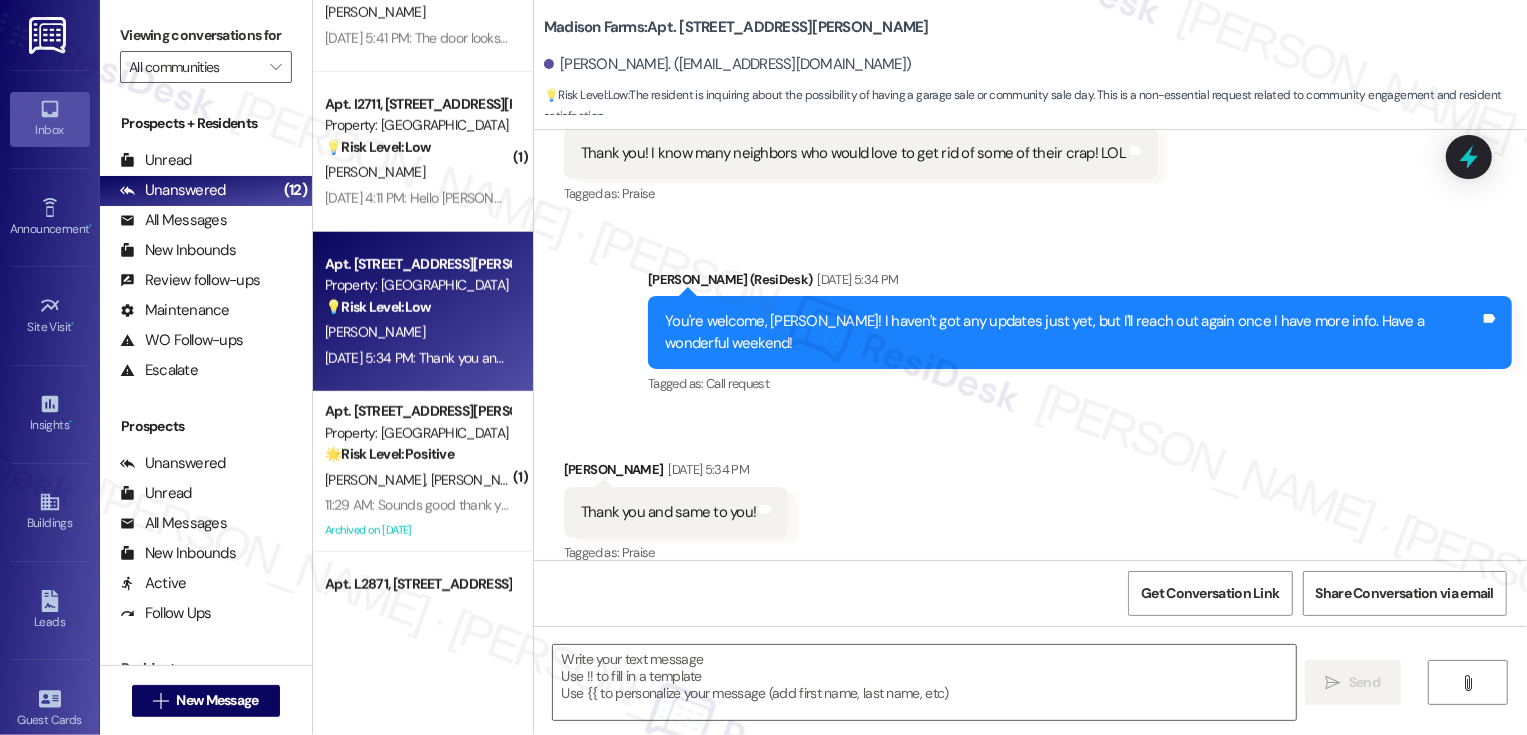 scroll, scrollTop: 1067, scrollLeft: 0, axis: vertical 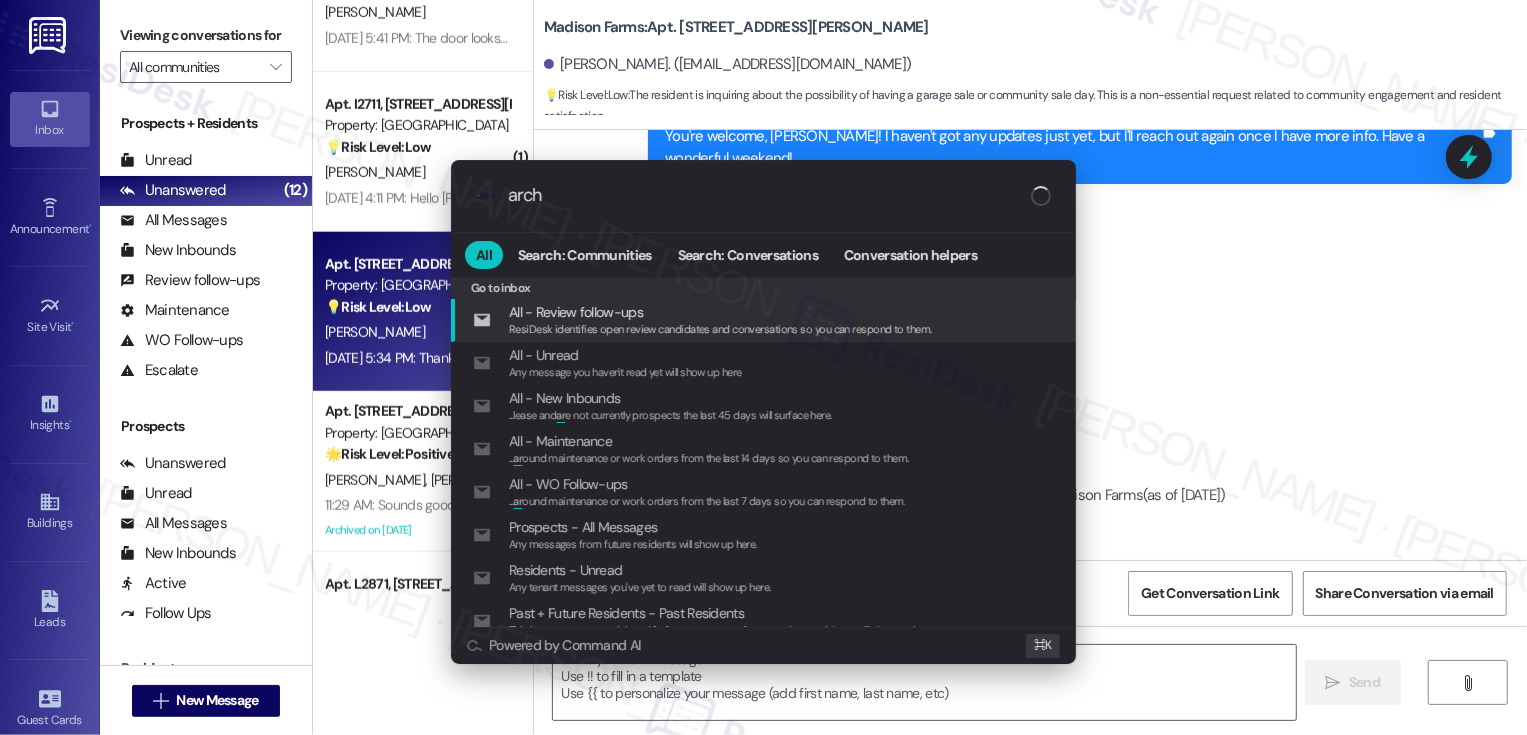 type on "archi" 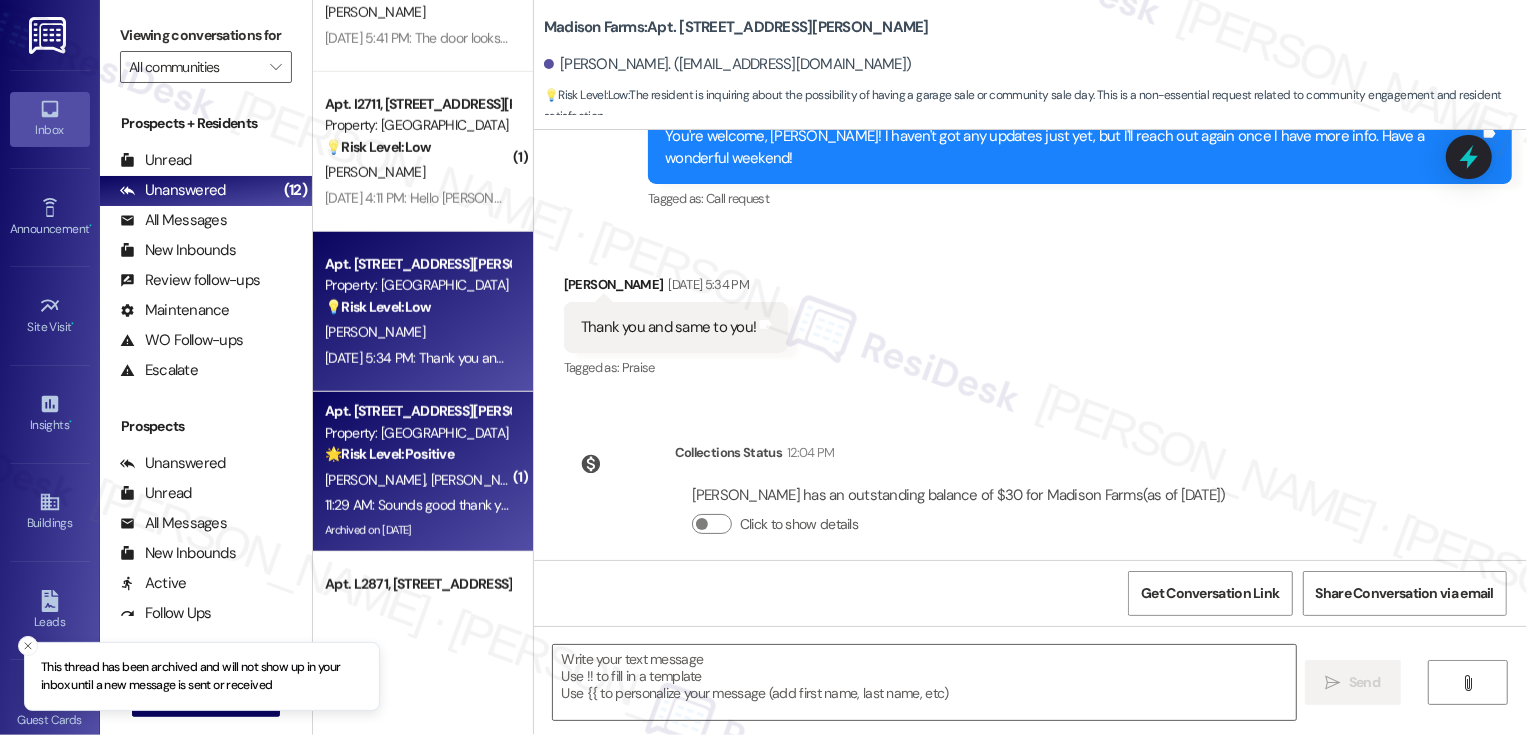 click on "🌟  Risk Level:  Positive" at bounding box center (389, 454) 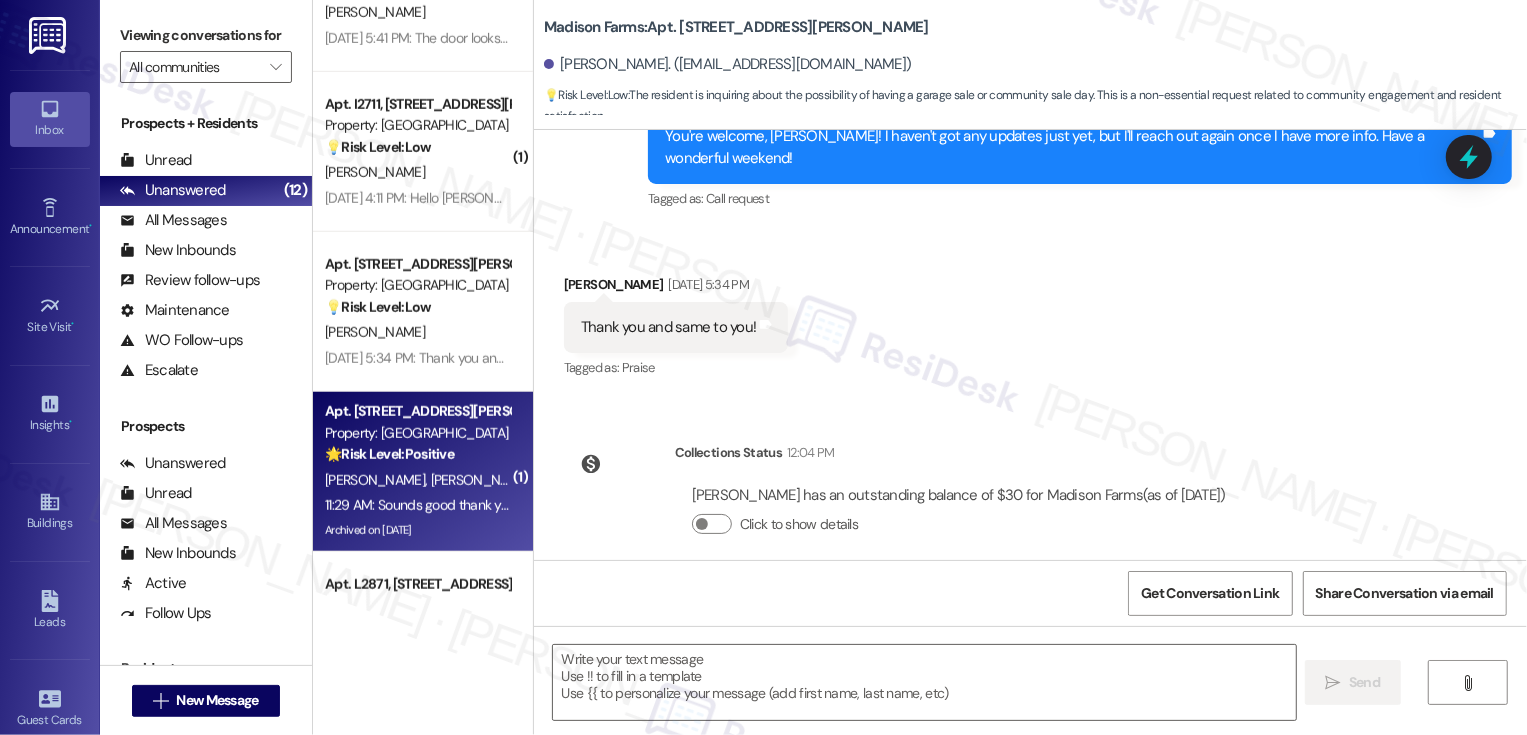 click on "🌟  Risk Level:  Positive" at bounding box center (389, 454) 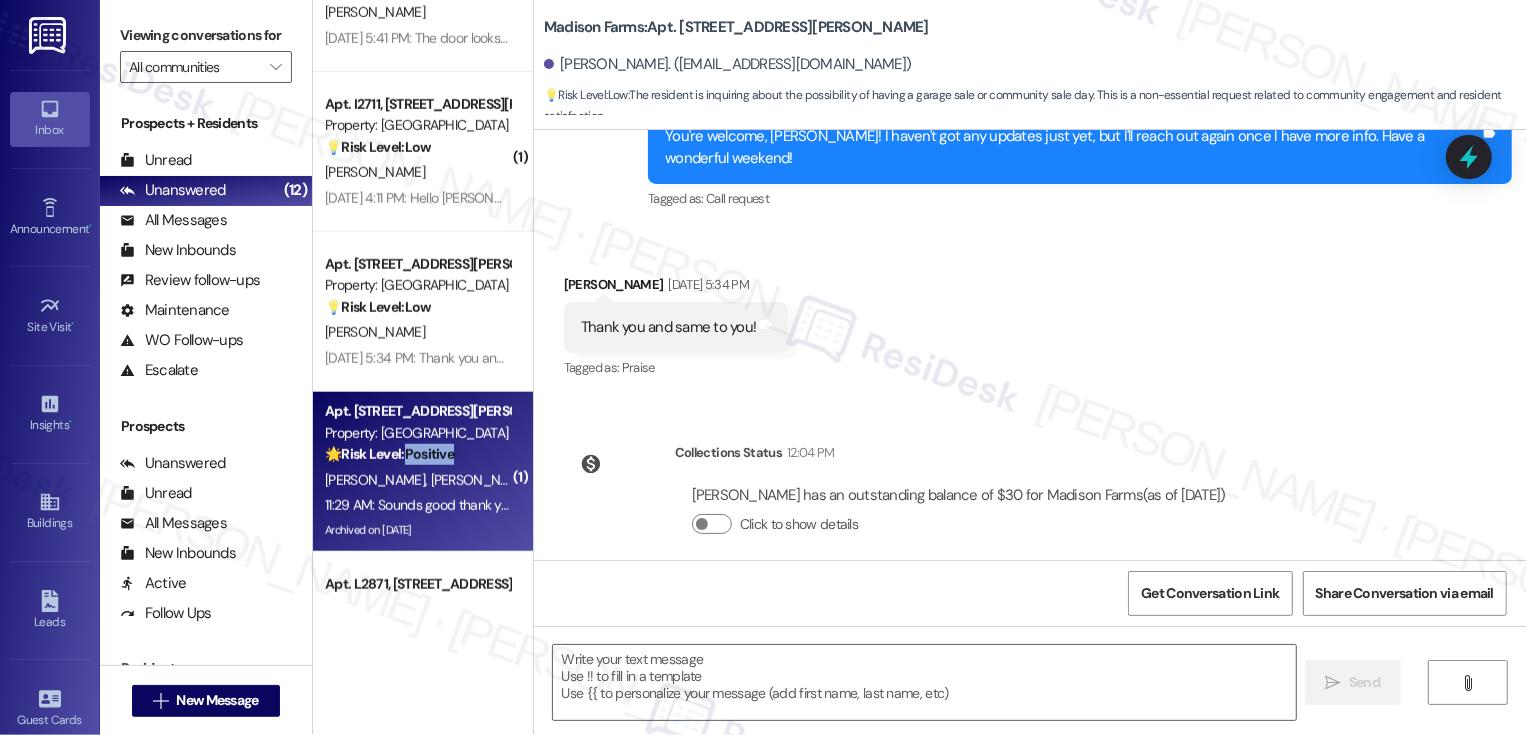 type on "Fetching suggested responses. Please feel free to read through the conversation in the meantime." 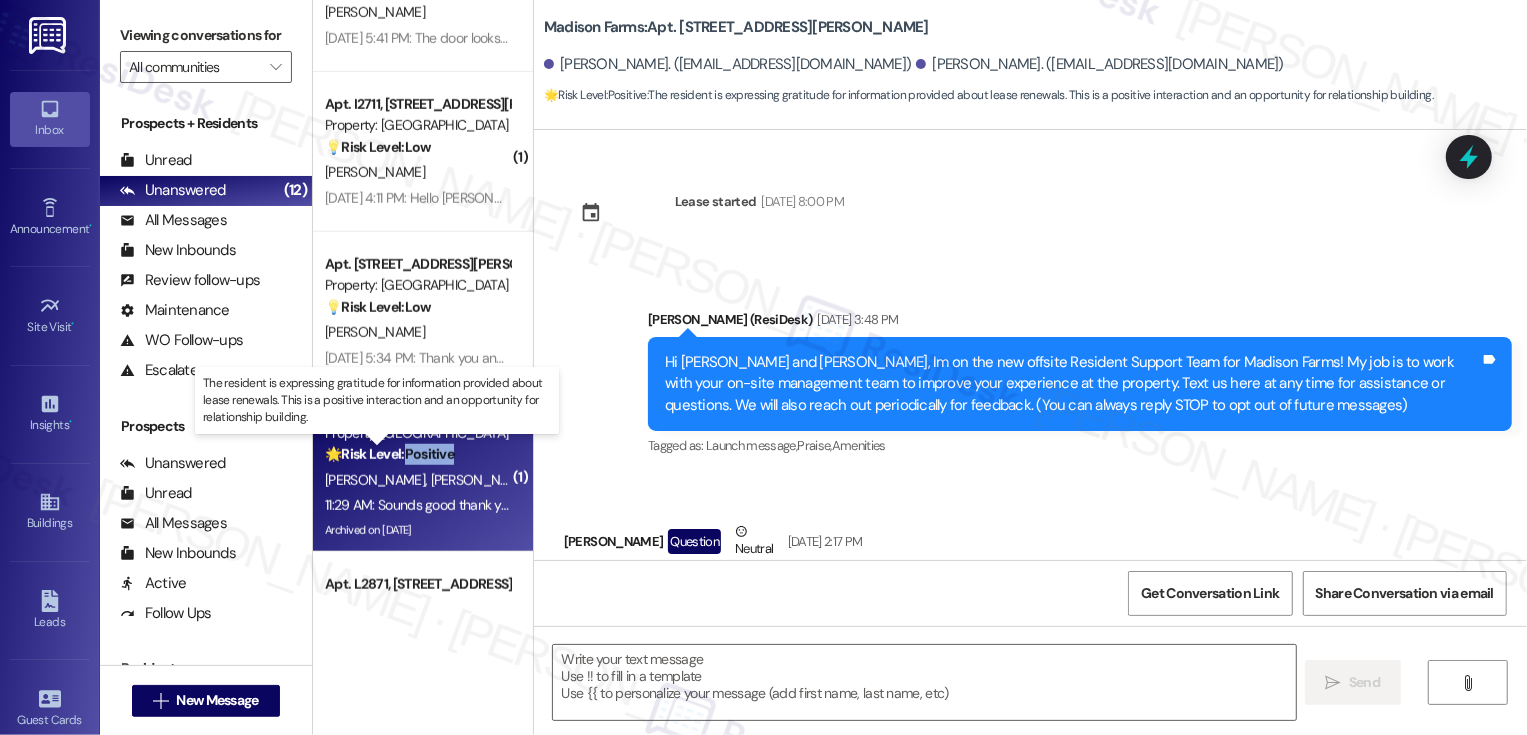 click on "Apt. B2135, 4883 Riley Road Property: Madison Farms 🌟  Risk Level:  Positive The resident is expressing gratitude for information provided about lease renewals. This is a positive interaction and an opportunity for relationship building." at bounding box center [417, 433] 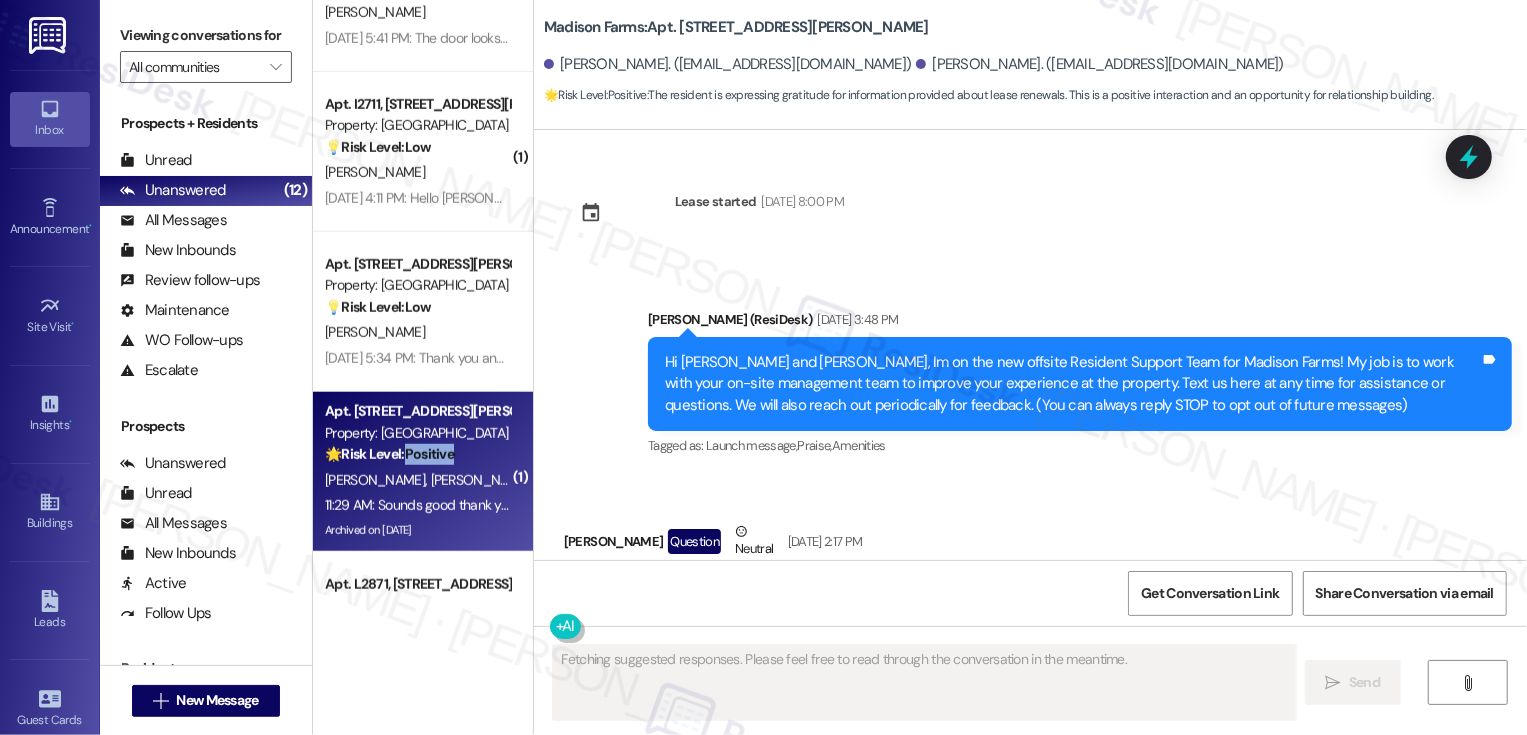 scroll, scrollTop: 9990, scrollLeft: 0, axis: vertical 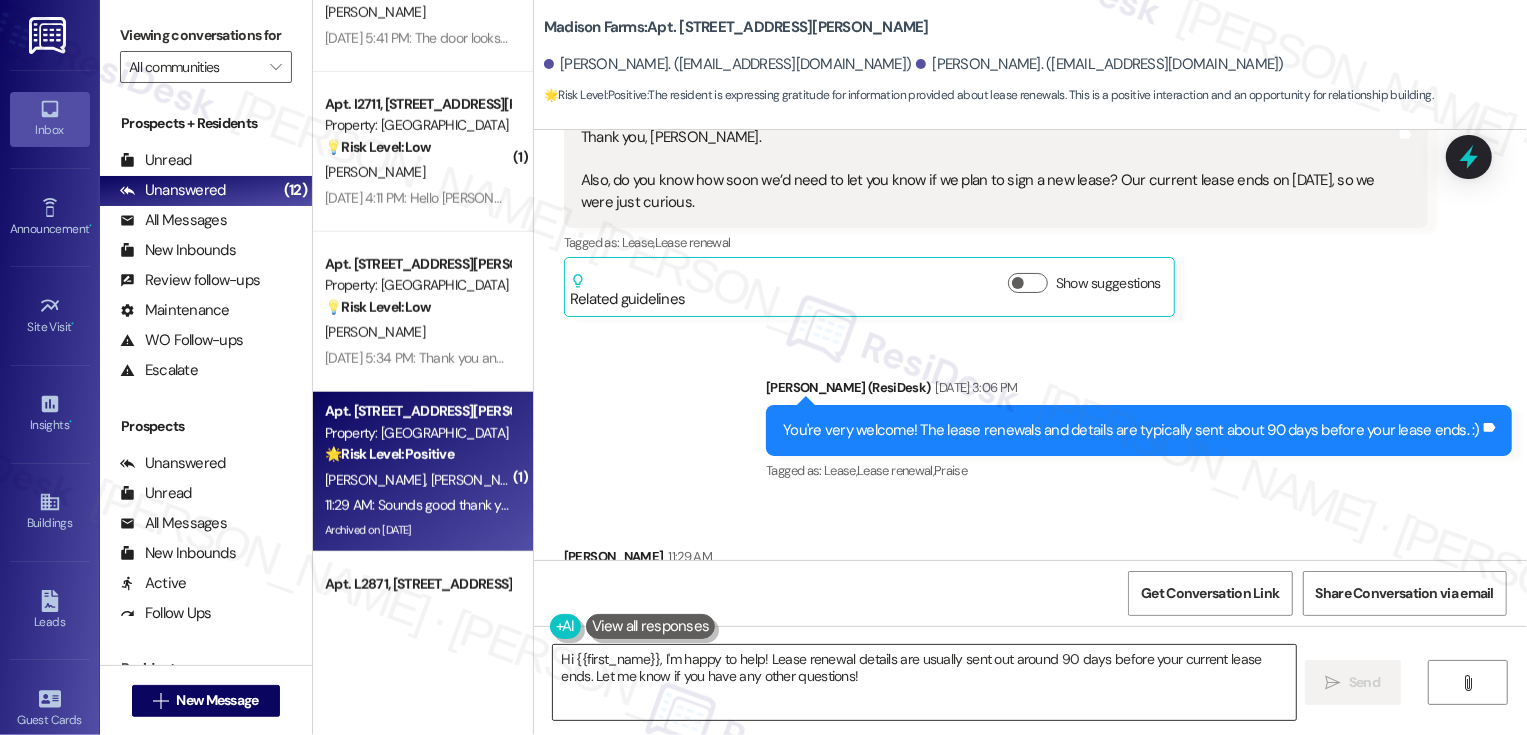 click on "Hi {{first_name}}, I'm happy to help! Lease renewal details are usually sent out around 90 days before your current lease ends. Let me know if you have any other questions!" at bounding box center [924, 682] 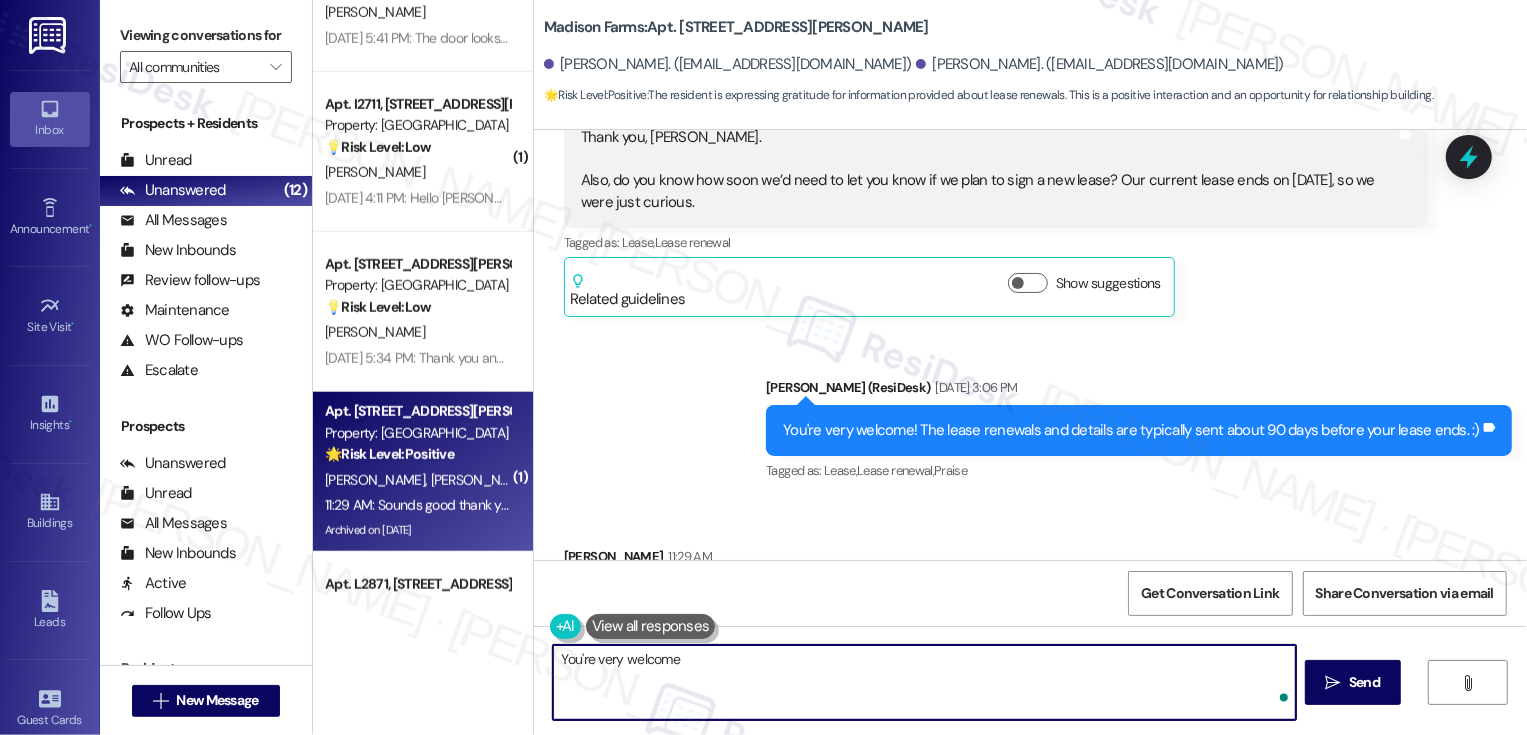 type on "You're very welcome!" 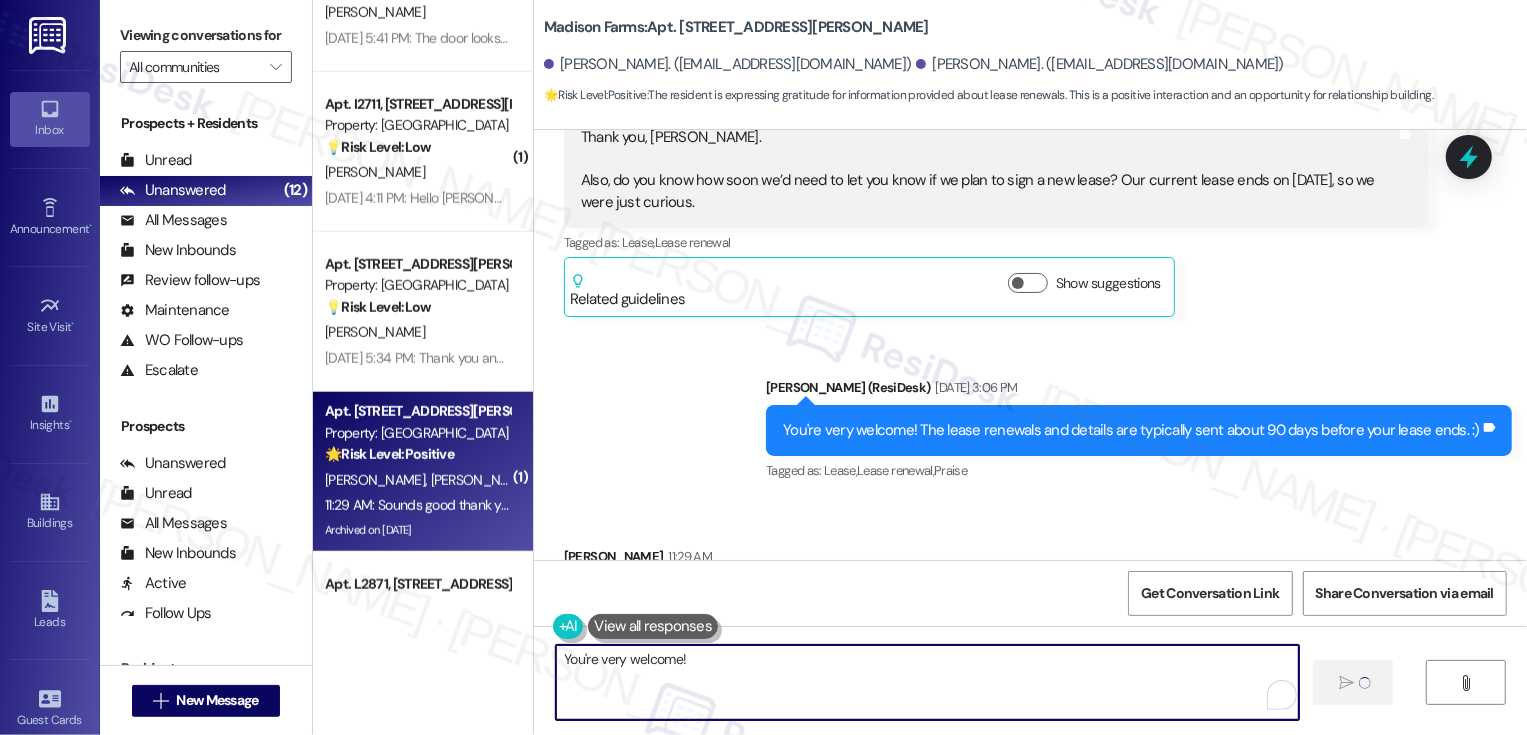 type 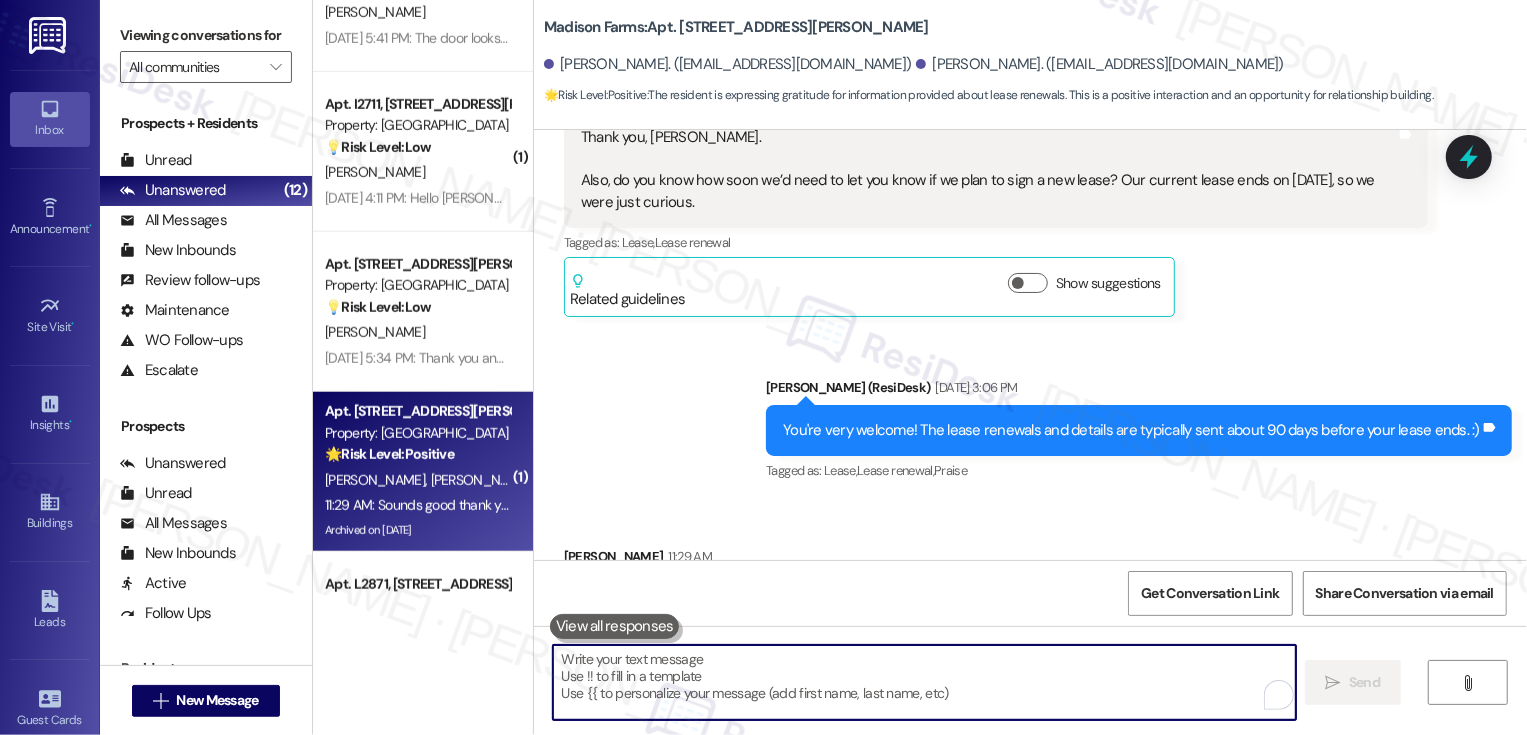 scroll, scrollTop: 1384, scrollLeft: 0, axis: vertical 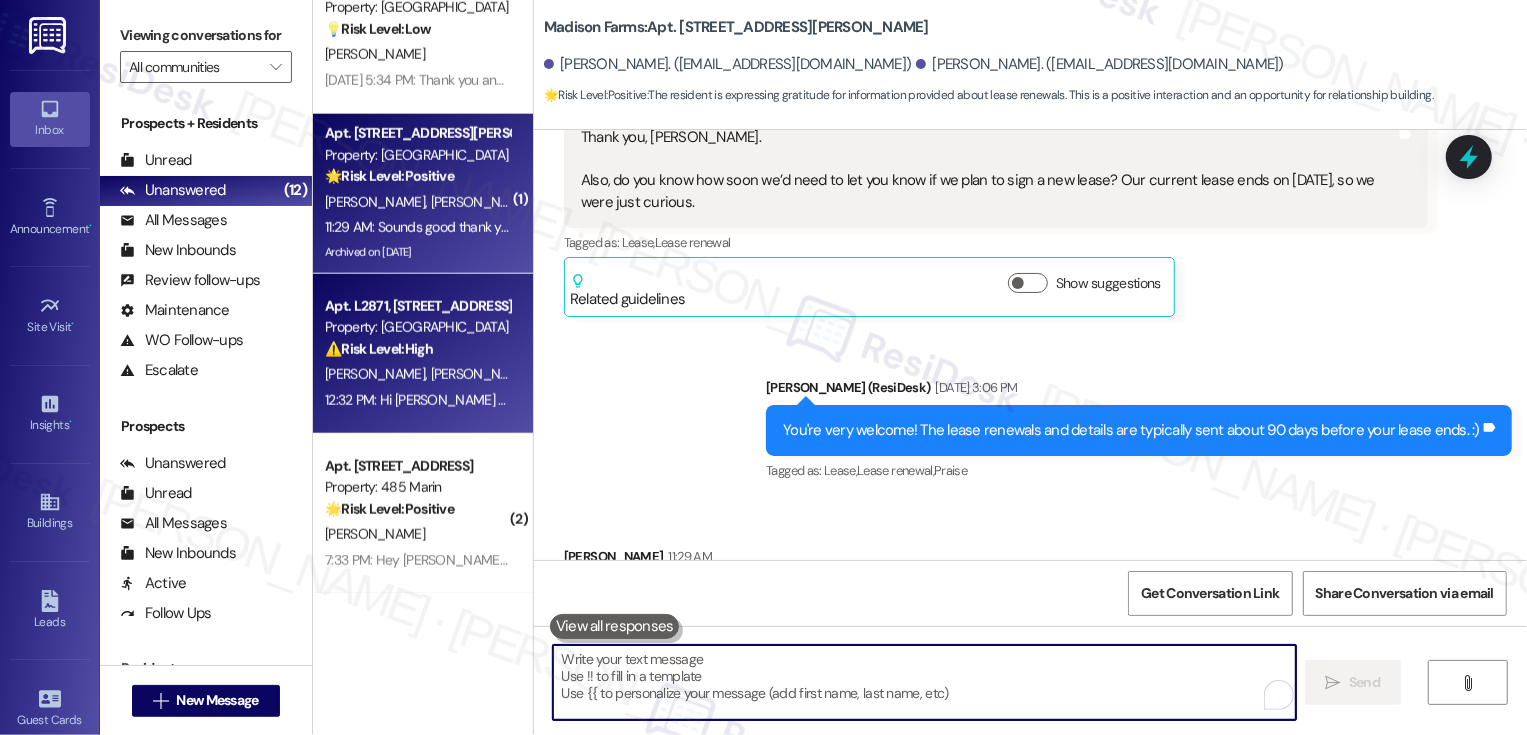 click on "12:32 PM: Hi Athanasios and Brianna! I'm checking in on your latest work order (Dishwasher not draining aft..., ID: 773e0cca-d9b1-4525-95ca-0645c86bf7ca). Was everything completed to your satisfaction? You can answer with a quick (Y/N) 12:32 PM: Hi Athanasios and Brianna! I'm checking in on your latest work order (Dishwasher not draining aft..., ID: 773e0cca-d9b1-4525-95ca-0645c86bf7ca). Was everything completed to your satisfaction? You can answer with a quick (Y/N)" at bounding box center [1070, 400] 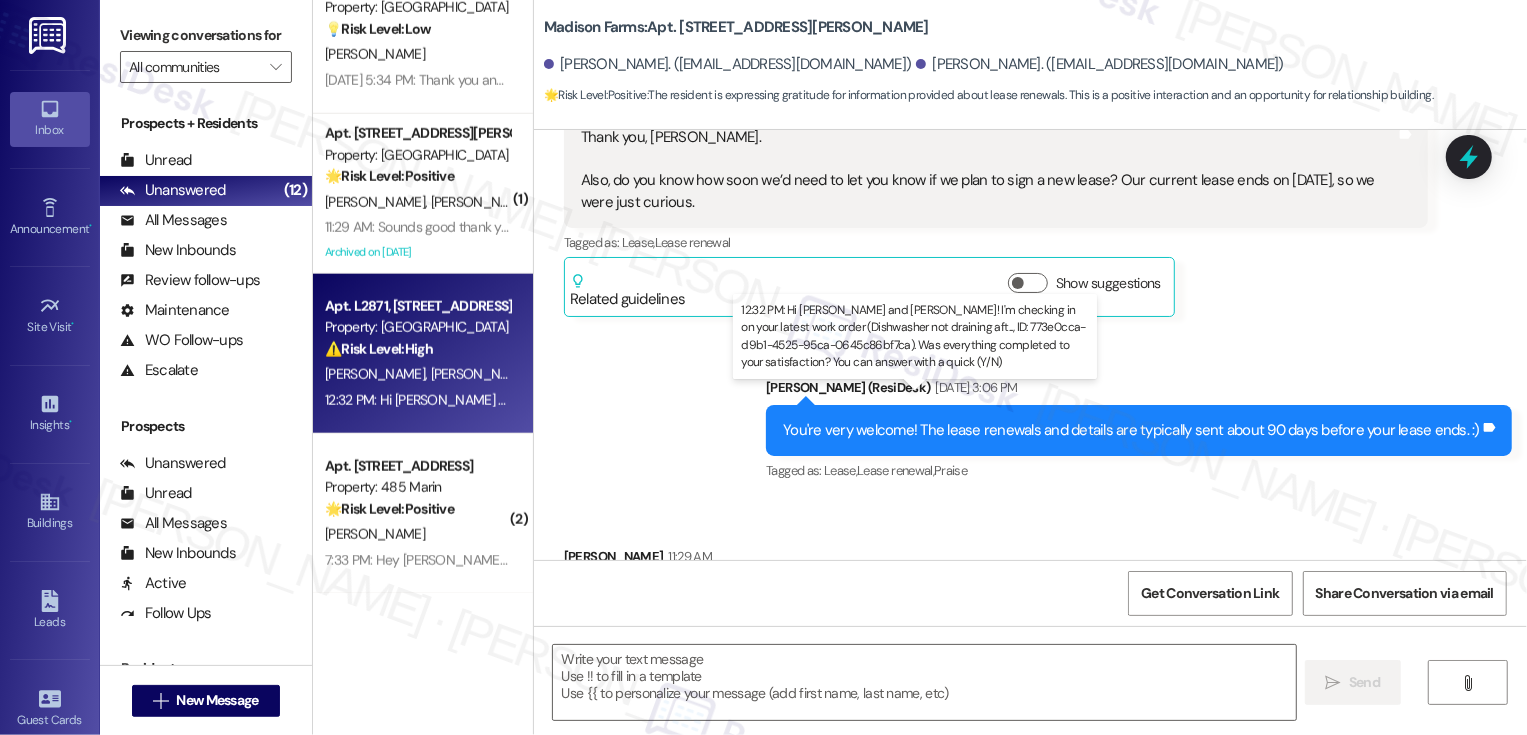 click on "12:32 PM: Hi Athanasios and Brianna! I'm checking in on your latest work order (Dishwasher not draining aft..., ID: 773e0cca-d9b1-4525-95ca-0645c86bf7ca). Was everything completed to your satisfaction? You can answer with a quick (Y/N) 12:32 PM: Hi Athanasios and Brianna! I'm checking in on your latest work order (Dishwasher not draining aft..., ID: 773e0cca-d9b1-4525-95ca-0645c86bf7ca). Was everything completed to your satisfaction? You can answer with a quick (Y/N)" at bounding box center [1070, 400] 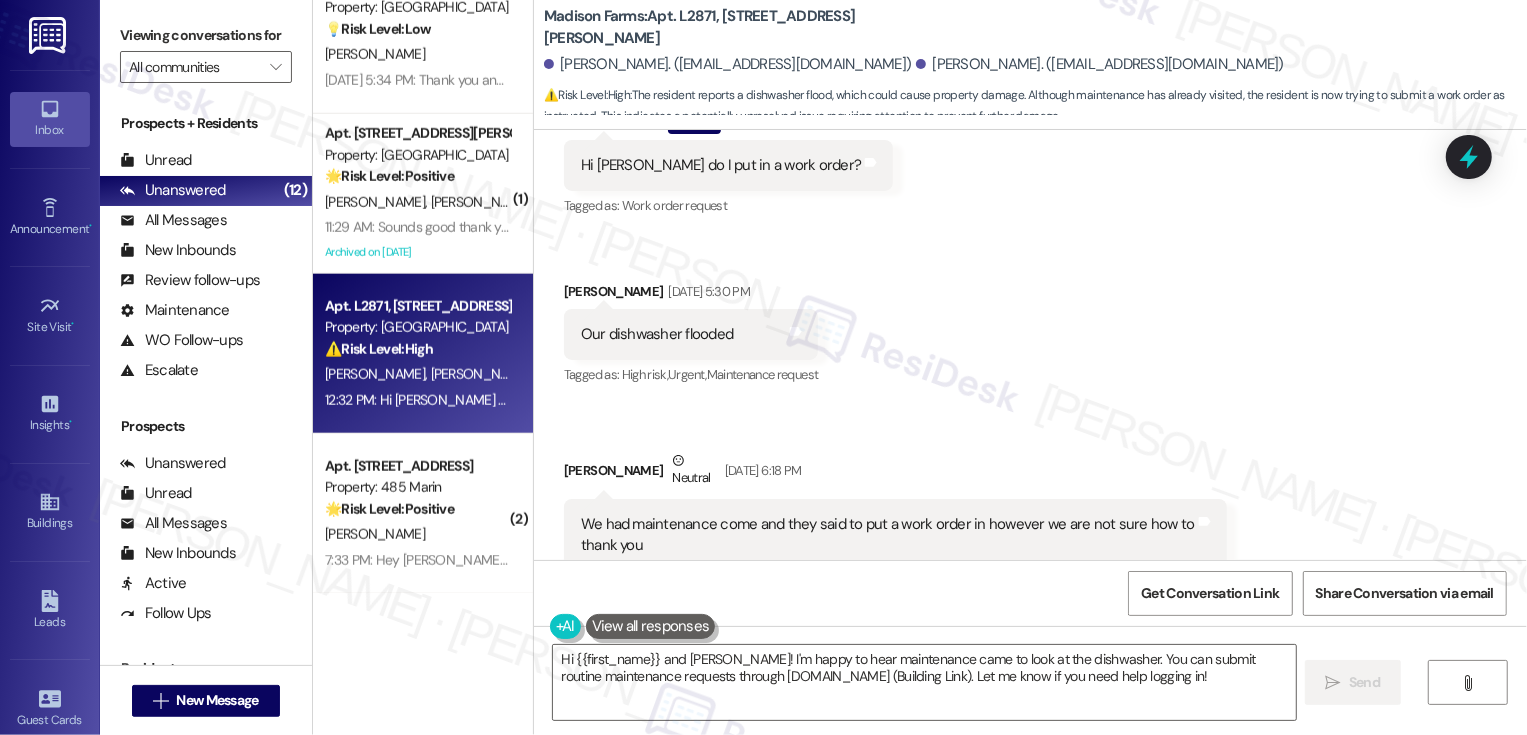 scroll, scrollTop: 3887, scrollLeft: 0, axis: vertical 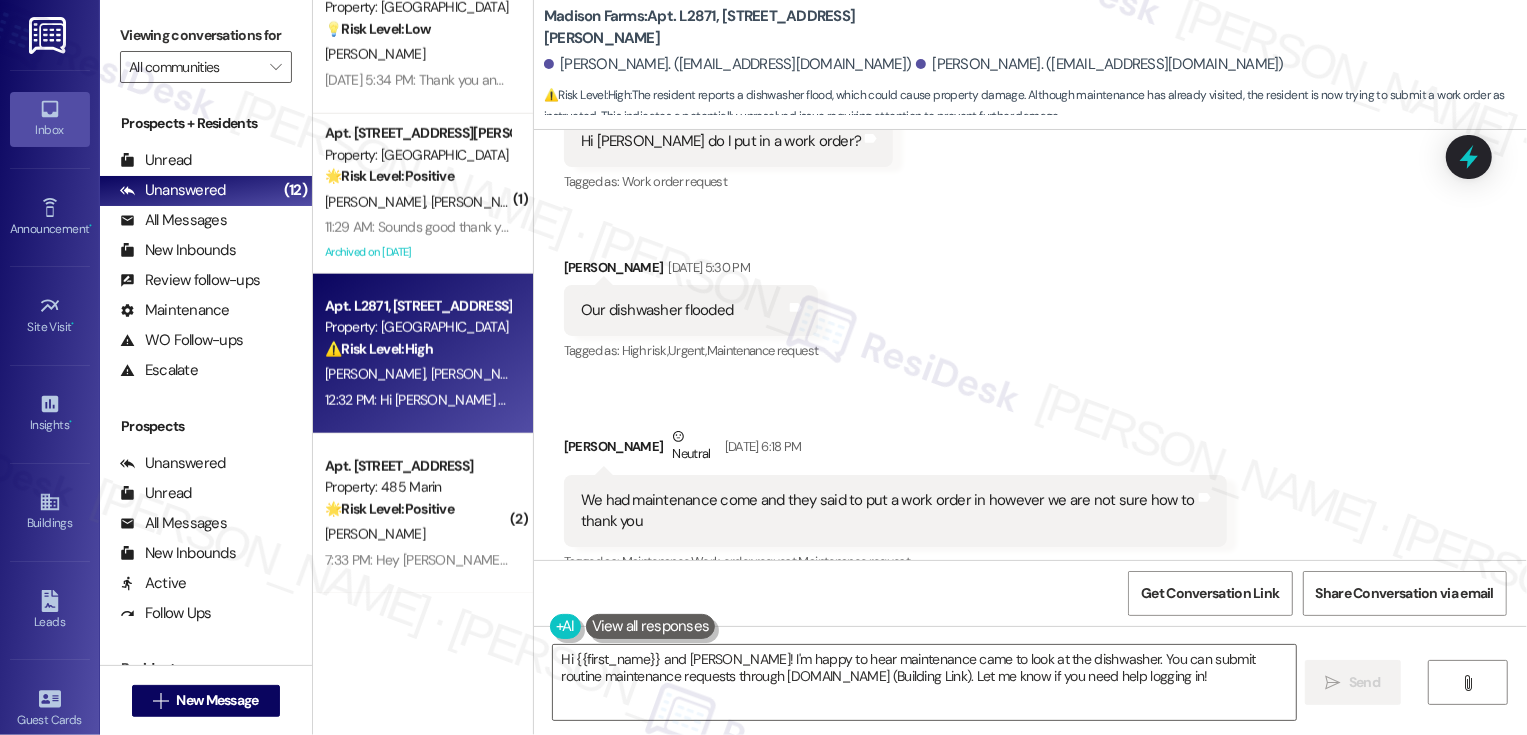 click on "Madison Farms:  Apt. L2871, 4883 Riley Road" at bounding box center [744, 27] 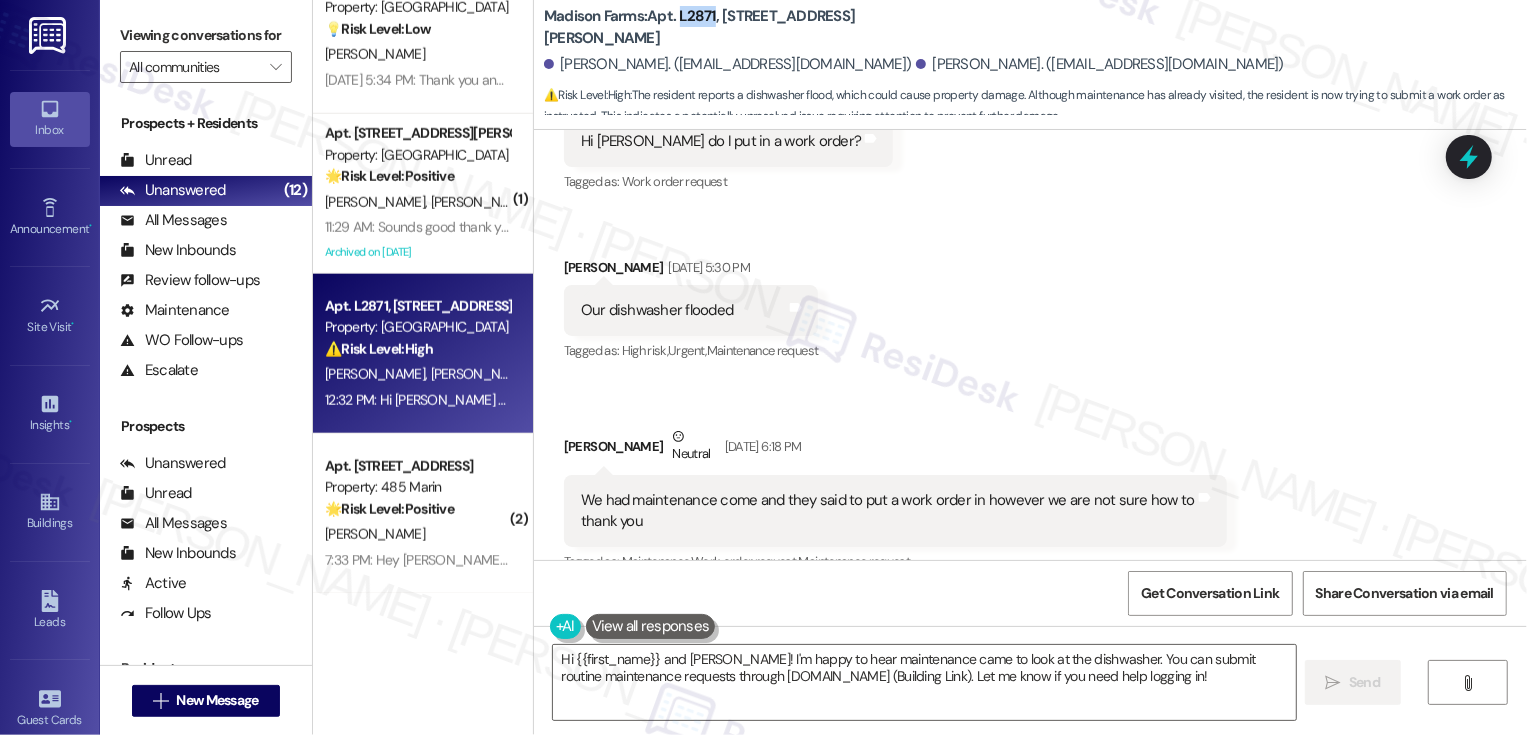 copy on "L2871" 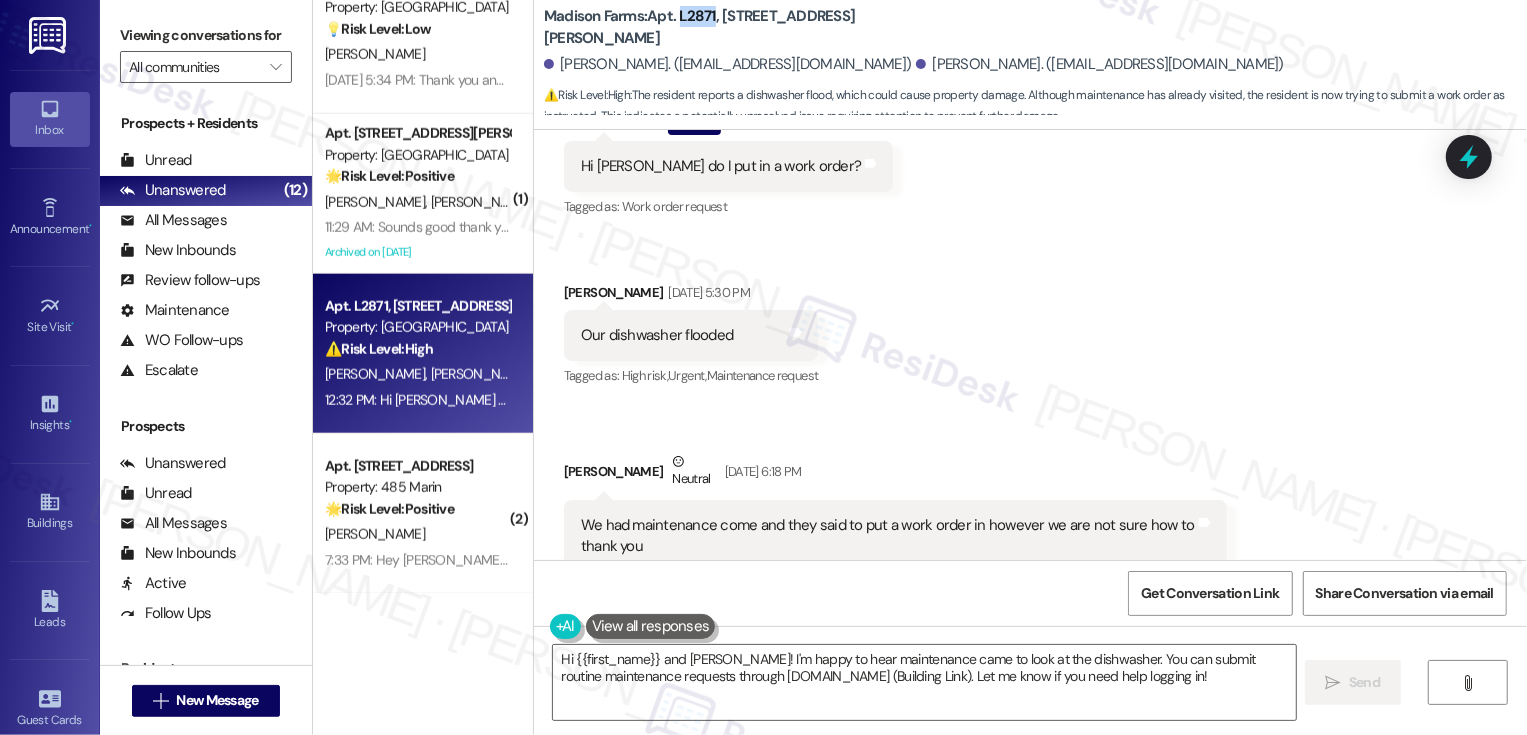 scroll, scrollTop: 3851, scrollLeft: 0, axis: vertical 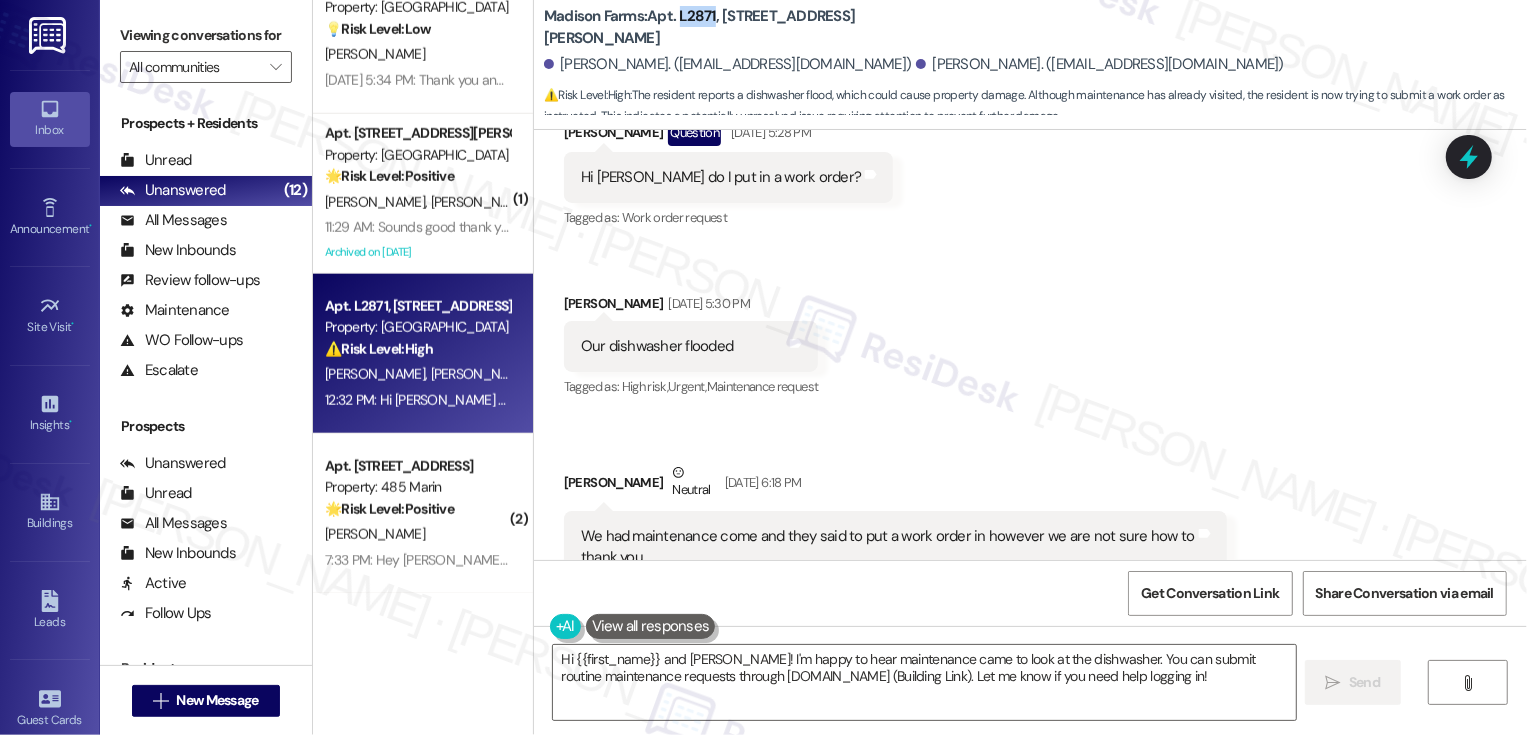 click on "Athanasios Theodoropoulos Jul 25, 2025 at 5:30 PM" at bounding box center (691, 307) 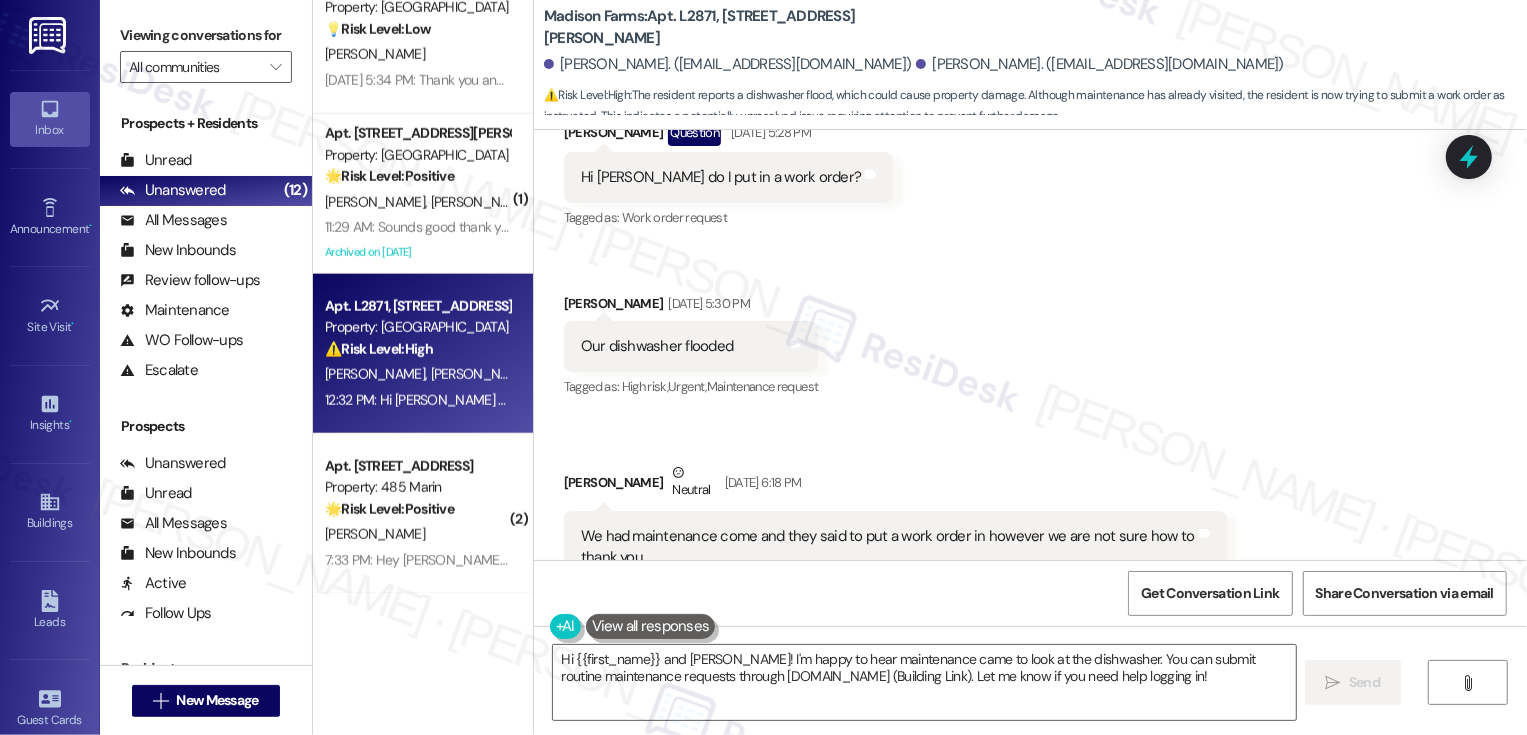 click on "Athanasios Theodoropoulos Jul 25, 2025 at 5:30 PM" at bounding box center (691, 307) 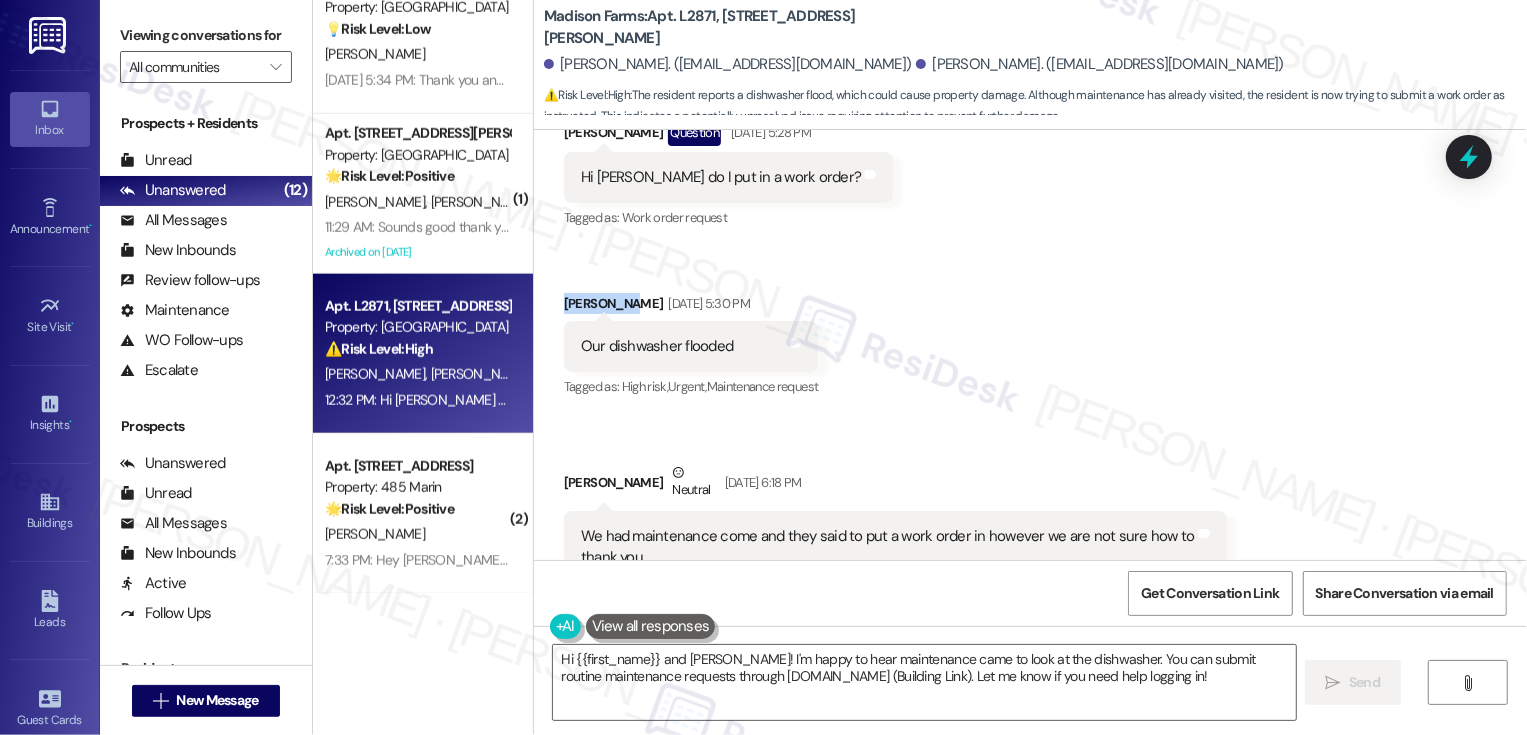 copy on "Athanasios" 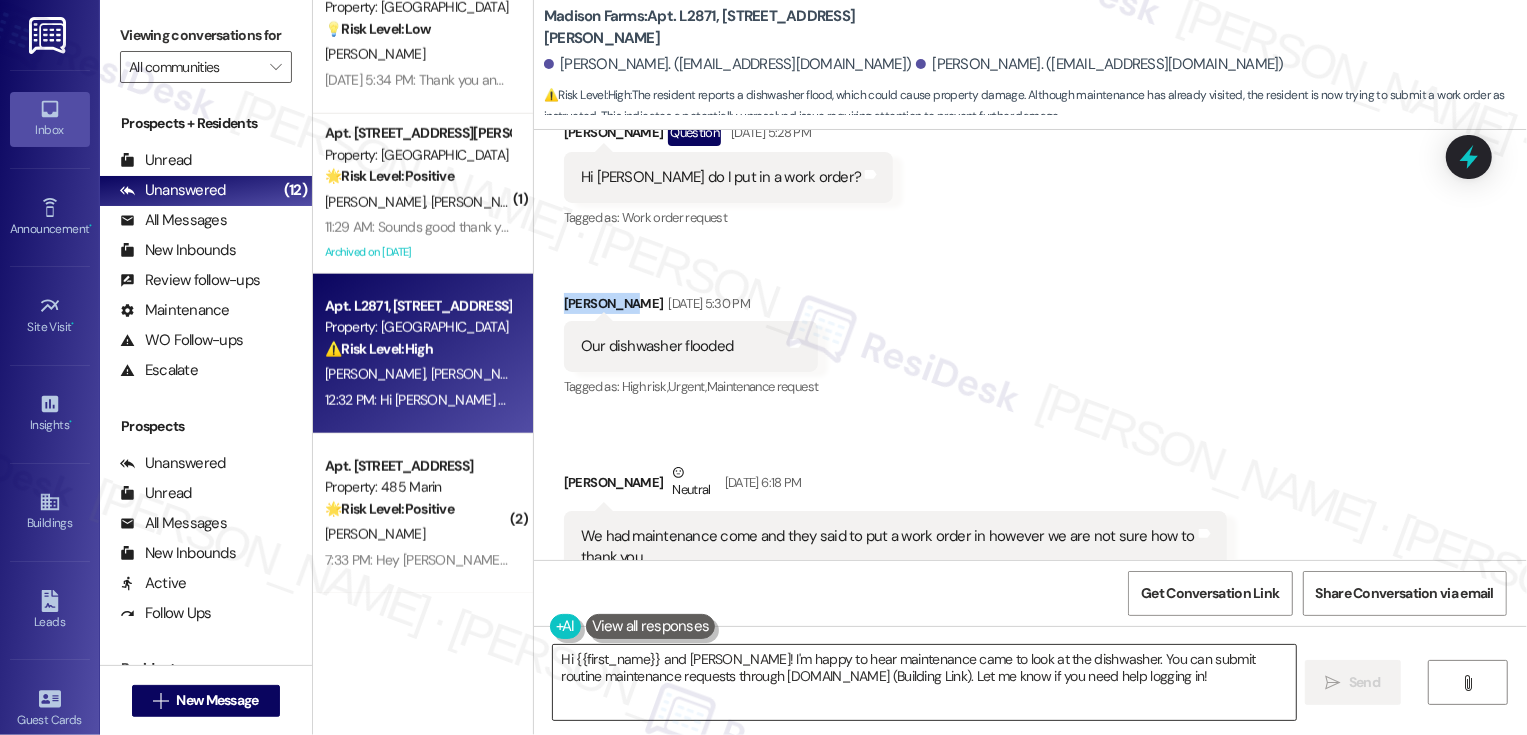 click on "Hi {{first_name}} and Brianna! I'm happy to hear maintenance came to look at the dishwasher. You can submit routine maintenance requests through www.madisonfarmsresidents.com (Building Link). Let me know if you need help logging in!" at bounding box center (924, 682) 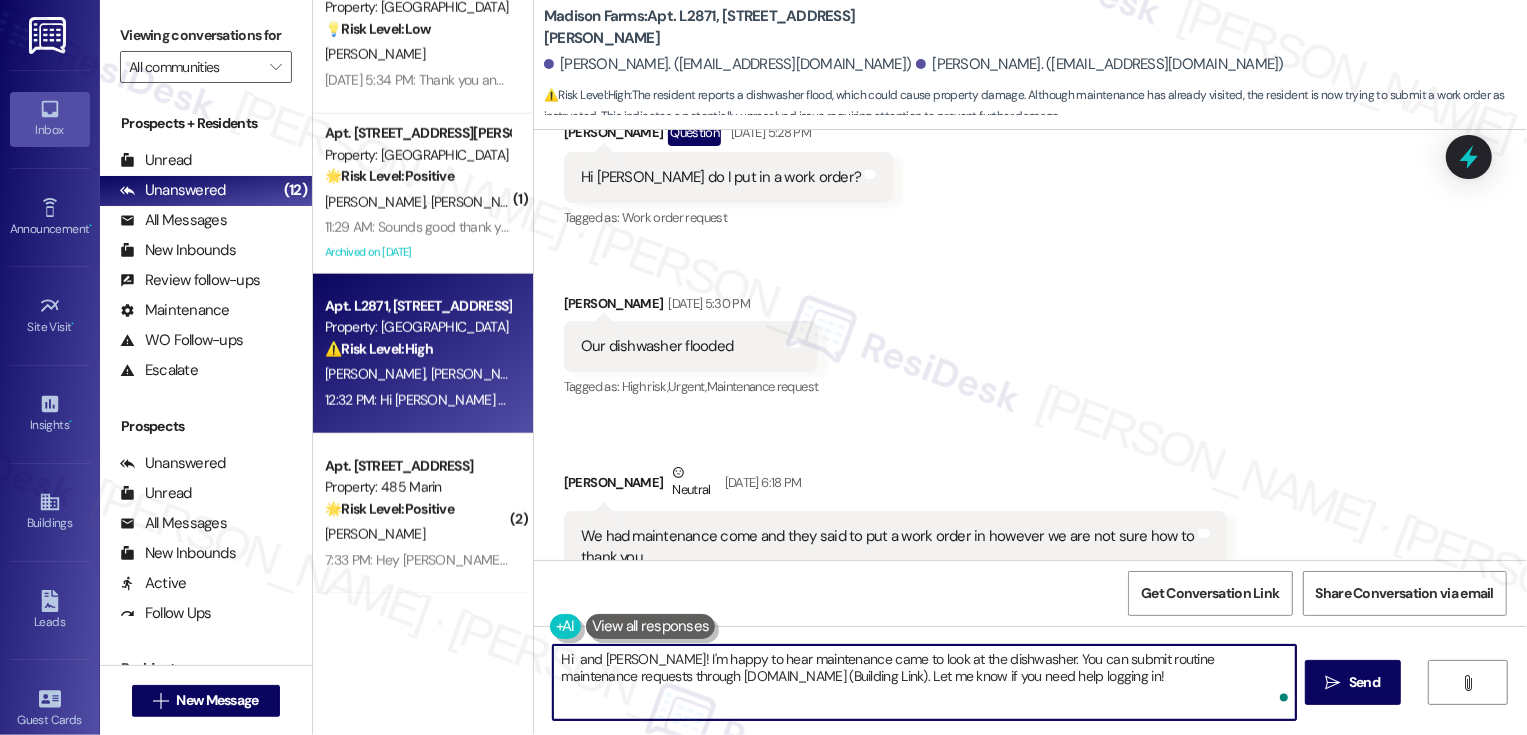 paste on "Athanasios" 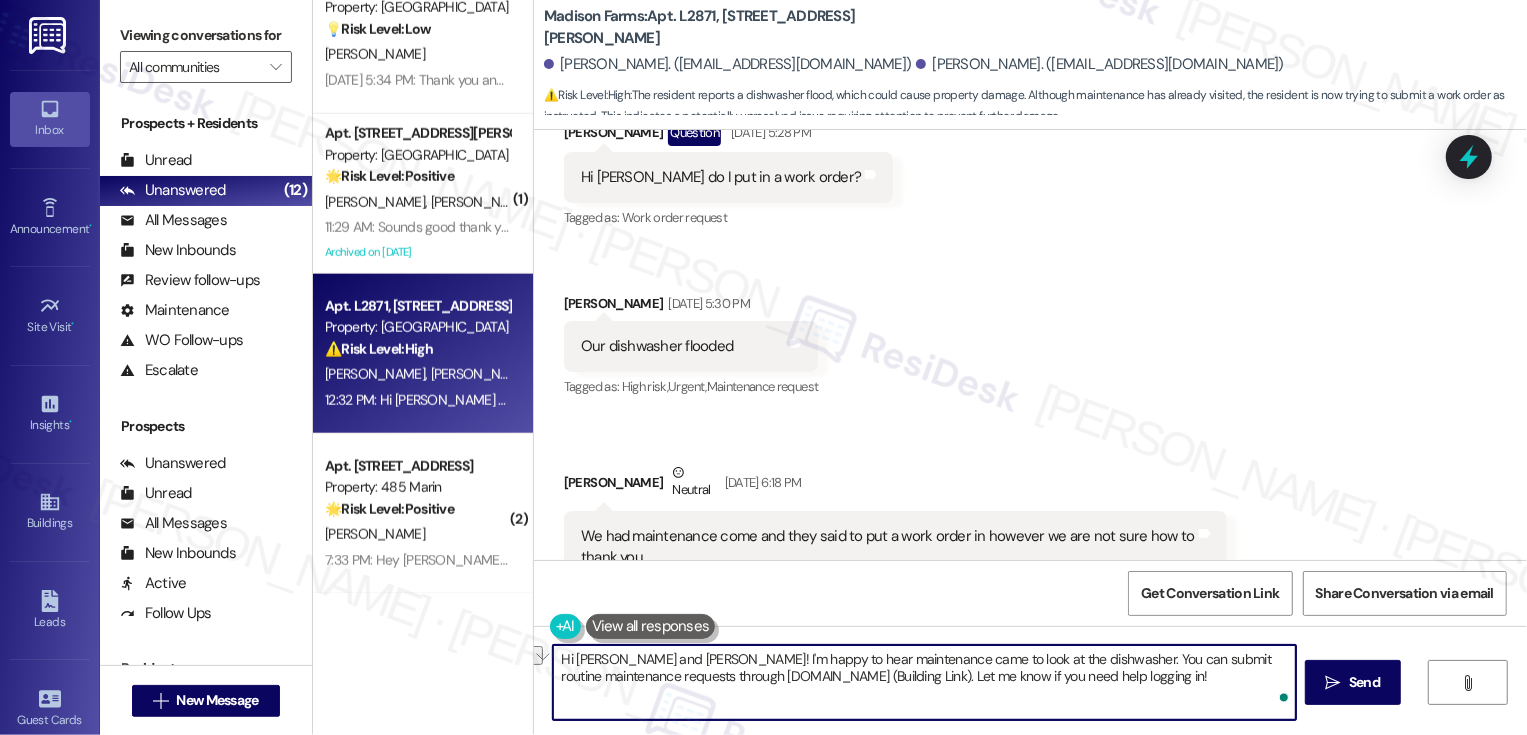 drag, startPoint x: 633, startPoint y: 660, endPoint x: 1003, endPoint y: 661, distance: 370.00134 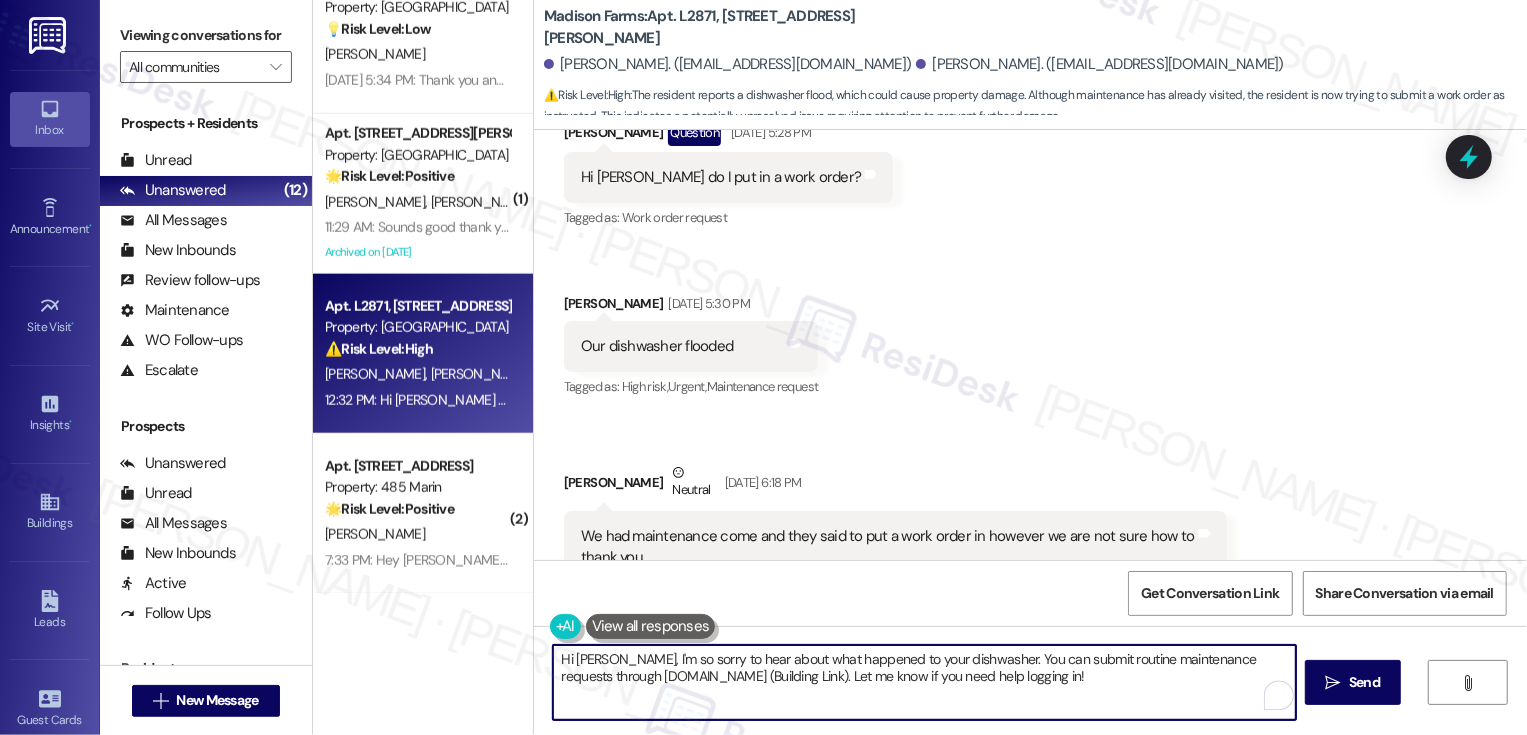 click on "Hi Athanasios, I'm so sorry to hear about what happened to your dishwasher. You can submit routine maintenance requests through www.madisonfarmsresidents.com (Building Link). Let me know if you need help logging in!" at bounding box center [924, 682] 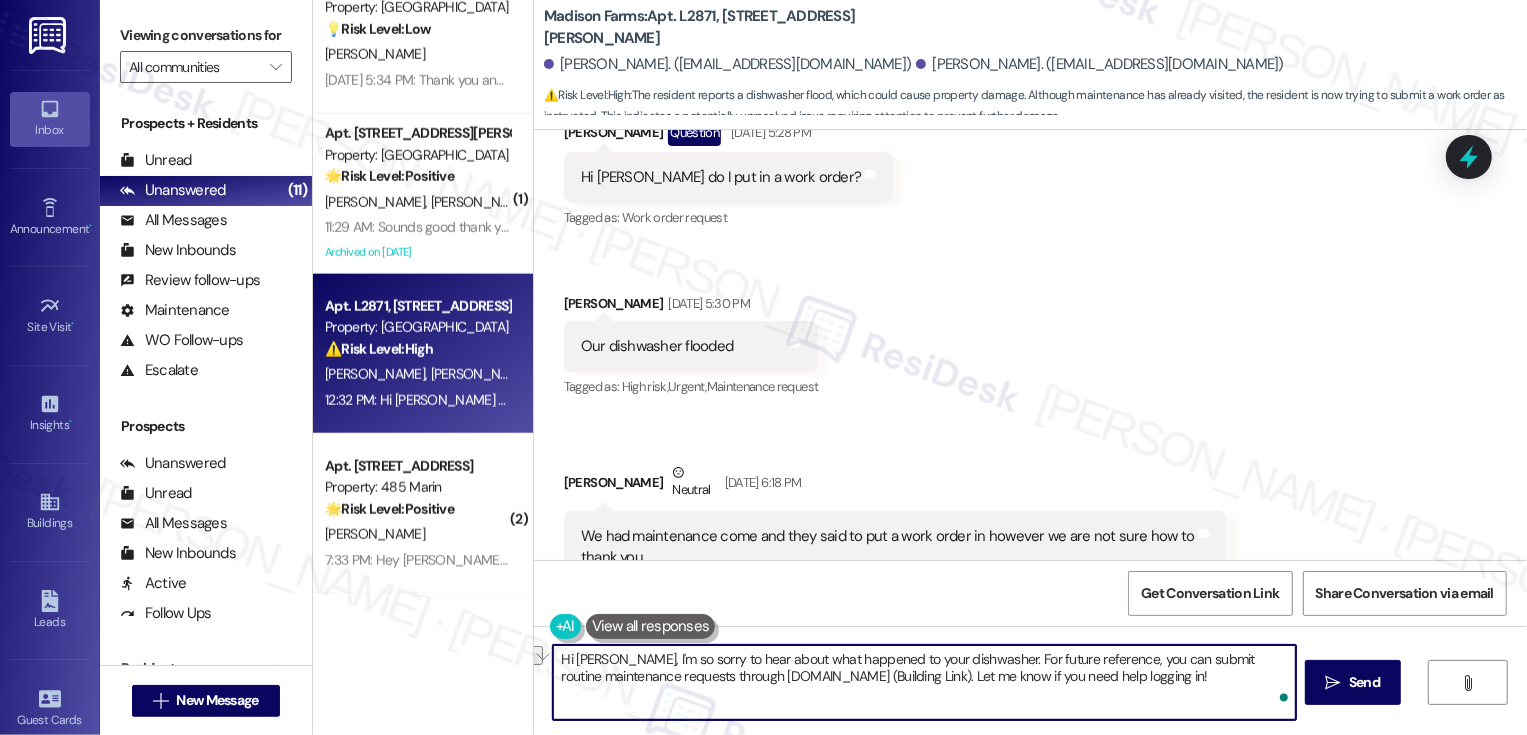 drag, startPoint x: 1021, startPoint y: 676, endPoint x: 1230, endPoint y: 701, distance: 210.4899 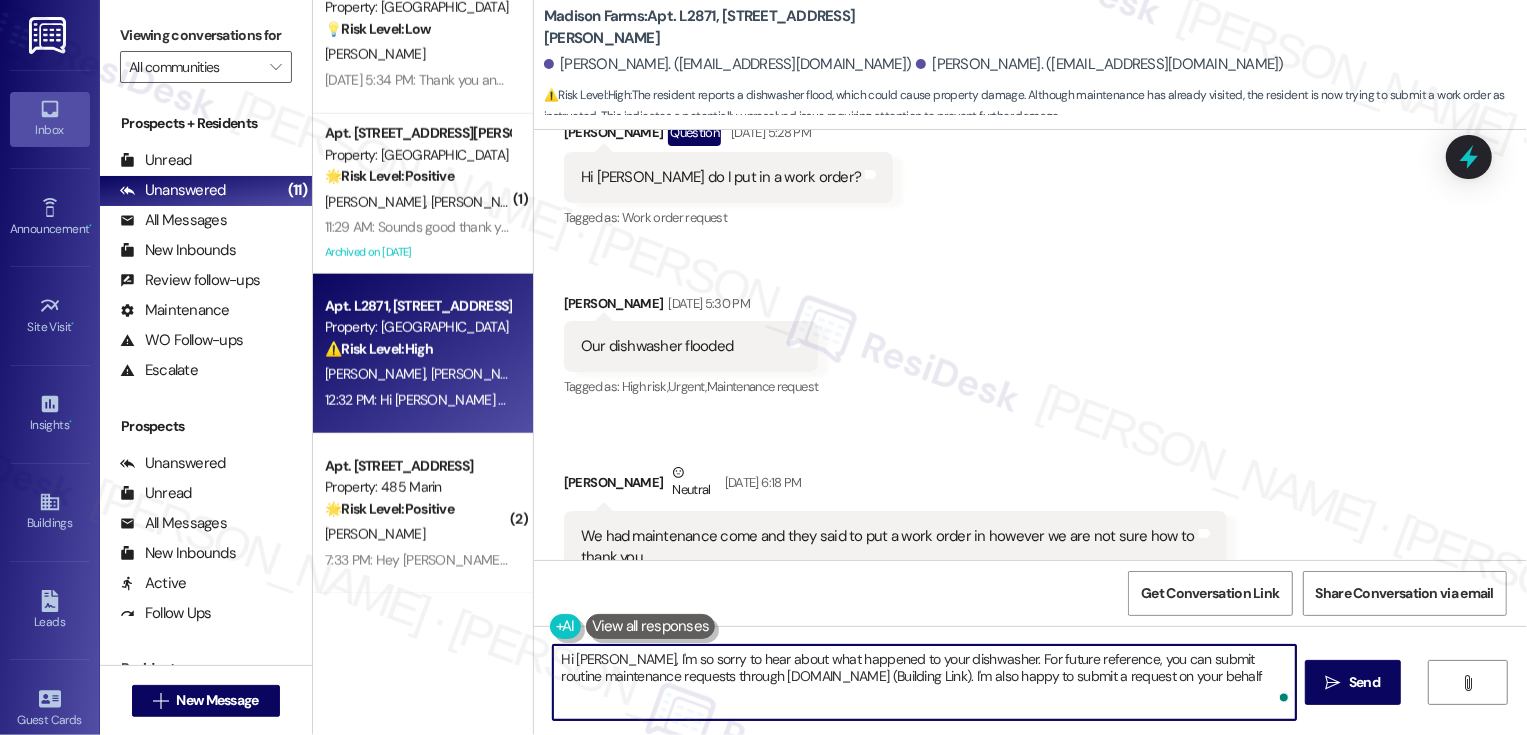 type on "Hi Athanasios, I'm so sorry to hear about what happened to your dishwasher. For future reference, you can submit routine maintenance requests through www.madisonfarmsresidents.com (Building Link). I'm also happy to submit a request on your behalf!" 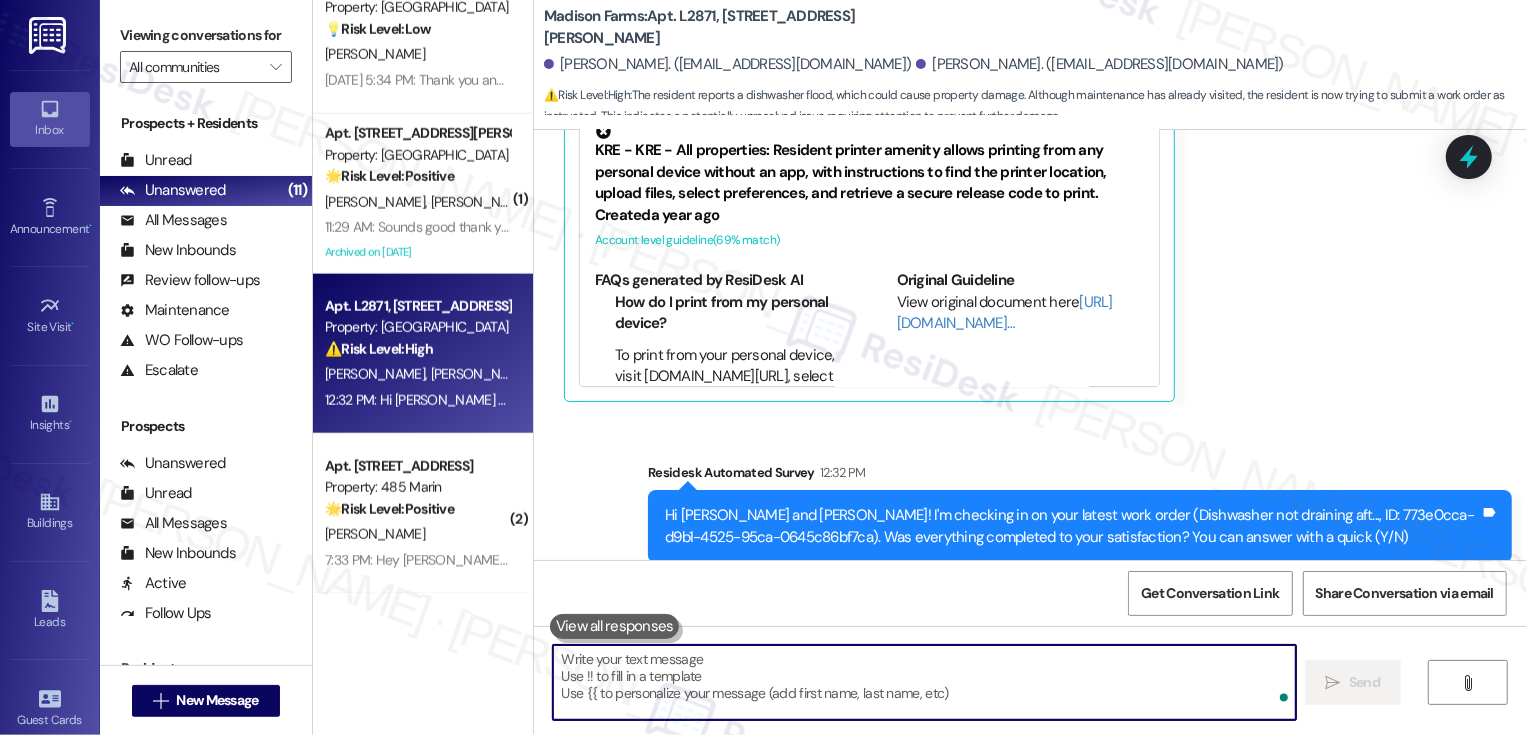 scroll, scrollTop: 4602, scrollLeft: 0, axis: vertical 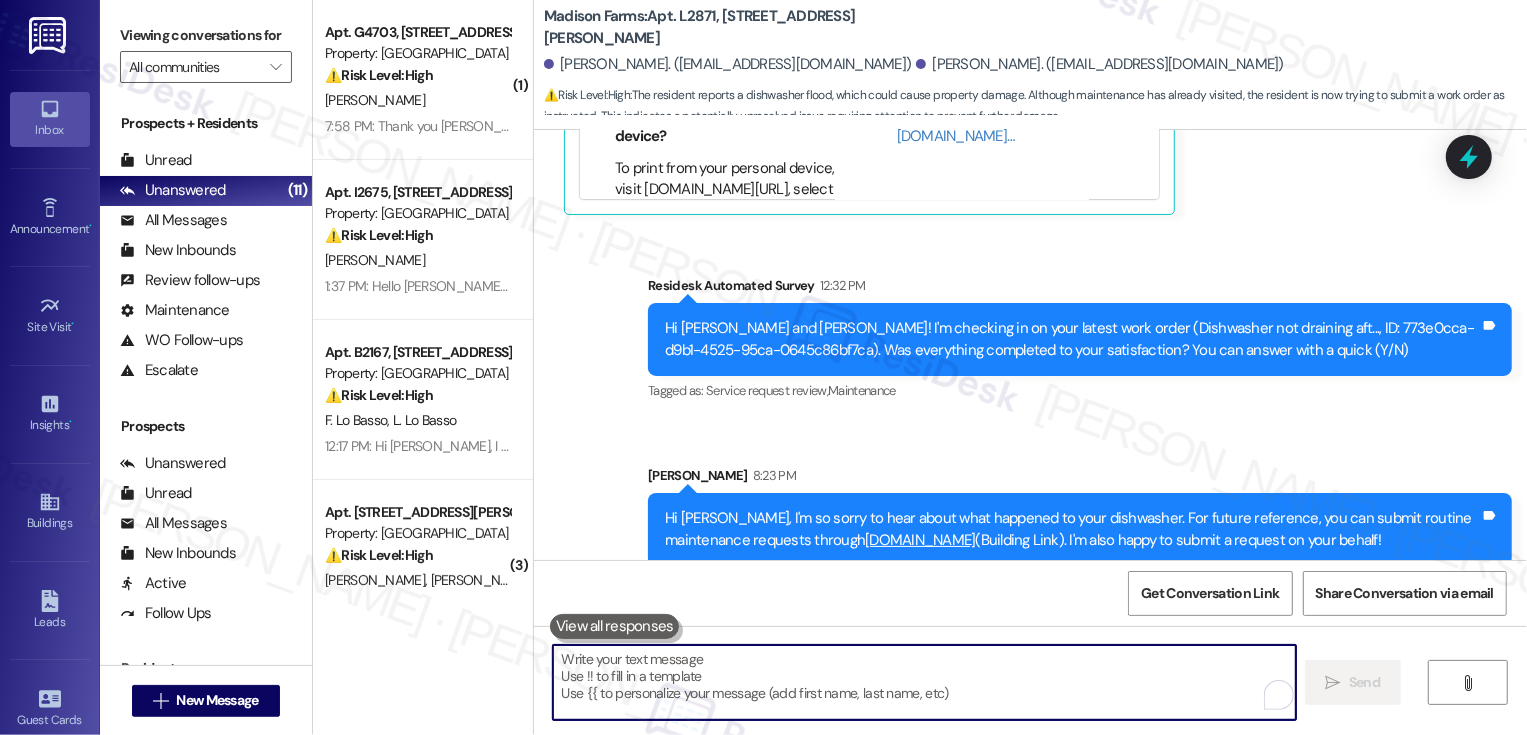 type 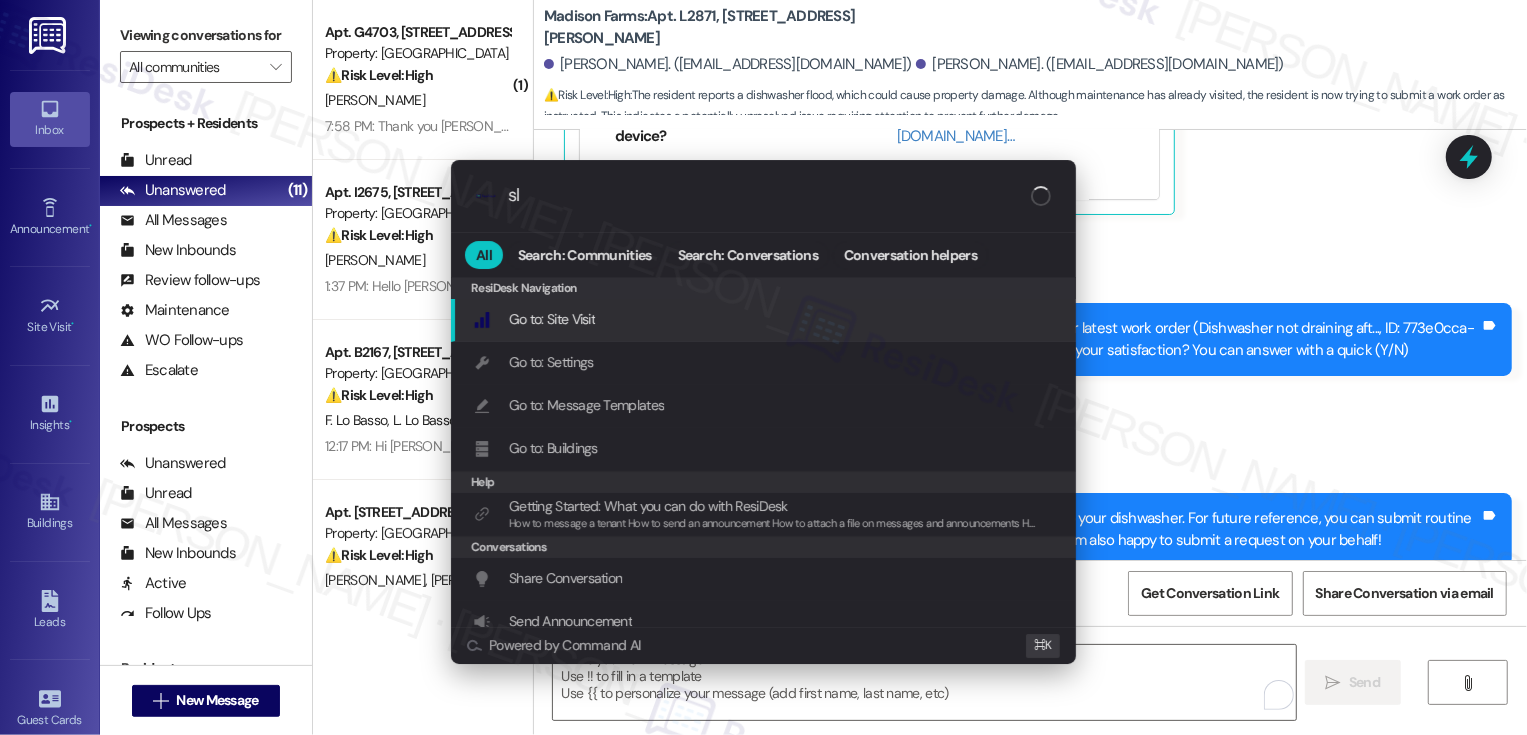 type on "sla" 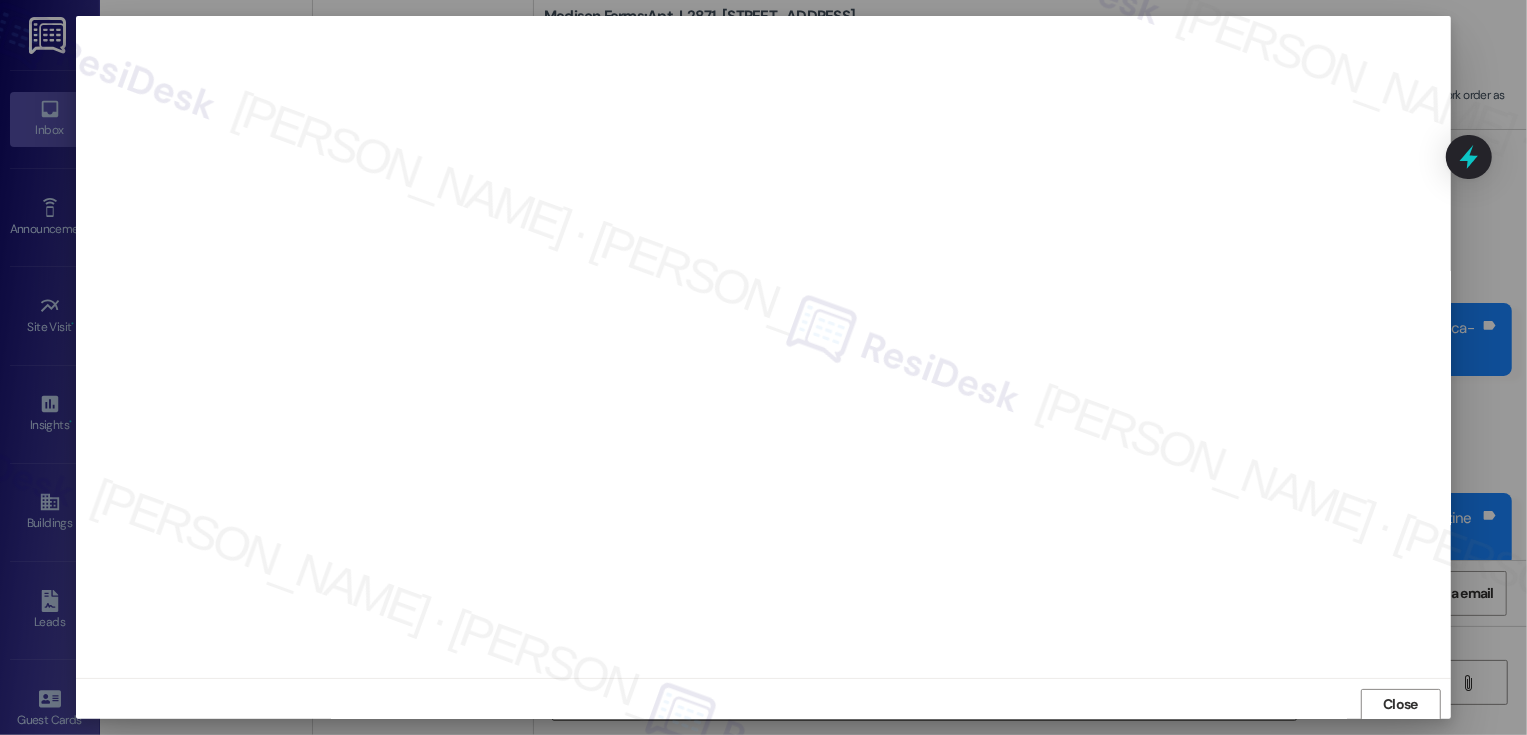 scroll, scrollTop: 1, scrollLeft: 0, axis: vertical 